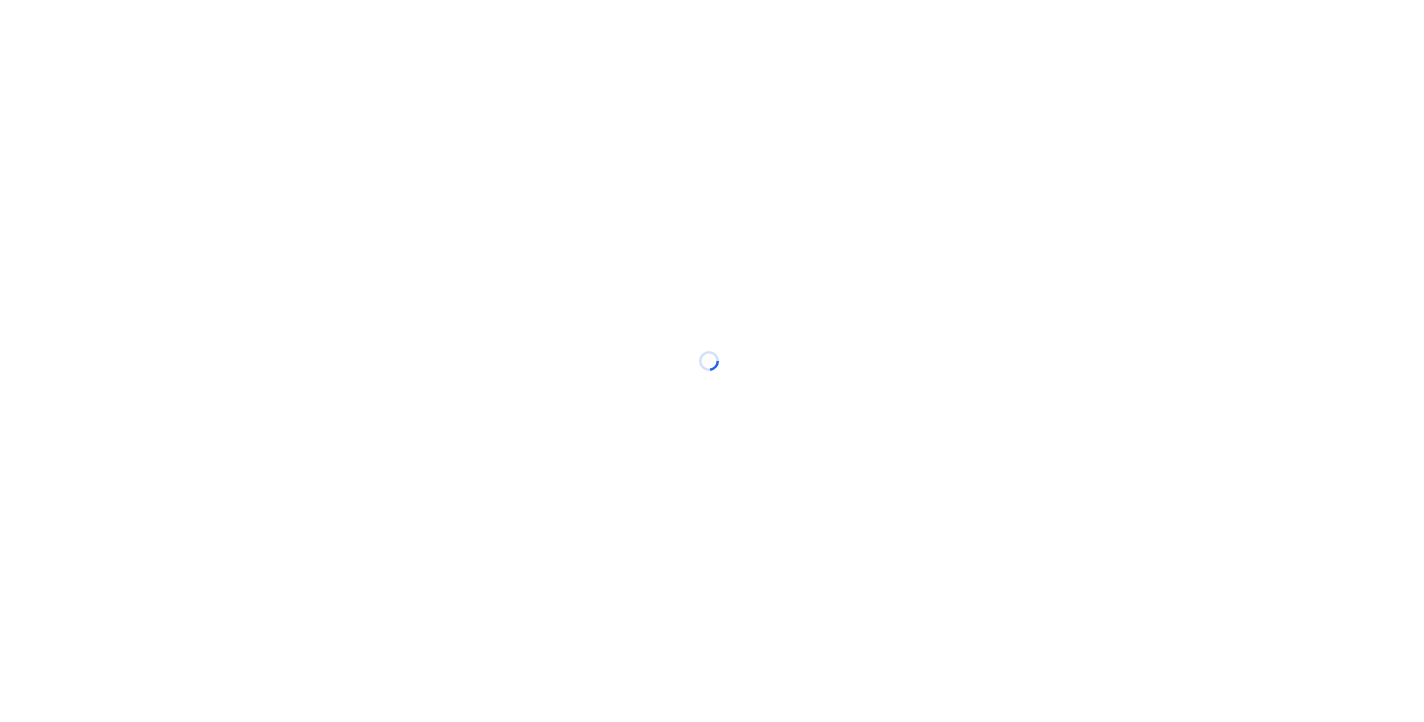 scroll, scrollTop: 0, scrollLeft: 0, axis: both 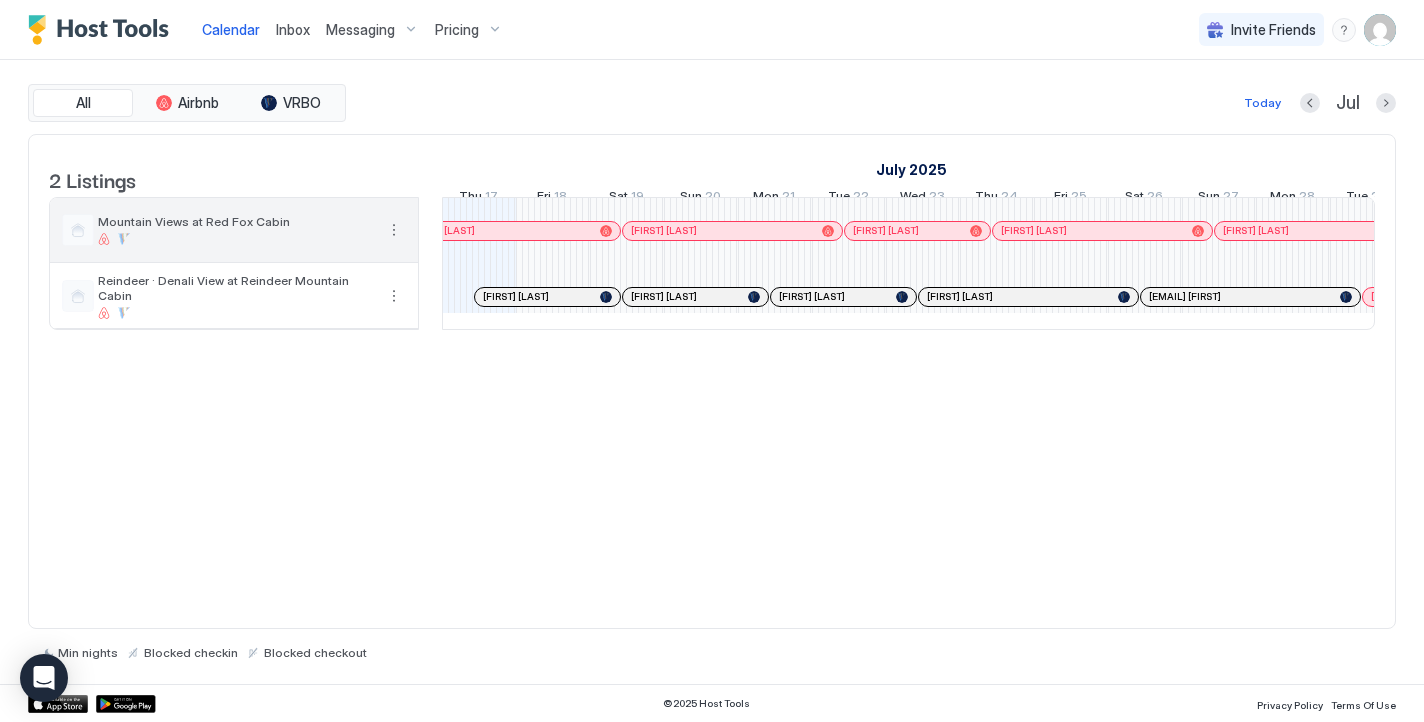click on "Mountain Views at Red Fox Cabin" at bounding box center [236, 221] 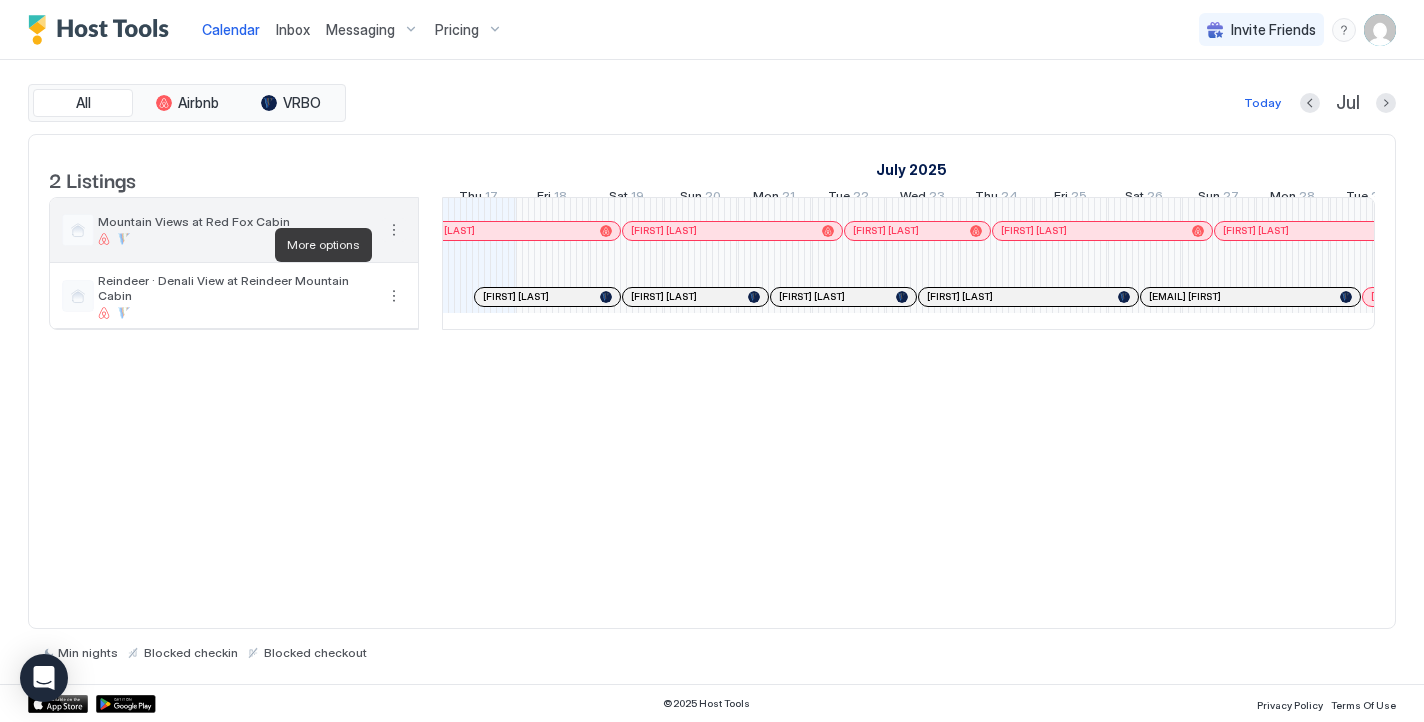 click at bounding box center [394, 230] 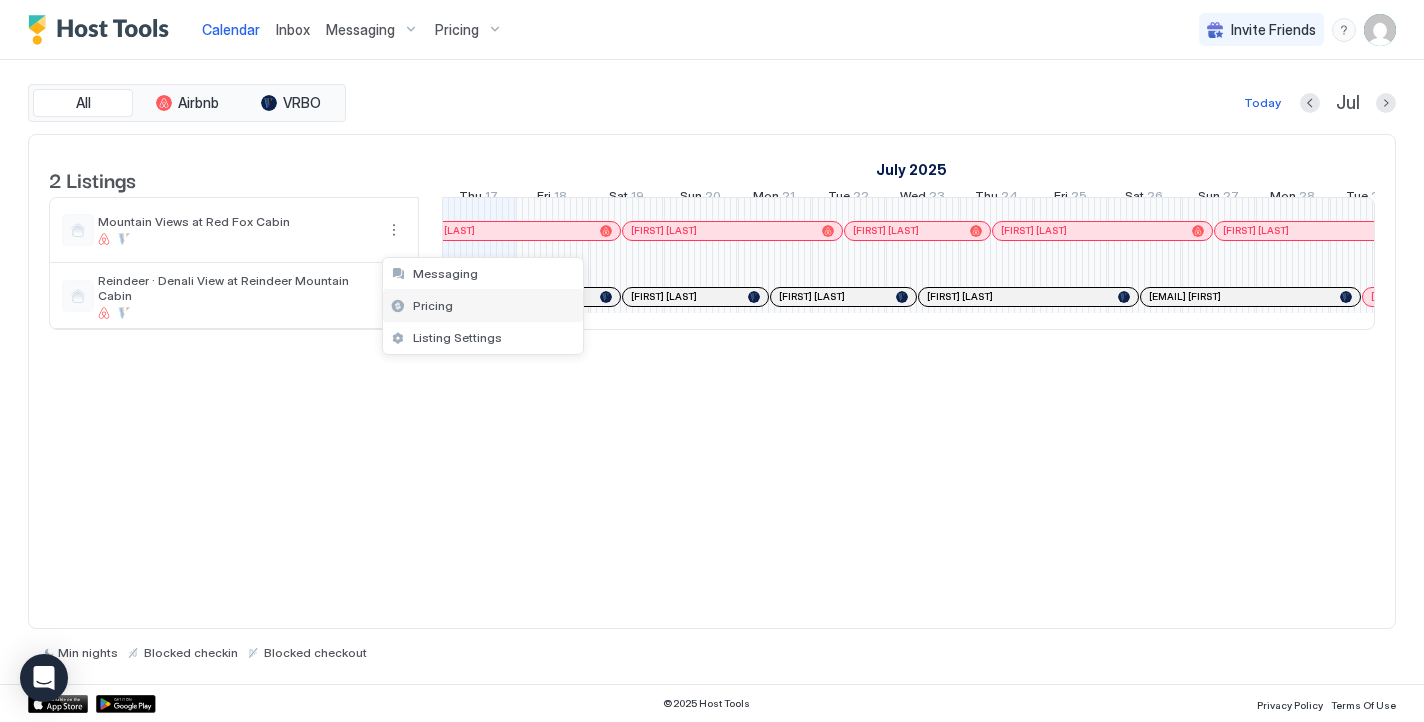 click on "Pricing" at bounding box center (433, 305) 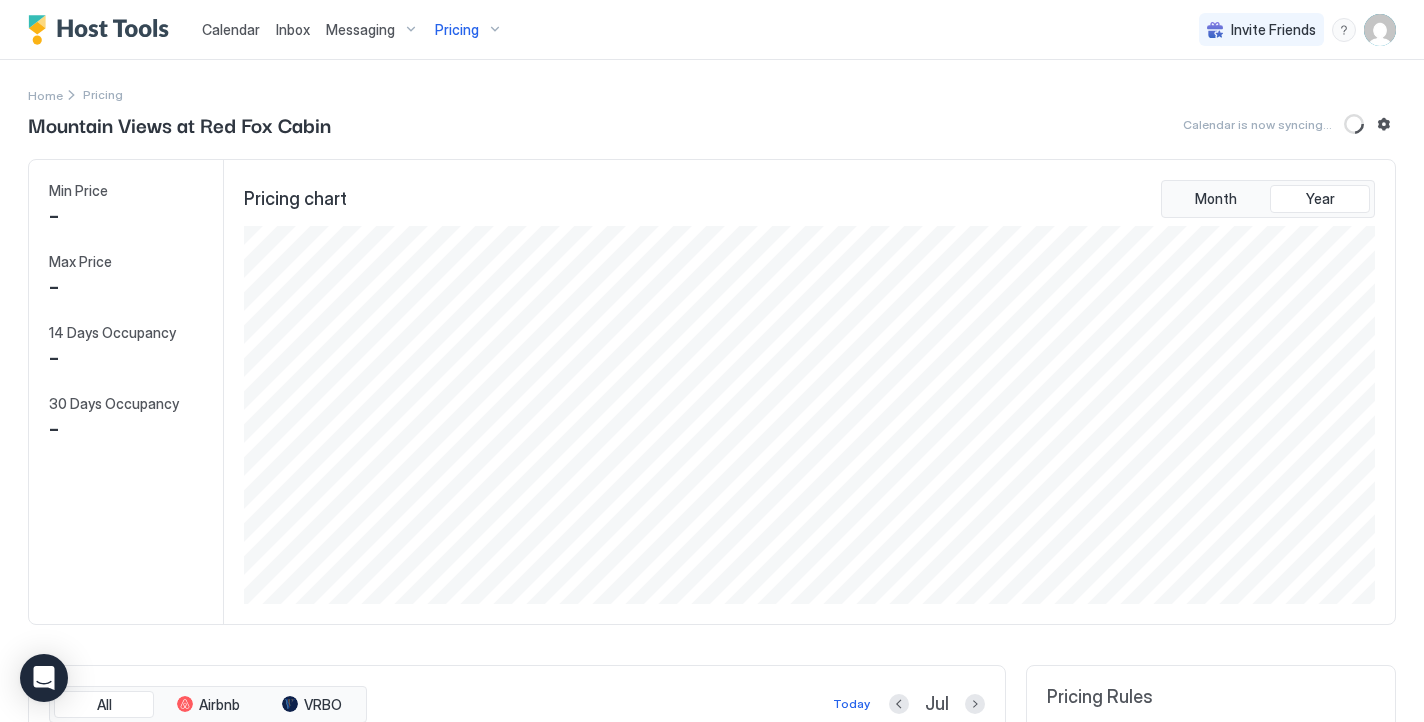 scroll, scrollTop: 999622, scrollLeft: 998864, axis: both 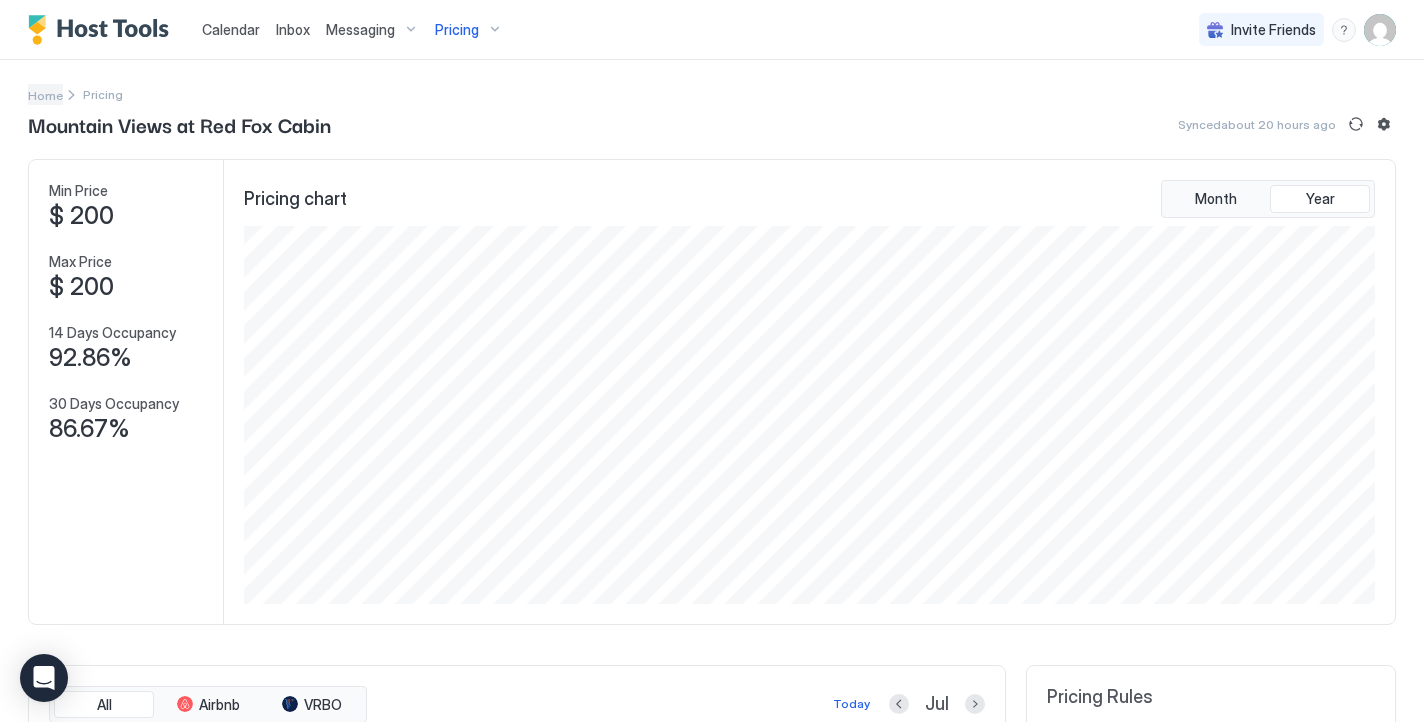 click on "Home" at bounding box center (45, 95) 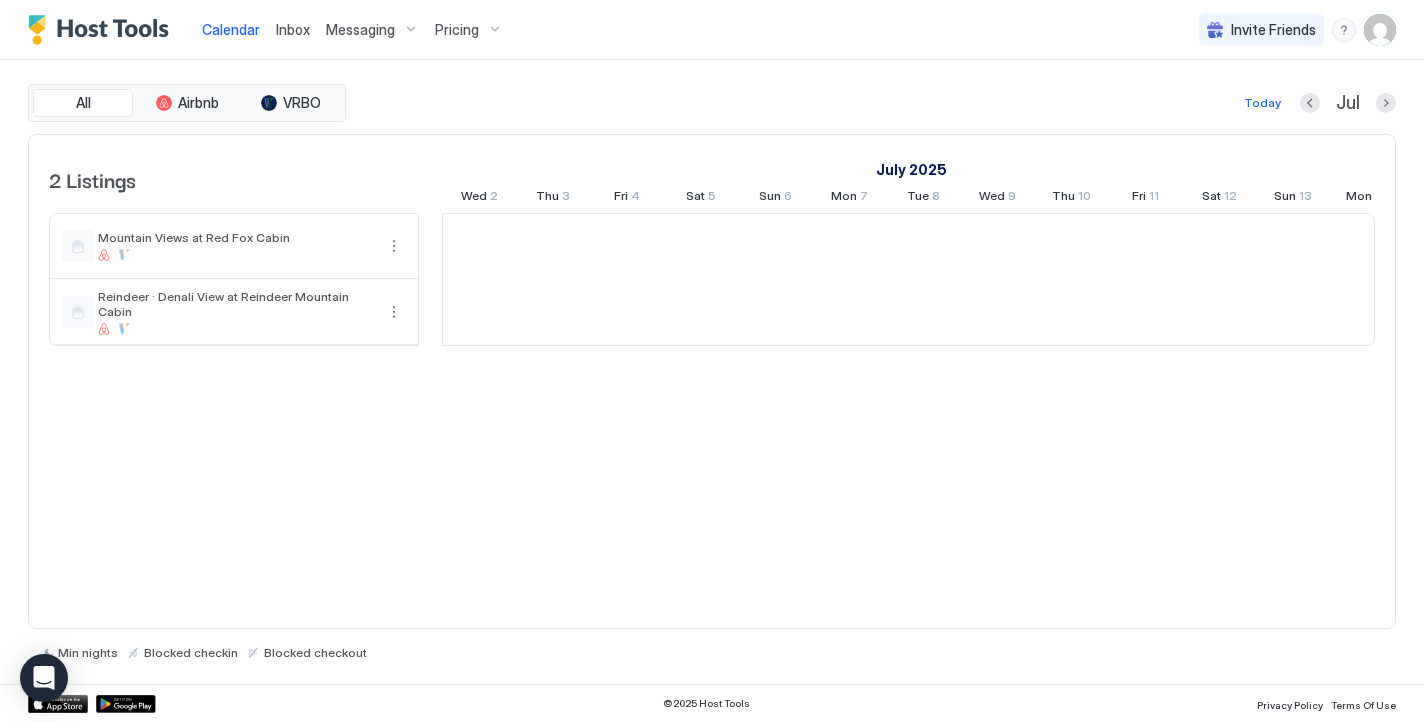 scroll, scrollTop: 0, scrollLeft: 1111, axis: horizontal 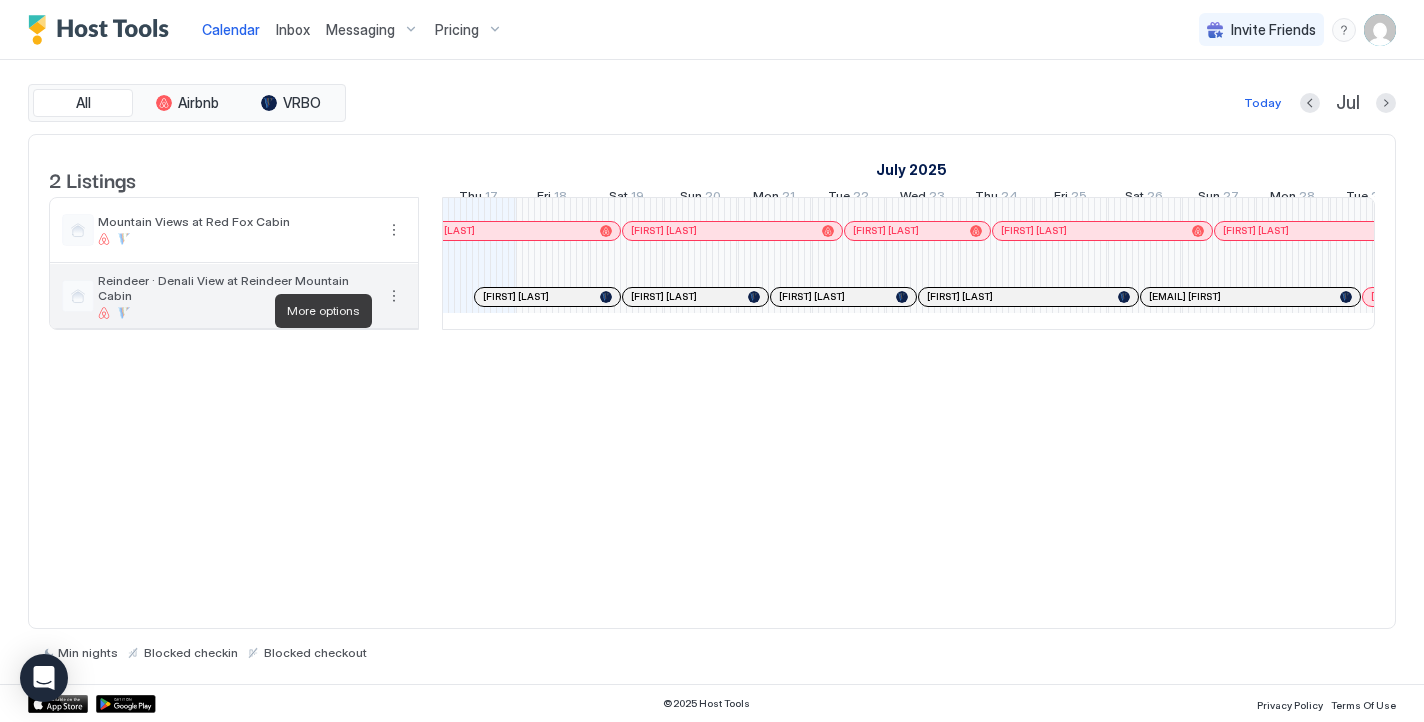 click at bounding box center [394, 296] 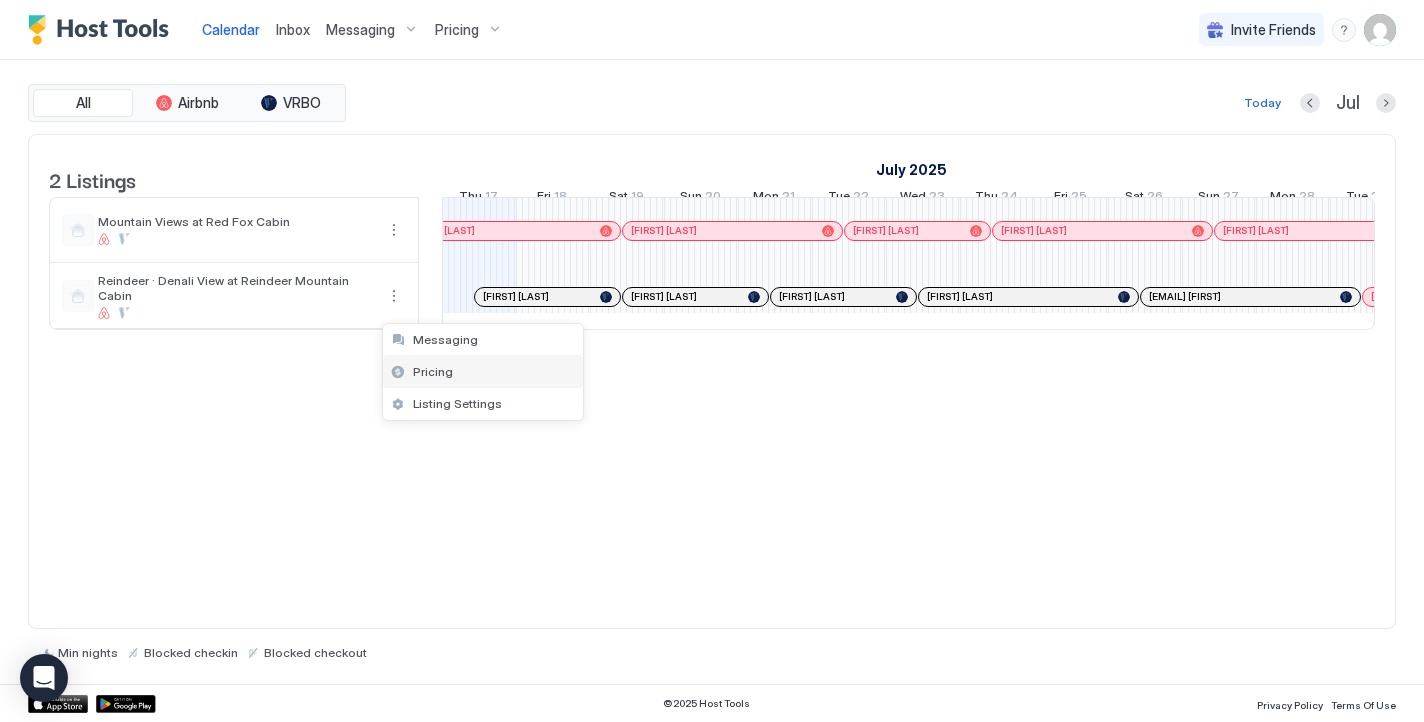 click on "Pricing" at bounding box center (433, 371) 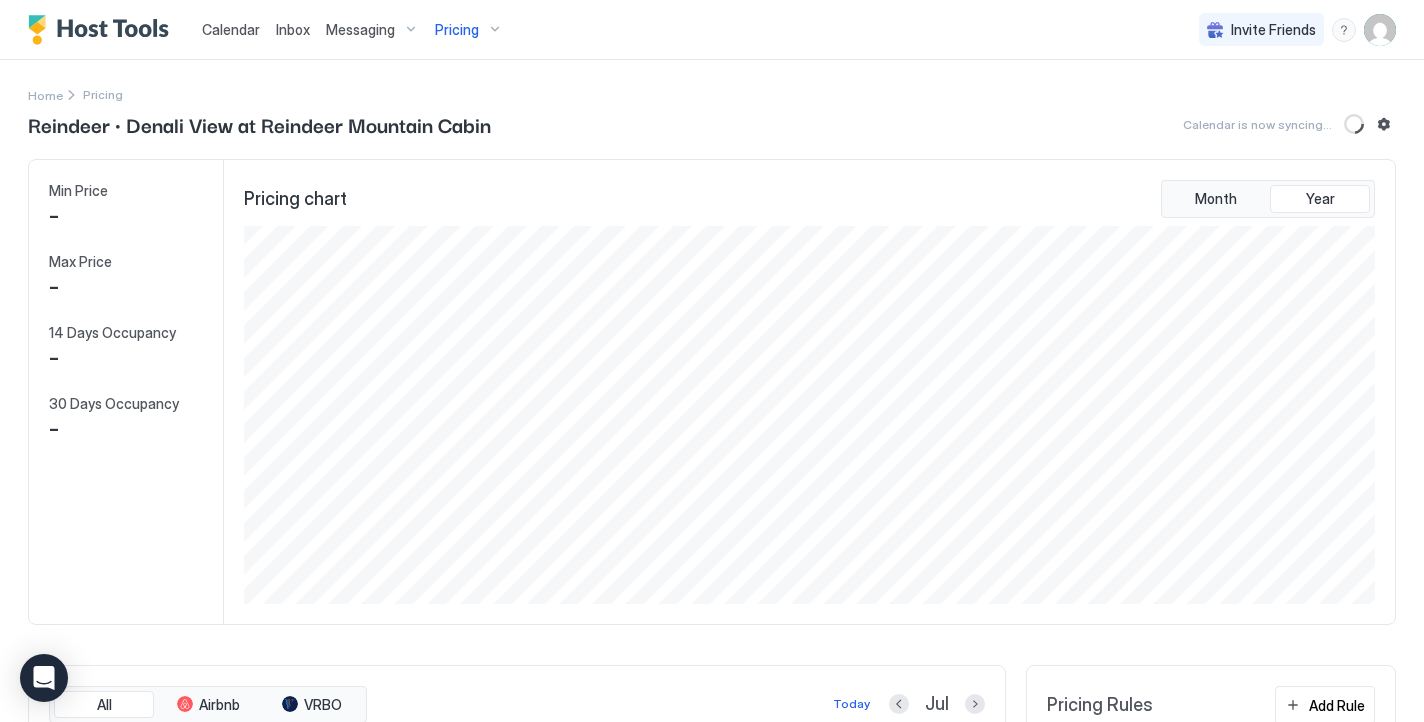 scroll, scrollTop: 999622, scrollLeft: 998864, axis: both 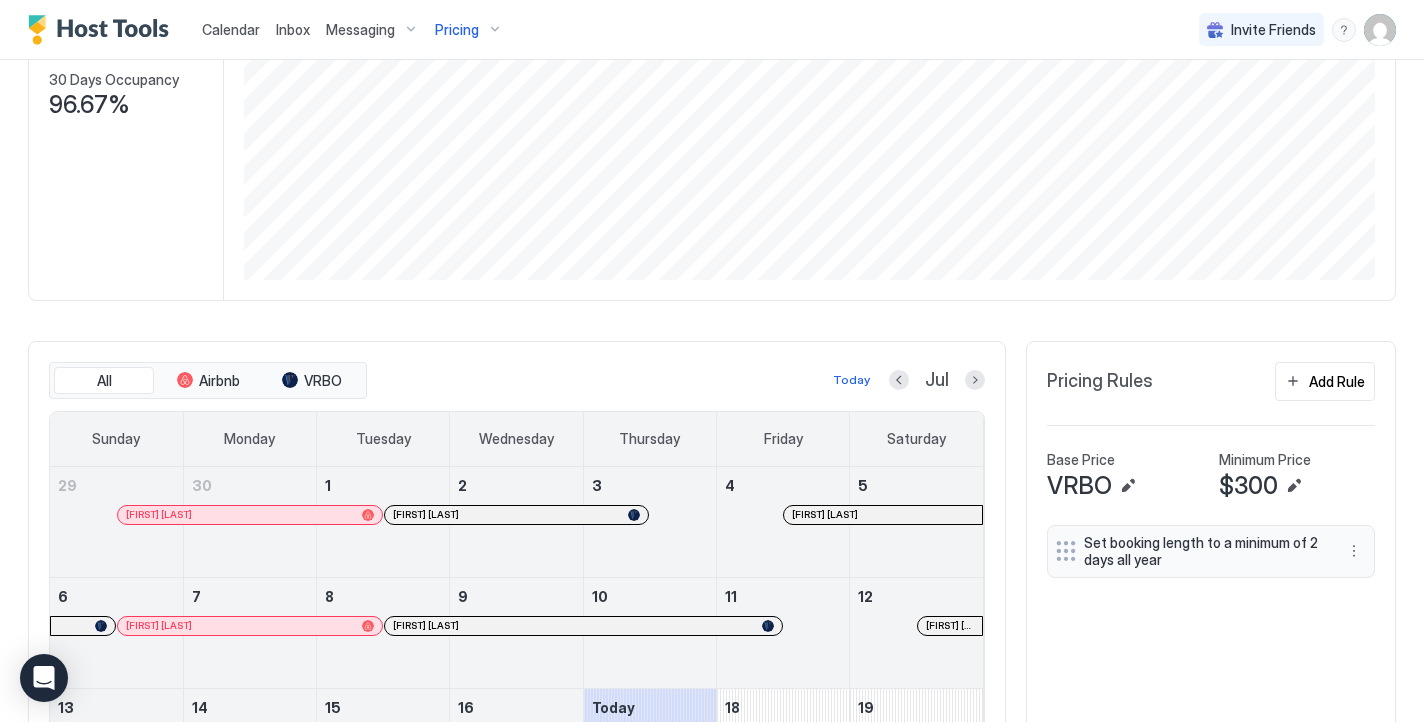 click on "VRBO" at bounding box center [1079, 486] 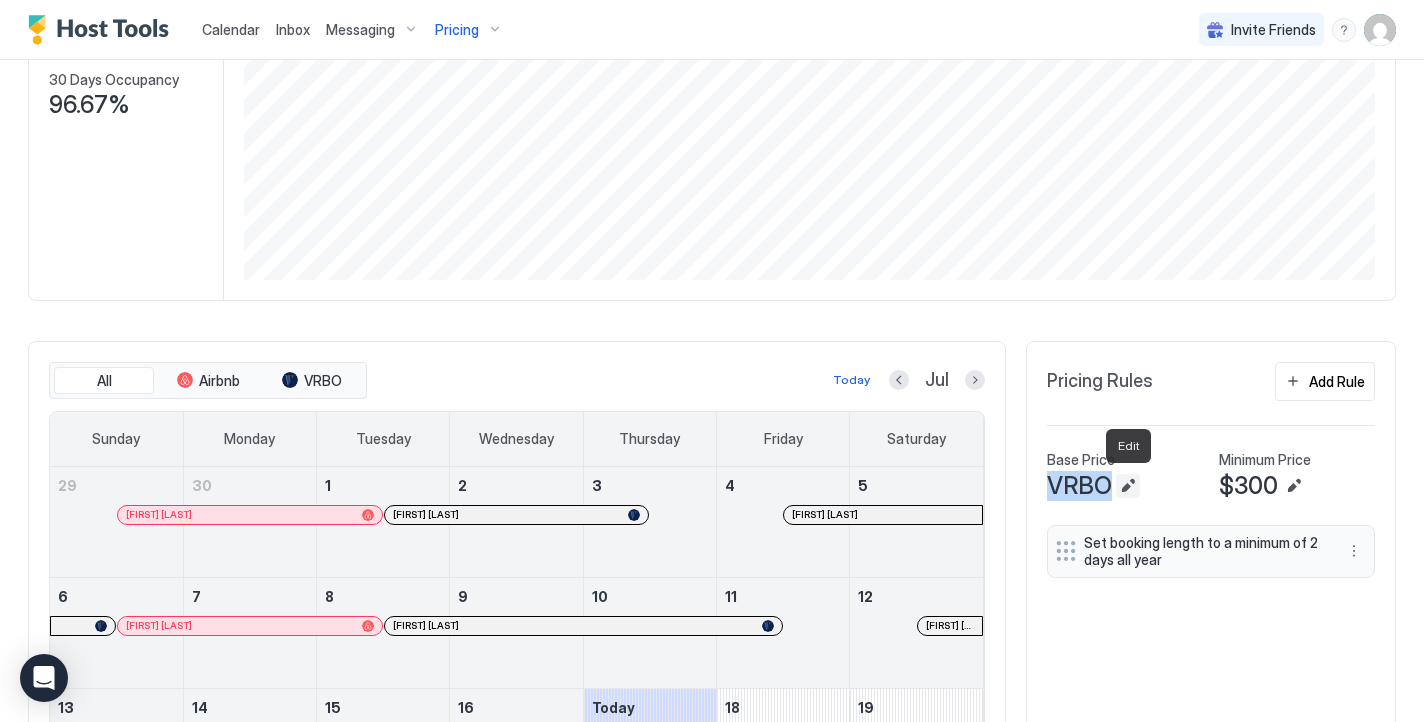 click at bounding box center [1128, 486] 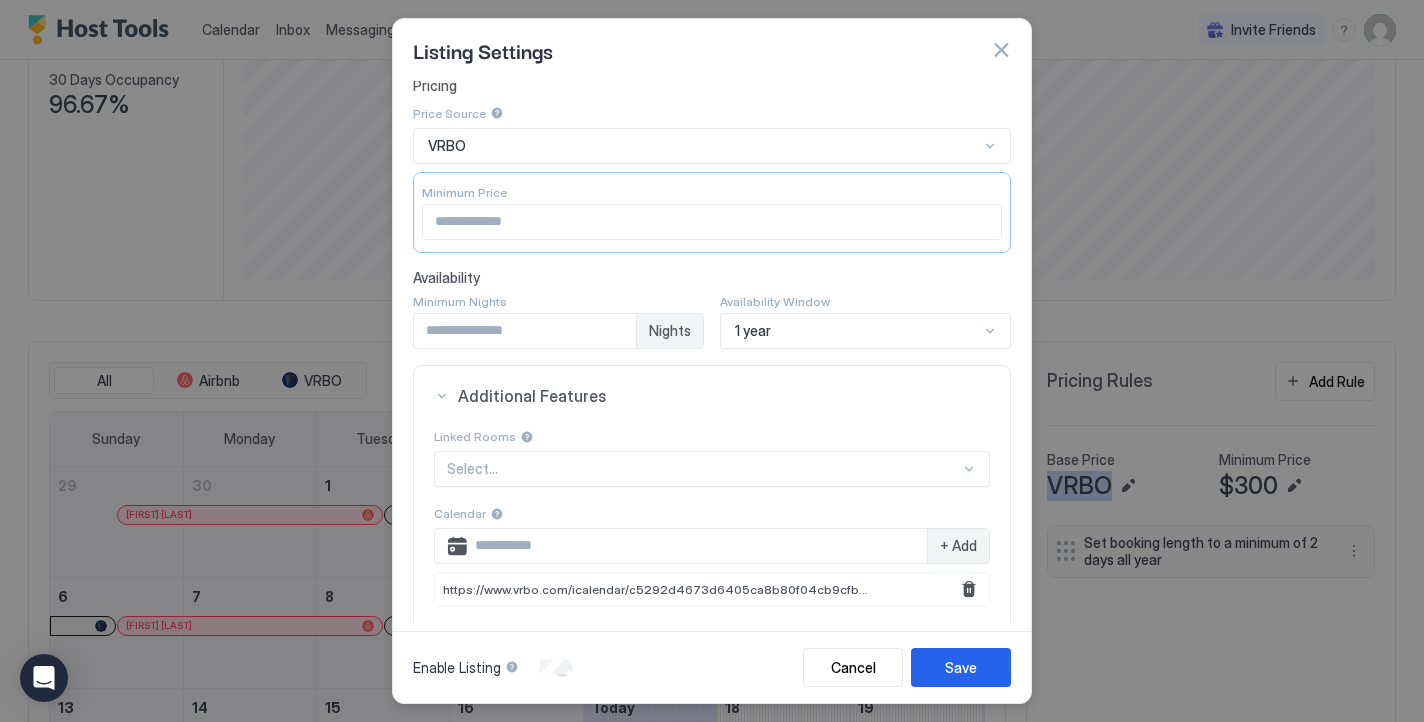 scroll, scrollTop: 51, scrollLeft: 0, axis: vertical 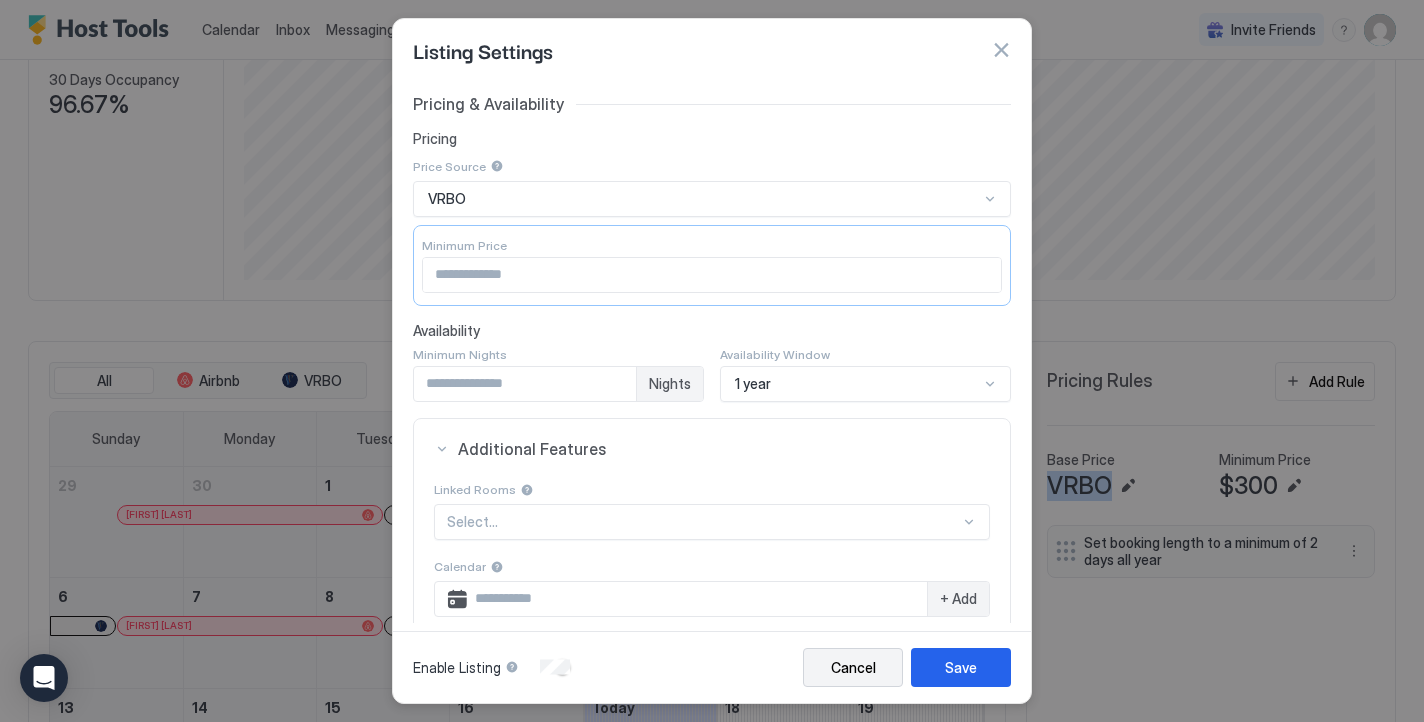 click on "Cancel" at bounding box center (853, 667) 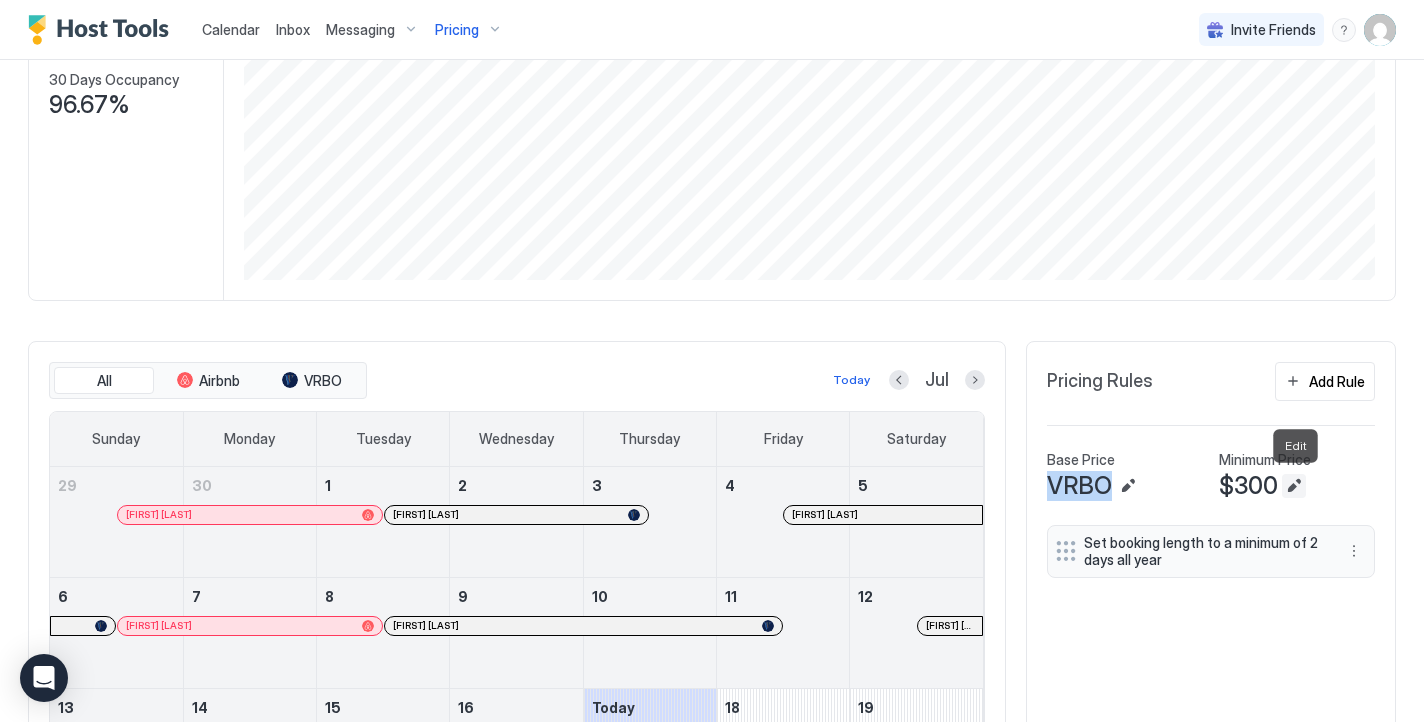 click at bounding box center [1294, 486] 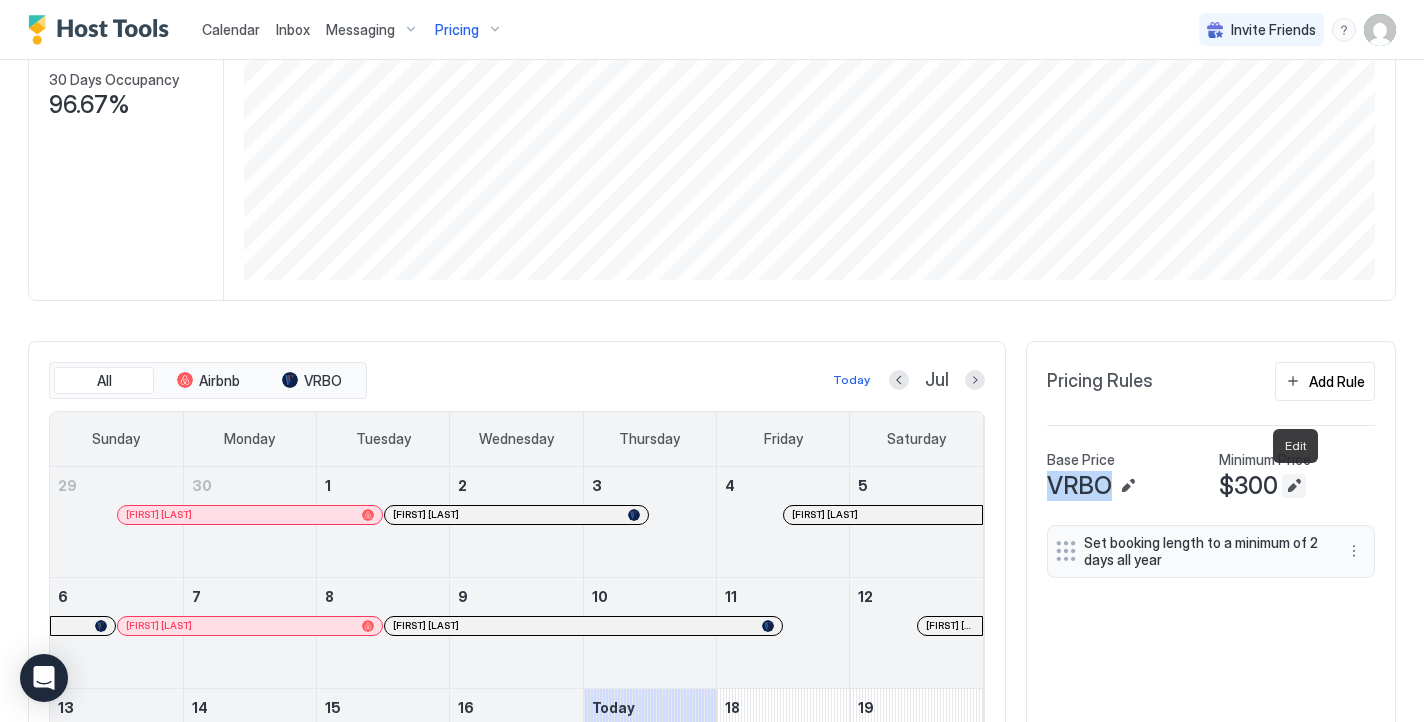 type on "***" 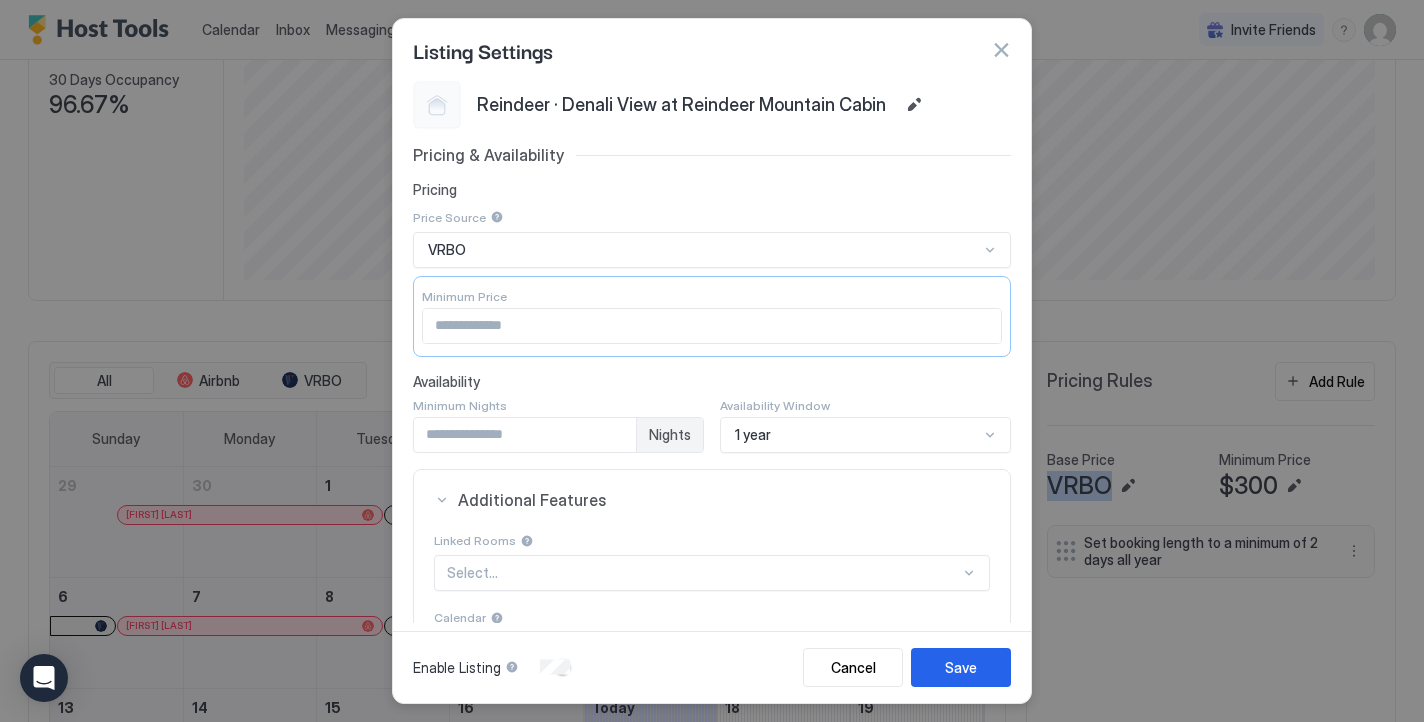 scroll, scrollTop: 0, scrollLeft: 0, axis: both 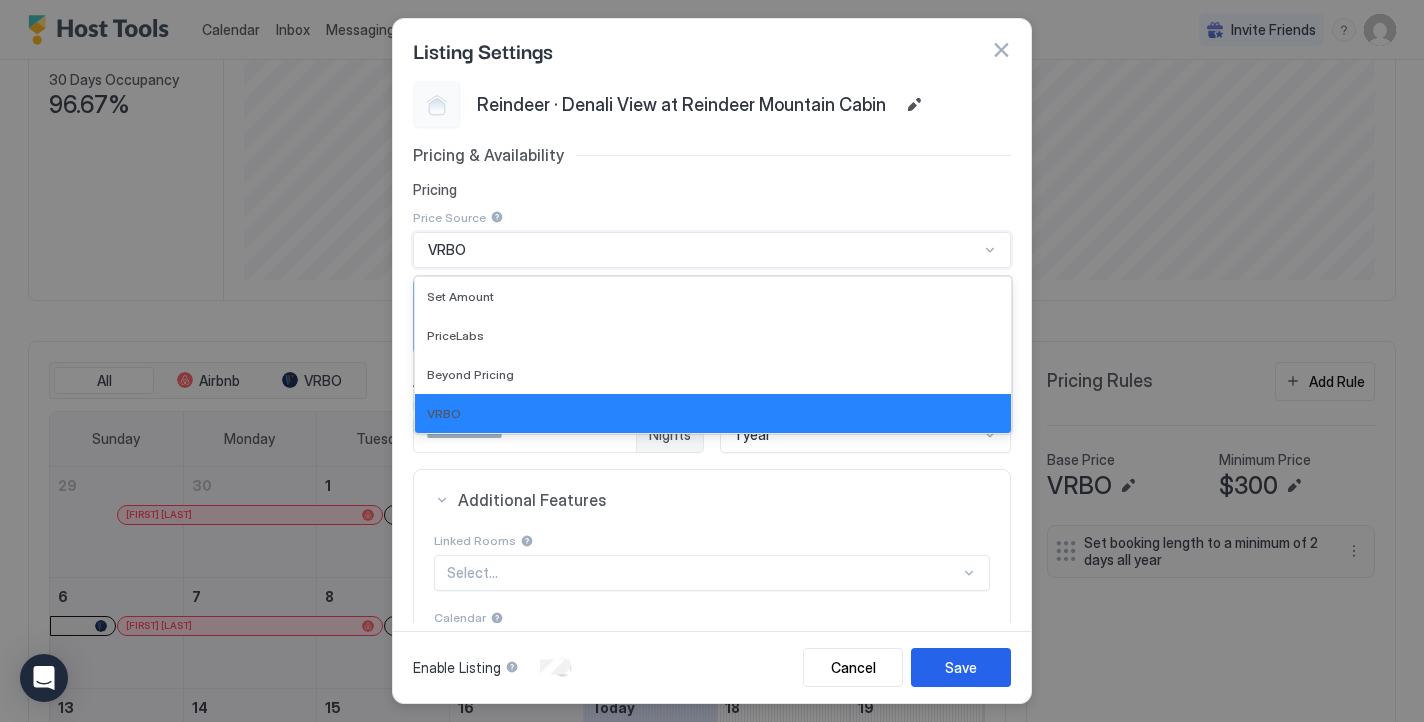 click at bounding box center [990, 250] 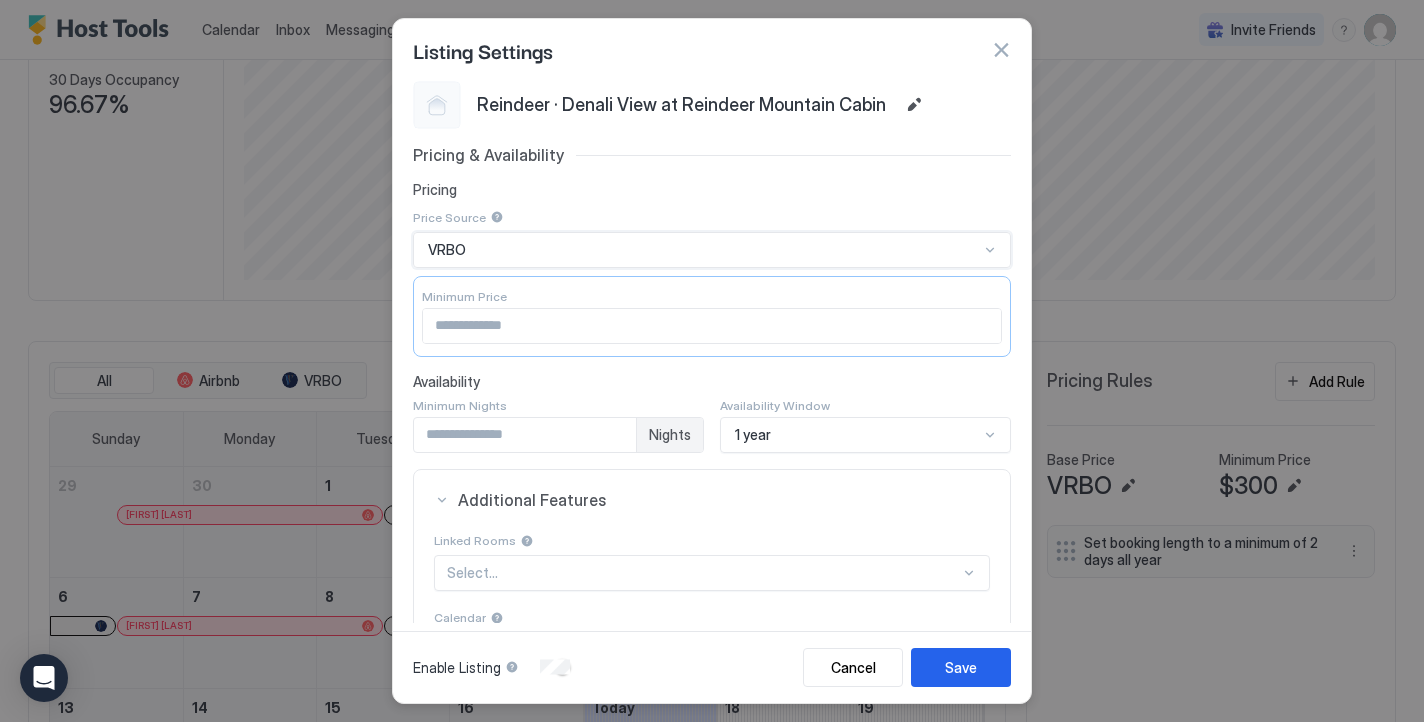 click at bounding box center (1001, 50) 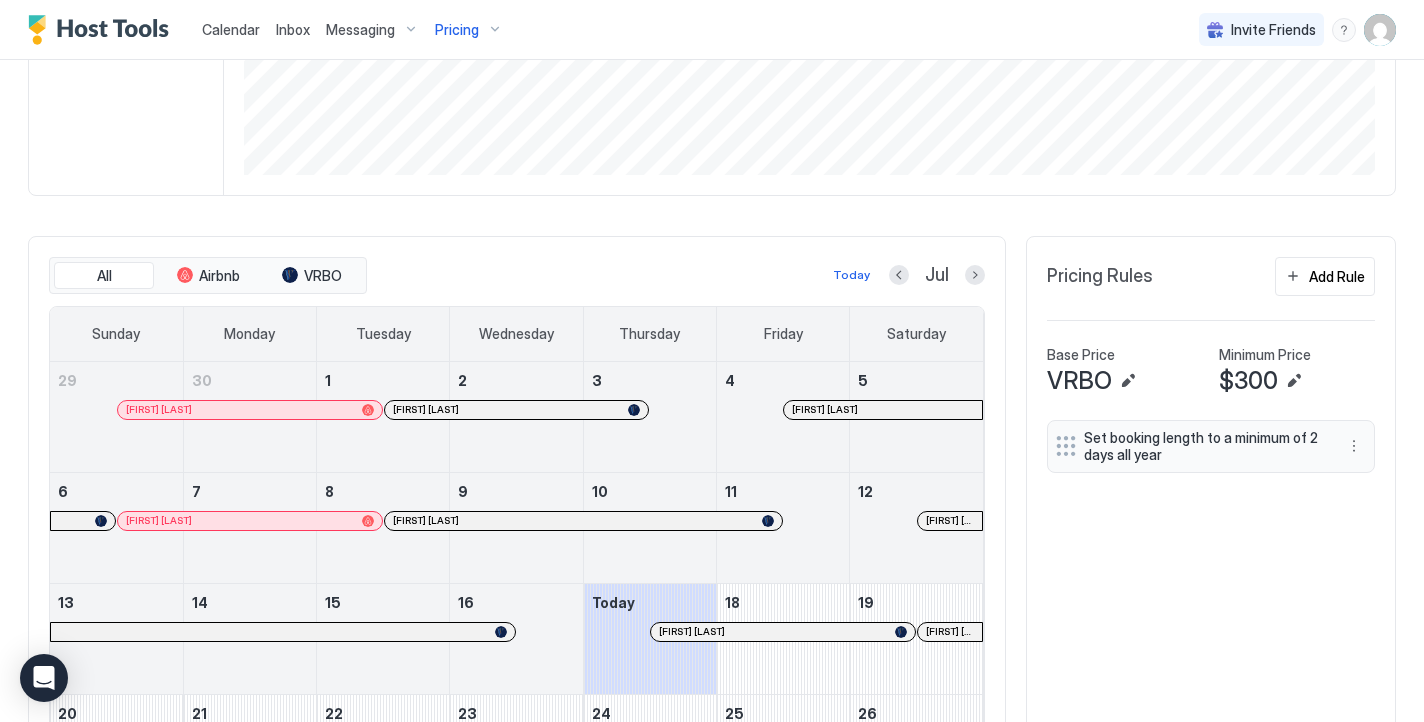 scroll, scrollTop: 435, scrollLeft: 0, axis: vertical 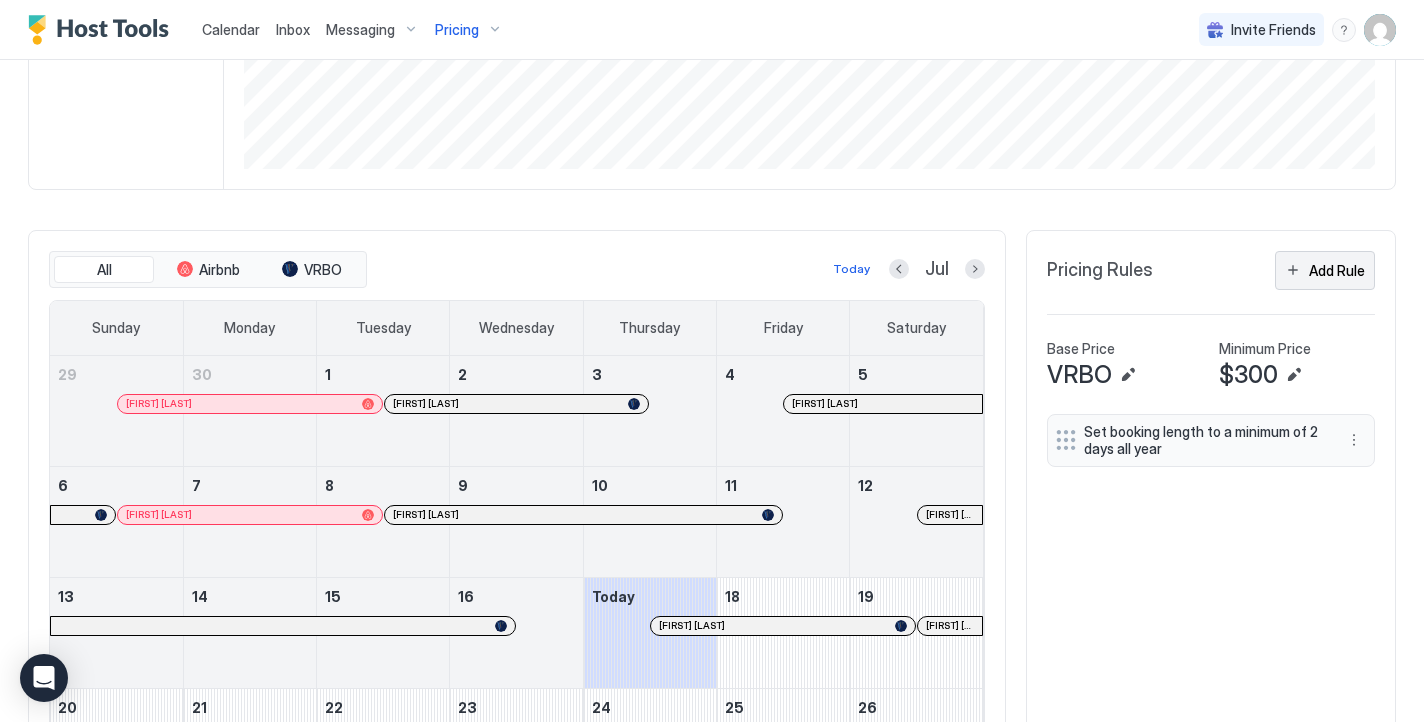 click on "Add Rule" at bounding box center (1325, 270) 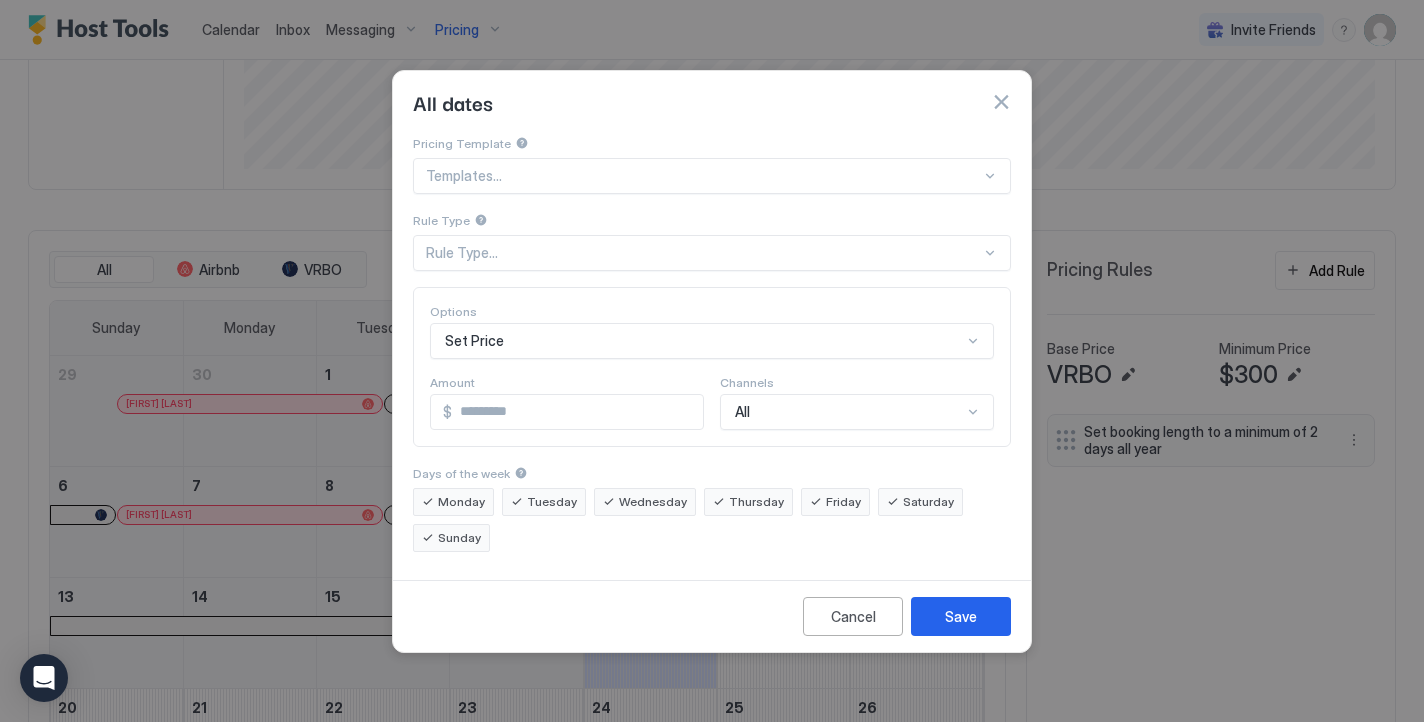 scroll, scrollTop: 97, scrollLeft: 0, axis: vertical 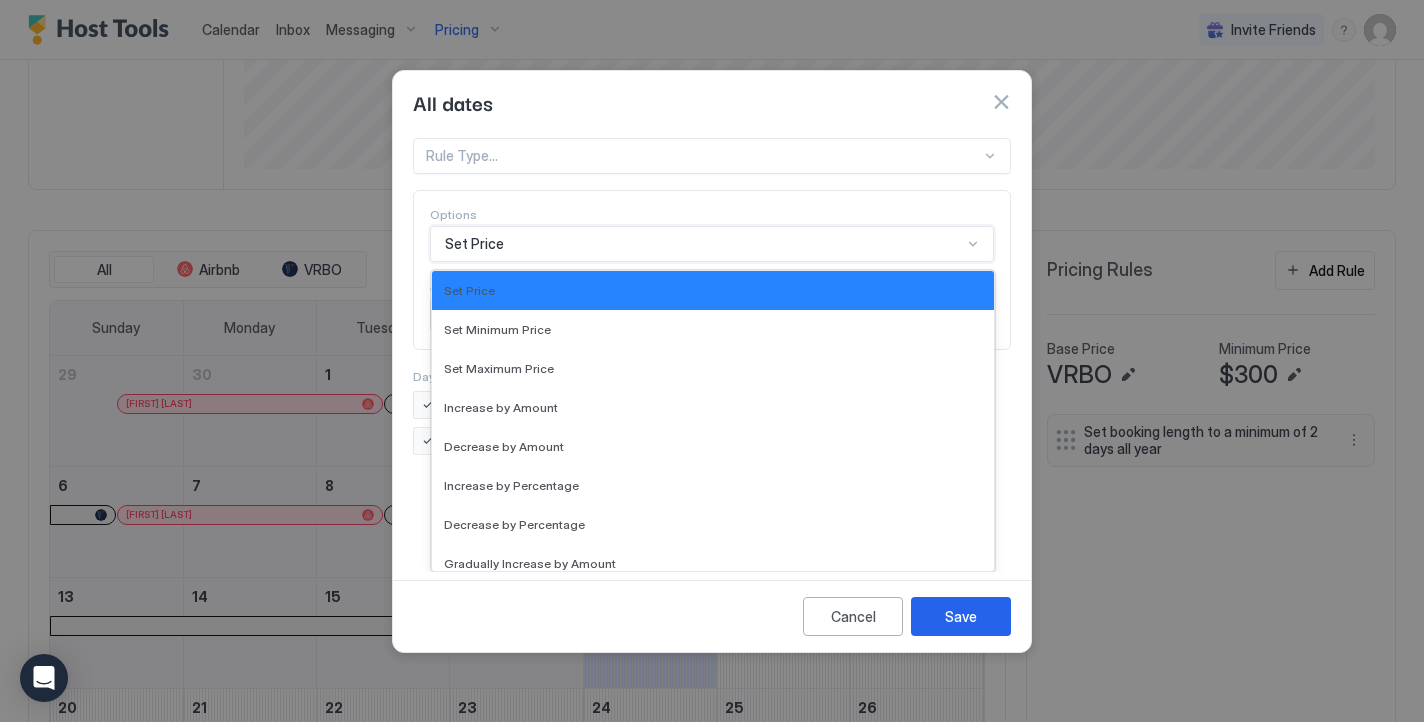 click on "Set Price selected, 1 of 17. 17 results available. Use Up and Down to choose options, press Enter to select the currently focused option, press Escape to exit the menu, press Tab to select the option and exit the menu. Set Price Set Price Set Minimum Price Set Maximum Price Increase by Amount Decrease by Amount Increase by Percentage Decrease by Percentage Gradually Increase by Amount Gradually Decrease by Amount, Chronological Gradually Decrease by Amount, Reverse Chronological Gradually Increase by Percentage Gradually Decrease by Percentage, Chronological Gradually Decrease by Percentage, Reverse Chronological Set Minimum Nights Set Availability Block Check-in Block Check-out" at bounding box center (712, 244) 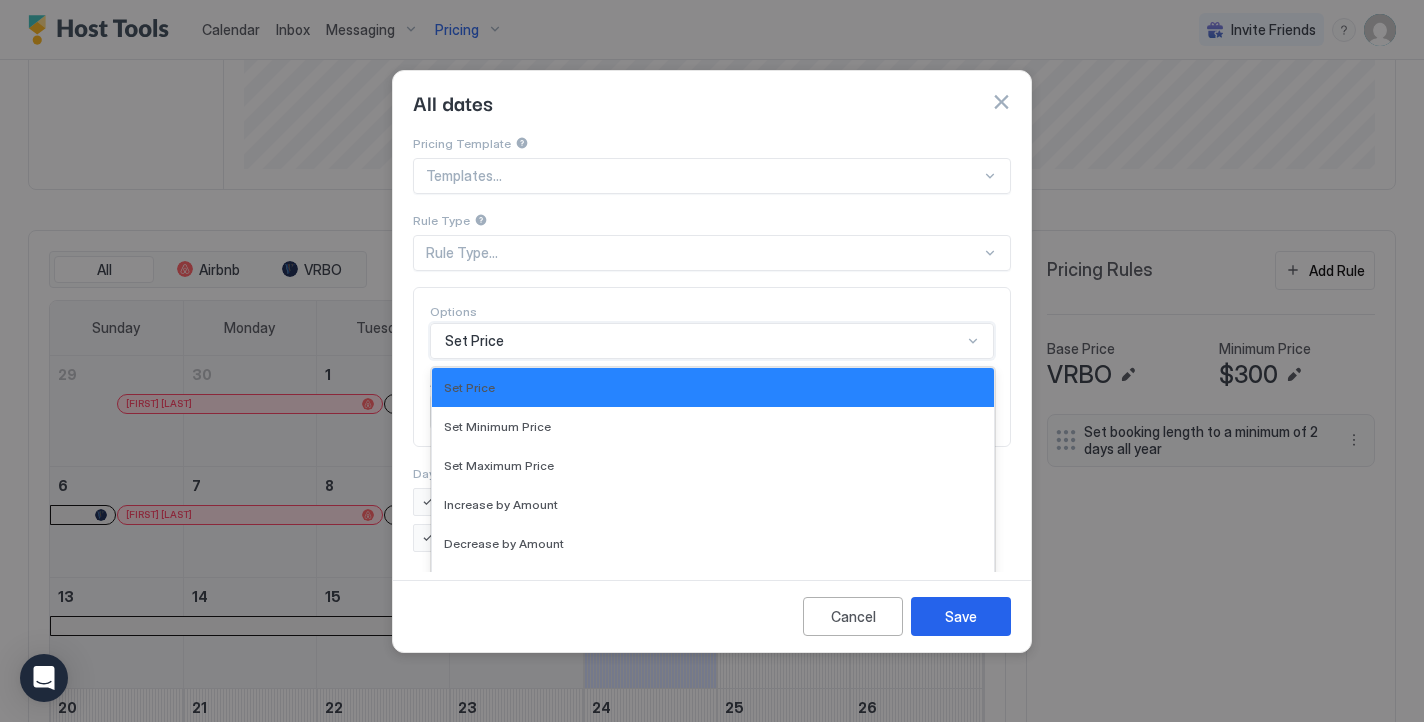 click on "Pricing Template   Templates... Rule Type   Rule Type... Options Set Price selected, 1 of 17. 17 results available. Use Up and Down to choose options, press Enter to select the currently focused option, press Escape to exit the menu, press Tab to select the option and exit the menu. Set Price Set Price Set Minimum Price Set Maximum Price Increase by Amount Decrease by Amount Increase by Percentage Decrease by Percentage Gradually Increase by Amount Gradually Decrease by Amount, Chronological Gradually Decrease by Amount, Reverse Chronological Gradually Increase by Percentage Gradually Decrease by Percentage, Chronological Gradually Decrease by Percentage, Reverse Chronological Set Minimum Nights Set Availability Block Check-in Block Check-out Amount $ * Channels All Days of the week   Monday Tuesday Wednesday Thursday Friday Saturday Sunday" at bounding box center (712, 342) 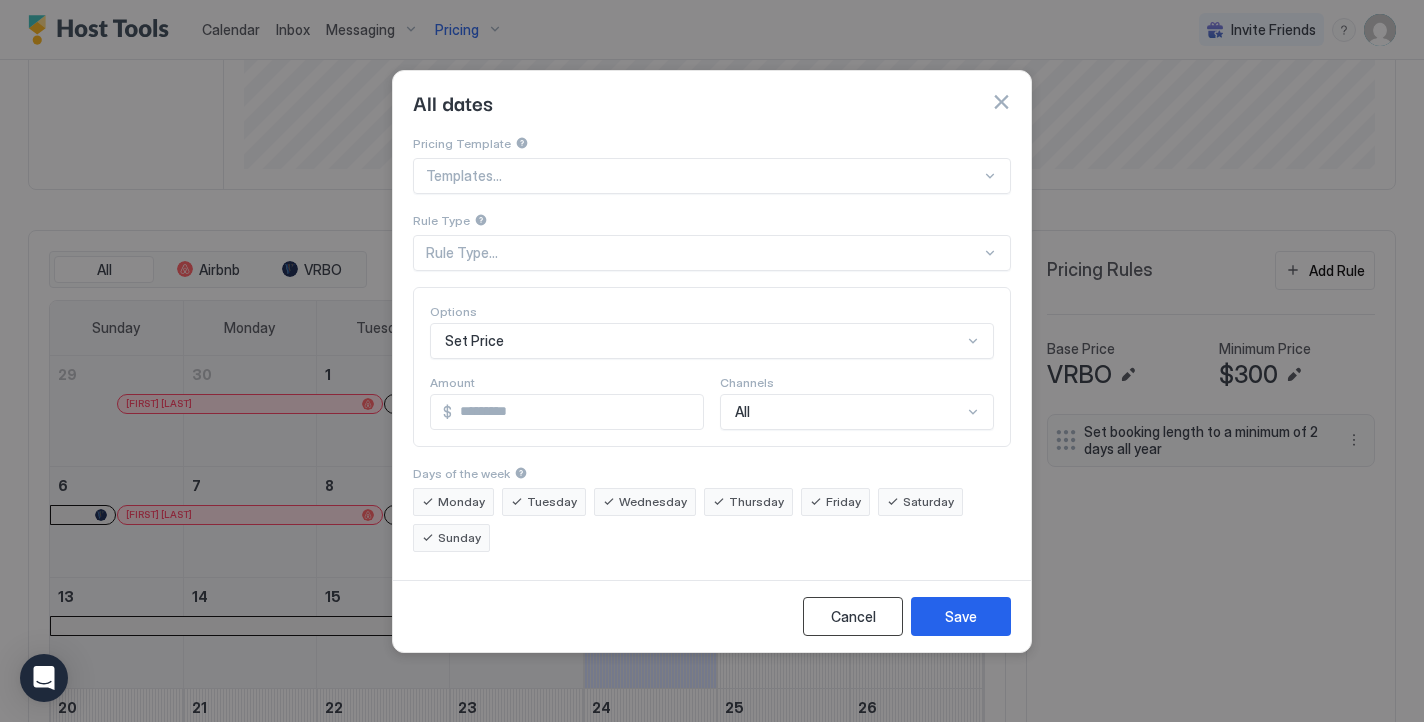 click on "Cancel" at bounding box center [853, 616] 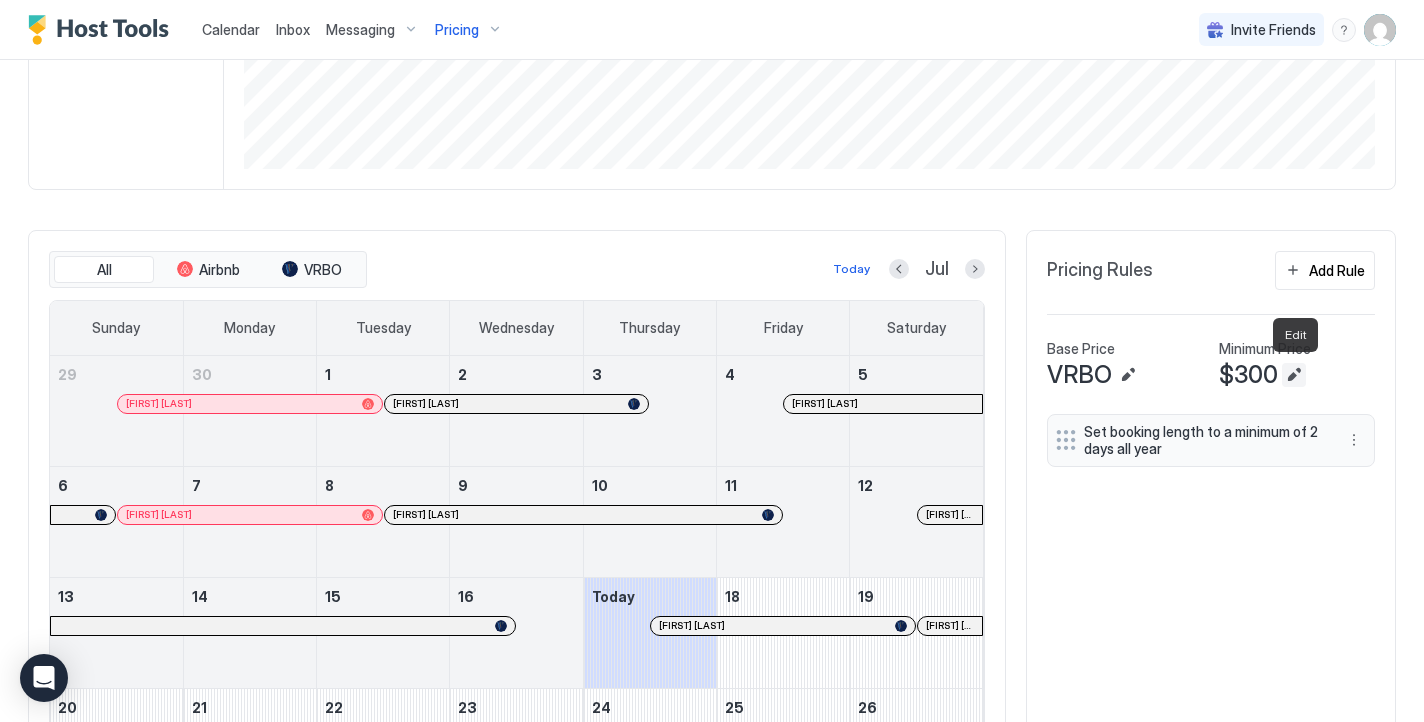 click at bounding box center [1294, 375] 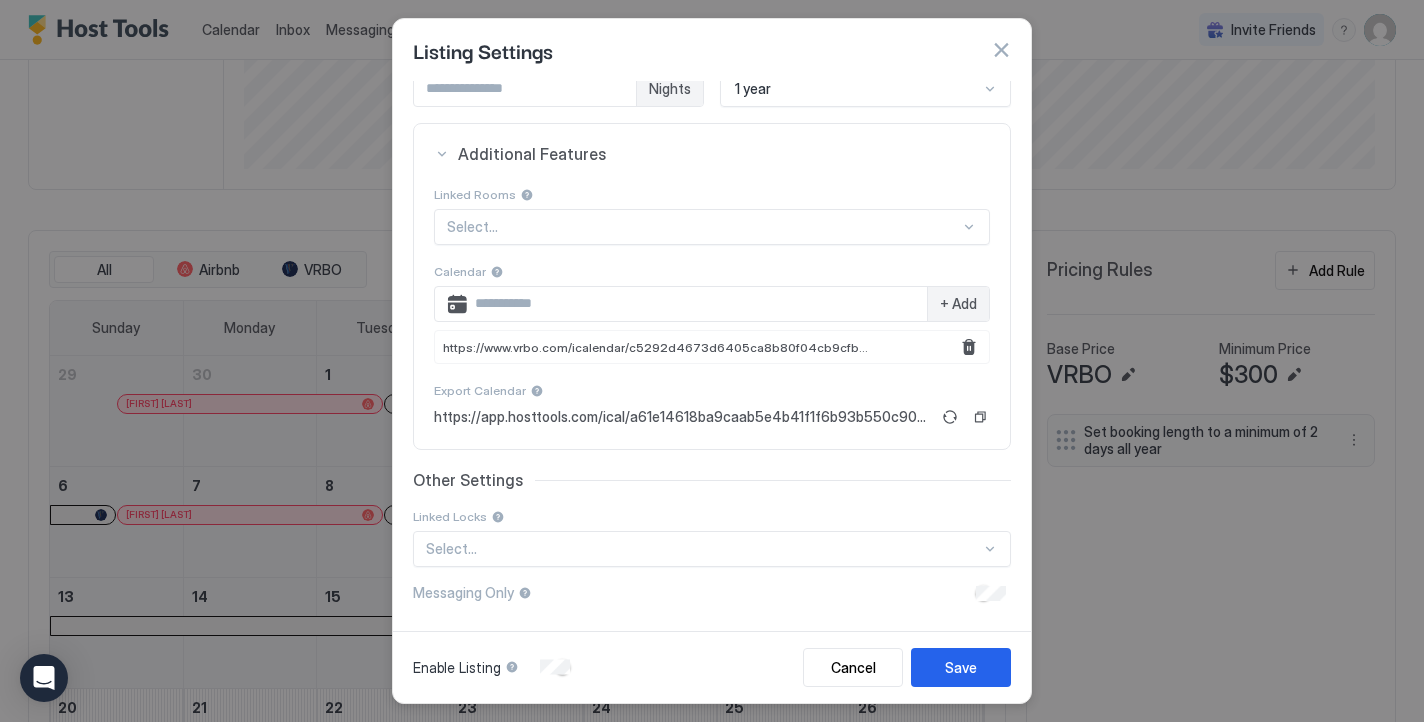scroll, scrollTop: 345, scrollLeft: 0, axis: vertical 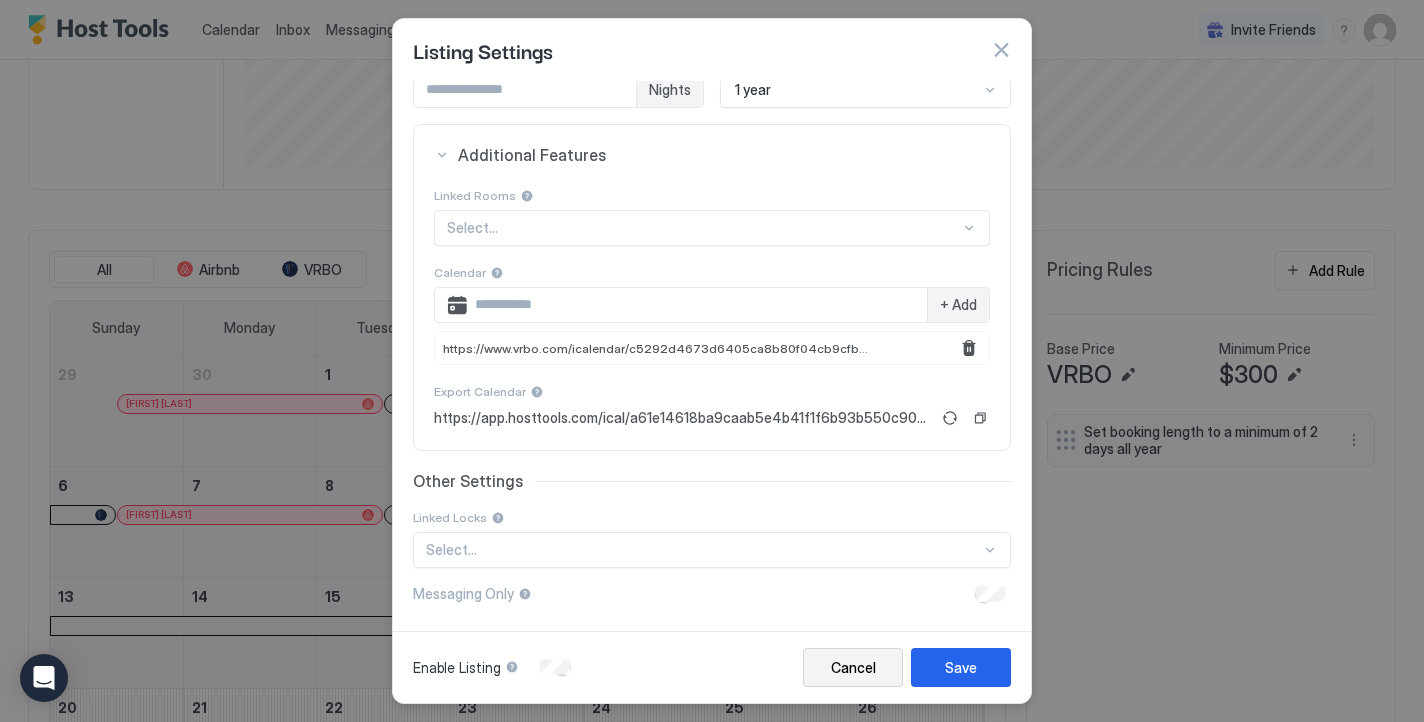 click on "Cancel" at bounding box center [853, 667] 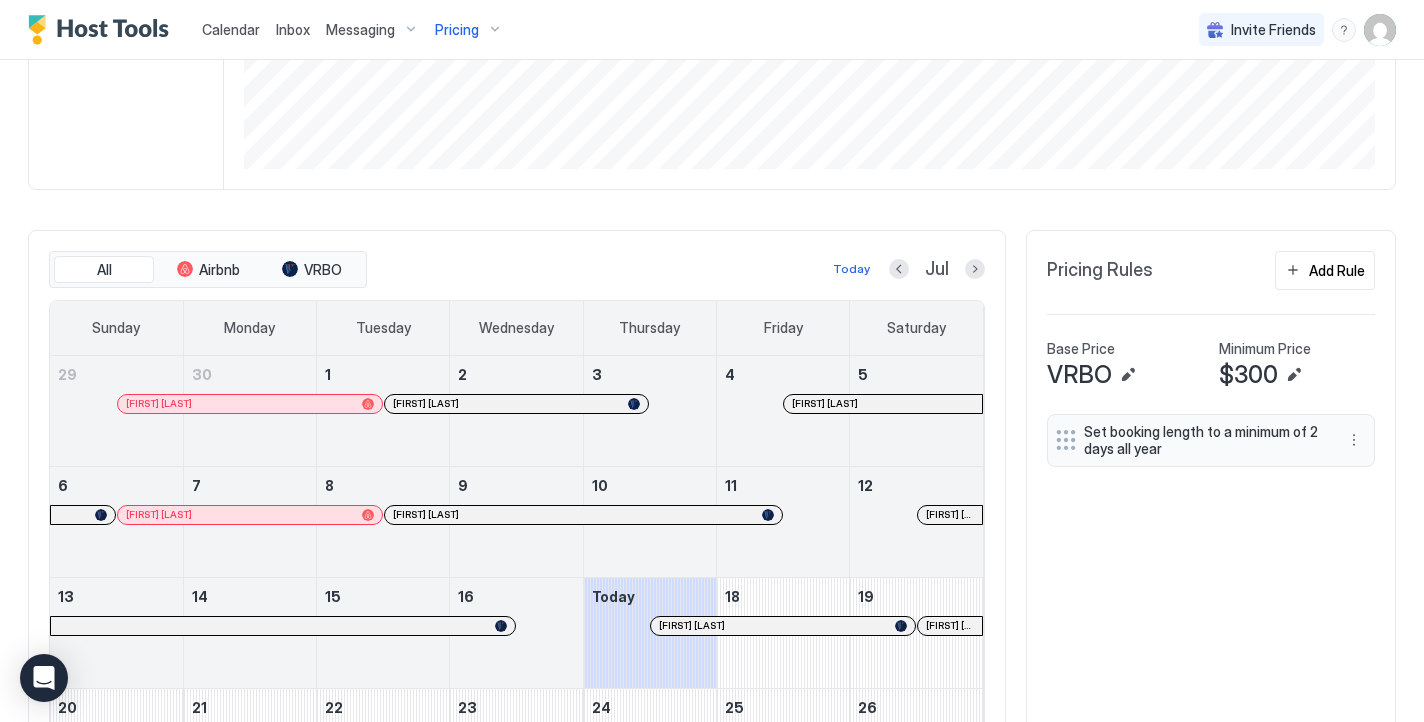 click on "Pricing" at bounding box center (469, 30) 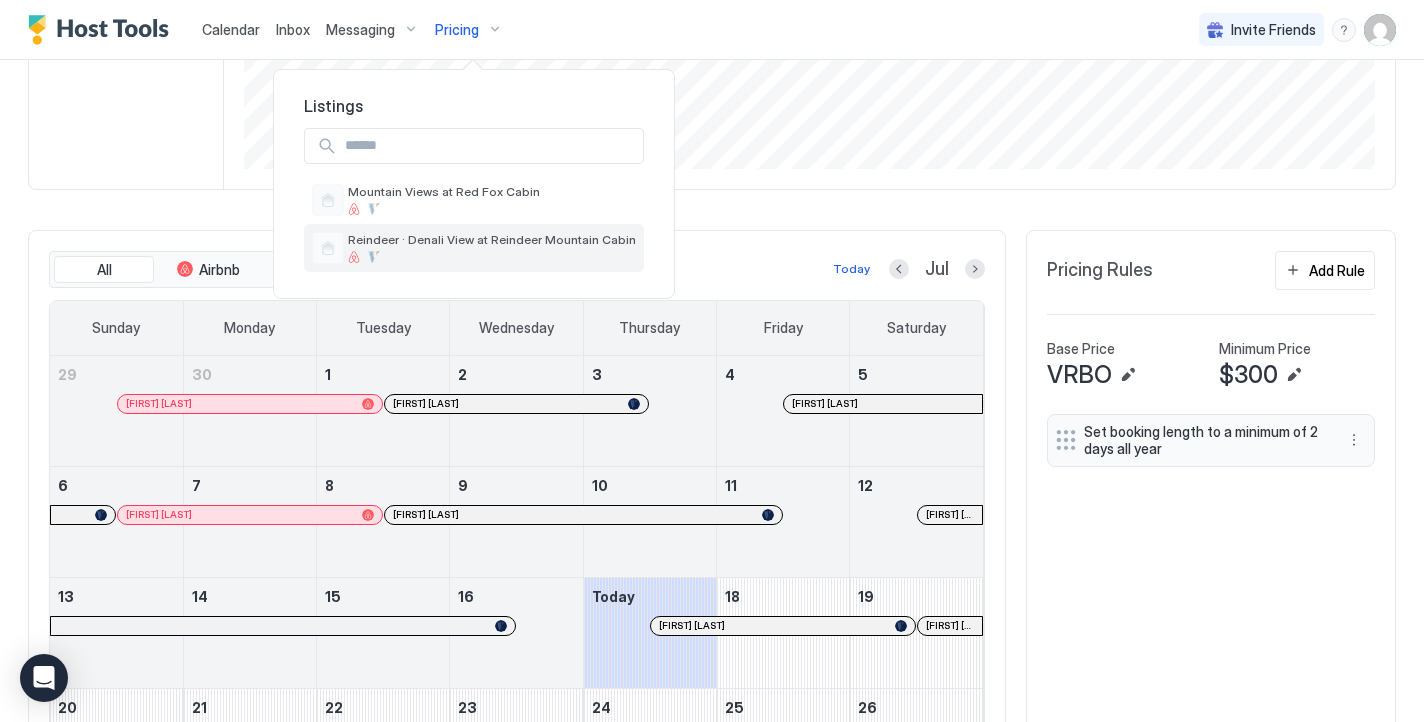 click on "Reindeer  · Denali View at Reindeer Mountain Cabin" at bounding box center (492, 239) 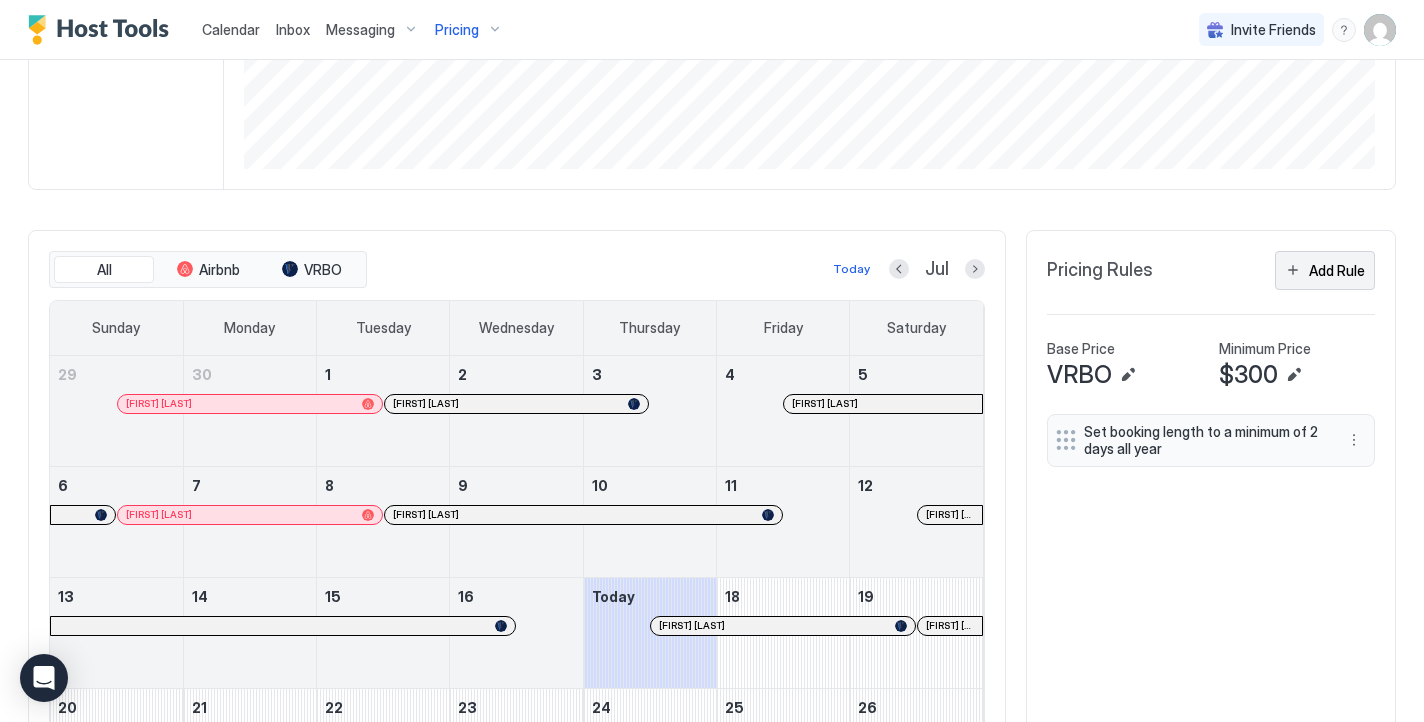 click on "Add Rule" at bounding box center [1325, 270] 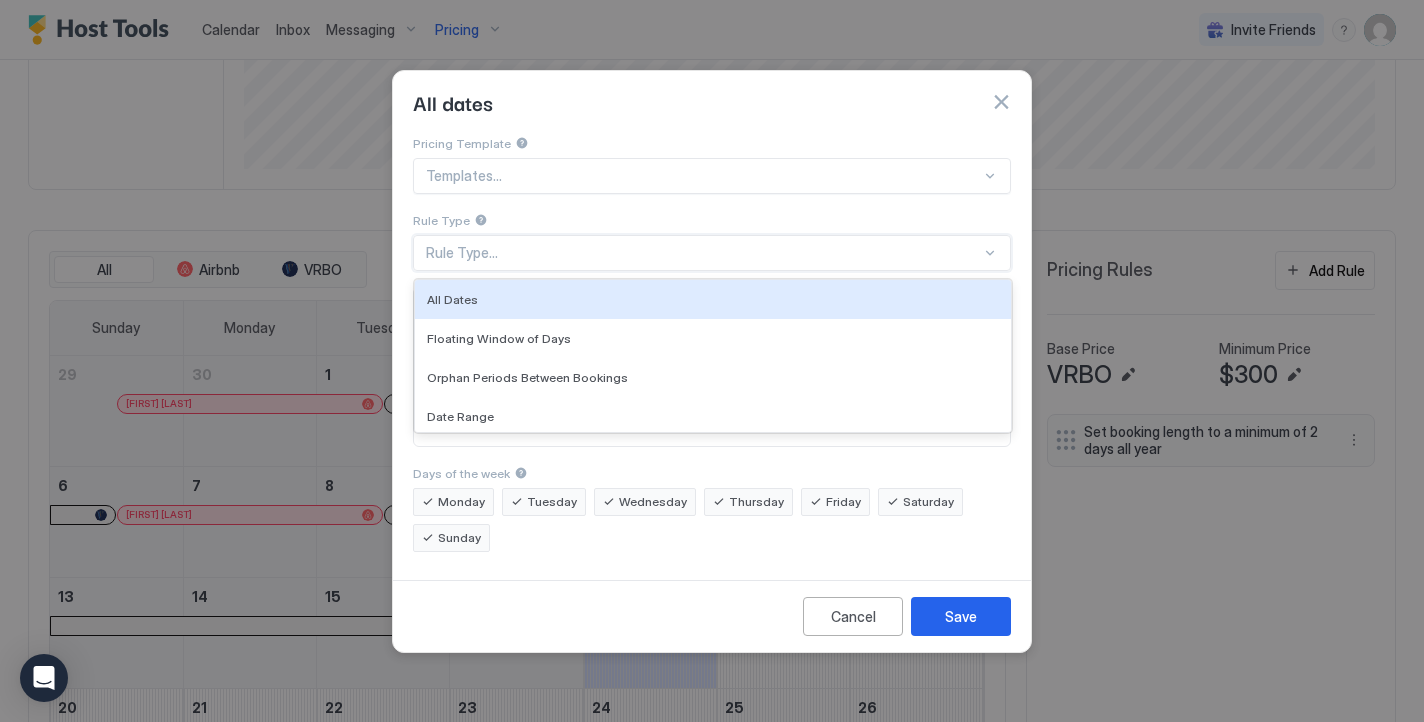 click on "Rule Type..." at bounding box center (703, 253) 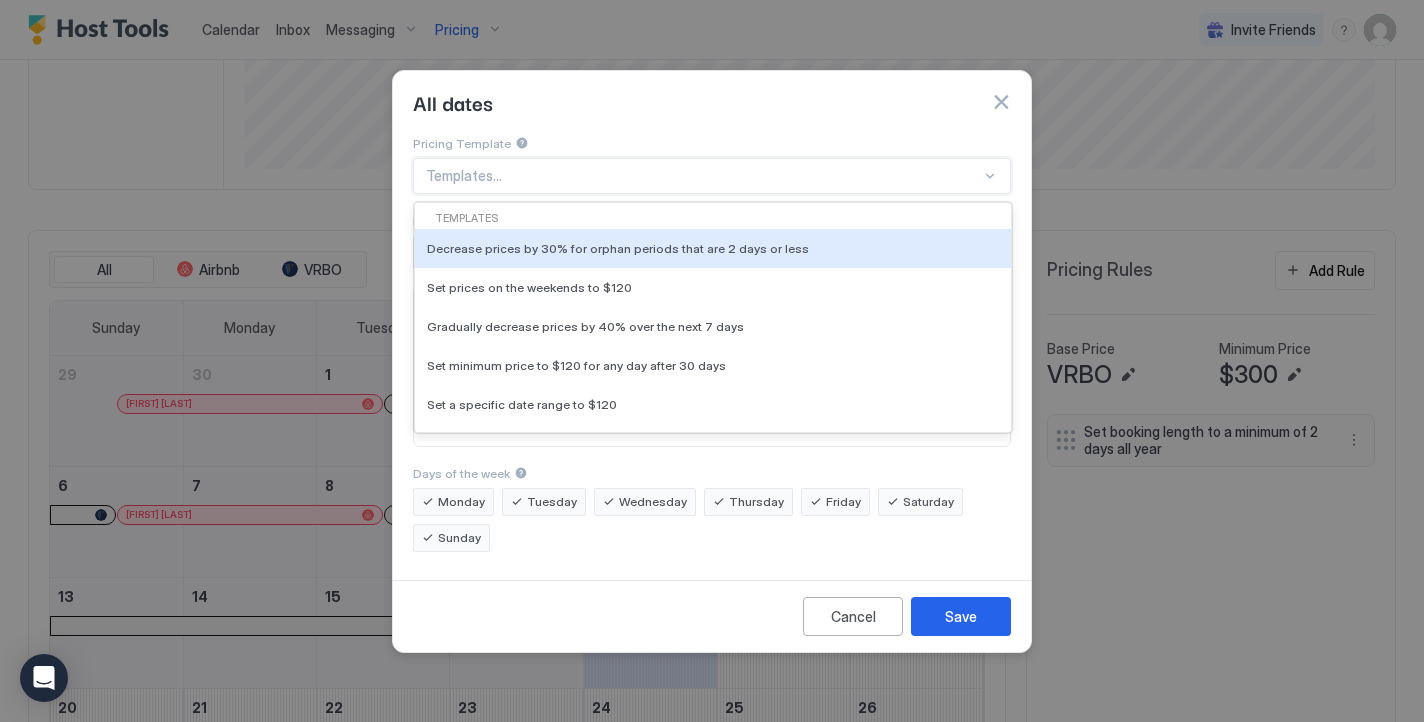 click on "Templates..." at bounding box center [712, 176] 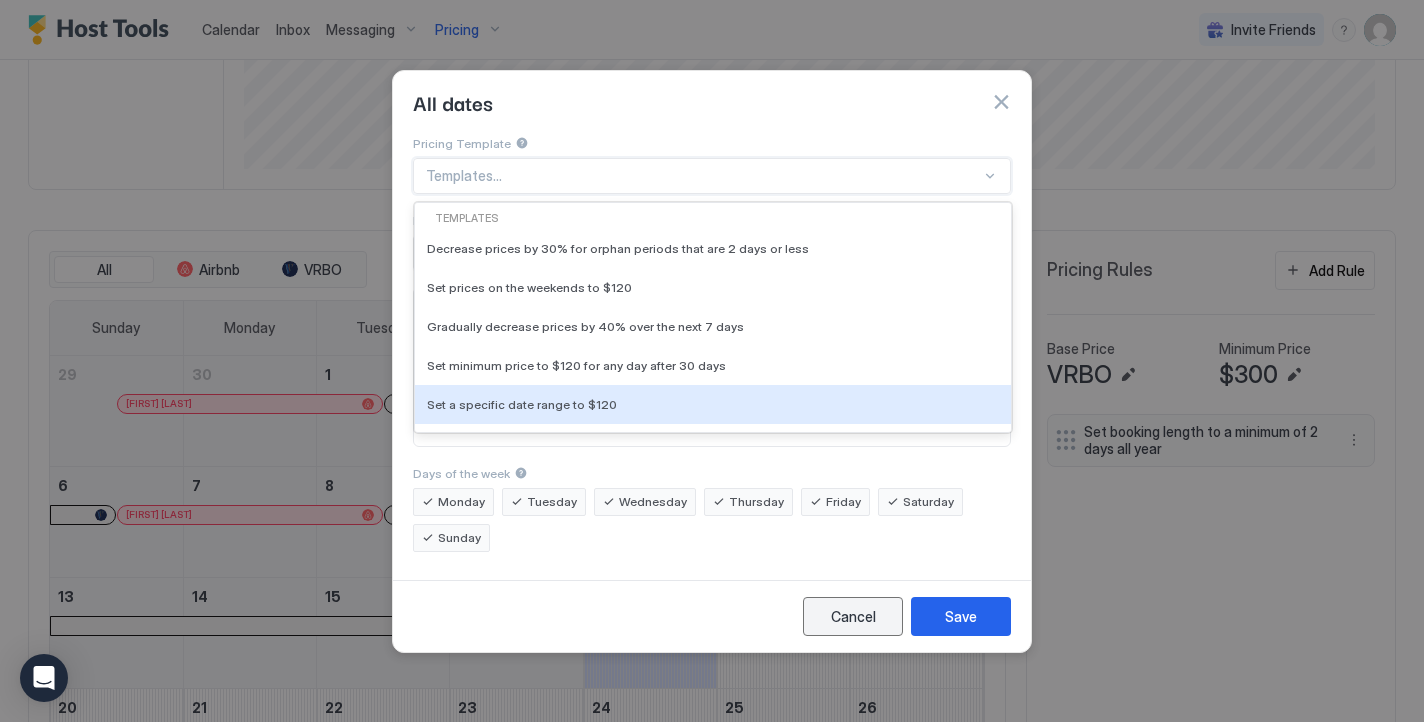 click on "Cancel" at bounding box center (853, 616) 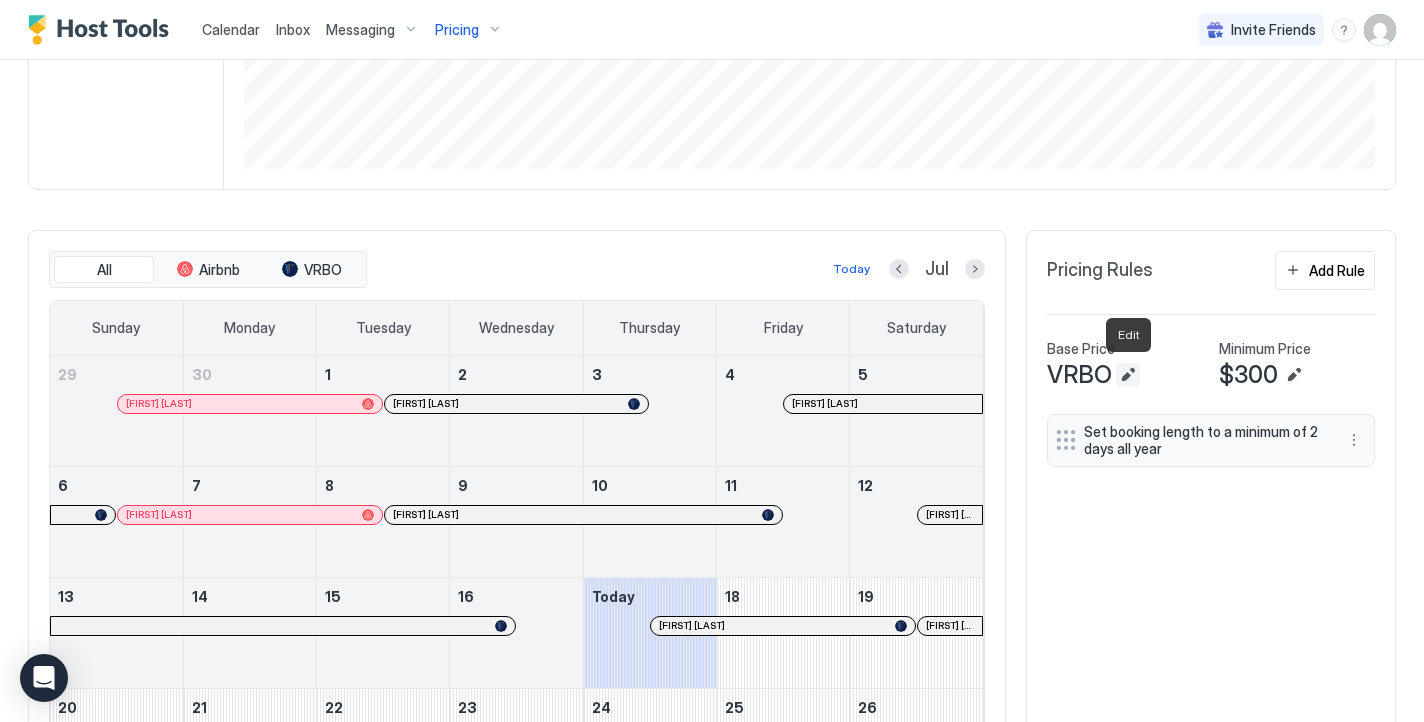 click at bounding box center [1128, 375] 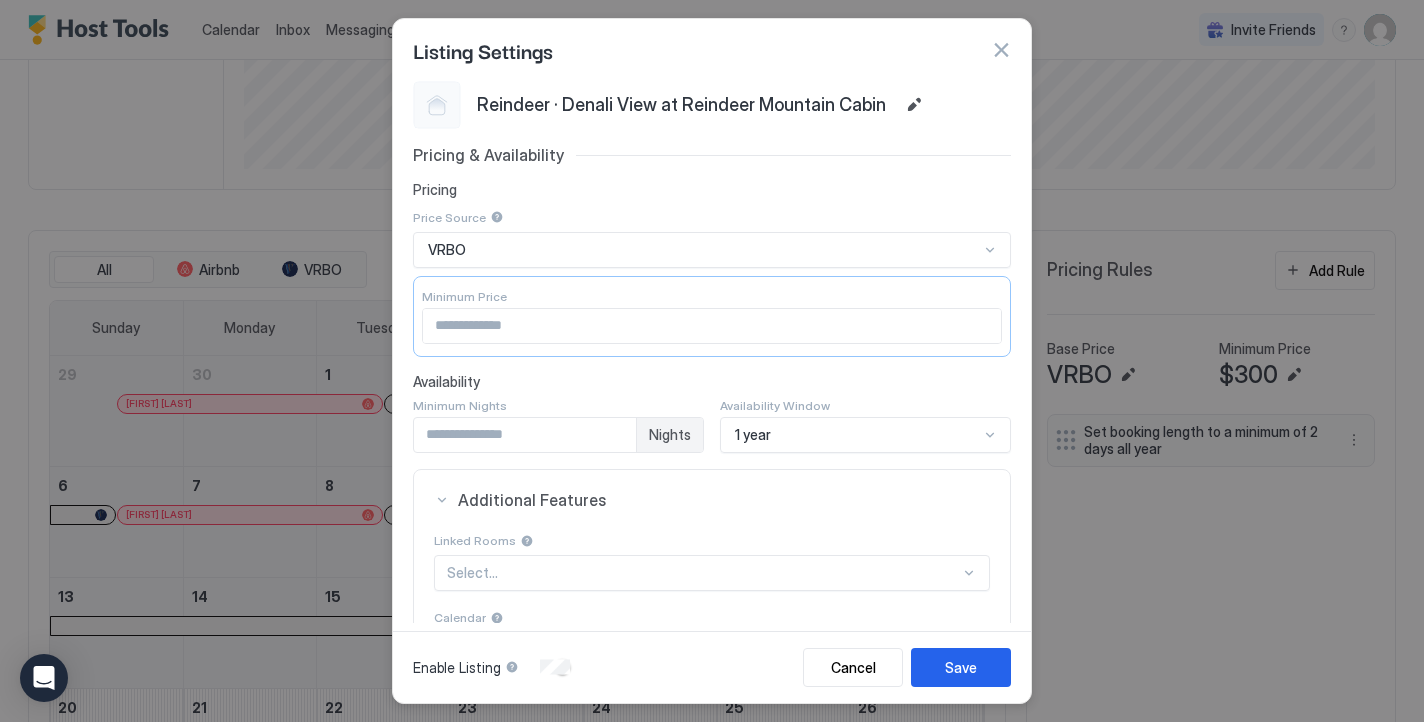 scroll, scrollTop: 0, scrollLeft: 0, axis: both 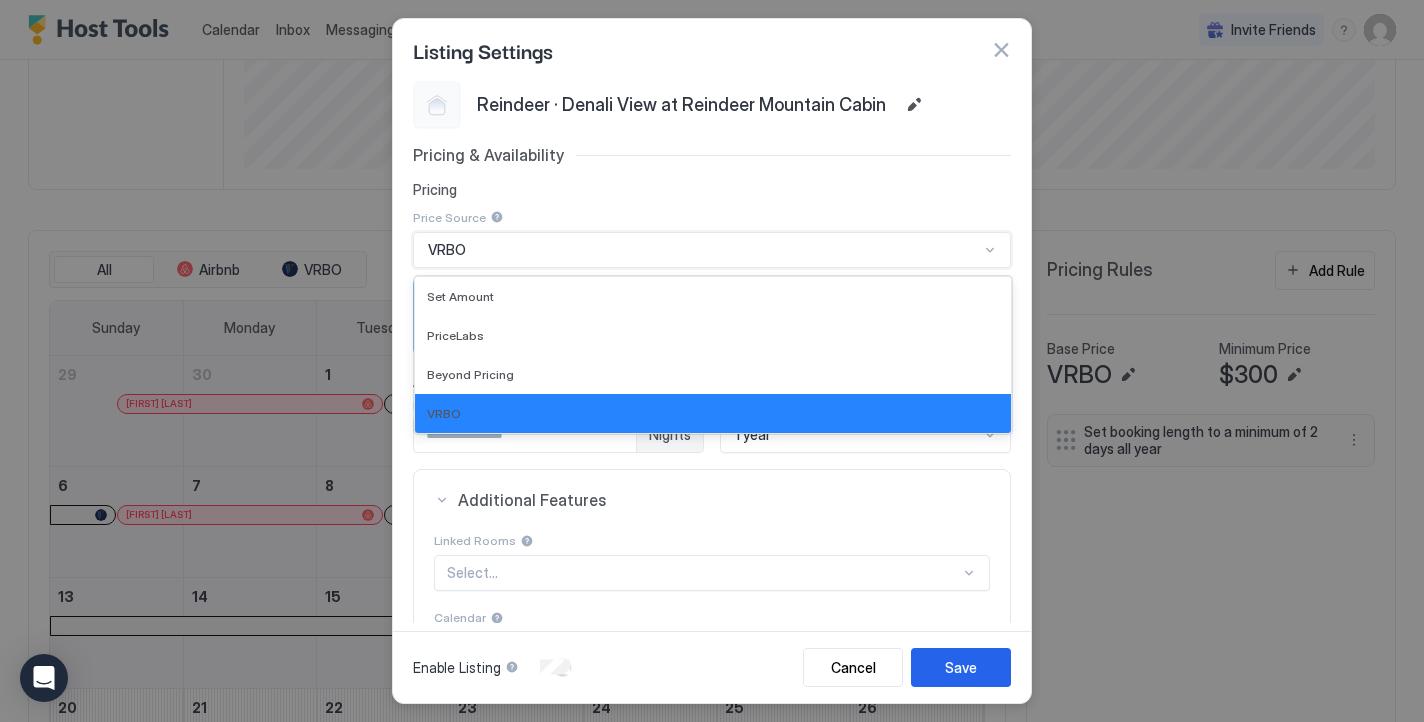click at bounding box center (990, 250) 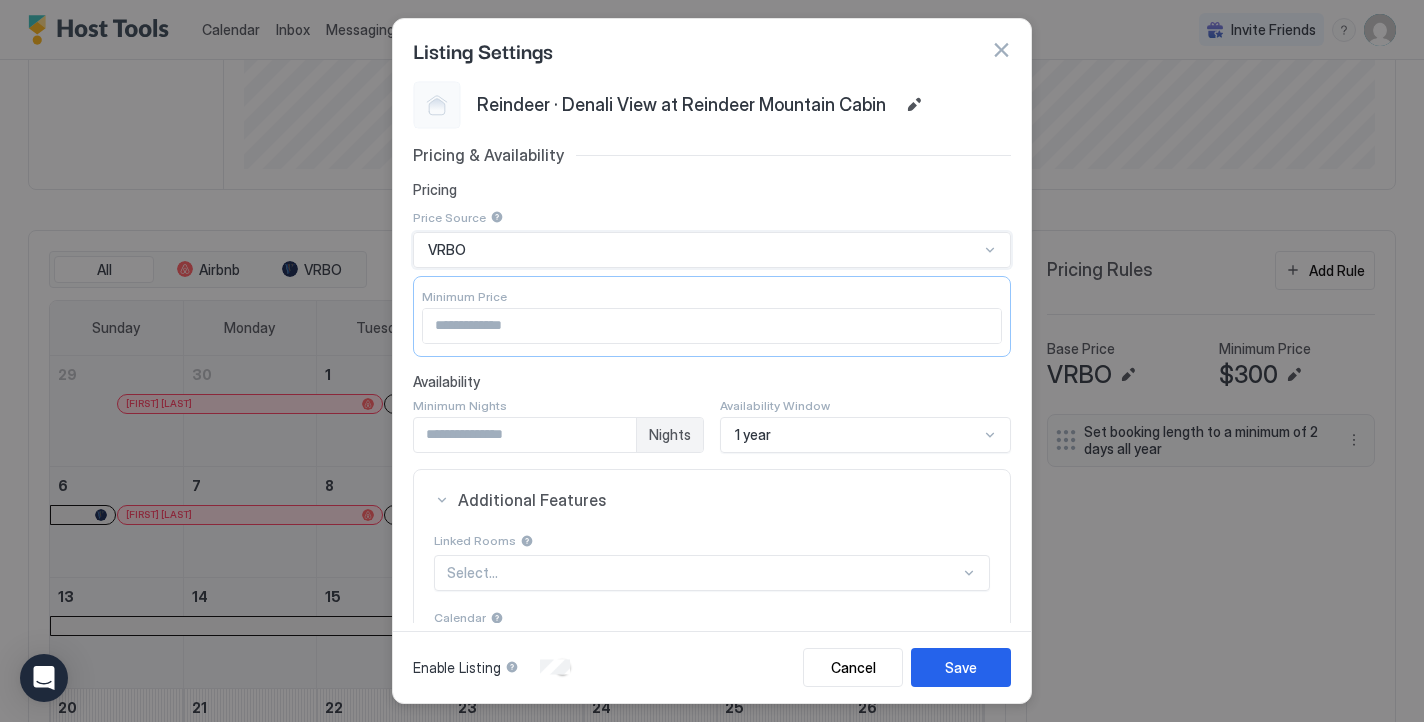 click at bounding box center [990, 250] 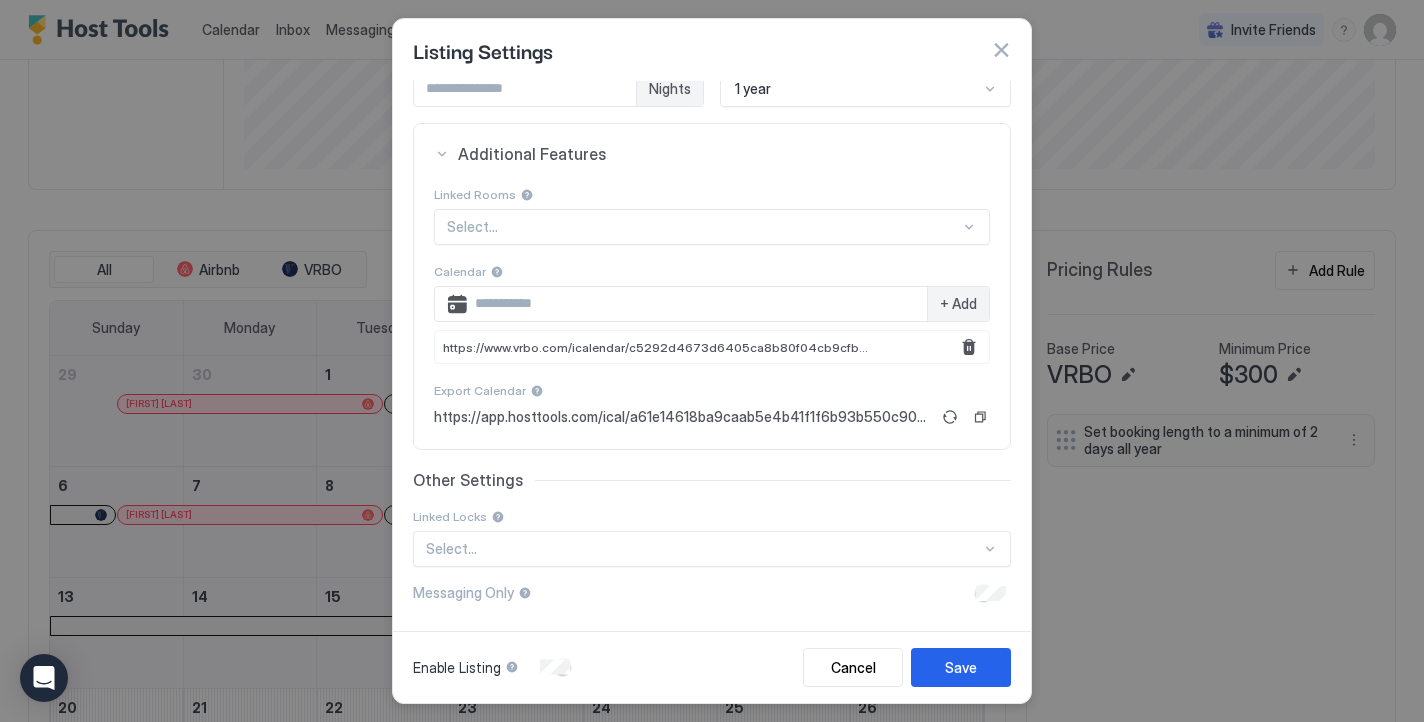 scroll, scrollTop: 345, scrollLeft: 0, axis: vertical 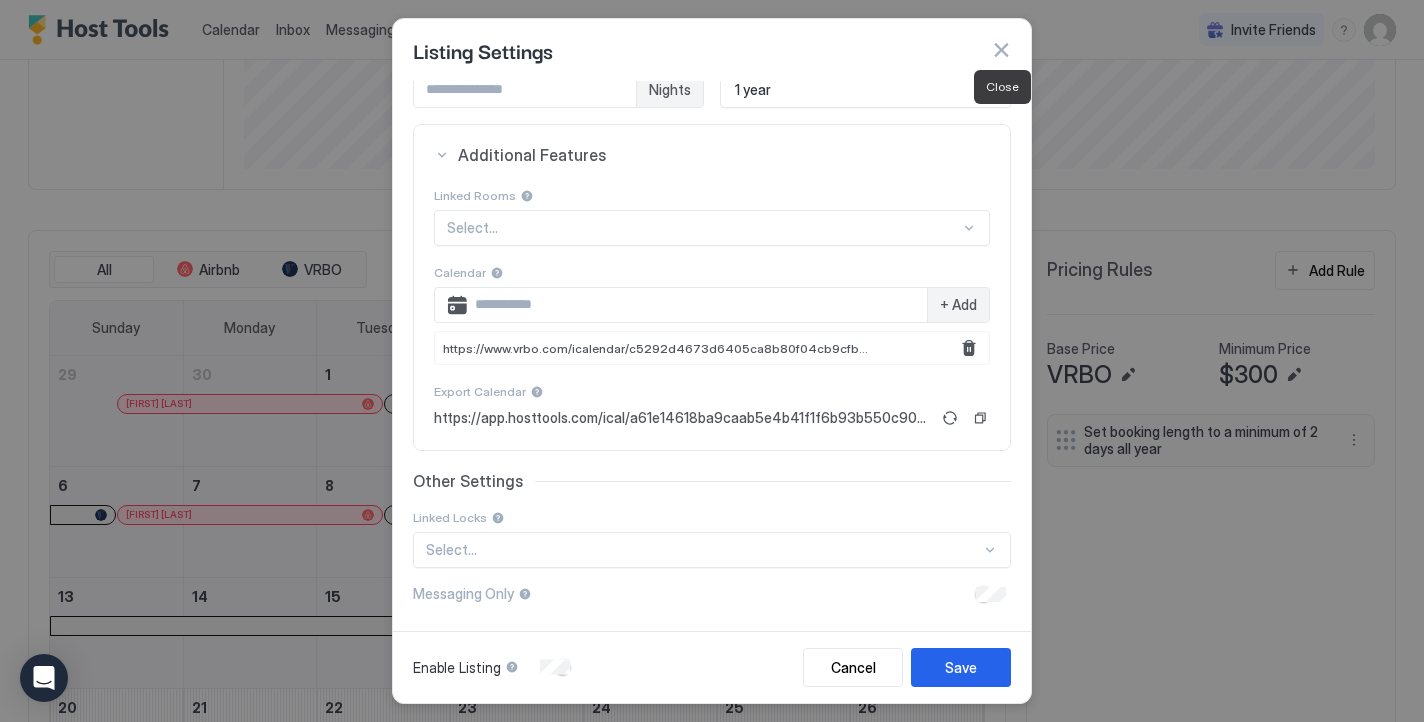 click at bounding box center [1001, 50] 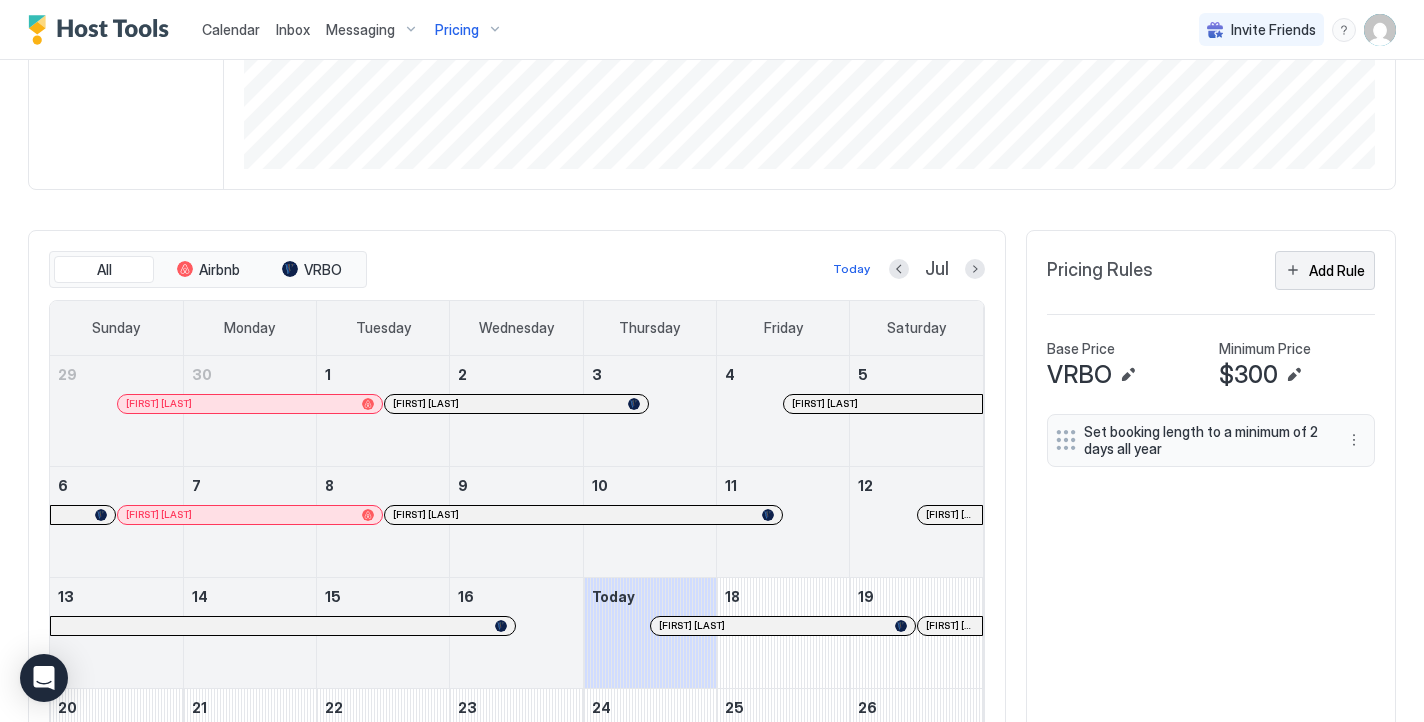 click on "Add Rule" at bounding box center [1337, 270] 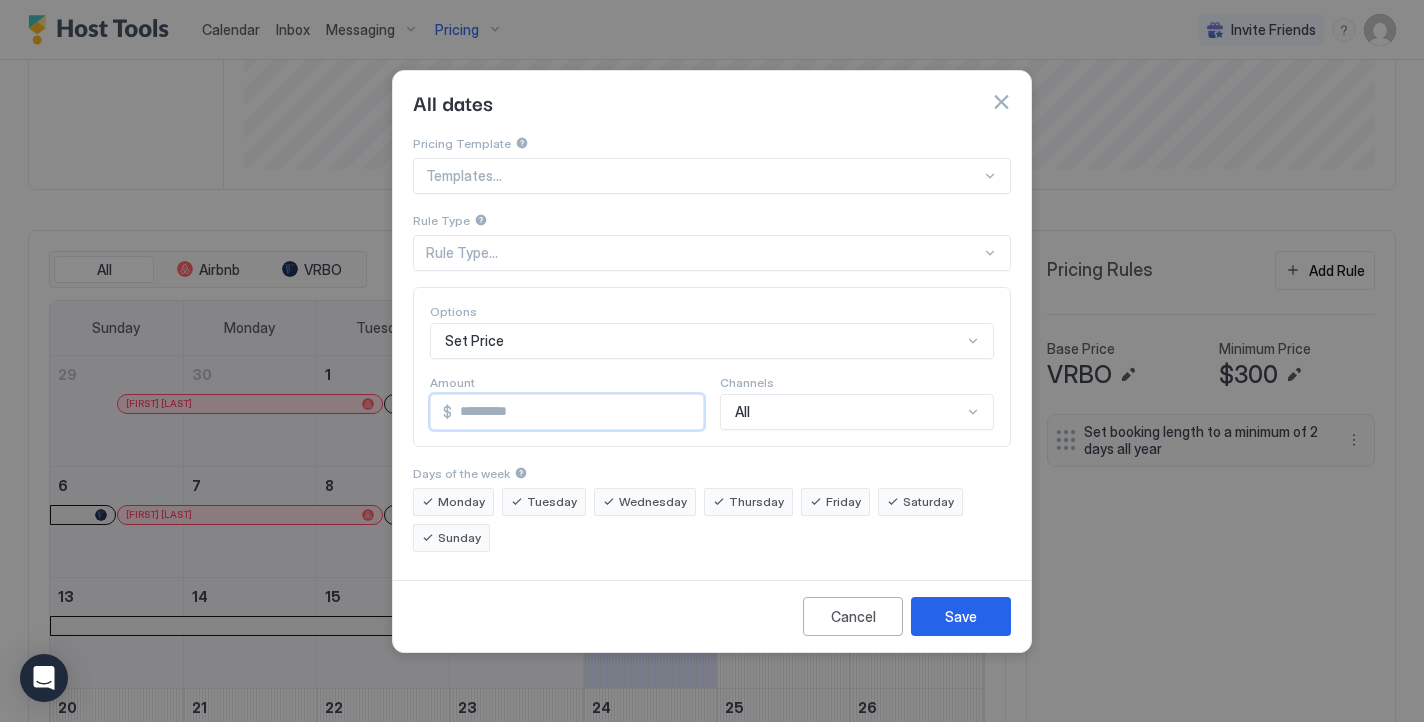click on "*" at bounding box center (577, 412) 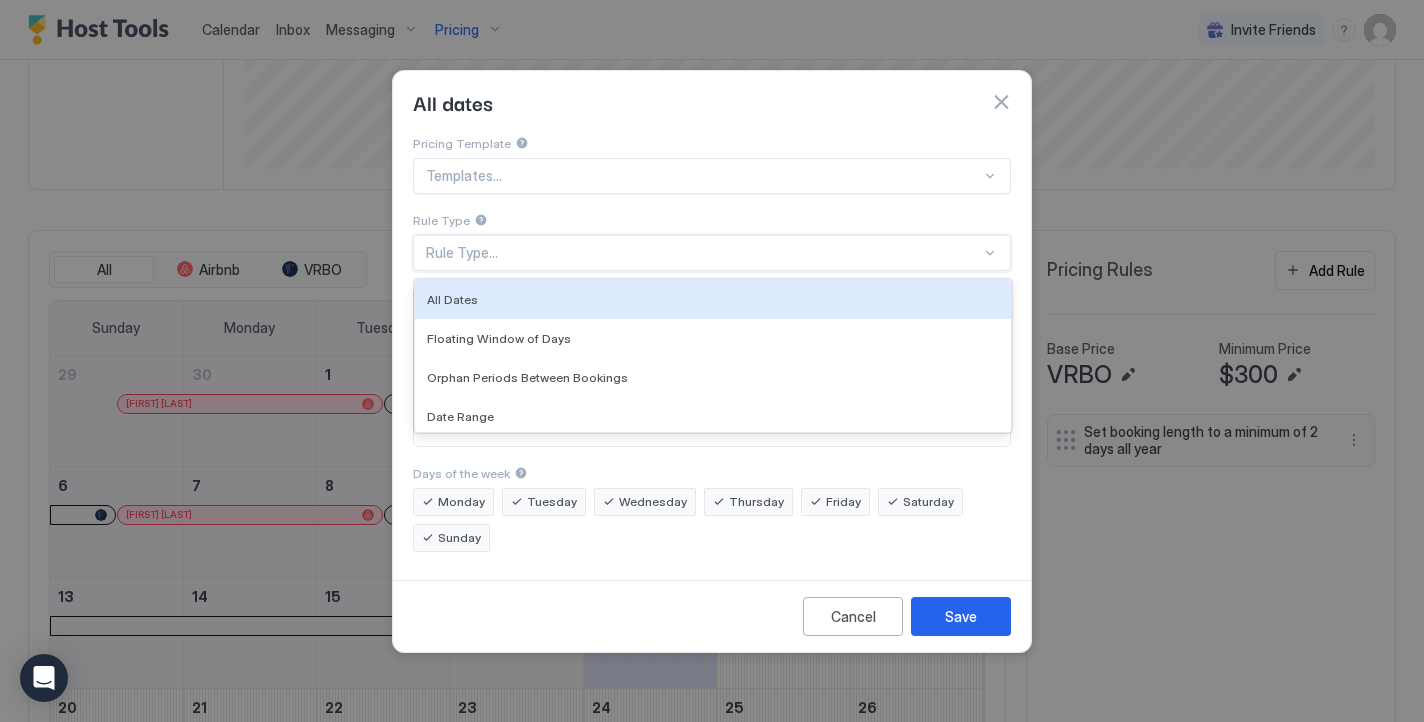 click on "Rule Type..." at bounding box center (703, 253) 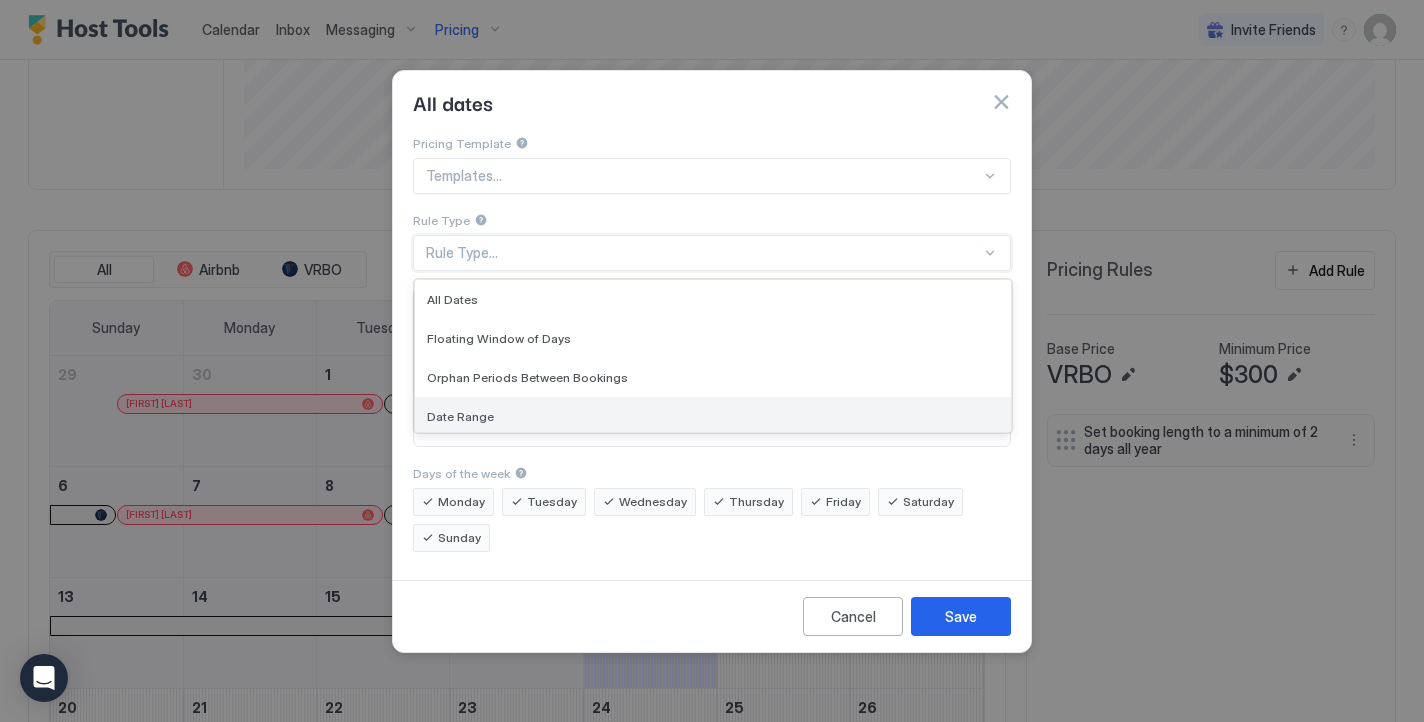 click on "Date Range" at bounding box center (713, 416) 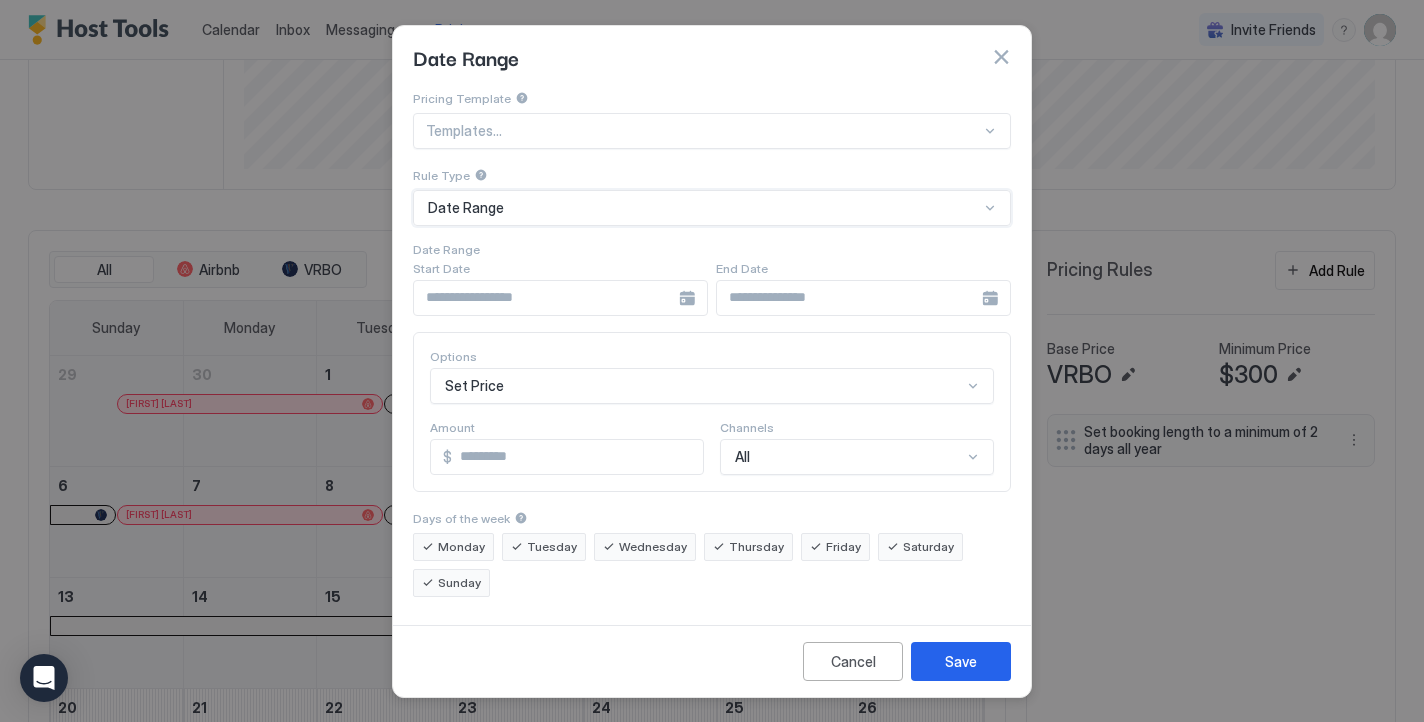 click at bounding box center [560, 298] 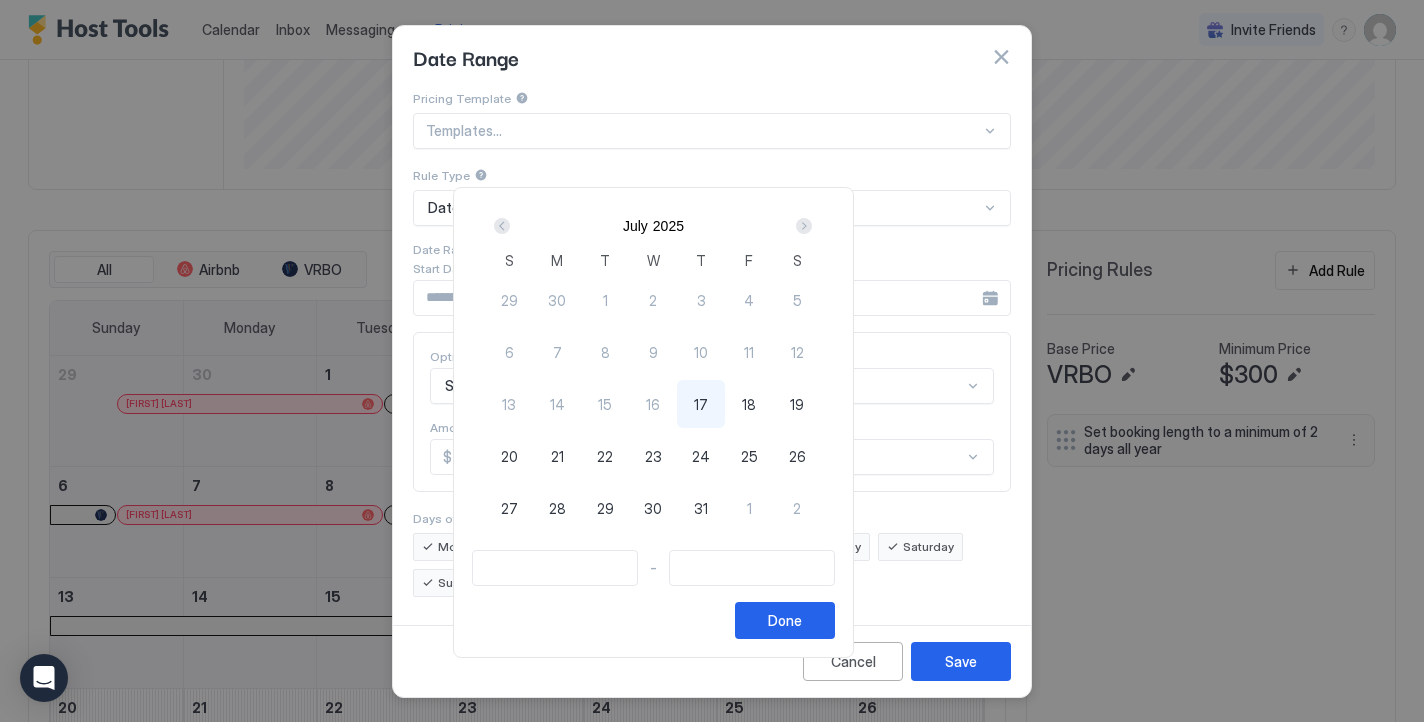 click on "17" at bounding box center [701, 404] 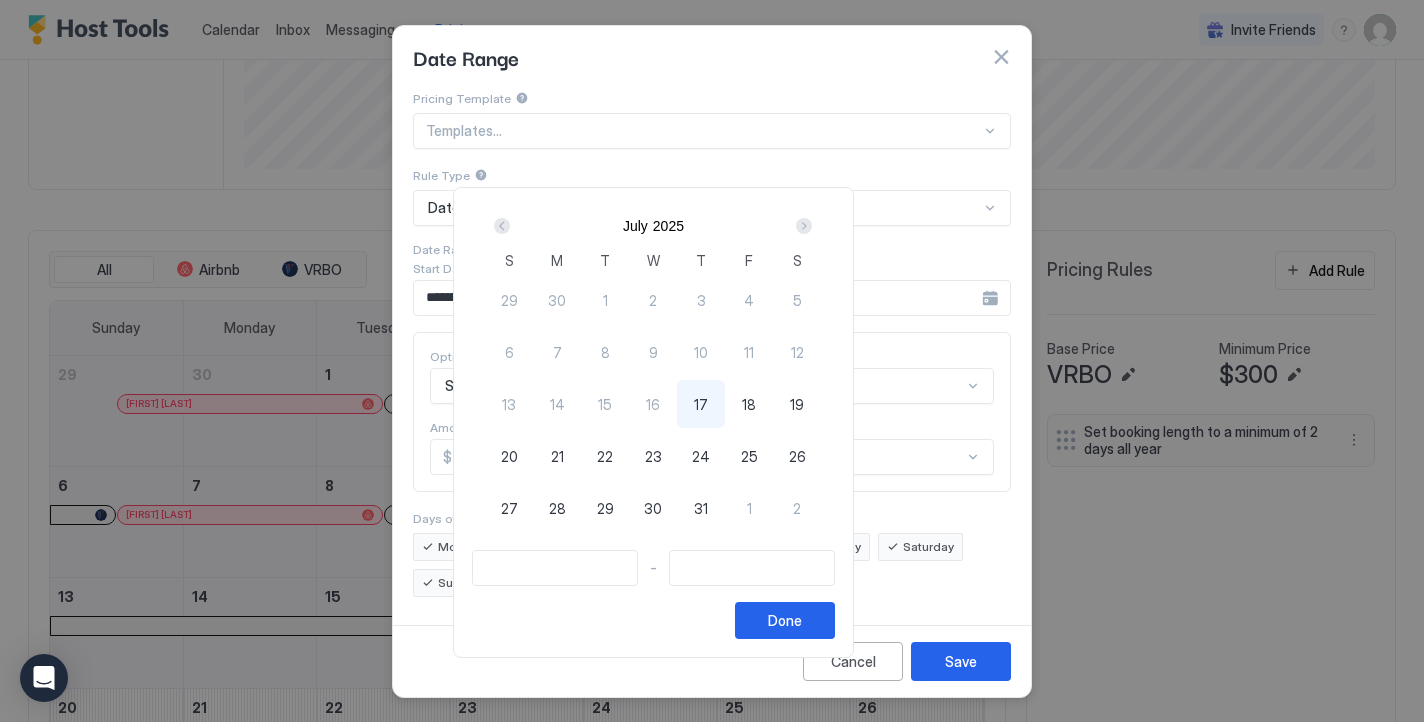 type on "**********" 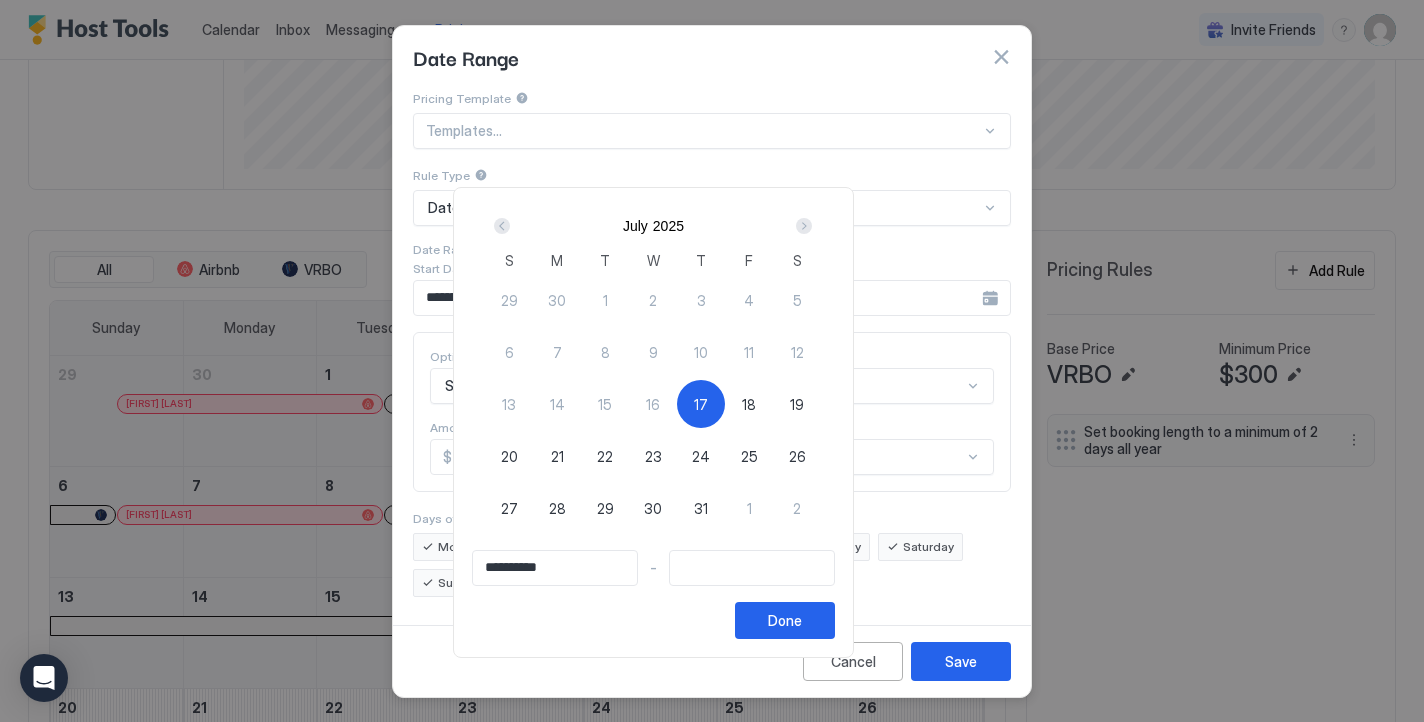 click at bounding box center (804, 226) 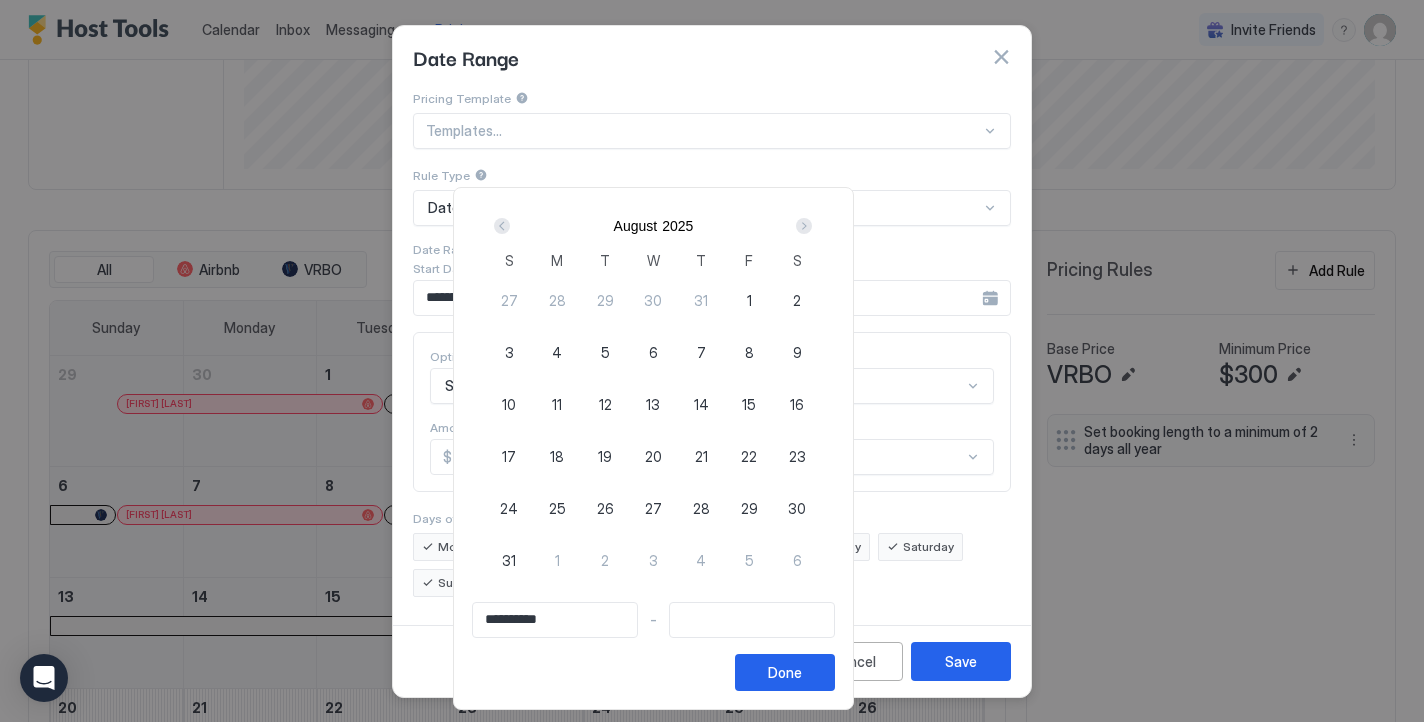 click at bounding box center [804, 226] 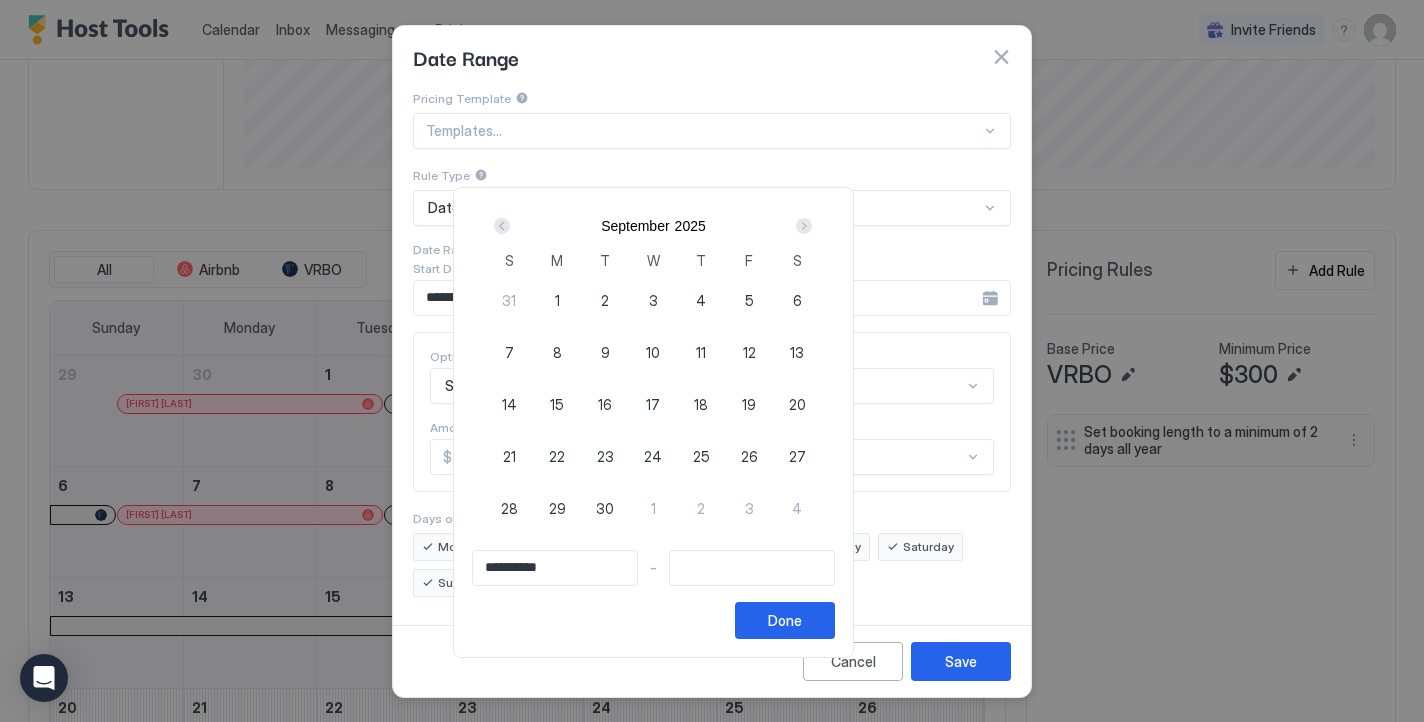 click at bounding box center (804, 226) 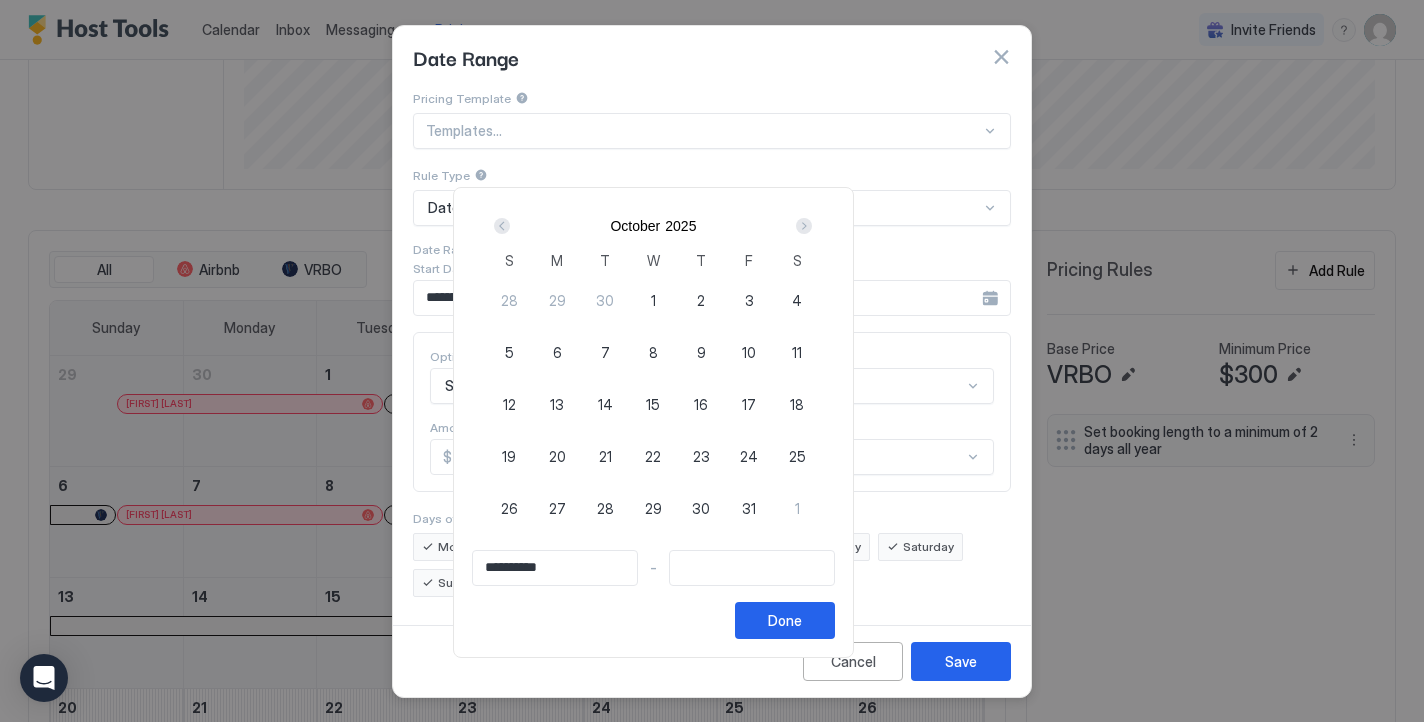 click at bounding box center [804, 226] 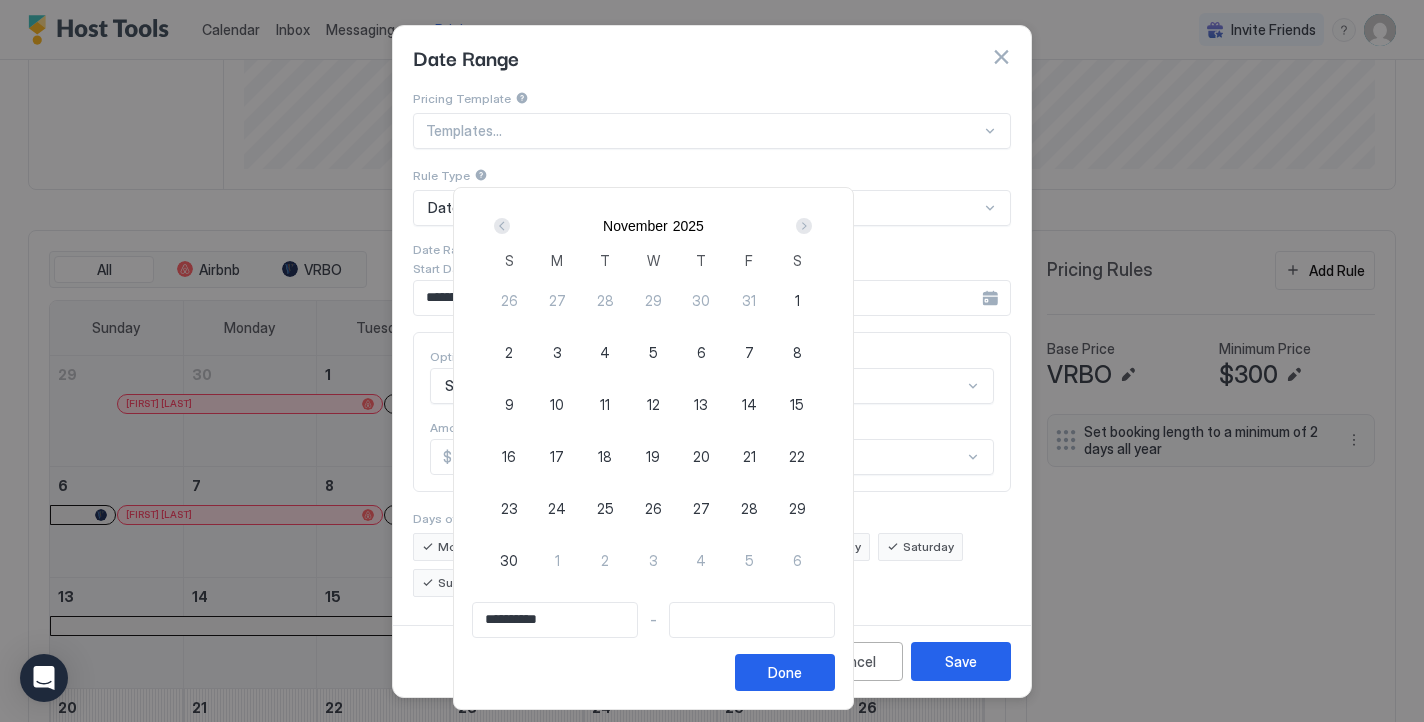 click at bounding box center (804, 226) 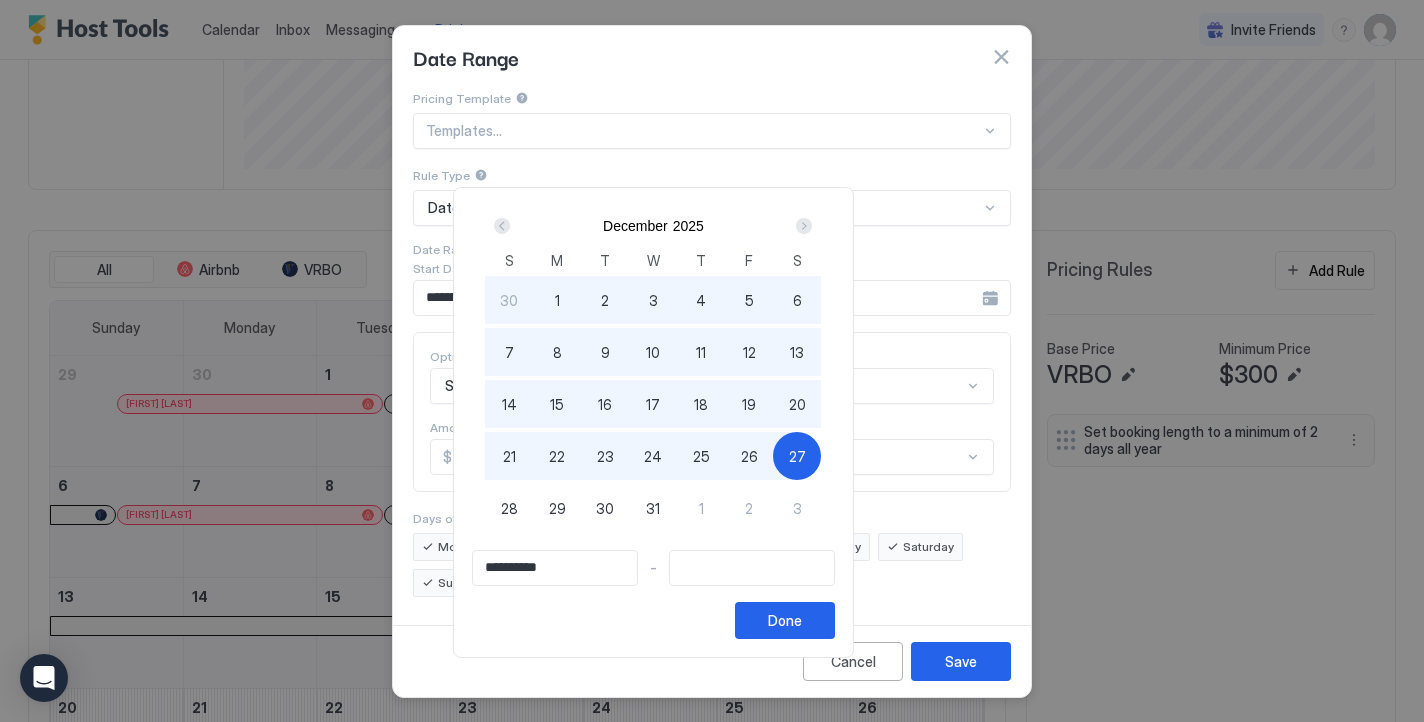 type on "**********" 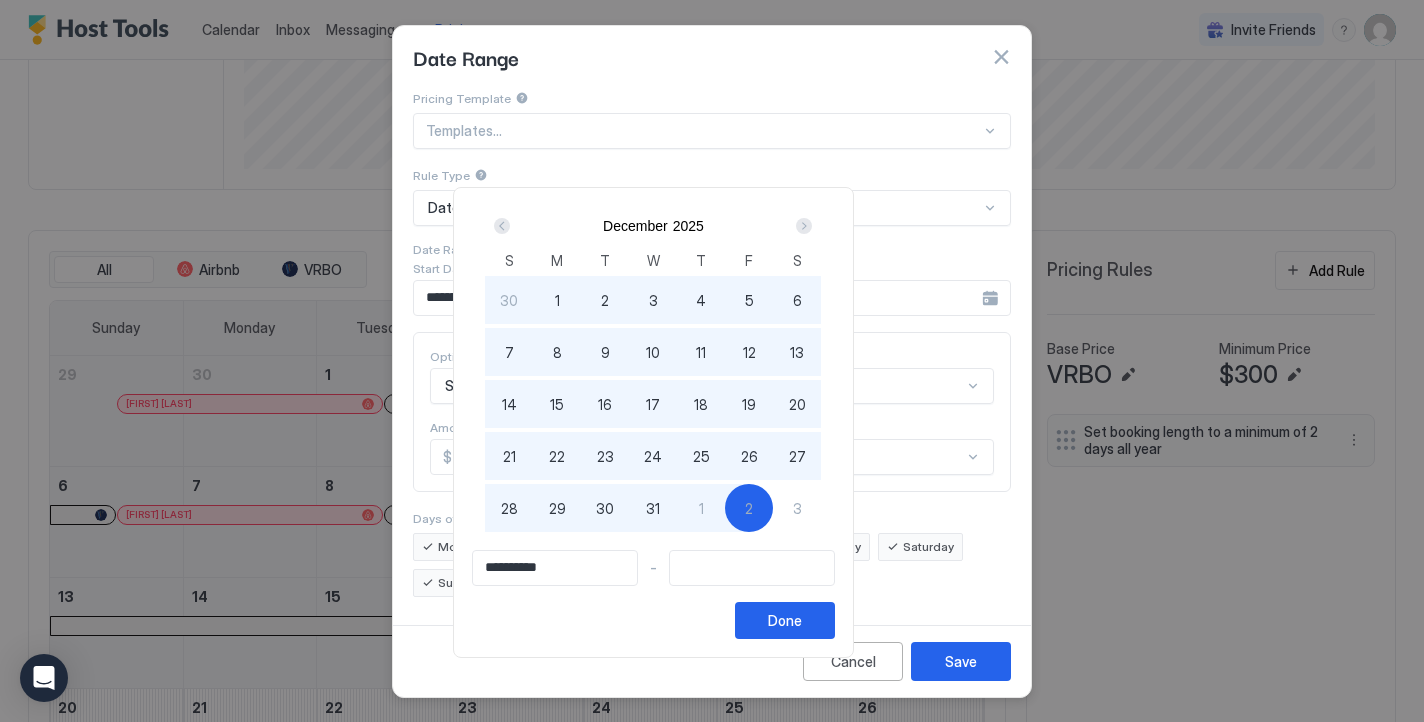 click at bounding box center (712, 361) 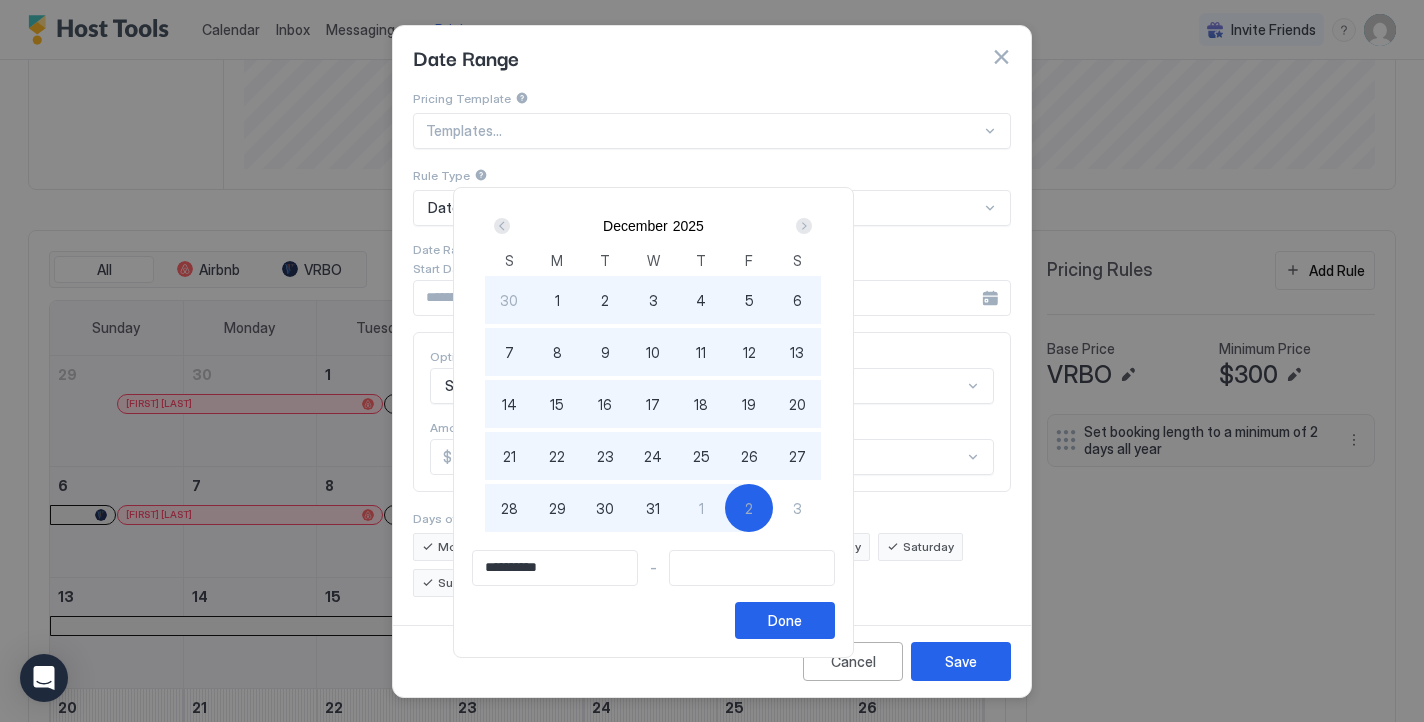 type 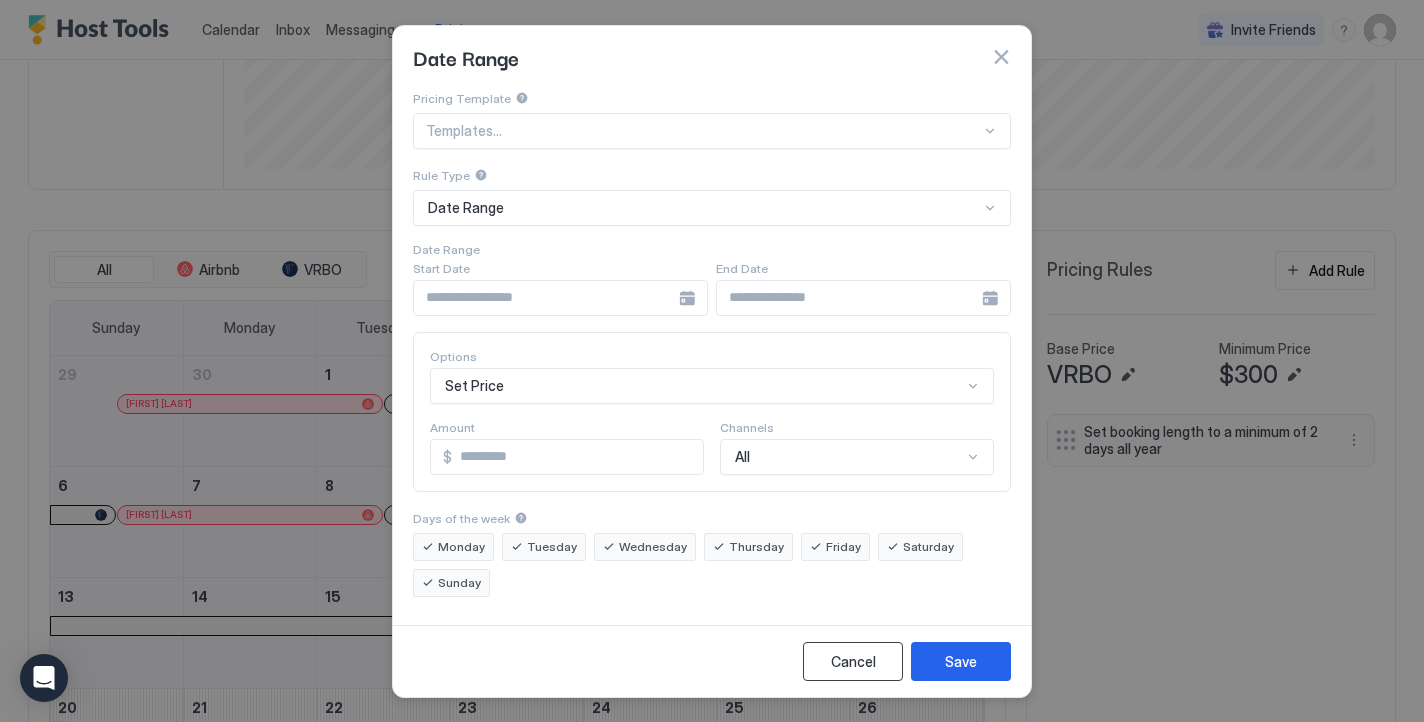 click on "Cancel" at bounding box center (853, 661) 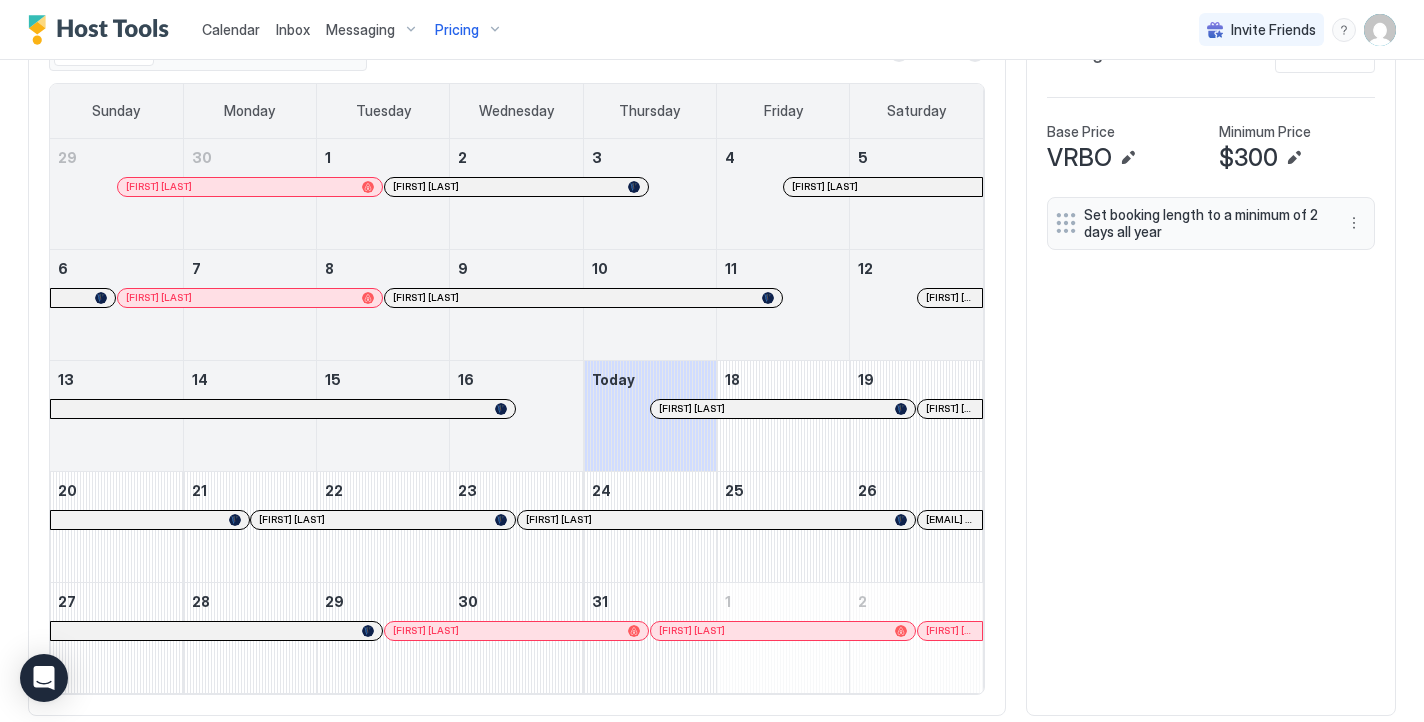 scroll, scrollTop: 653, scrollLeft: 0, axis: vertical 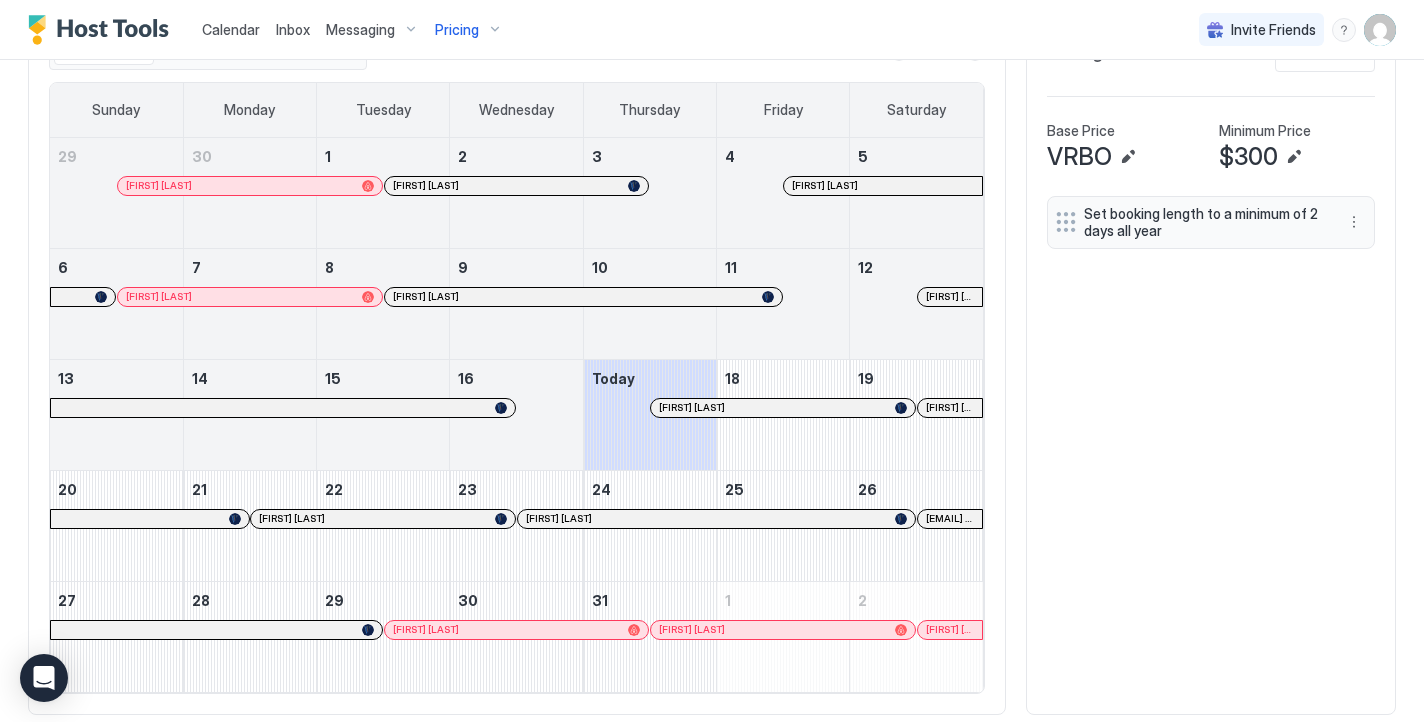 click on "Calendar" at bounding box center (231, 29) 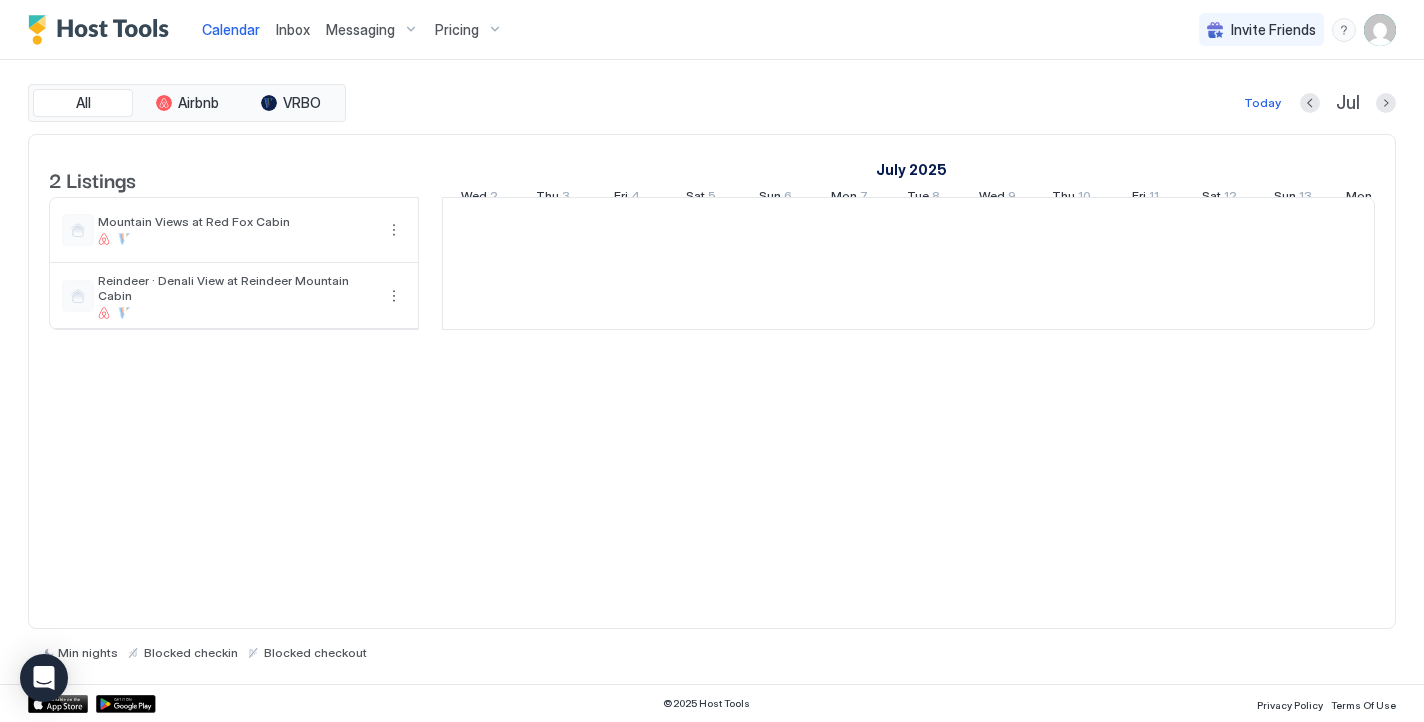 scroll, scrollTop: 0, scrollLeft: 0, axis: both 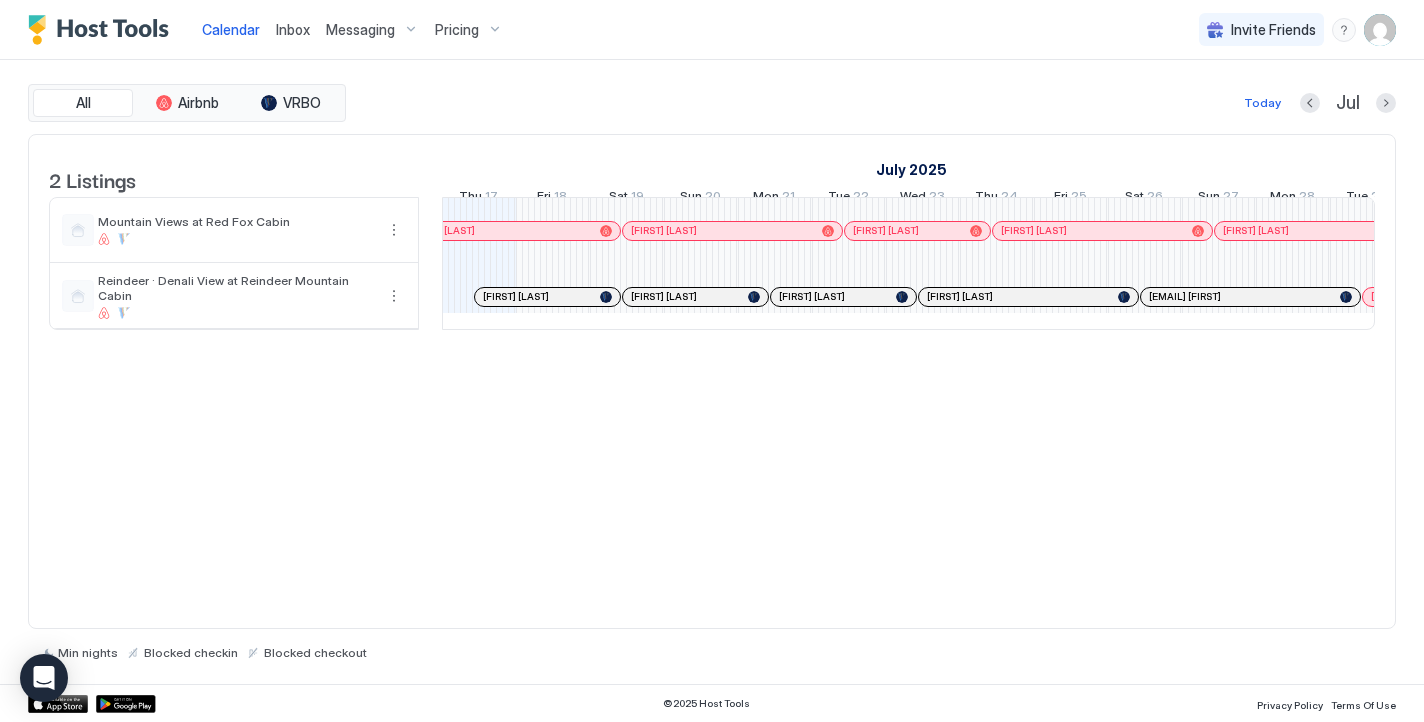 click on "Pricing" at bounding box center (457, 30) 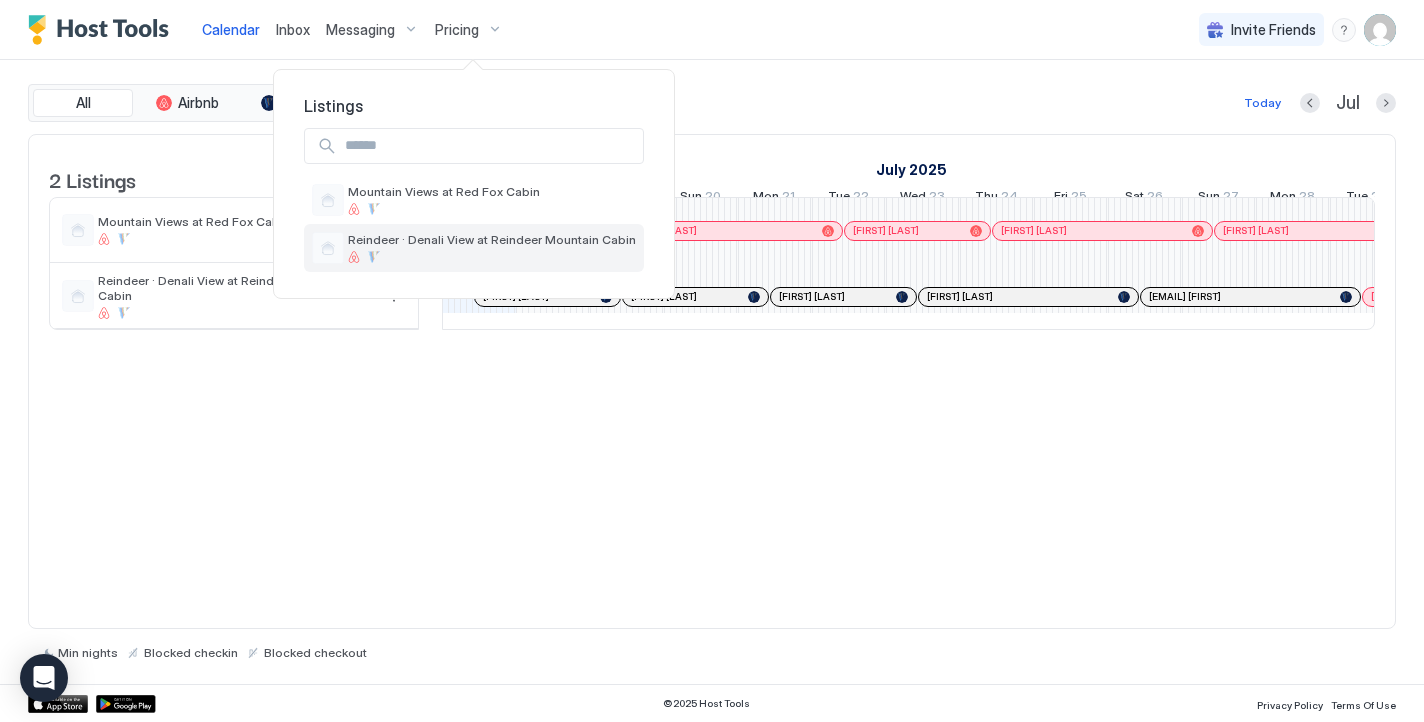 click on "Reindeer  · Denali View at Reindeer Mountain Cabin" at bounding box center [492, 239] 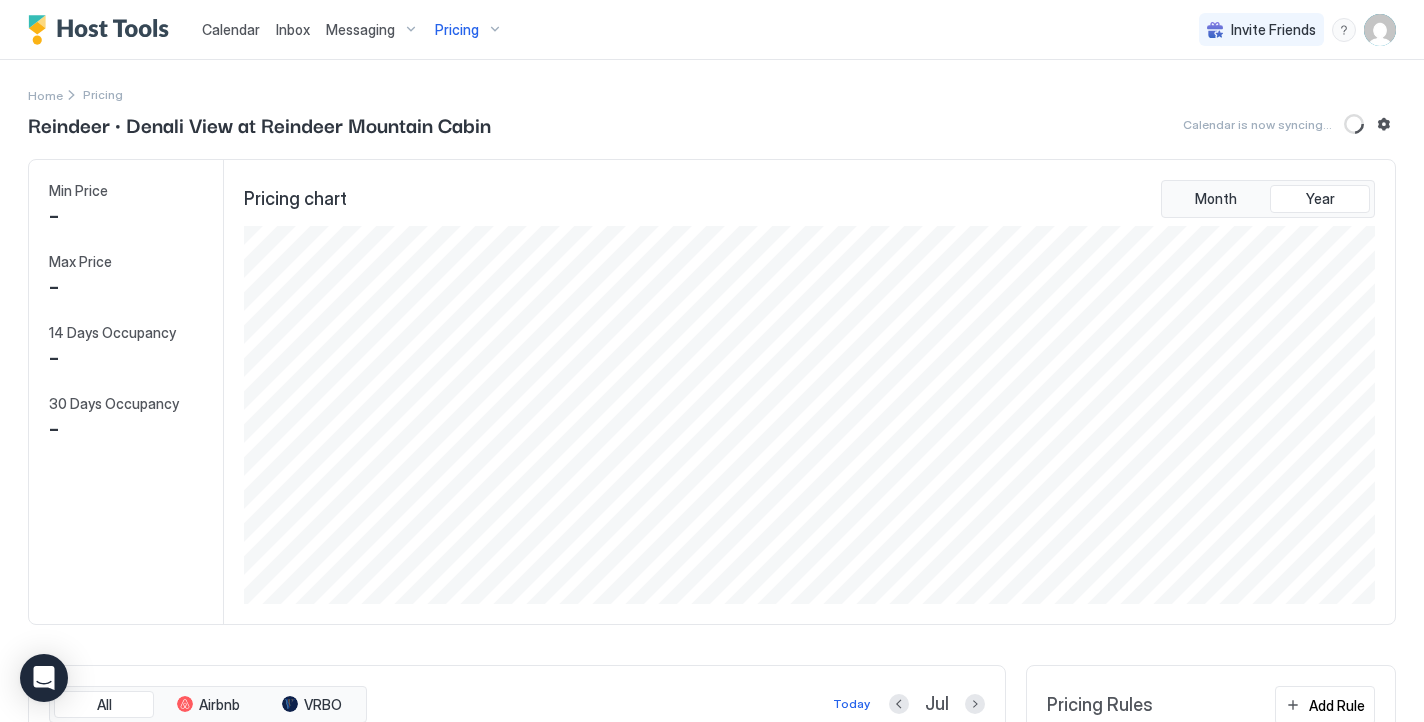scroll, scrollTop: 999622, scrollLeft: 998864, axis: both 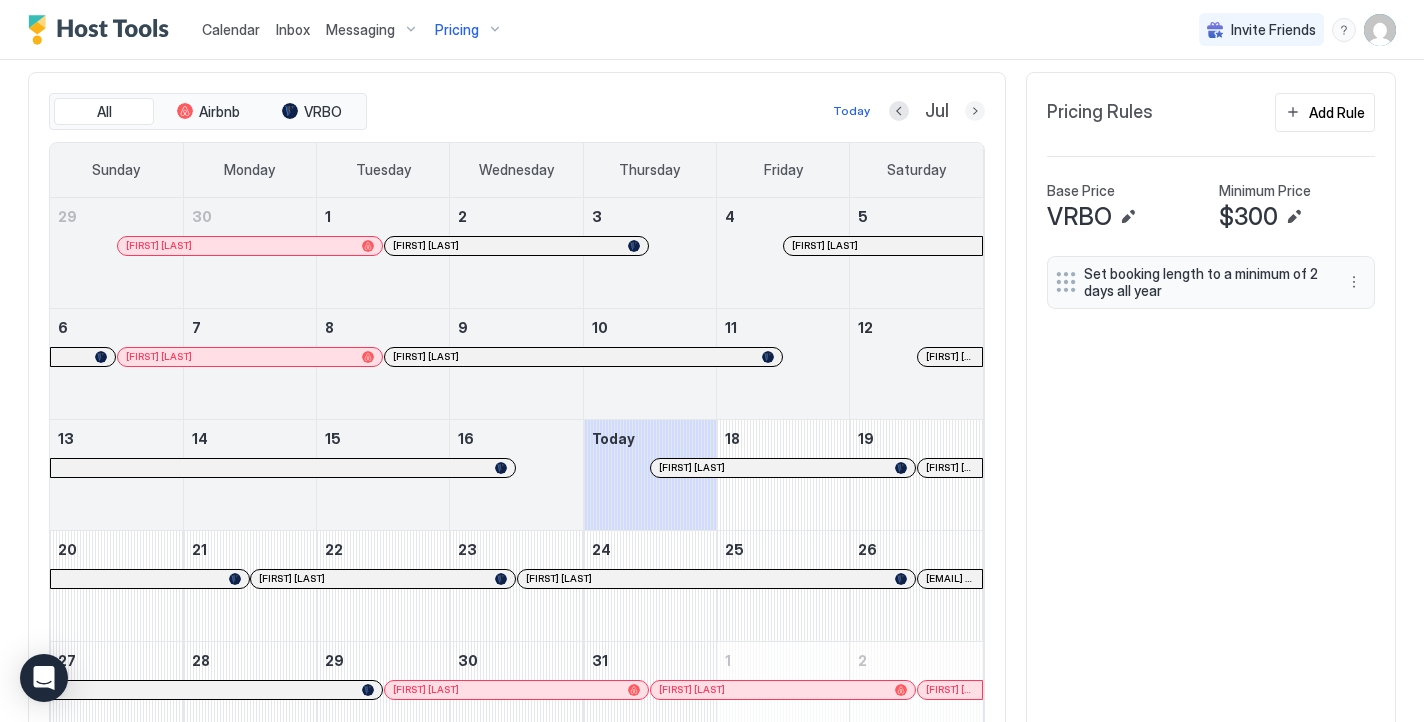 click at bounding box center (975, 111) 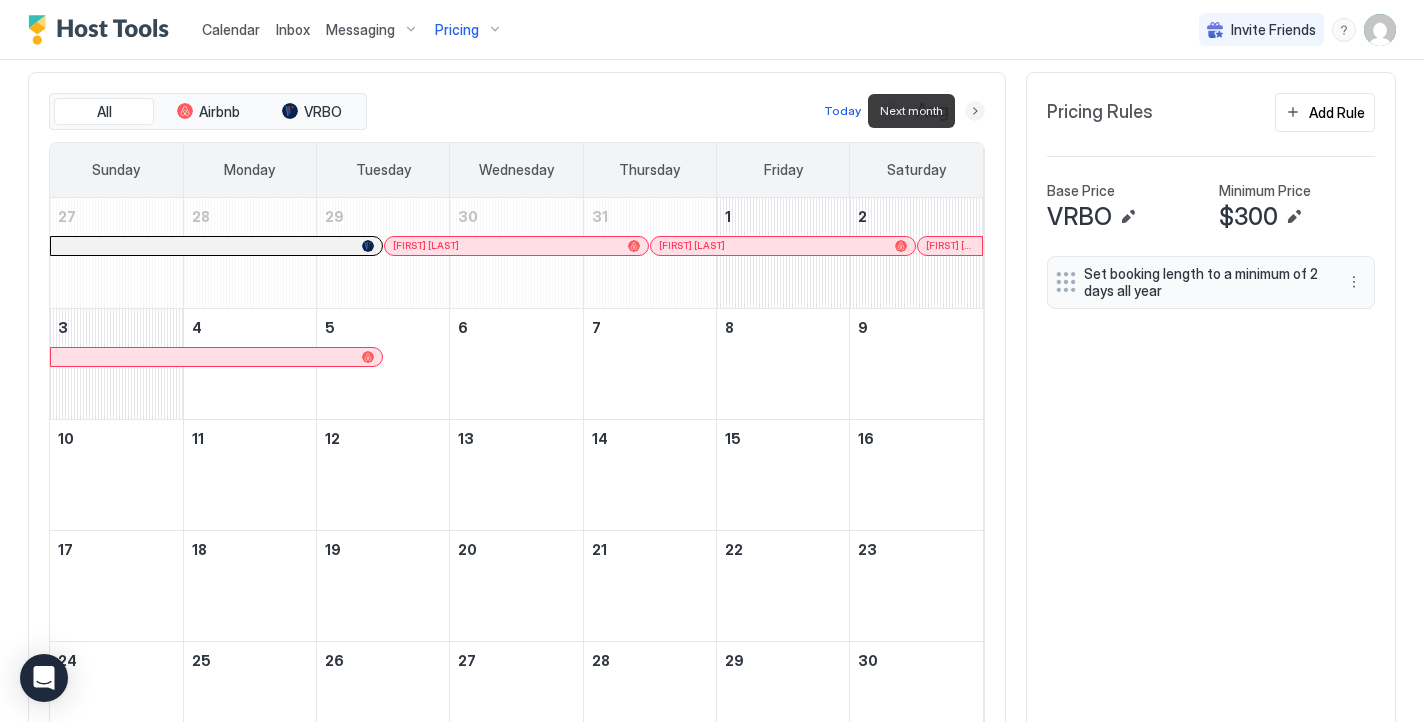 click at bounding box center (975, 111) 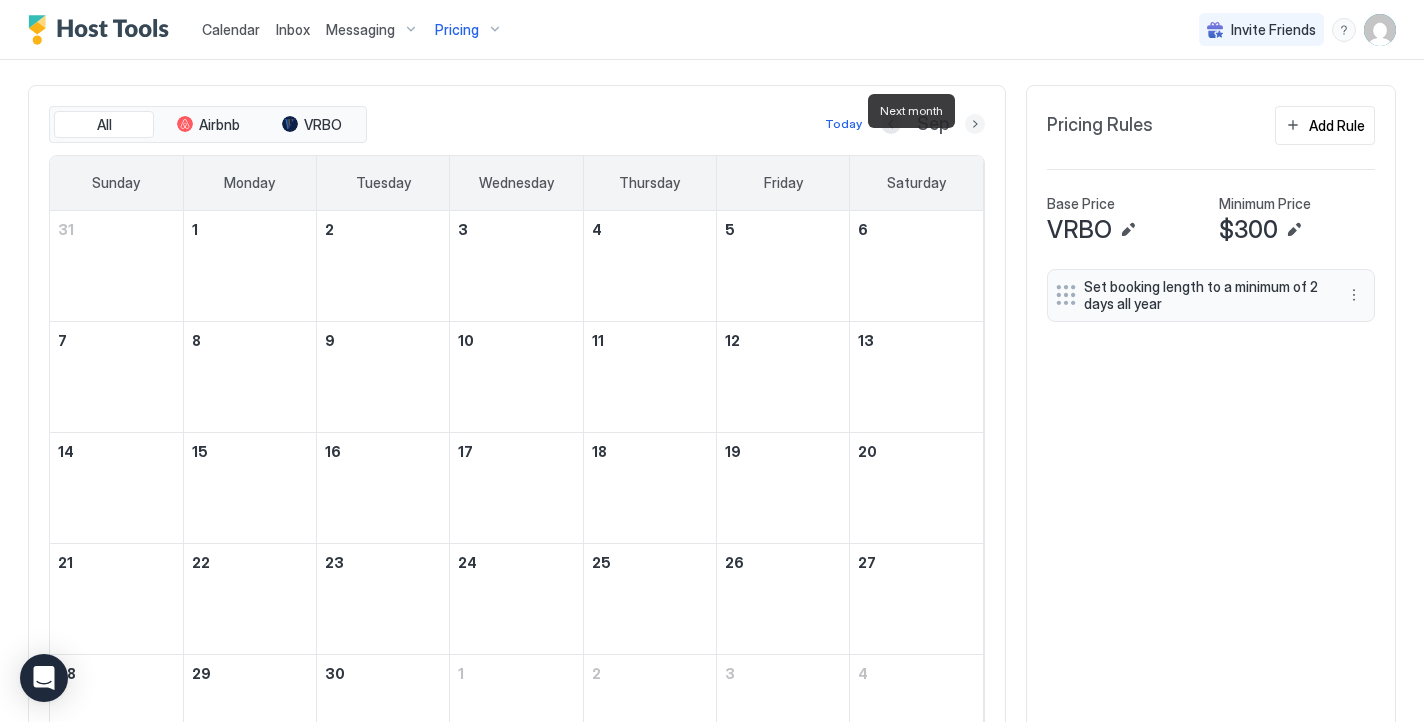 click on "Today Sep" at bounding box center [678, 124] 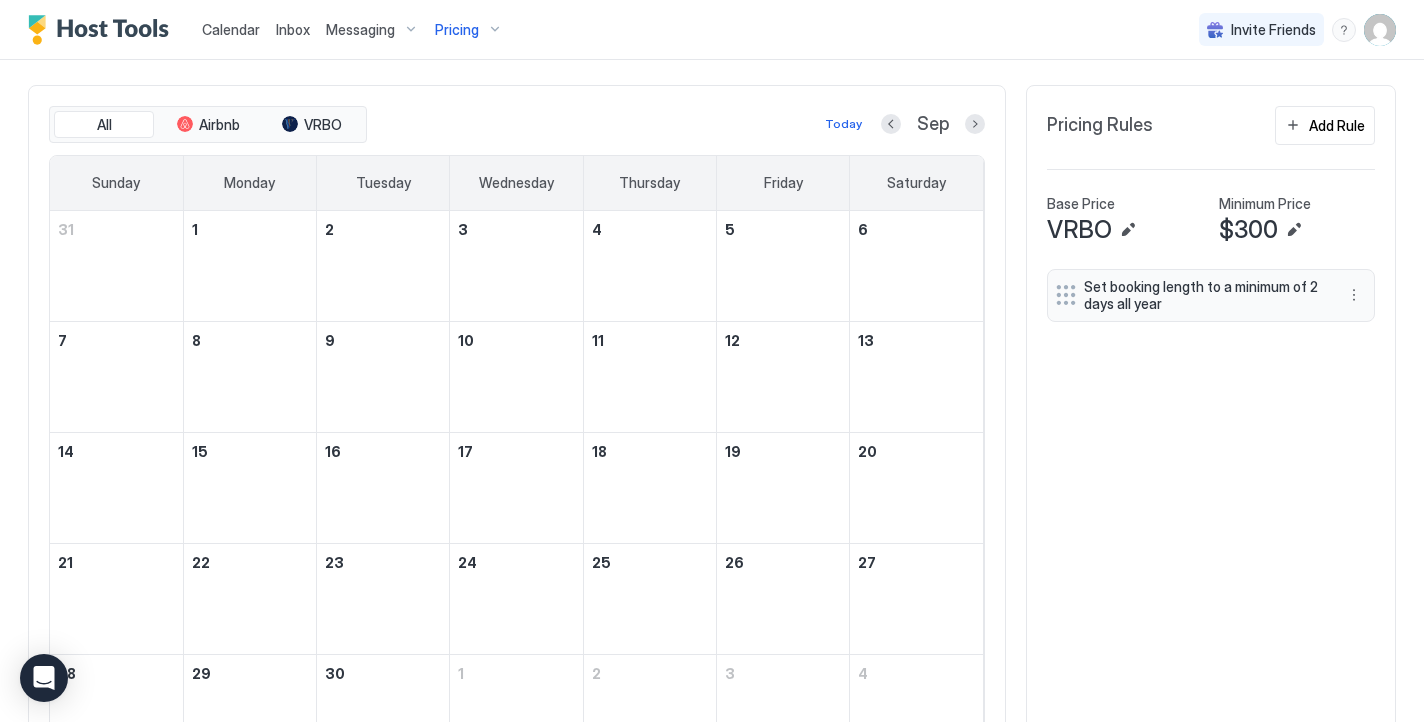 click on "Today Sep" at bounding box center (678, 124) 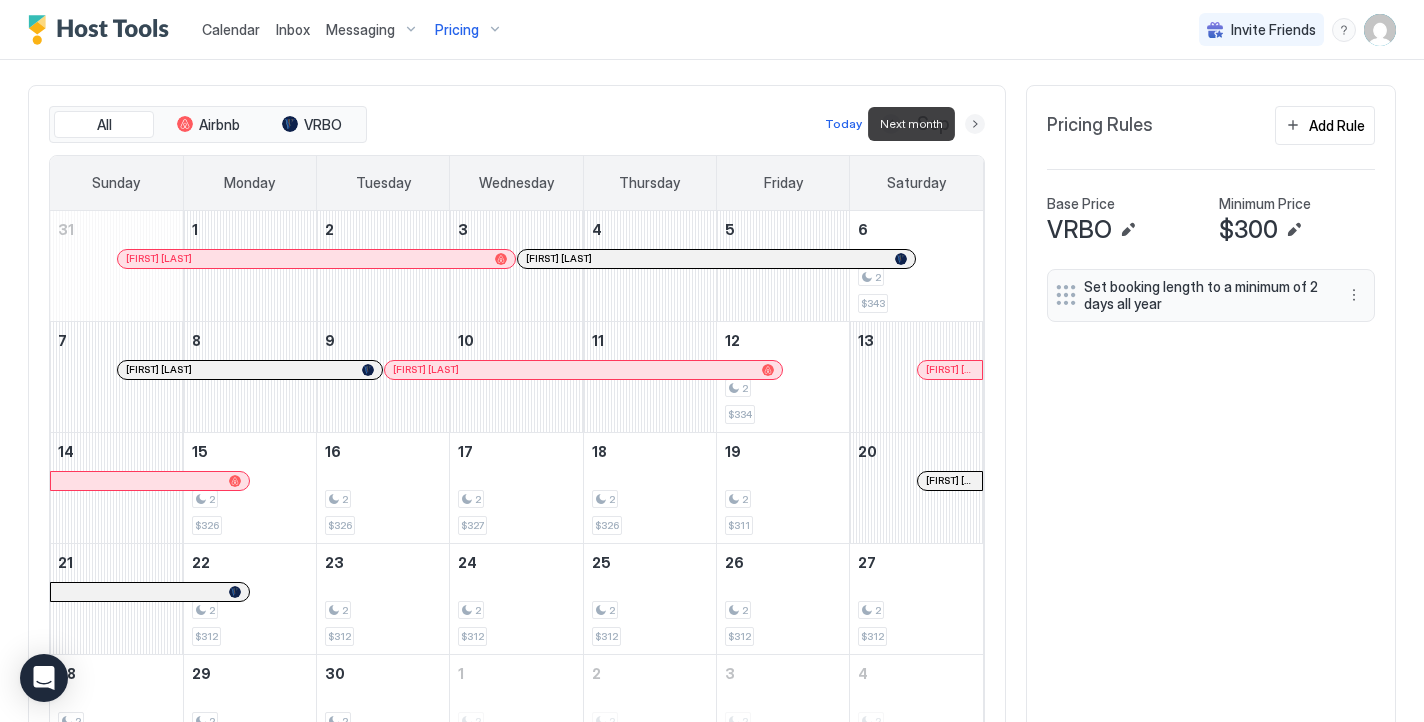 click at bounding box center [975, 124] 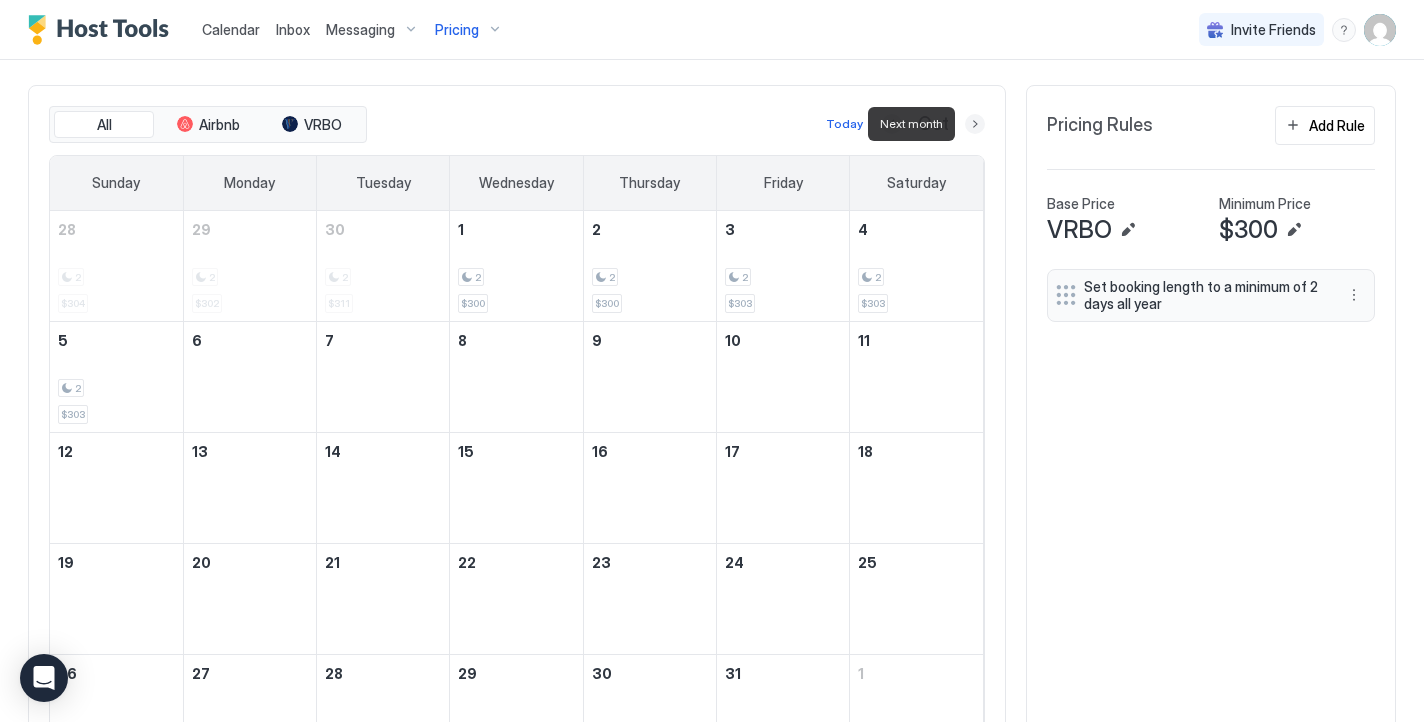 click at bounding box center [975, 124] 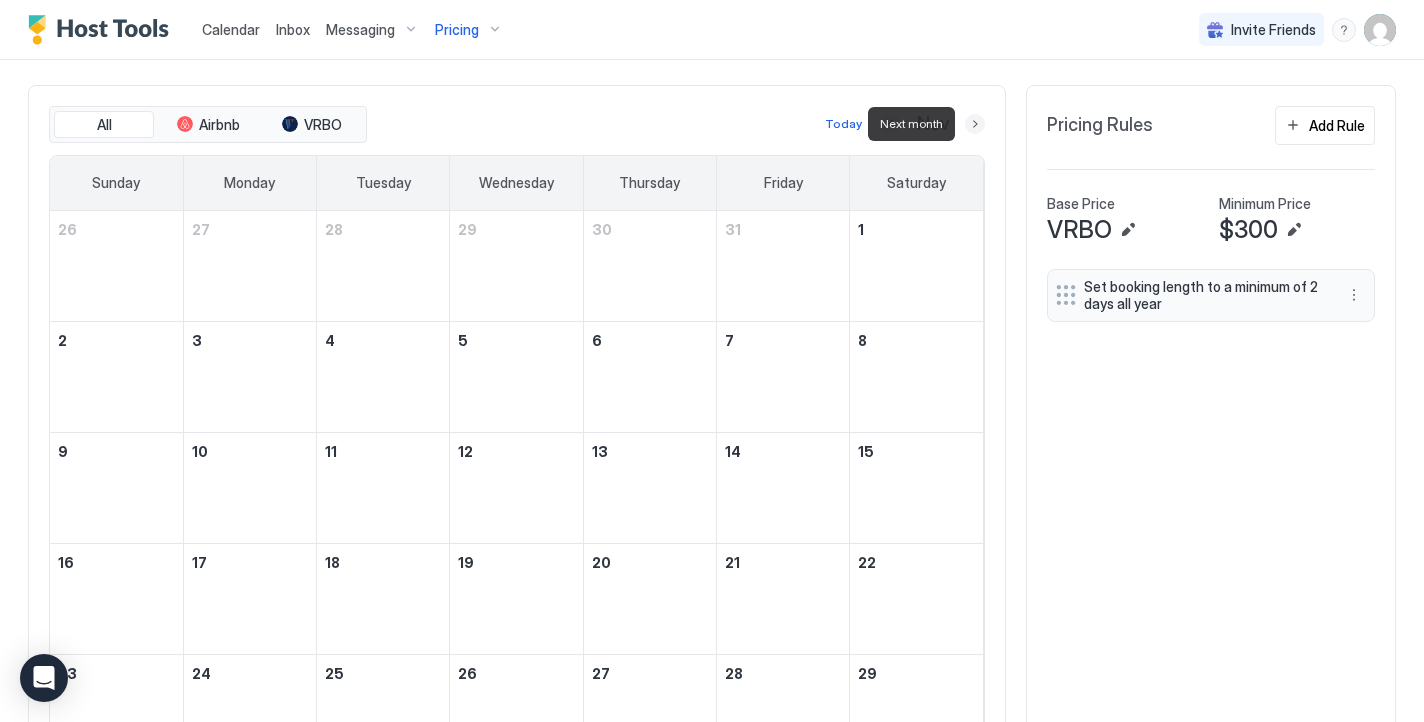 click at bounding box center [975, 124] 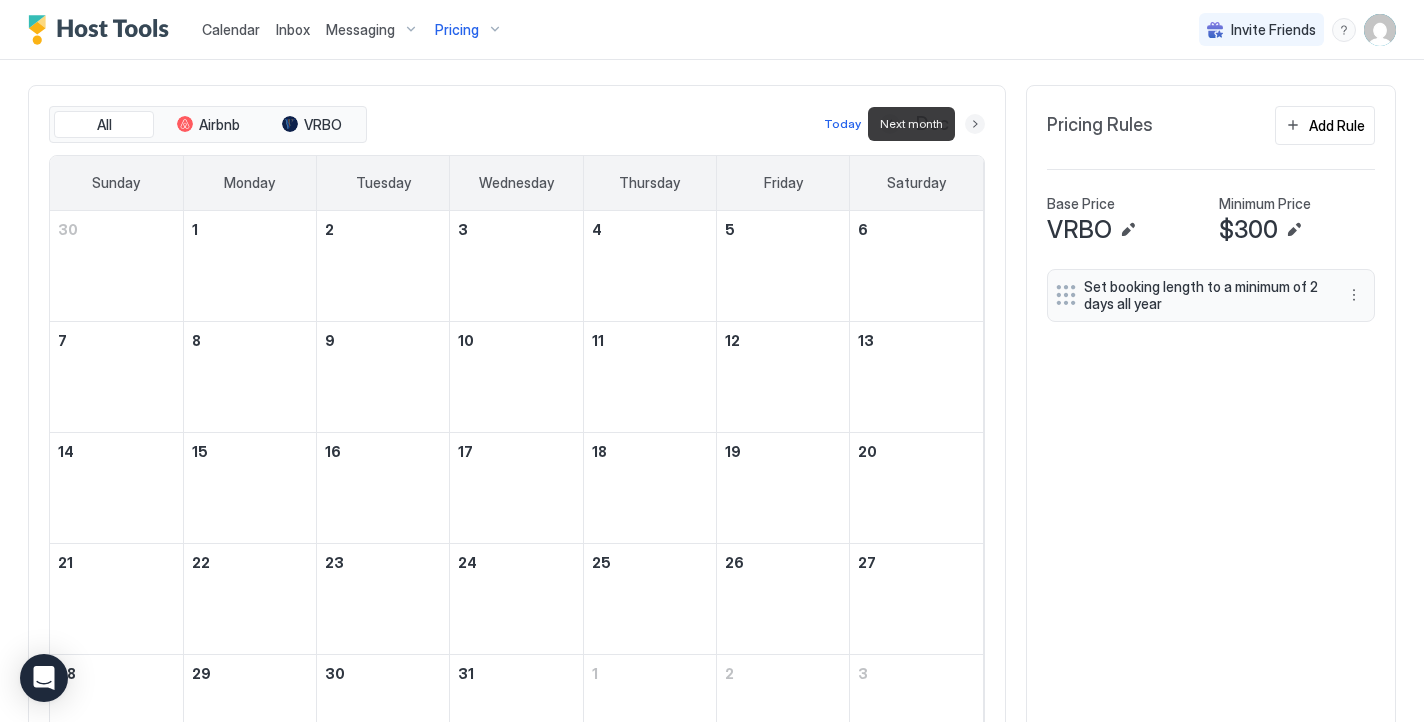 click at bounding box center (975, 124) 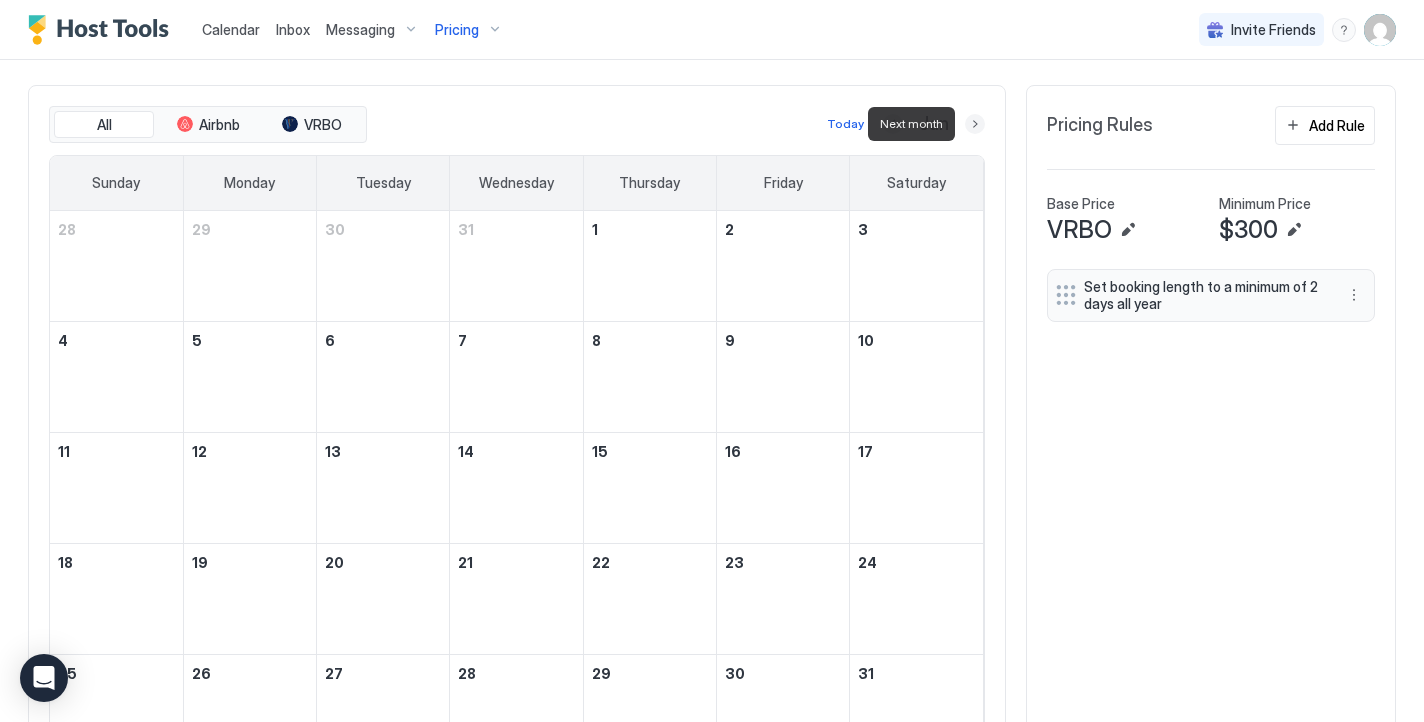 click at bounding box center (975, 124) 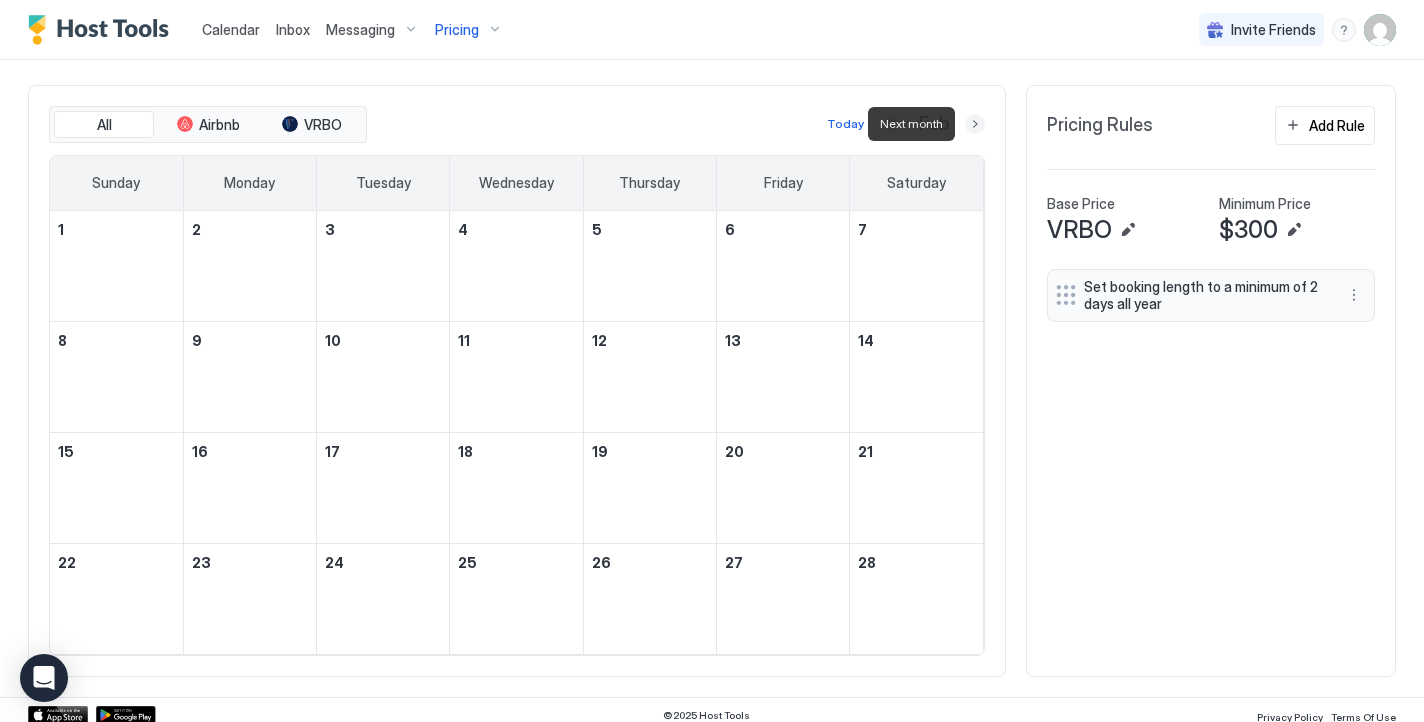 scroll, scrollTop: 469, scrollLeft: 0, axis: vertical 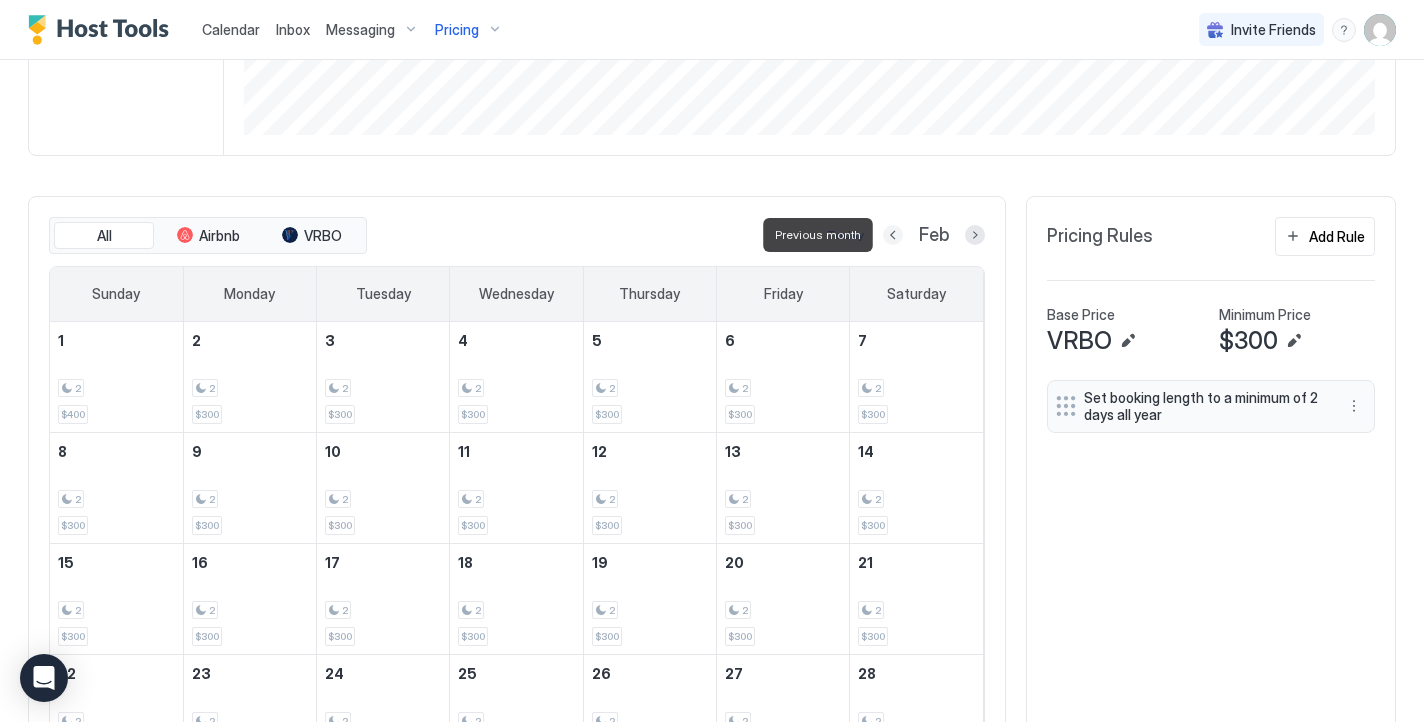click at bounding box center (893, 235) 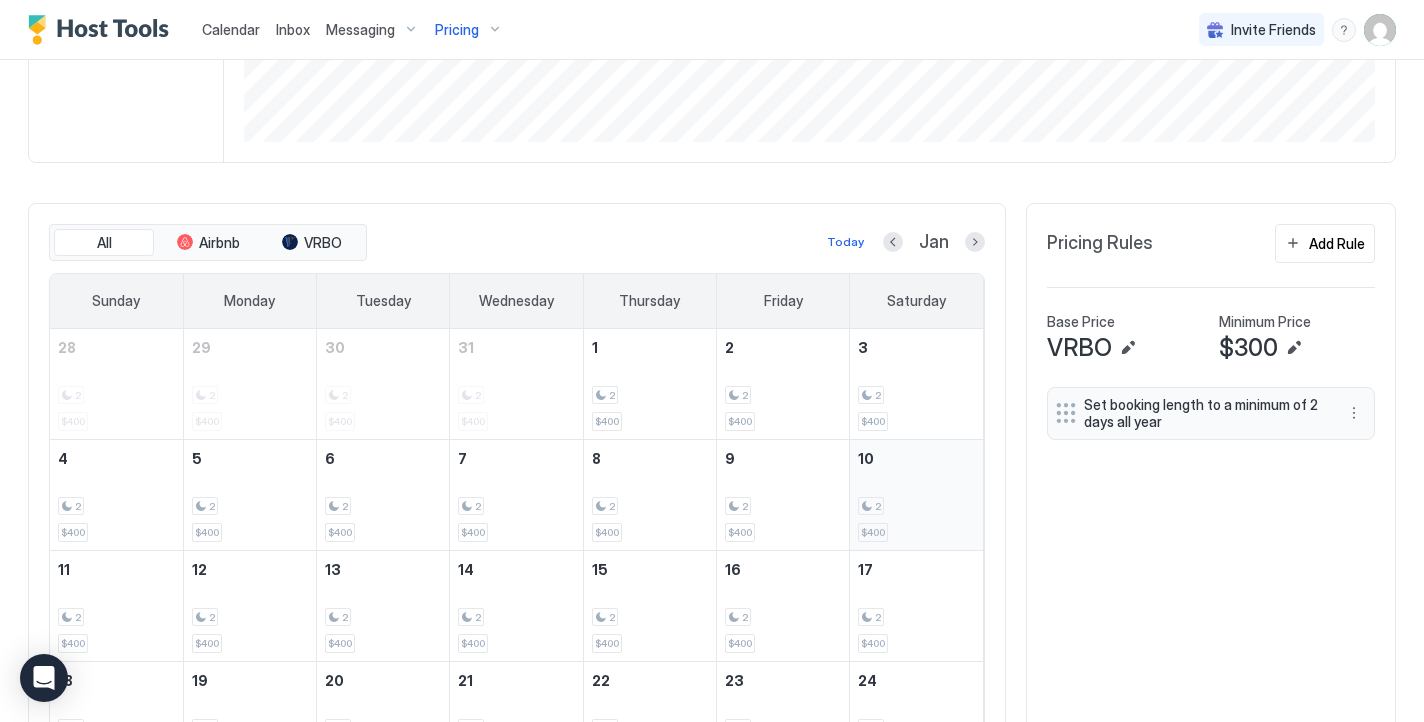 scroll, scrollTop: 435, scrollLeft: 0, axis: vertical 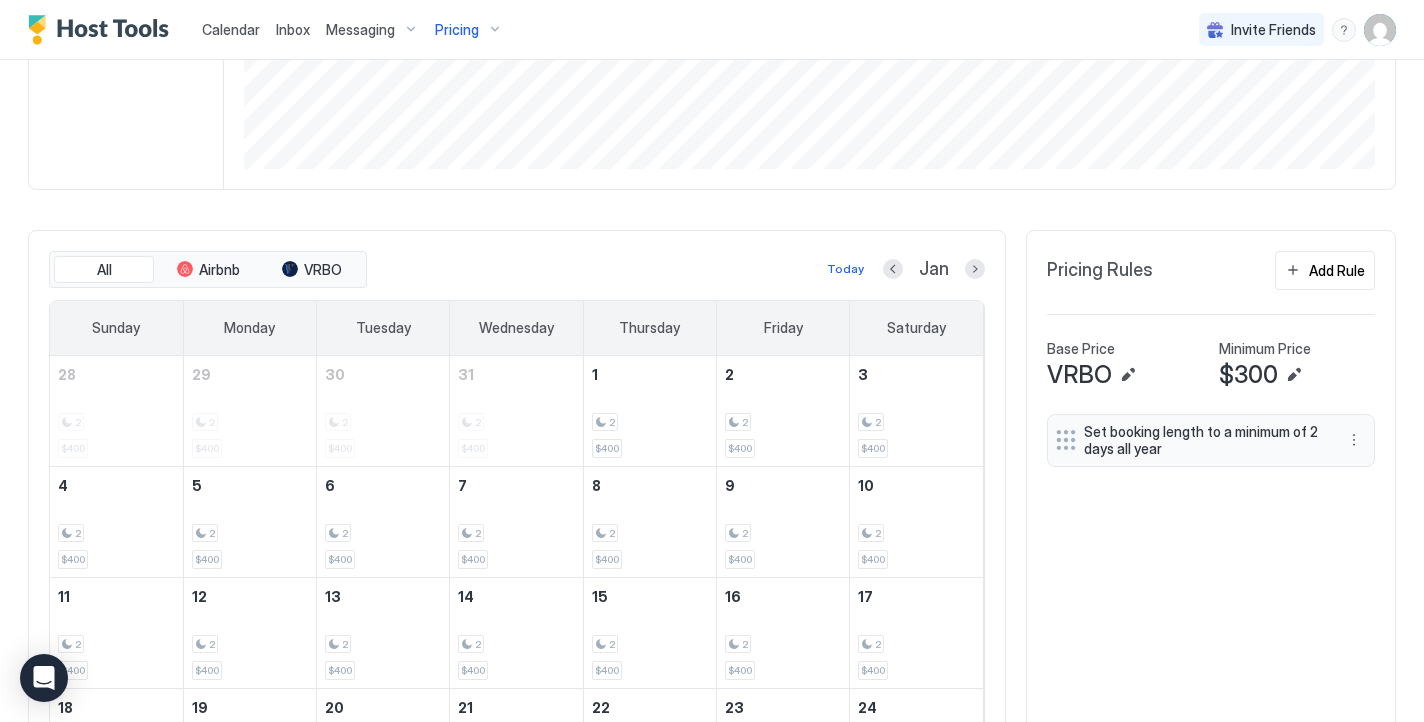 click at bounding box center [975, 269] 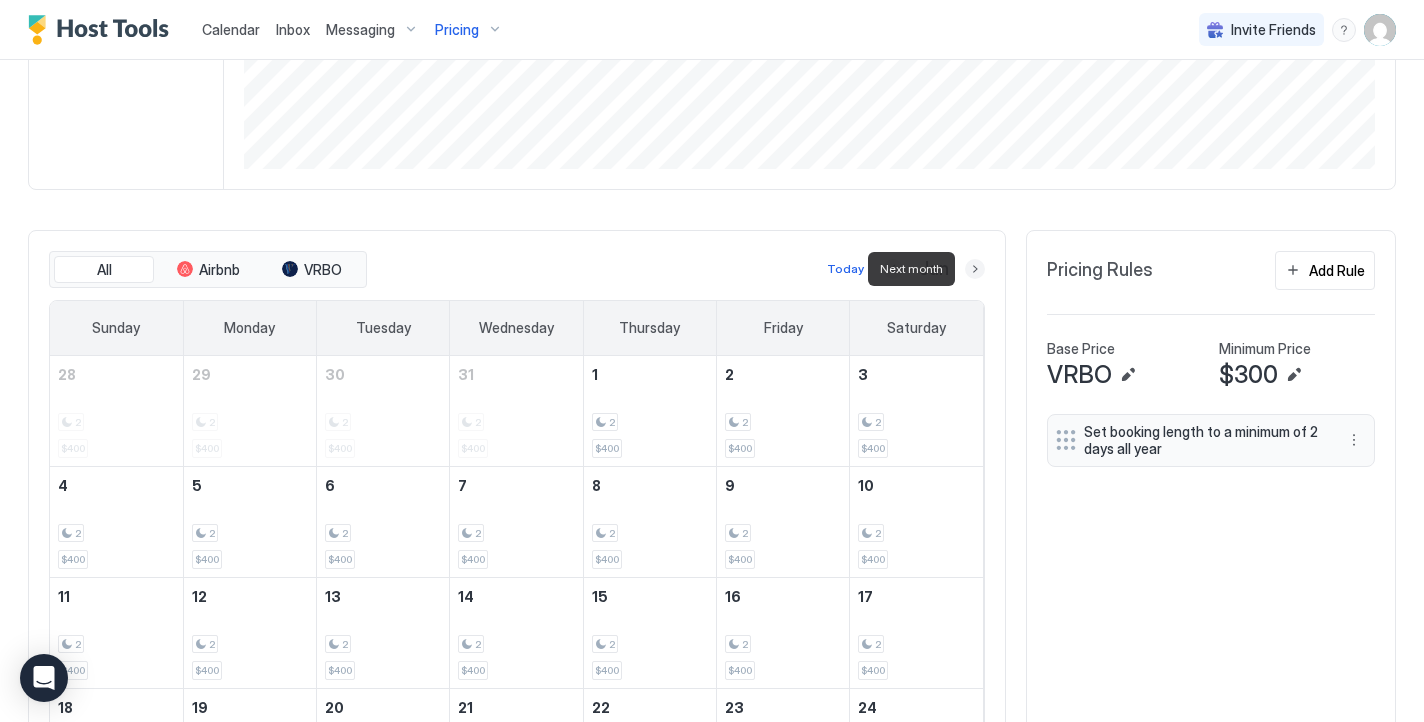 click at bounding box center [975, 269] 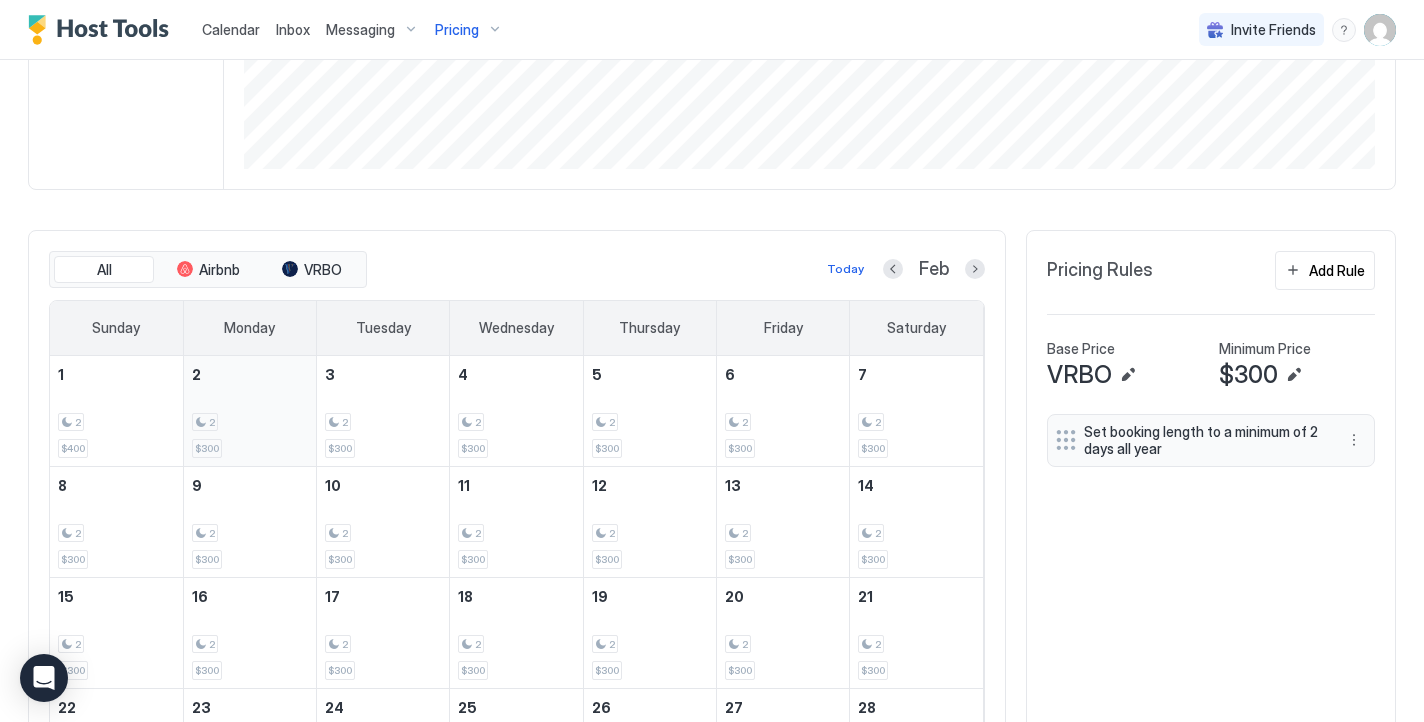 click on "2" at bounding box center [250, 422] 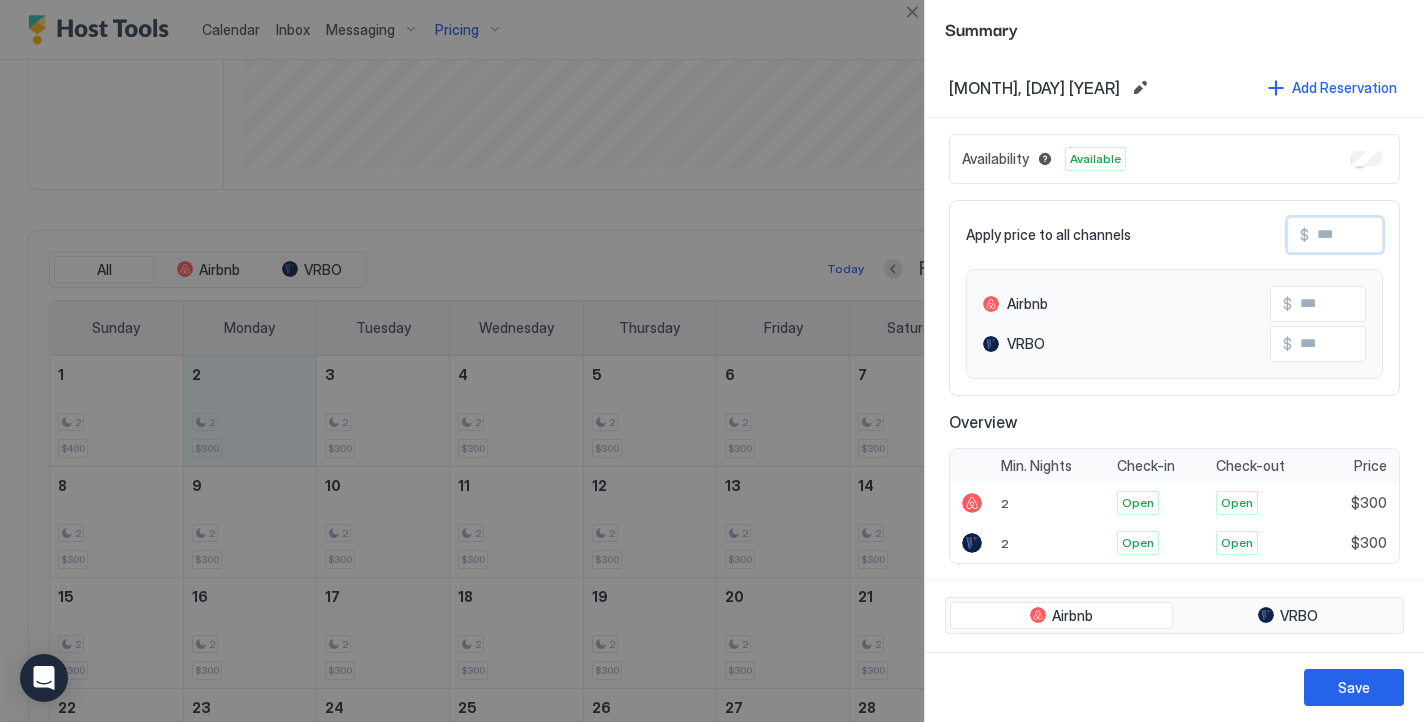 click at bounding box center (1389, 235) 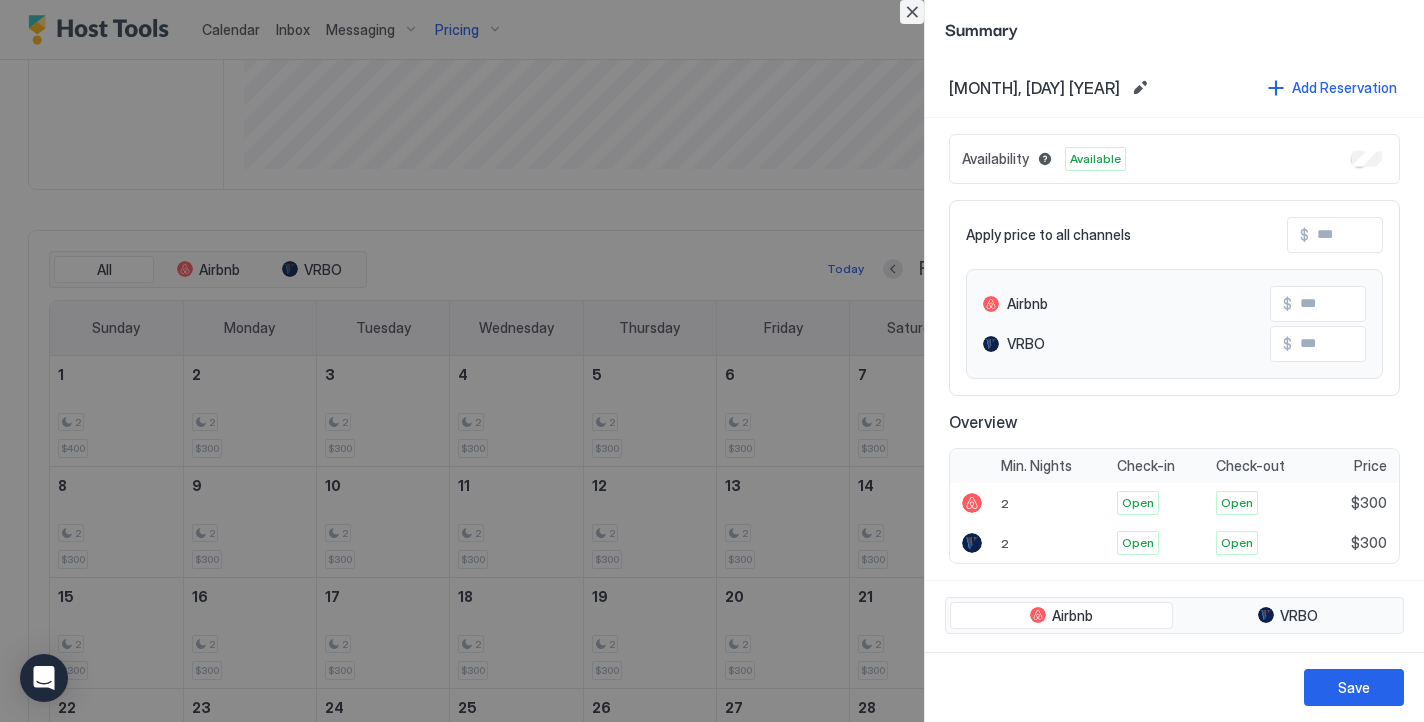click at bounding box center [912, 12] 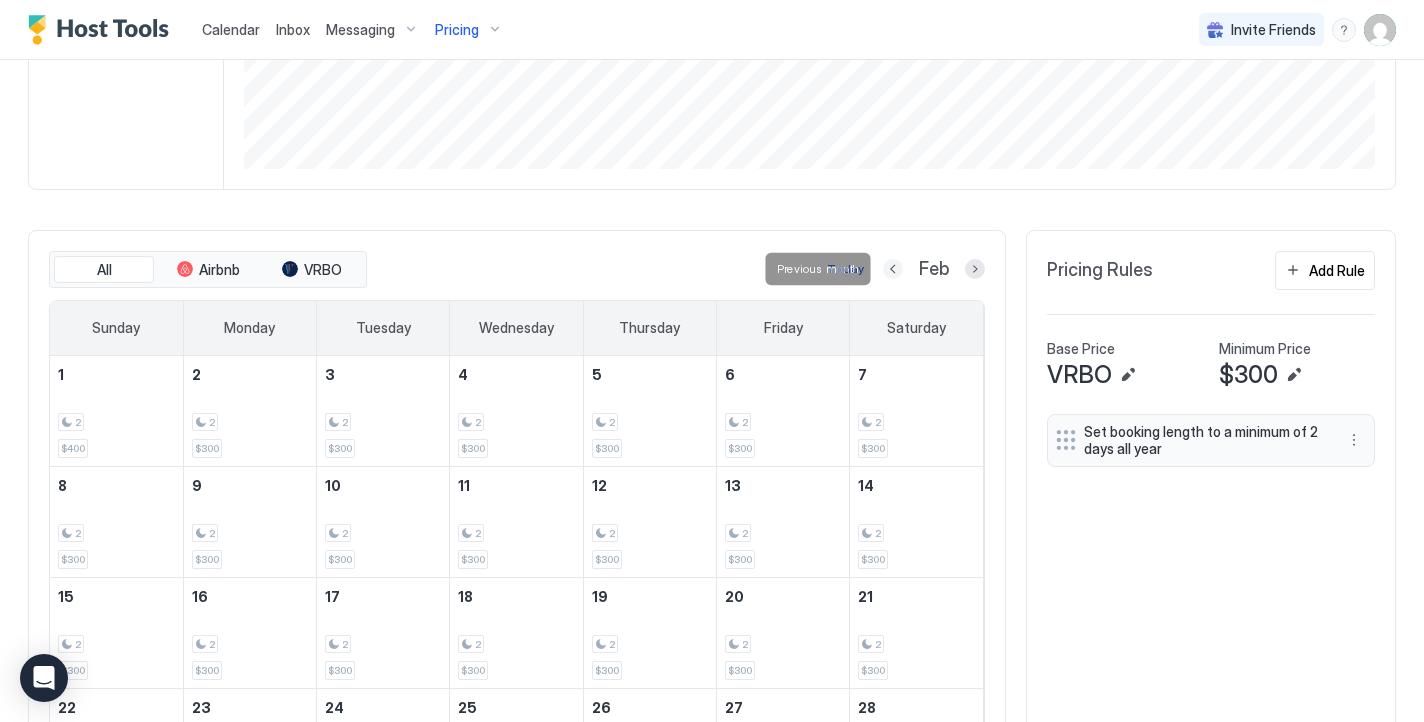 click at bounding box center (893, 269) 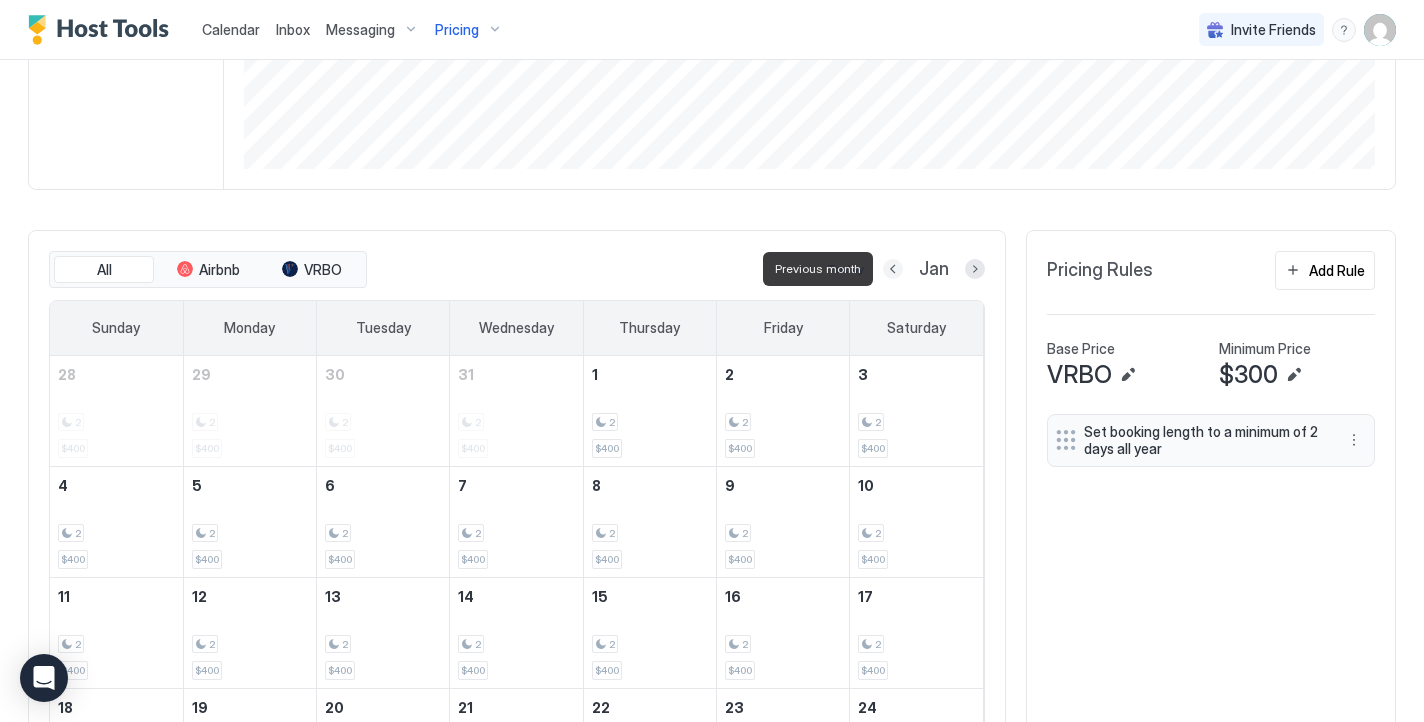 click at bounding box center [893, 269] 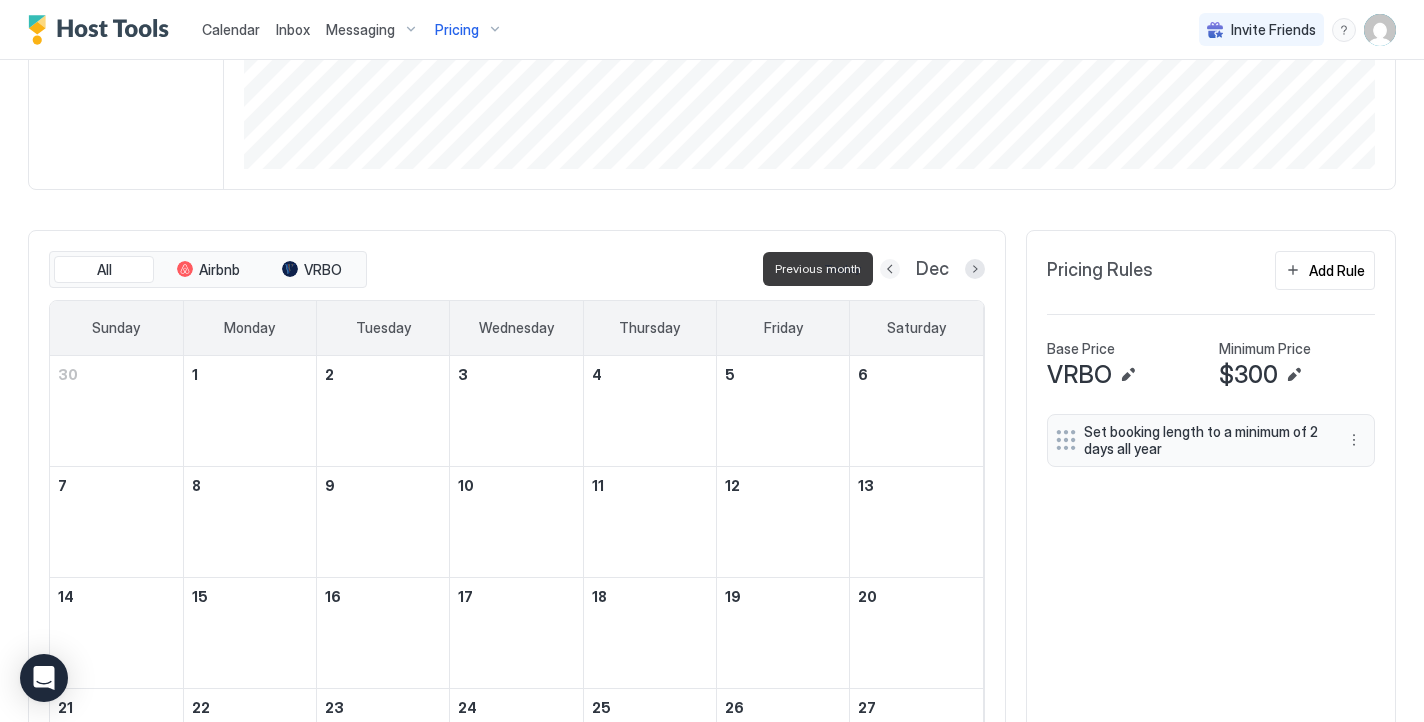 click at bounding box center (890, 269) 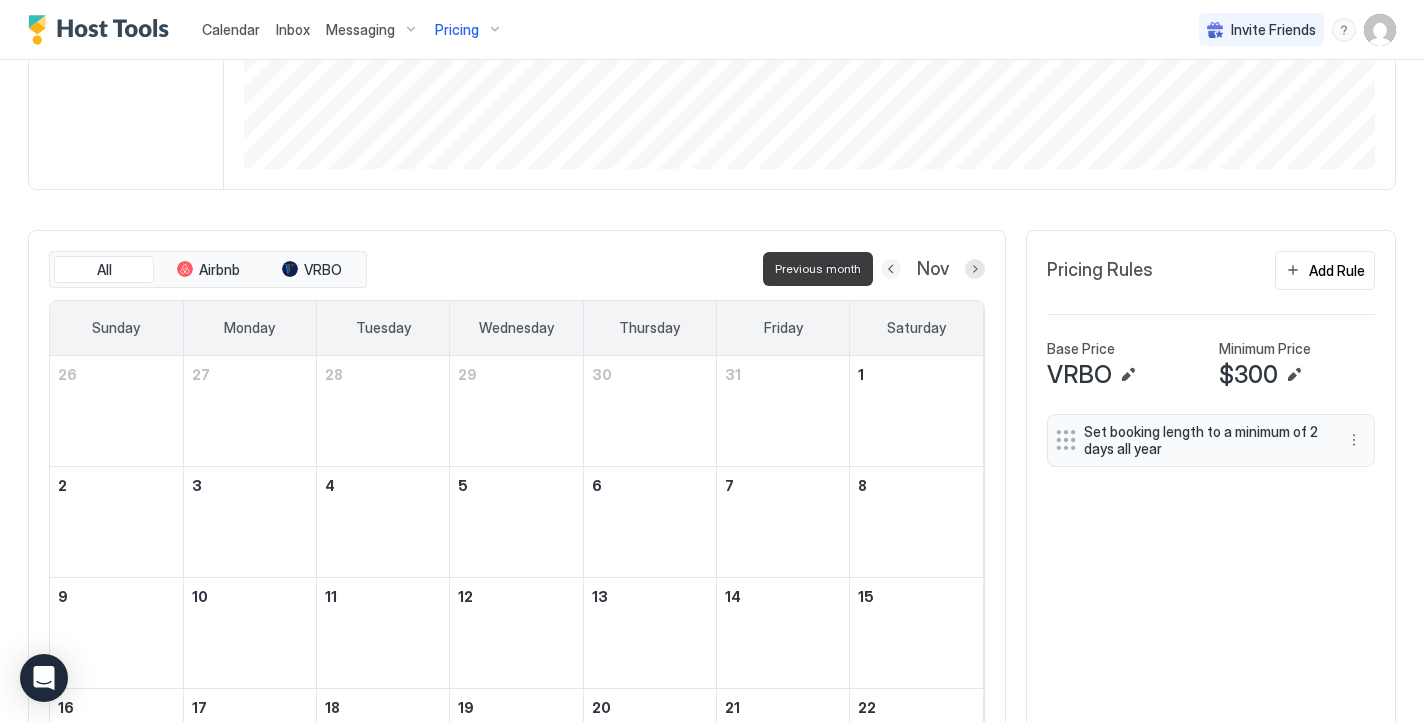 click at bounding box center (891, 269) 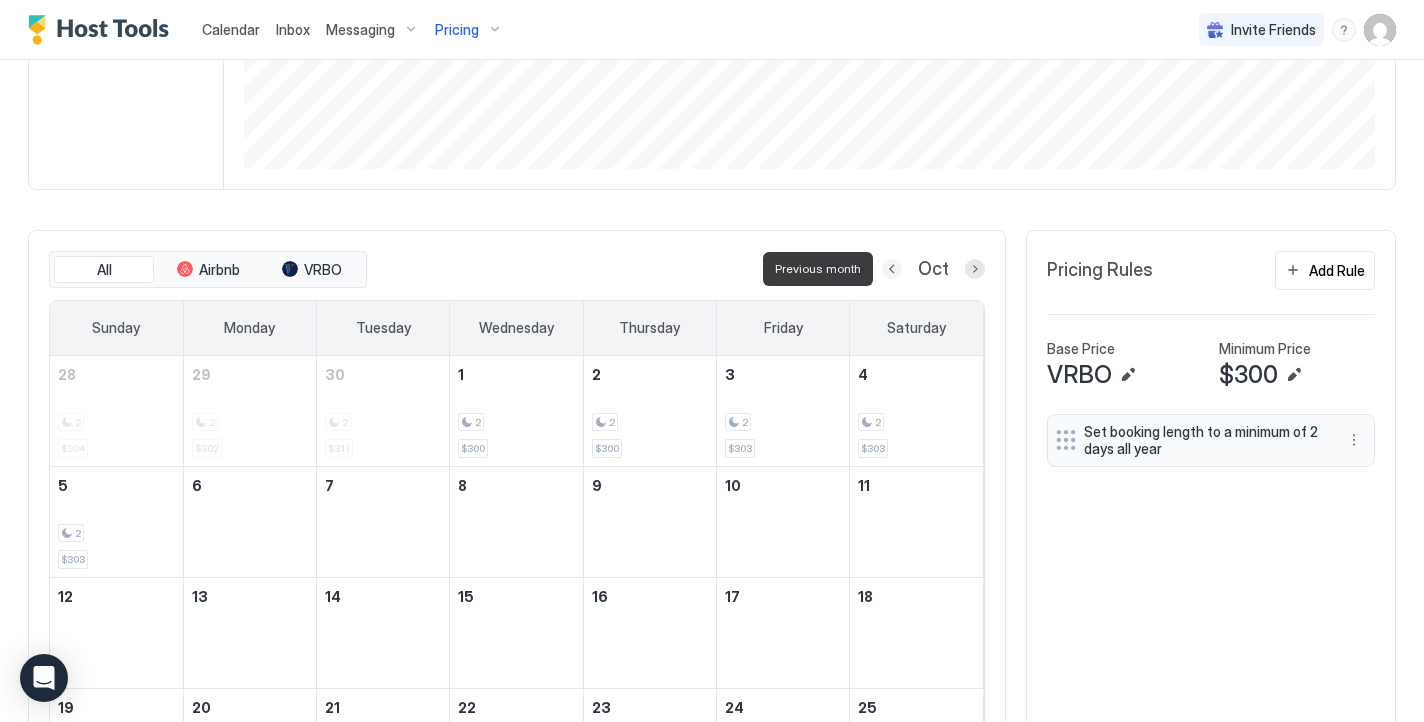 click at bounding box center (892, 269) 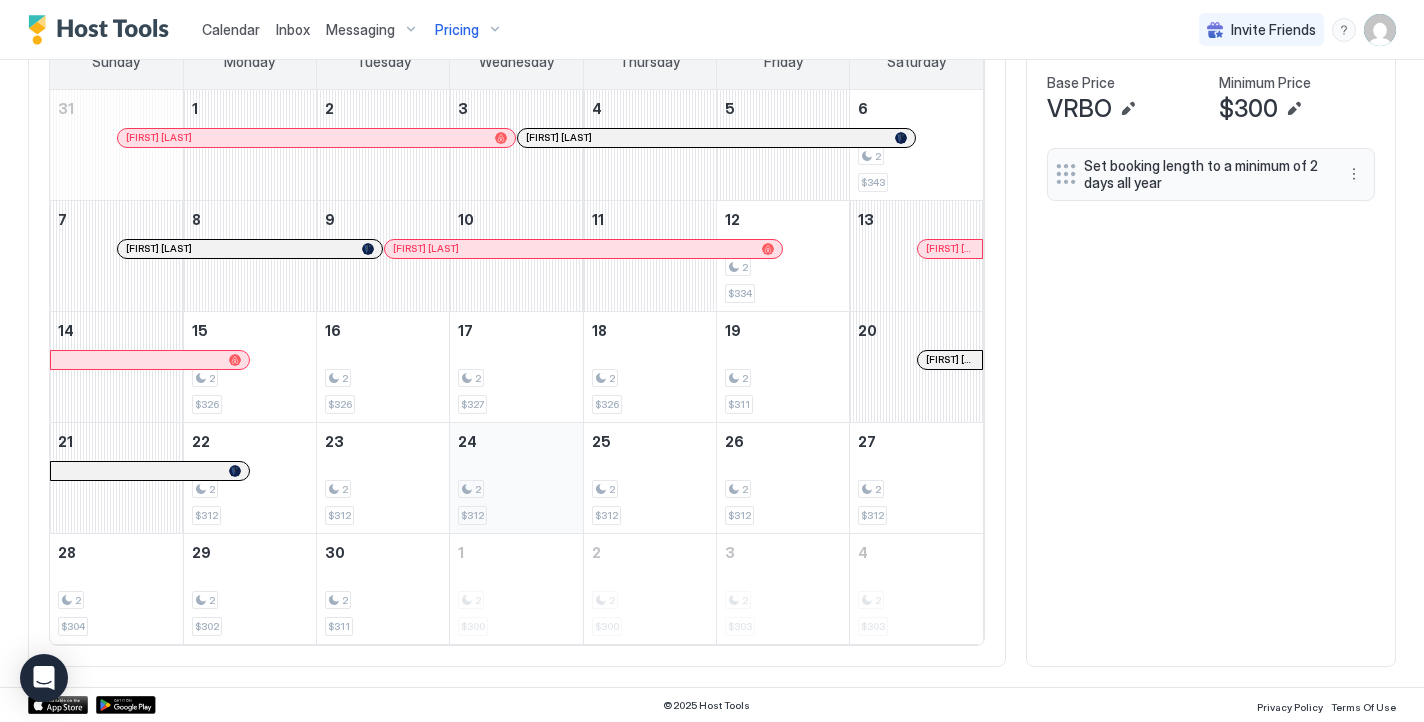 scroll, scrollTop: 700, scrollLeft: 0, axis: vertical 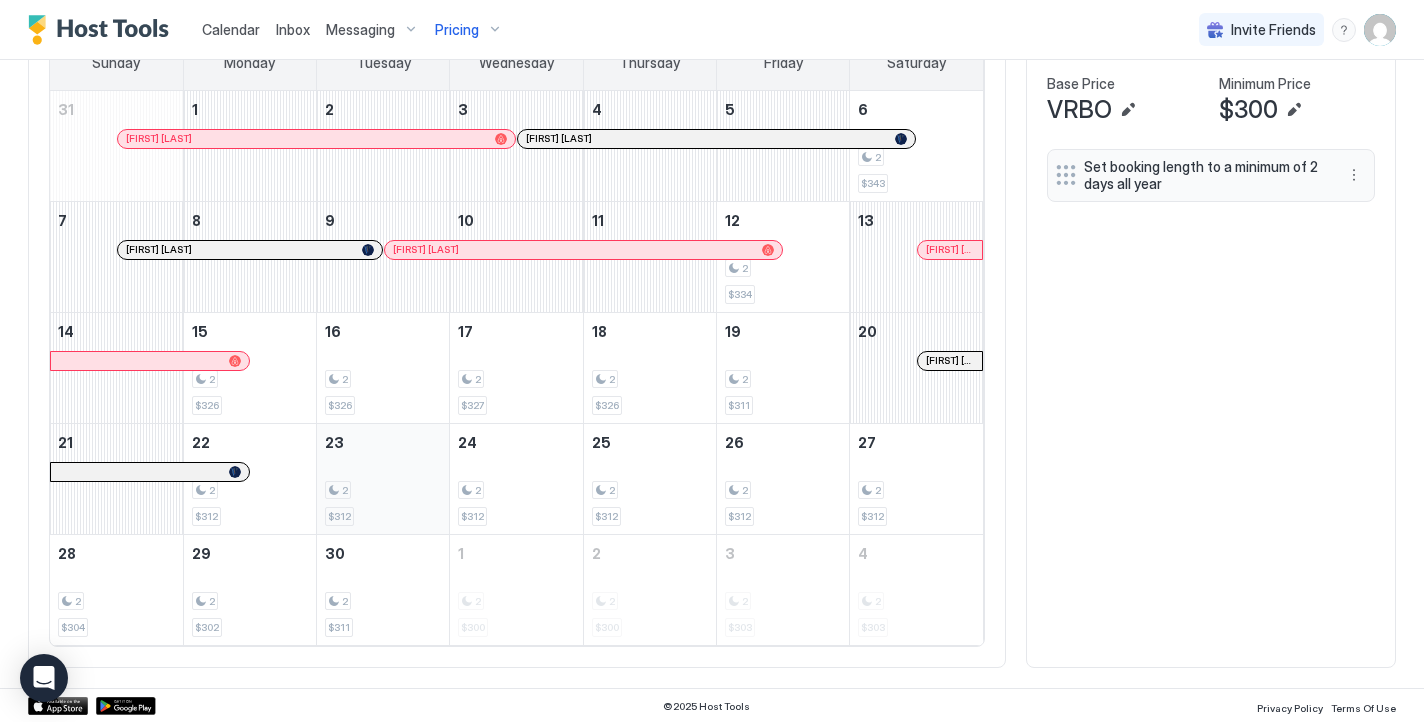 click on "2" at bounding box center [383, 490] 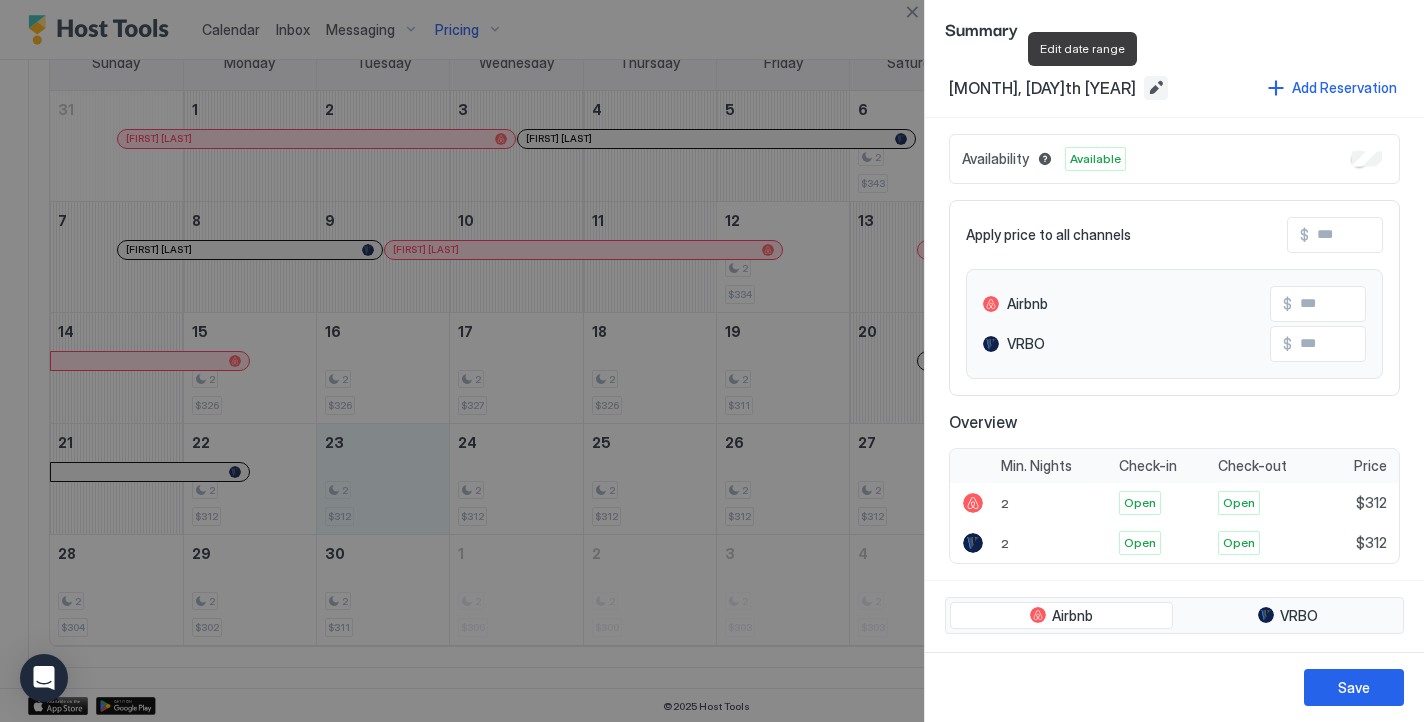 click at bounding box center (1156, 88) 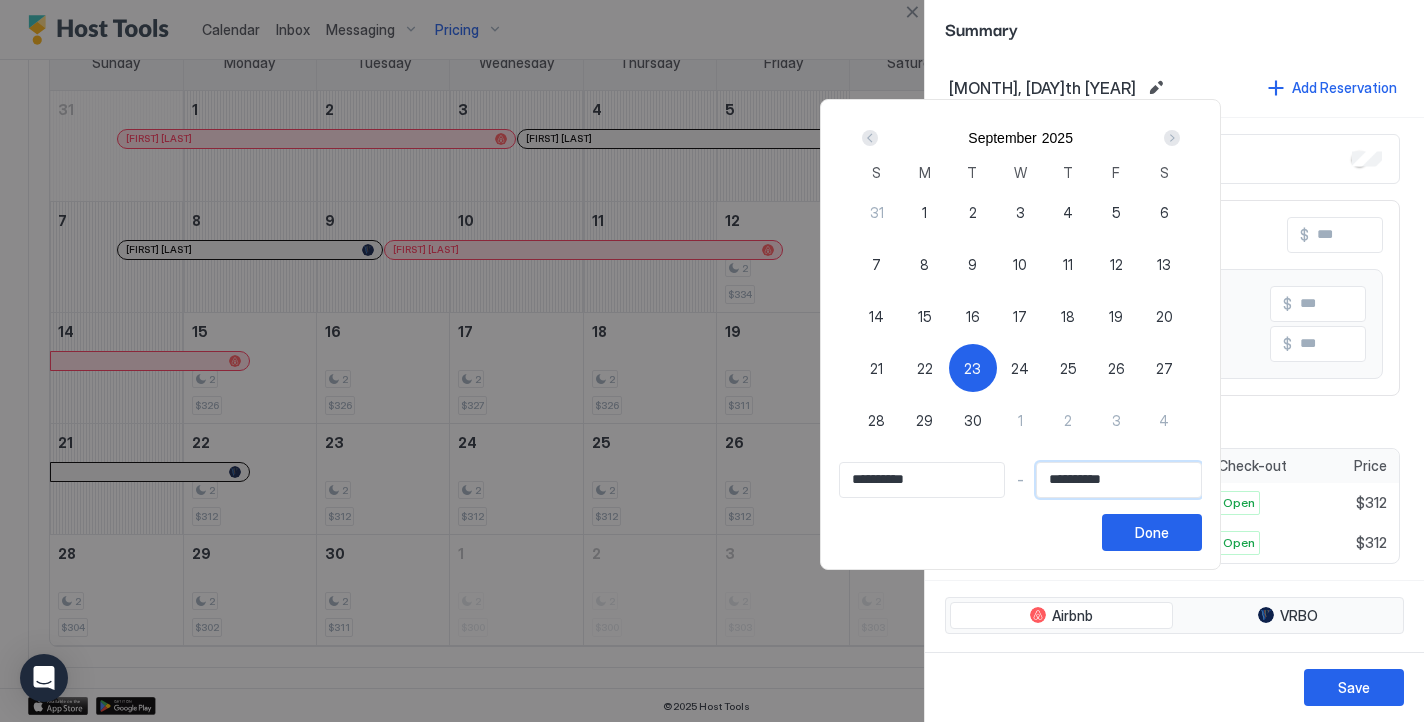 click on "**********" at bounding box center (1119, 480) 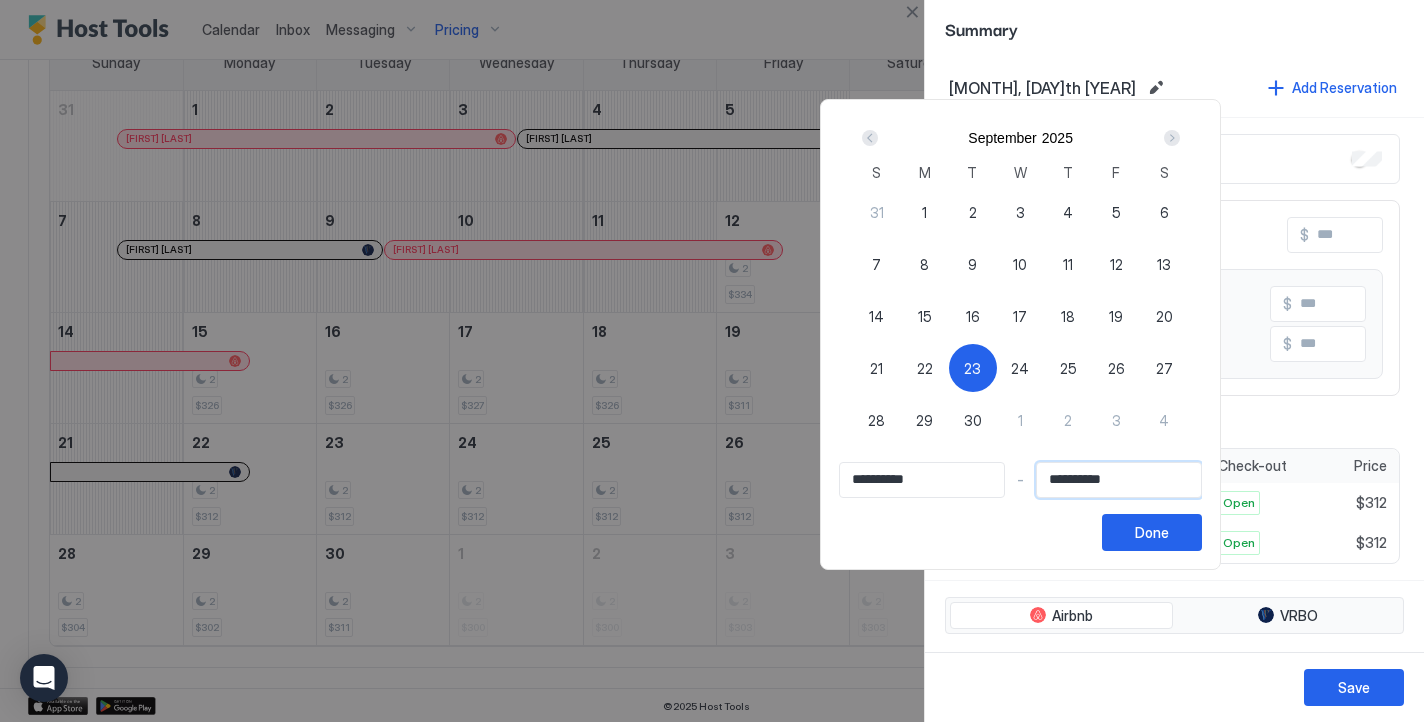 click on "**********" at bounding box center [1119, 480] 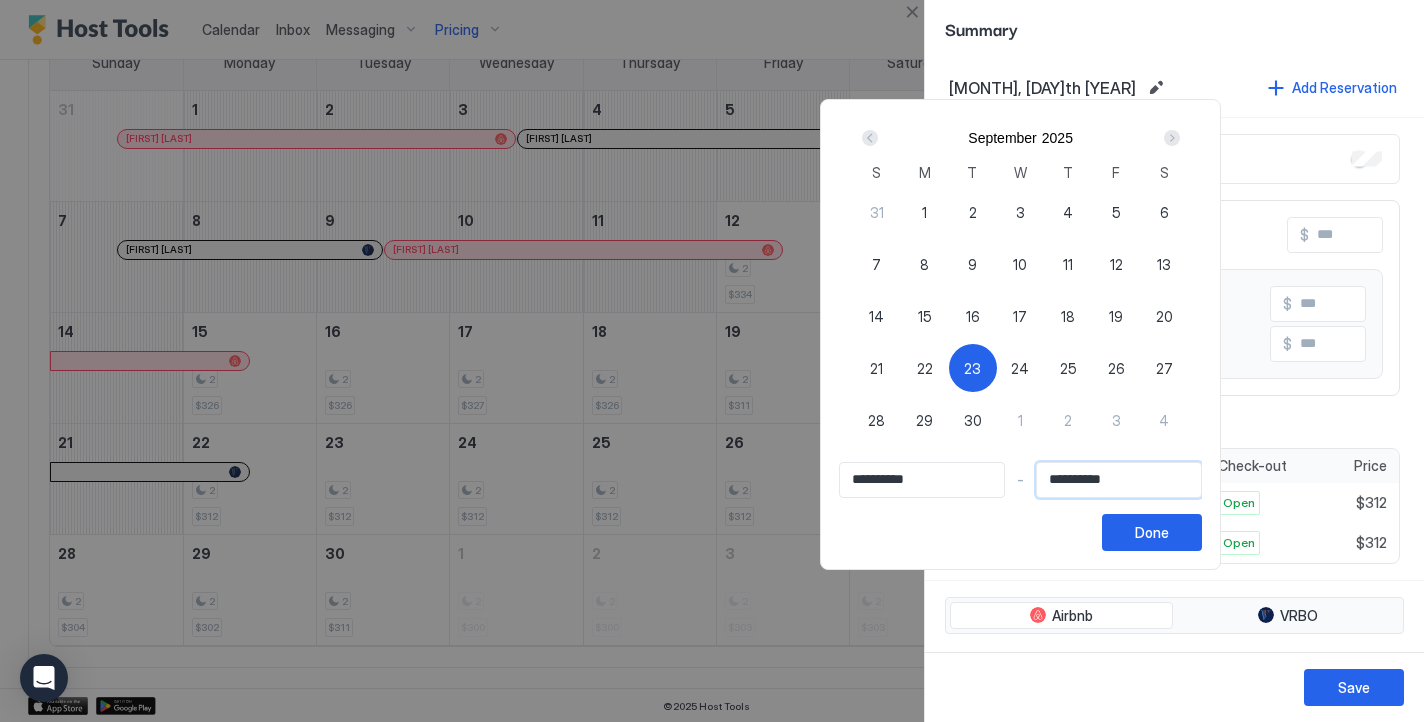 click on "**********" at bounding box center (1119, 480) 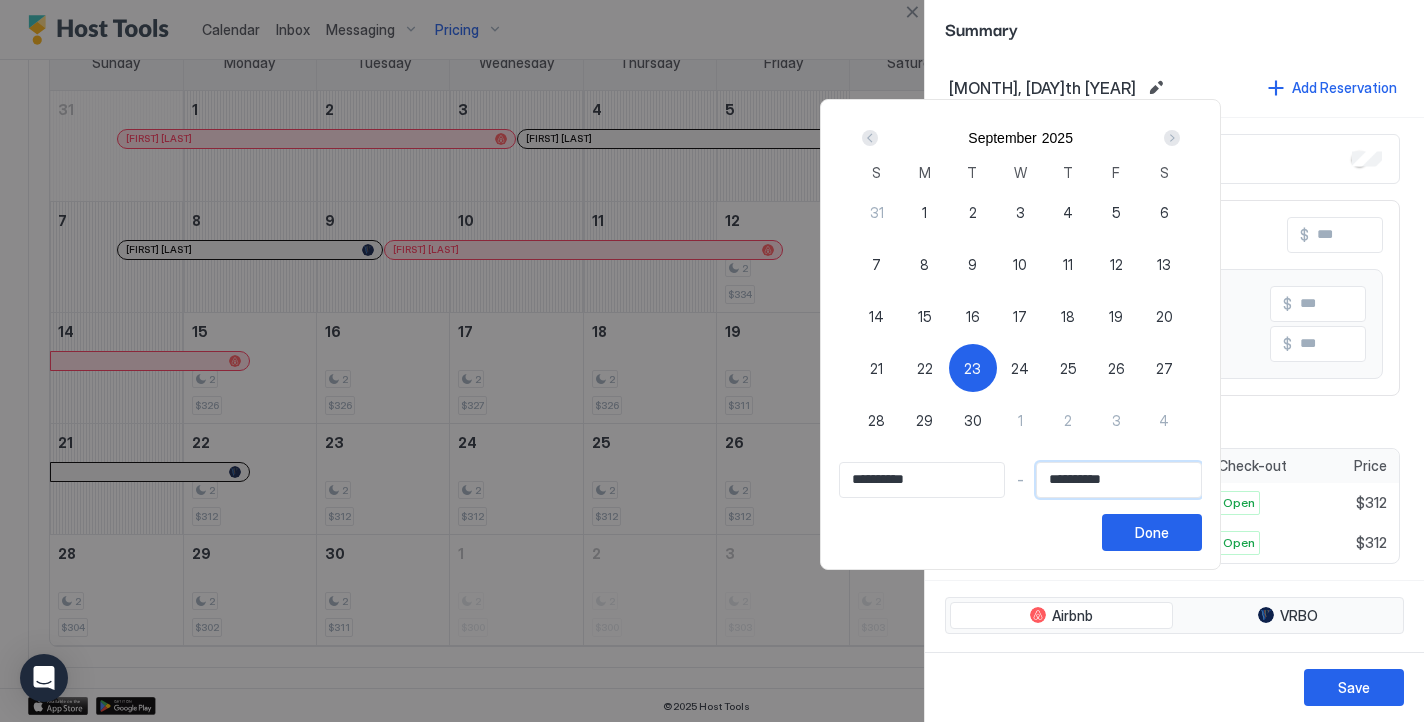click on "**********" at bounding box center (1119, 480) 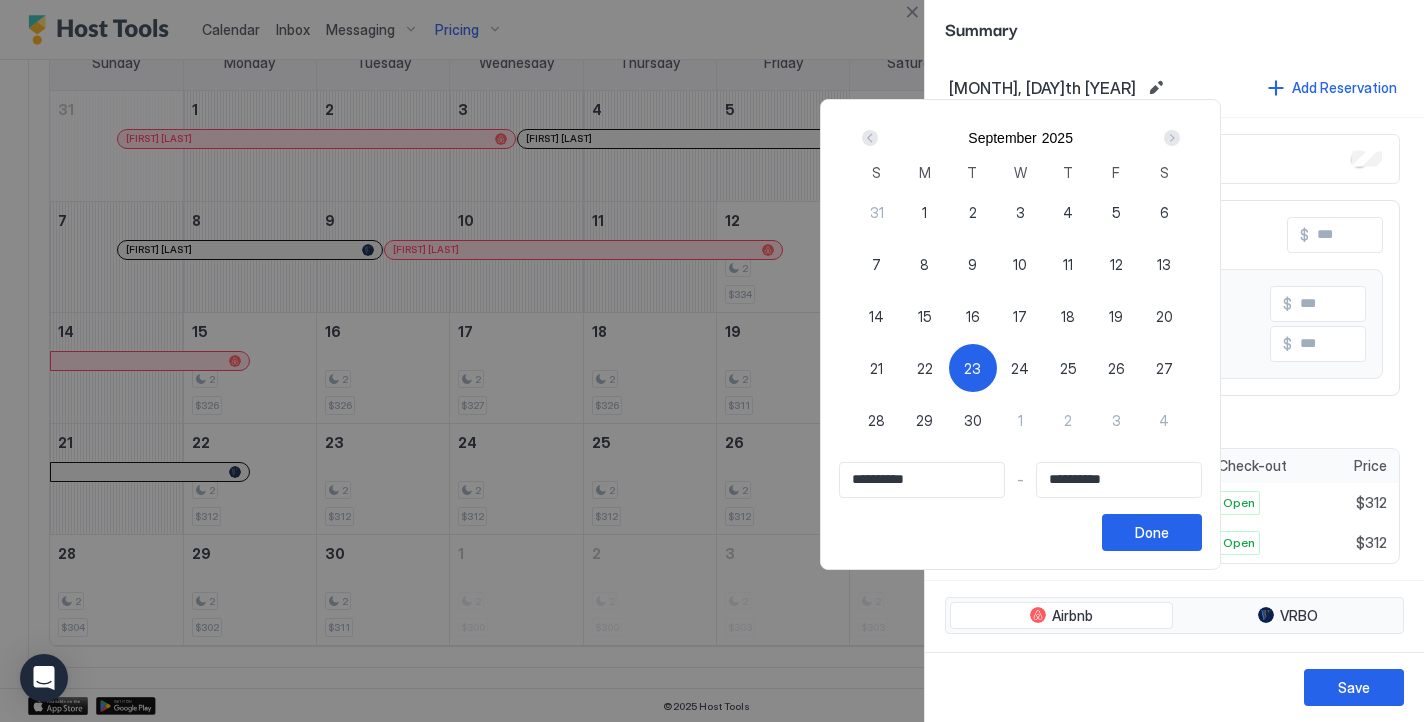 click at bounding box center [1172, 138] 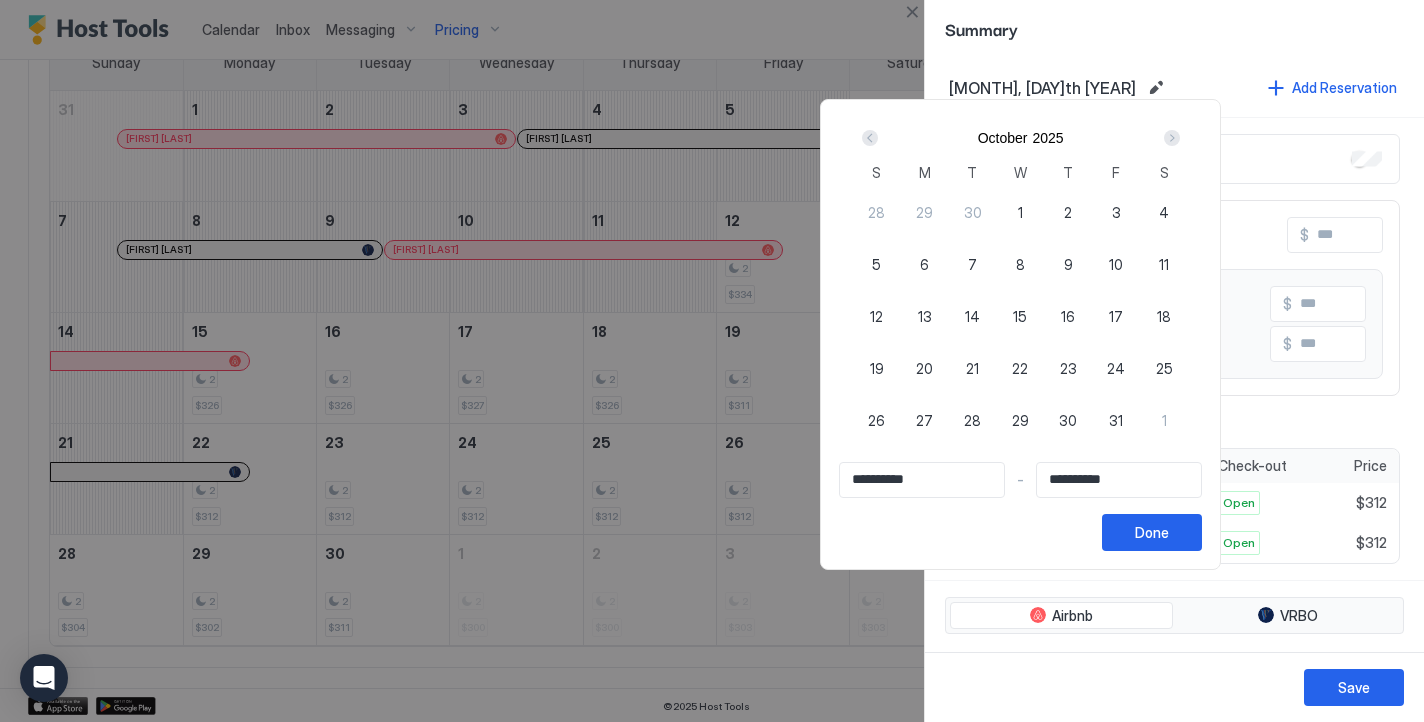click at bounding box center [1172, 138] 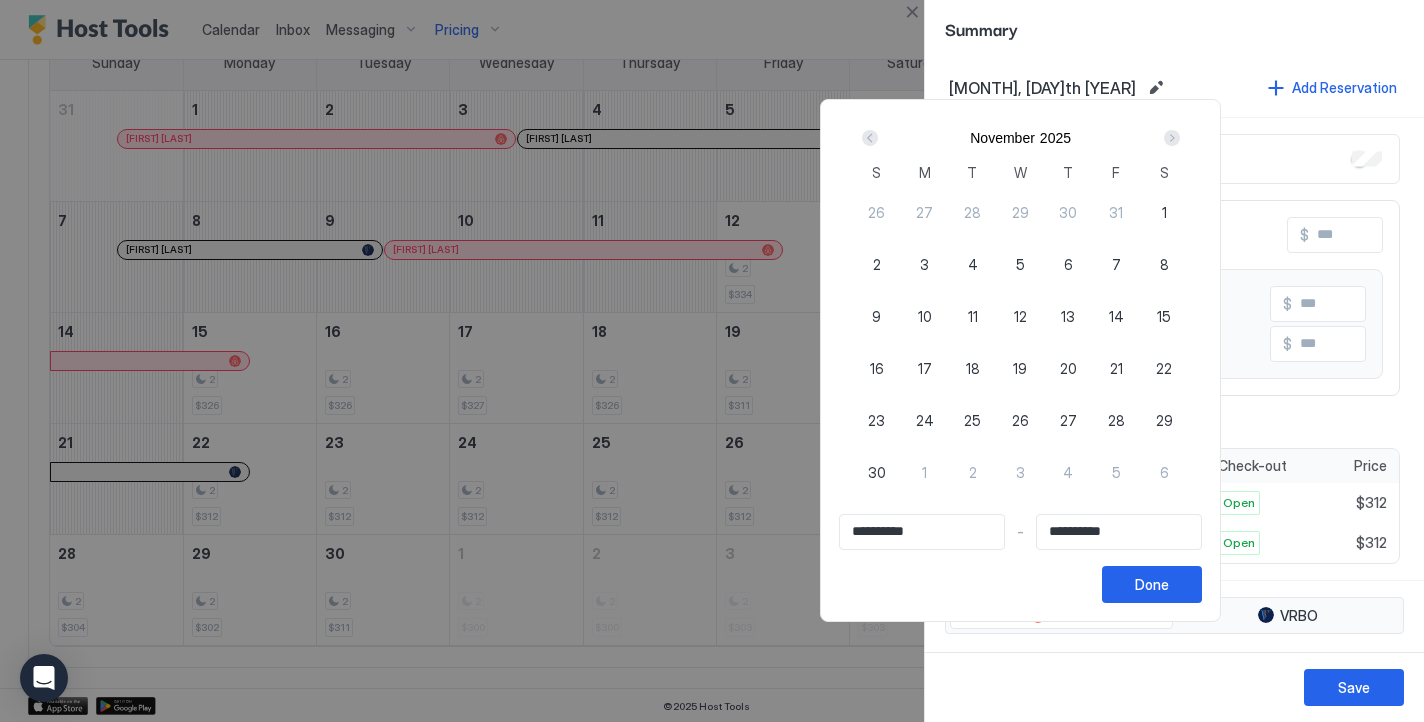 click at bounding box center (1172, 138) 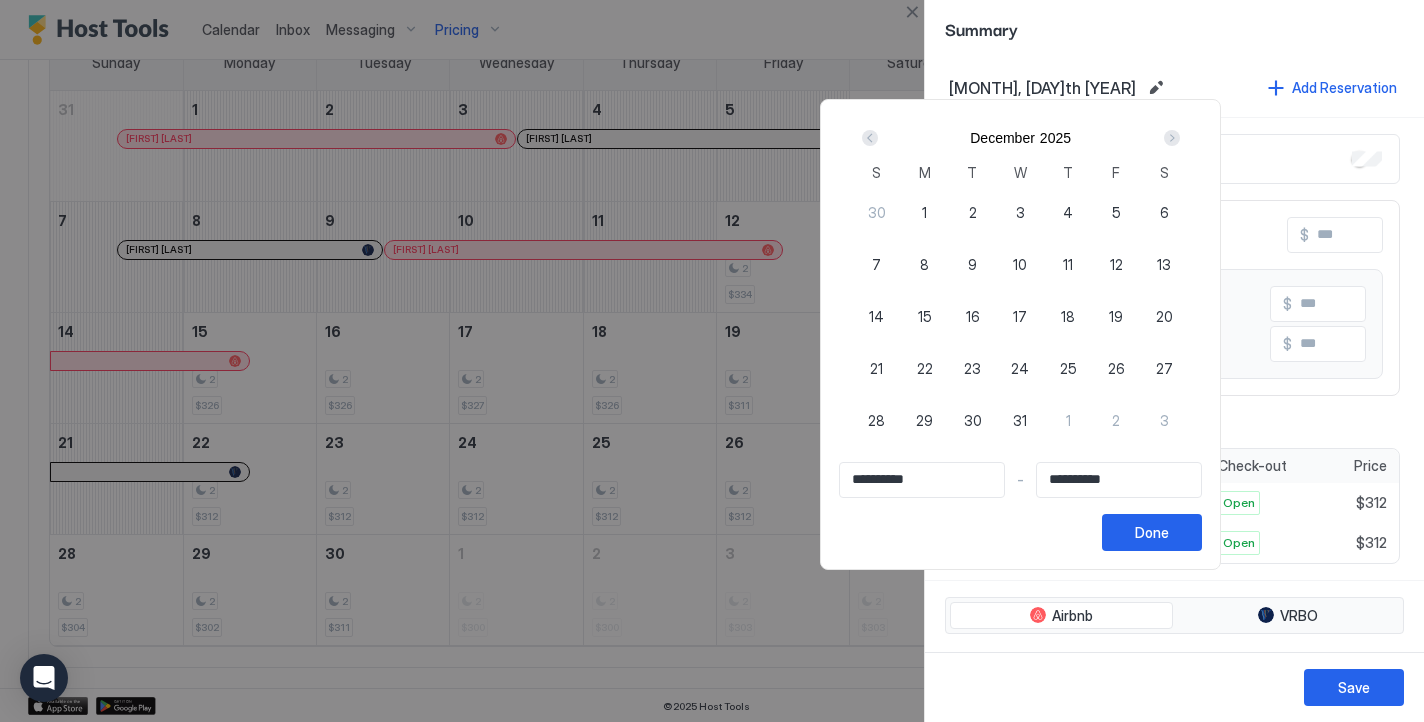 click at bounding box center [1172, 138] 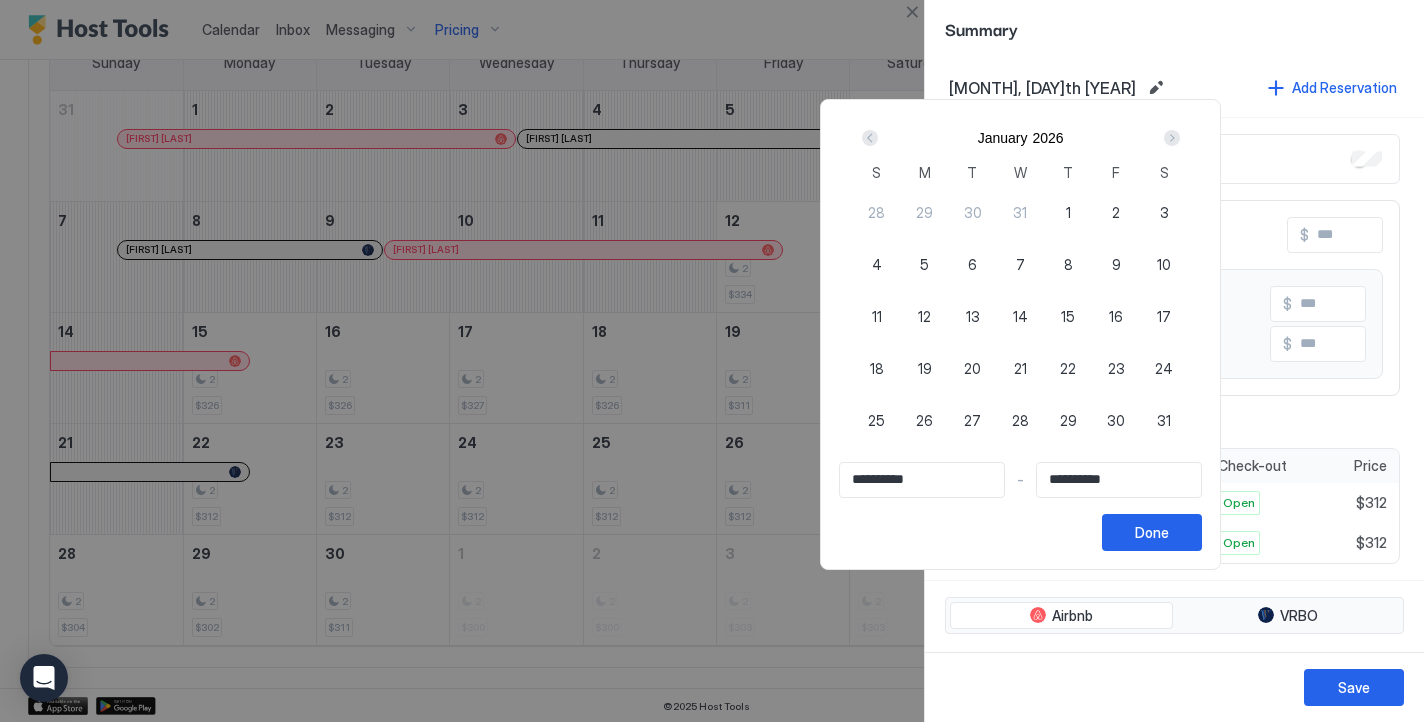 click at bounding box center [1172, 138] 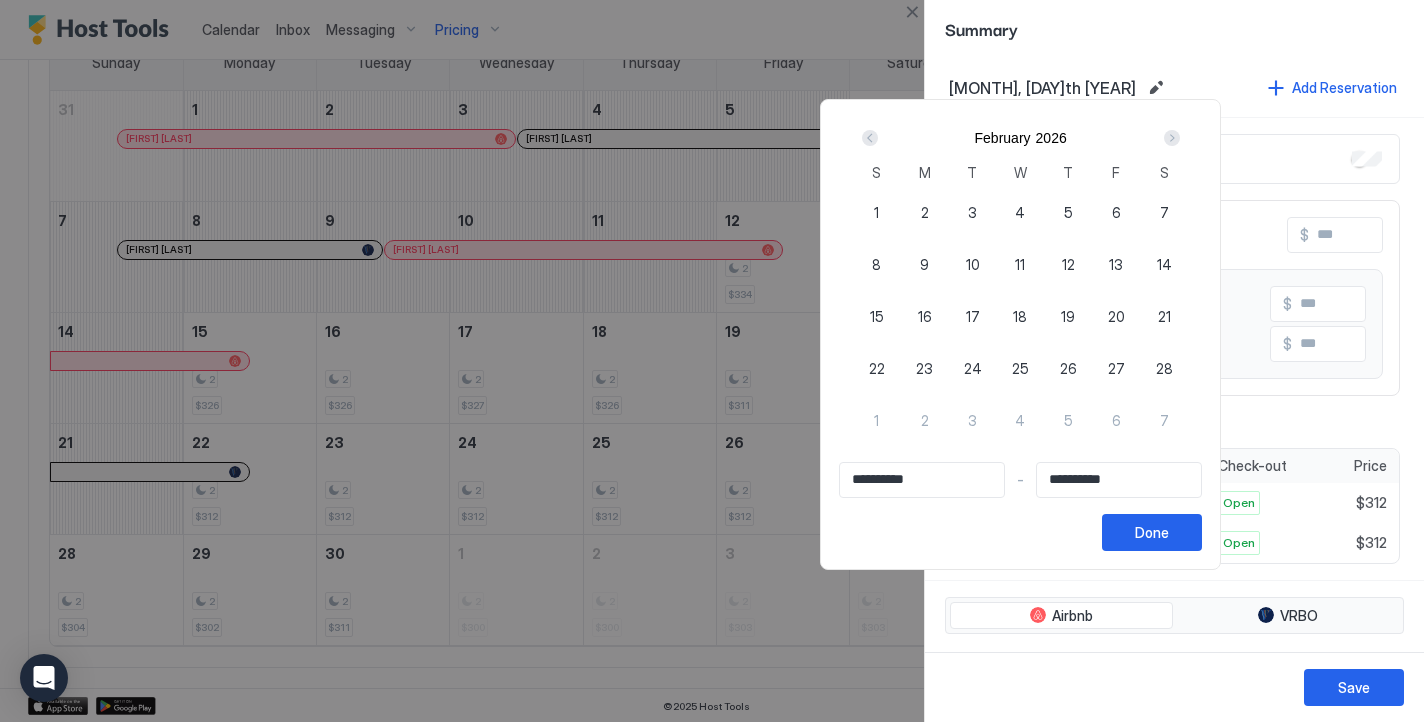 click at bounding box center [1172, 138] 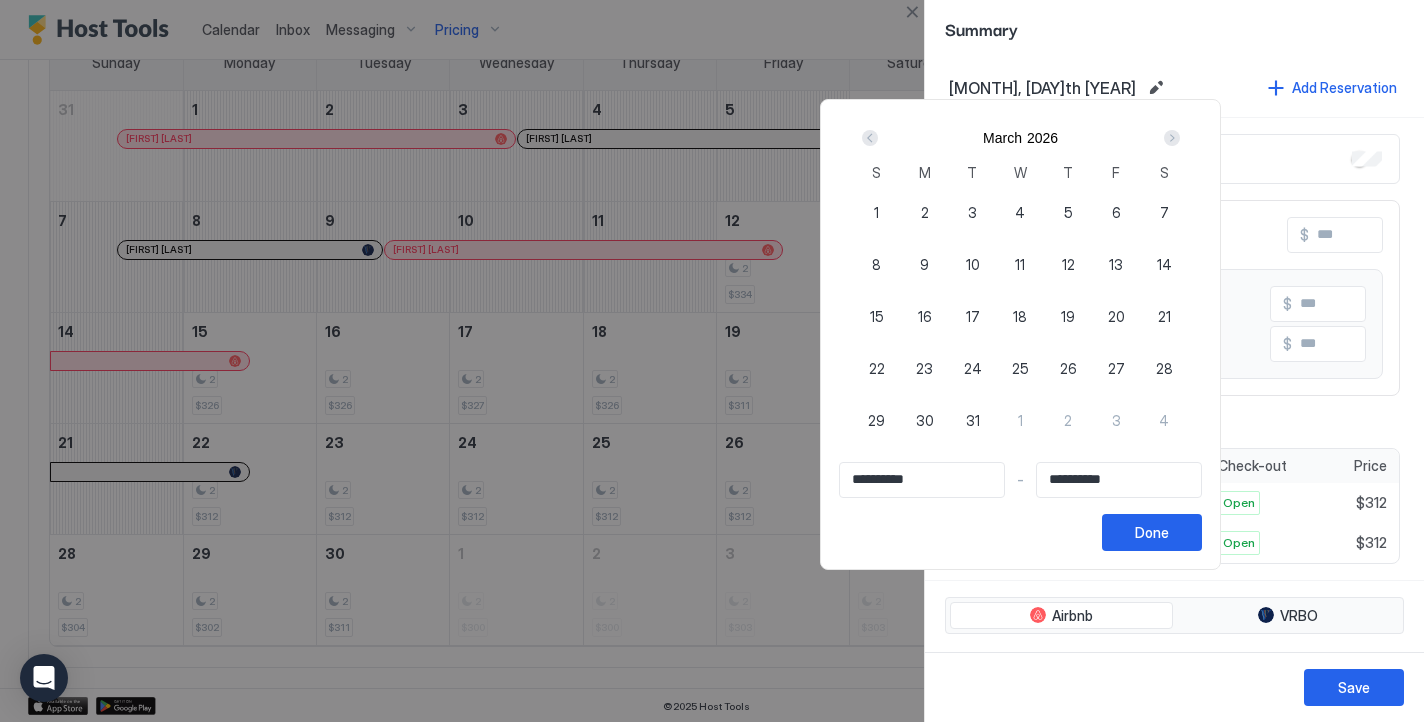 click at bounding box center (1172, 138) 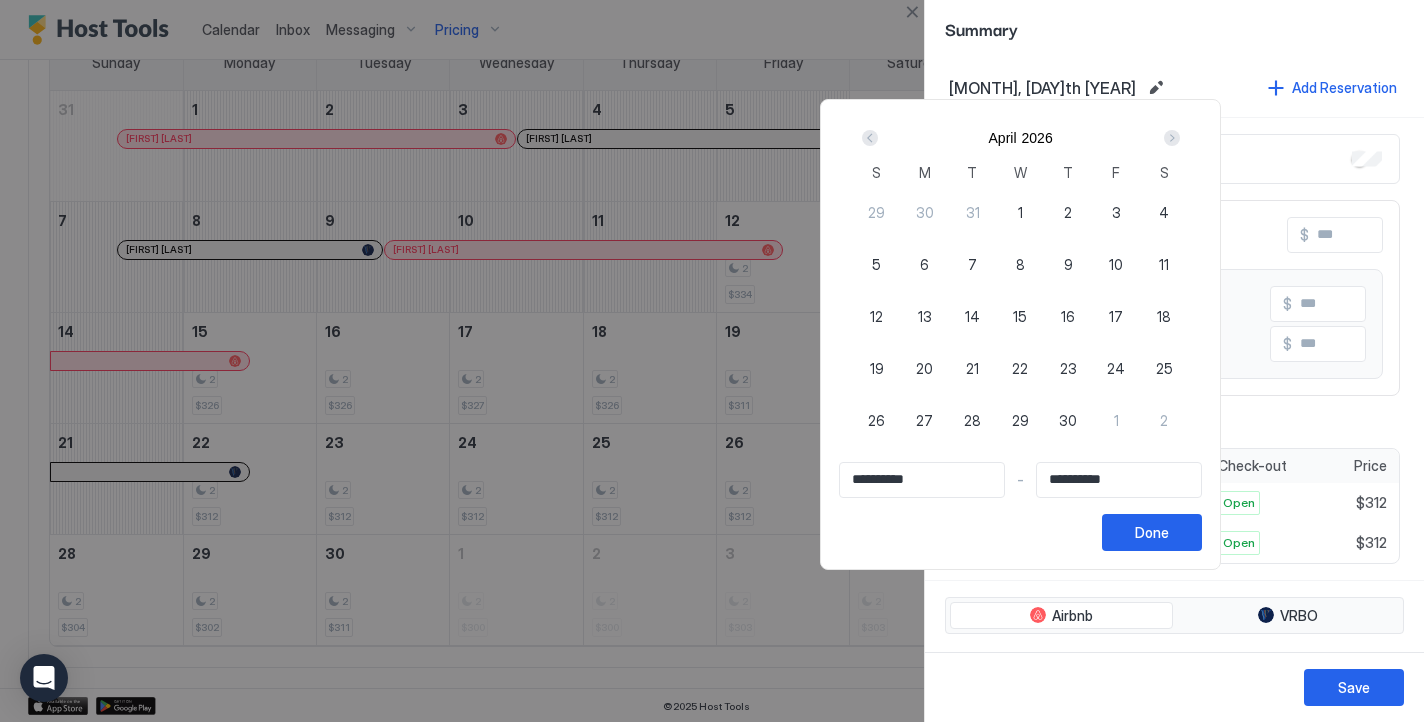 click at bounding box center (1172, 138) 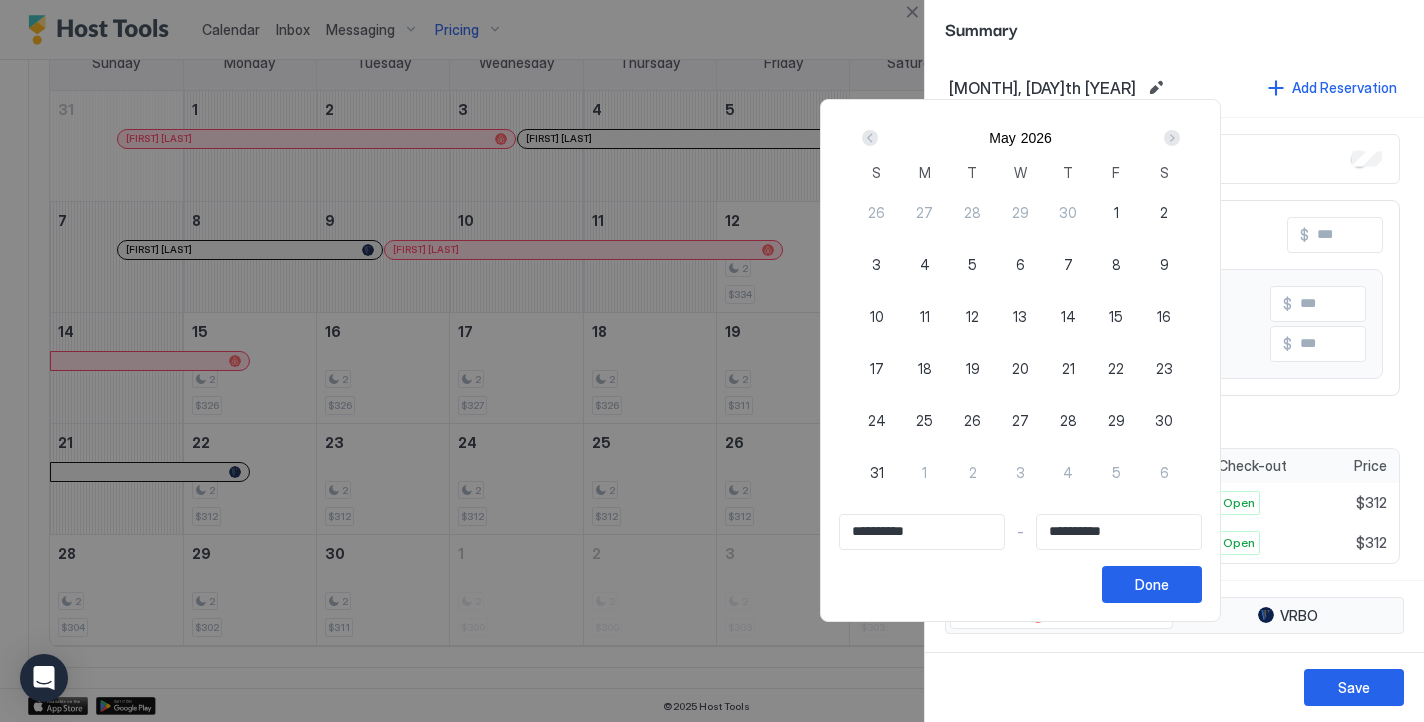 click on "15" at bounding box center [1116, 316] 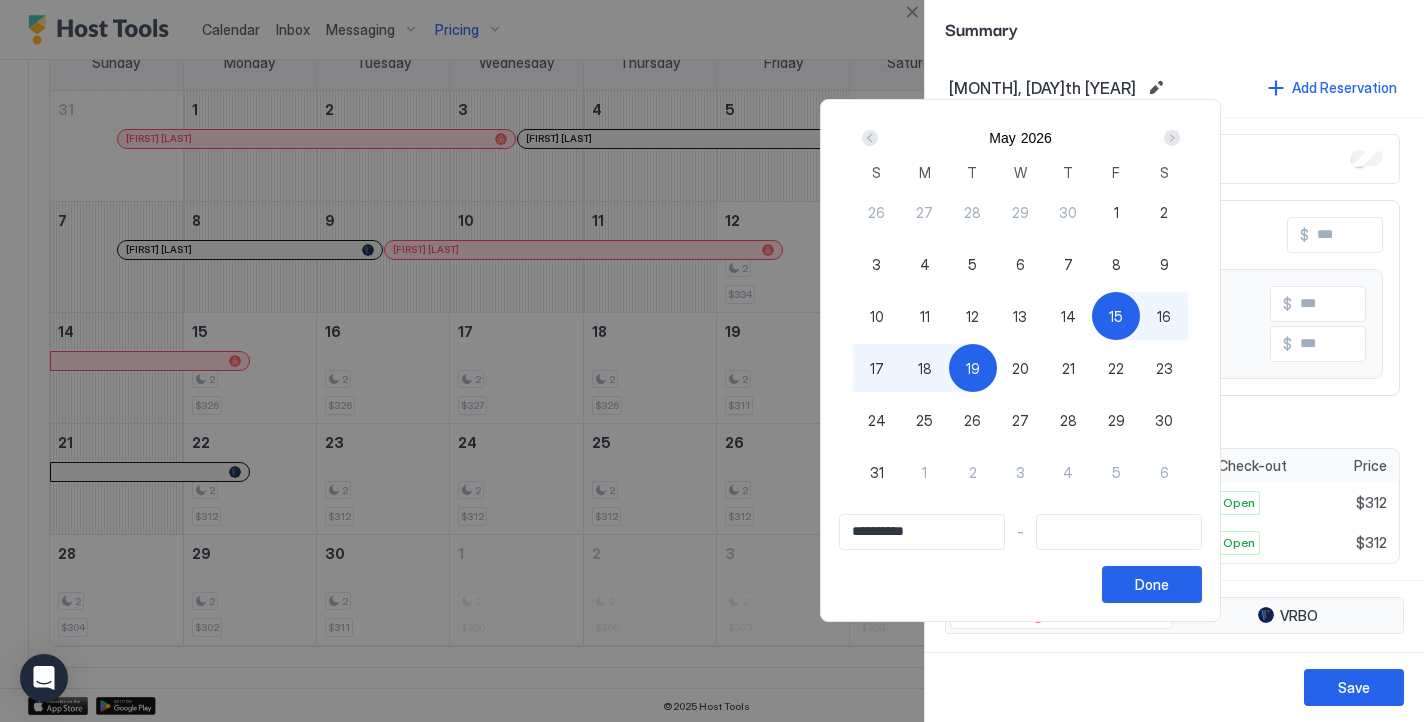 click at bounding box center [870, 138] 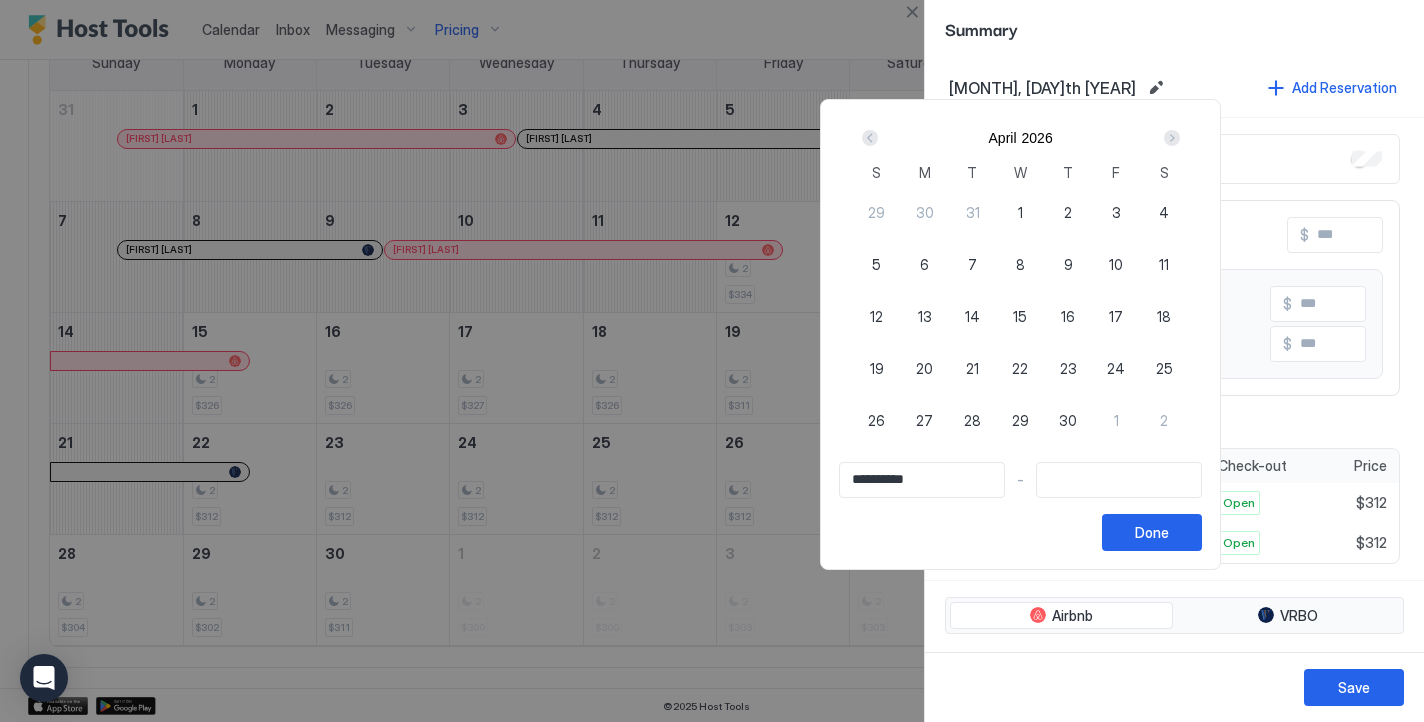 click at bounding box center (870, 138) 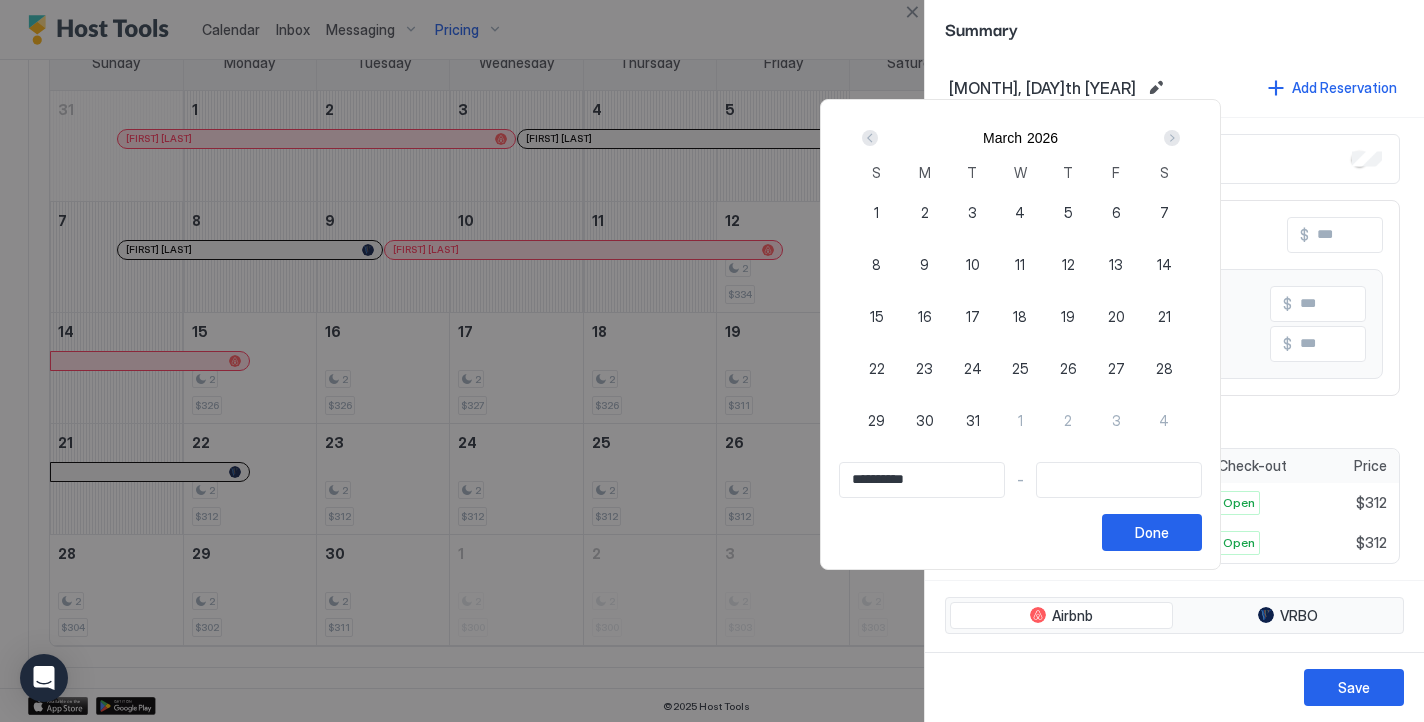 click at bounding box center (870, 138) 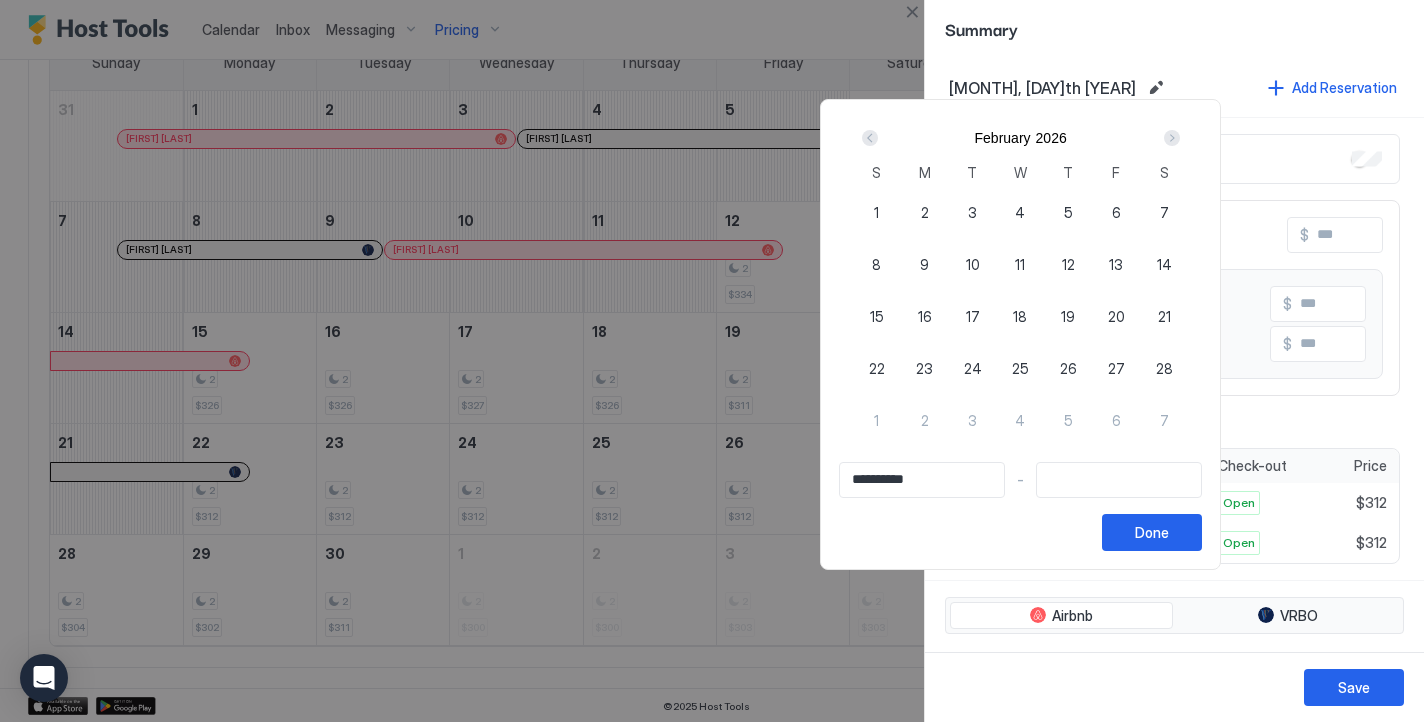 click at bounding box center (870, 138) 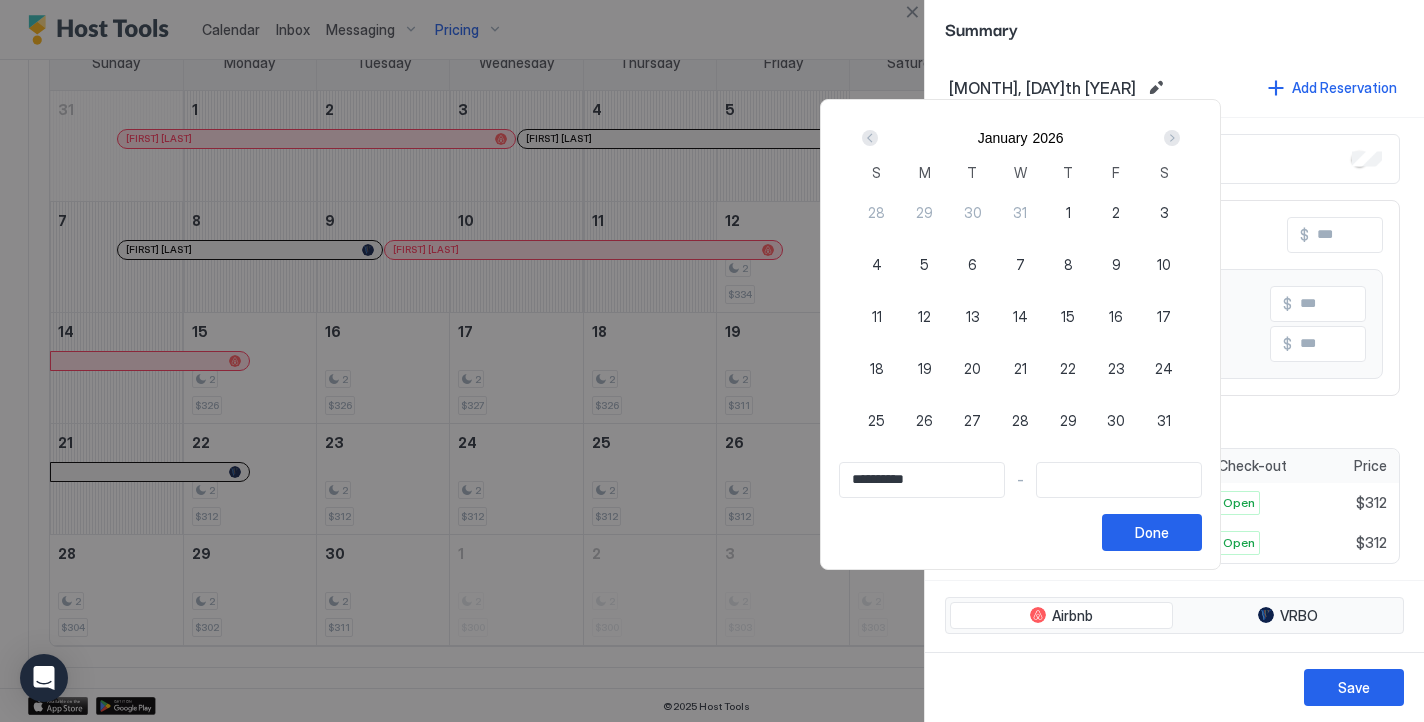 click at bounding box center (870, 138) 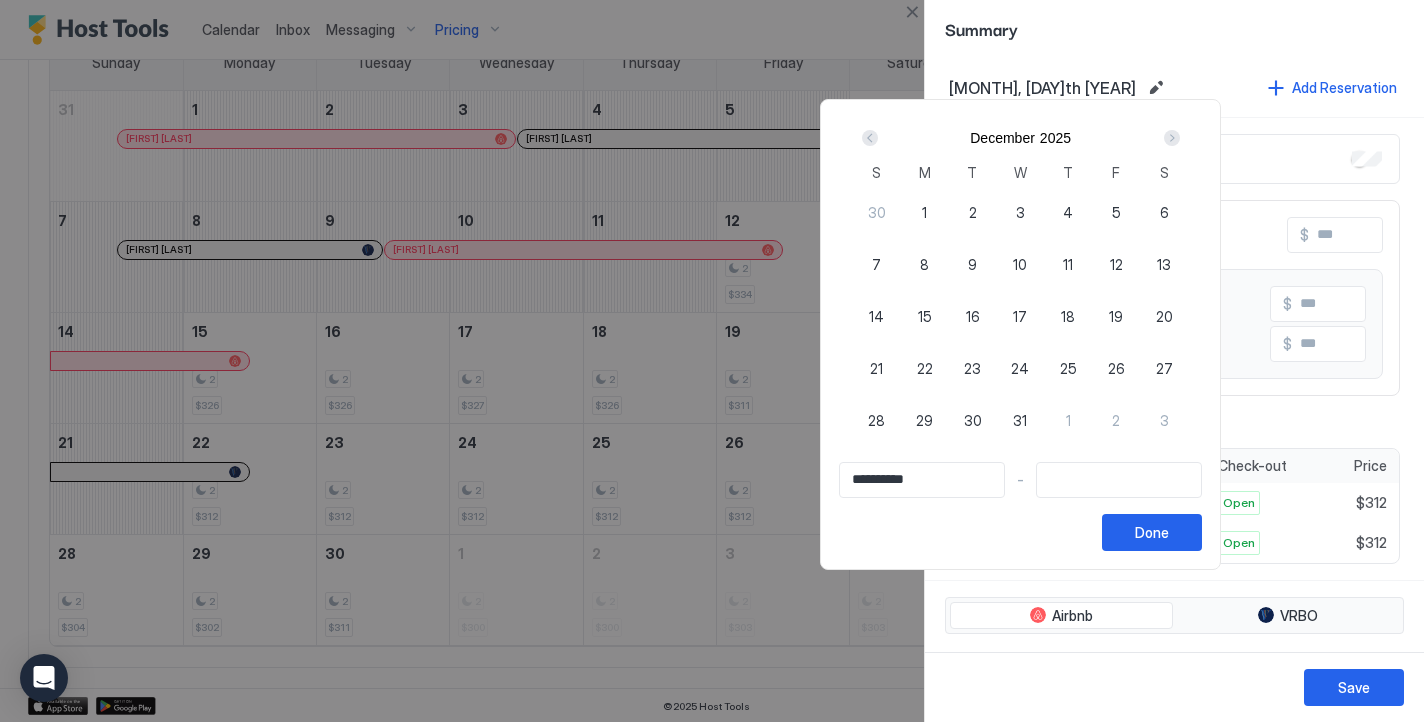 click at bounding box center [870, 138] 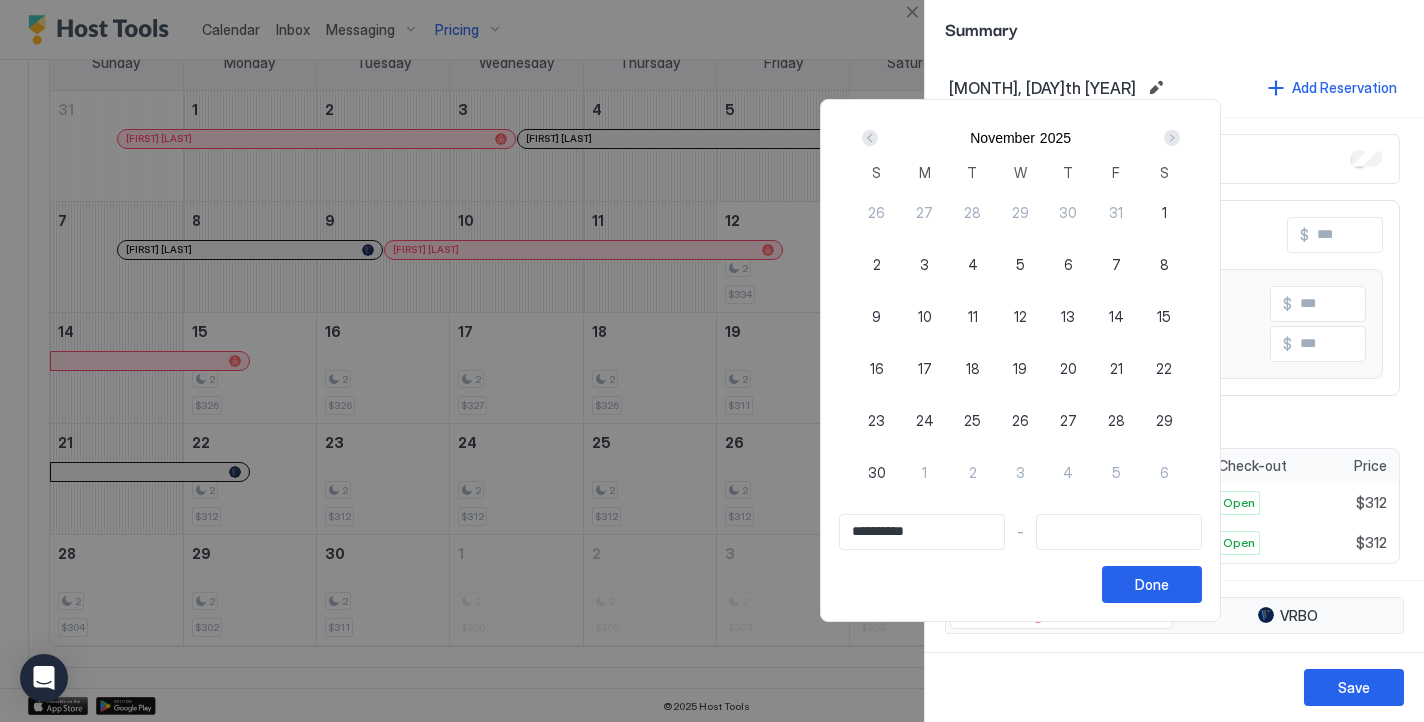 click at bounding box center (870, 138) 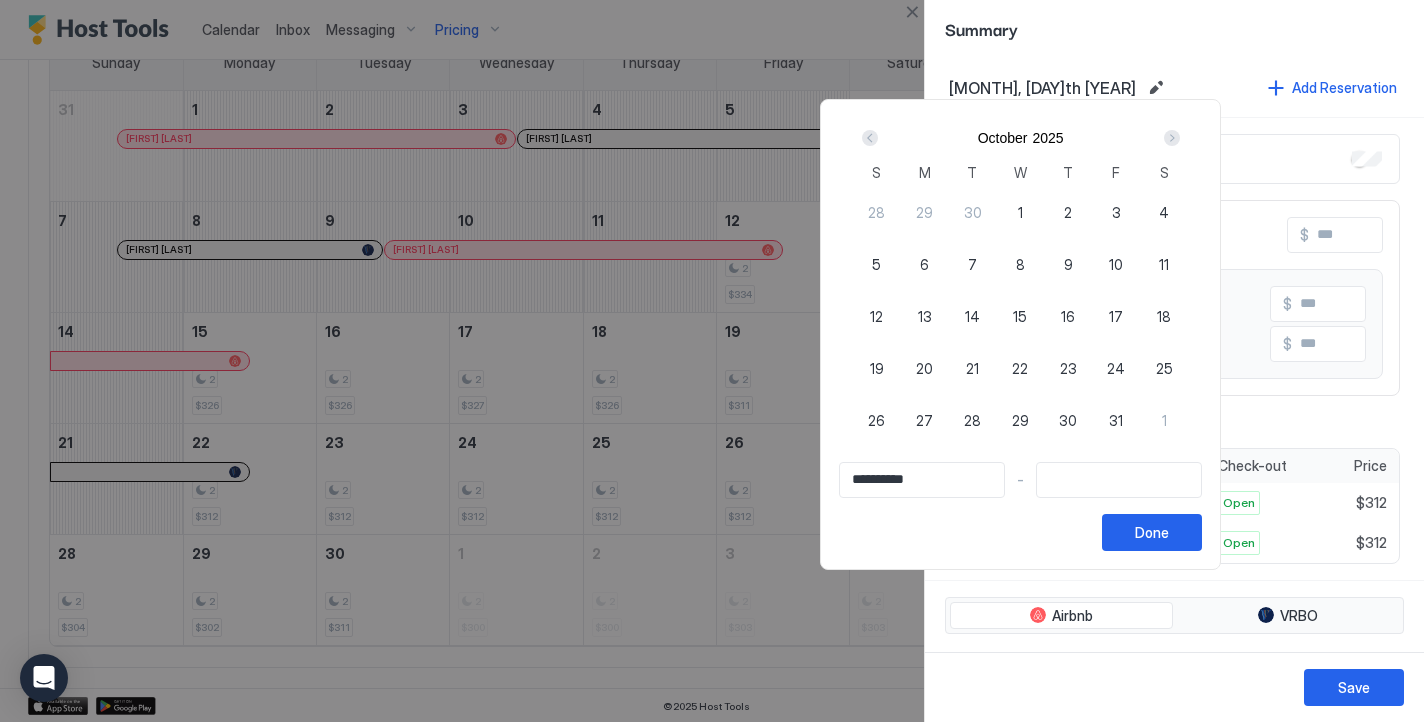 click at bounding box center [870, 138] 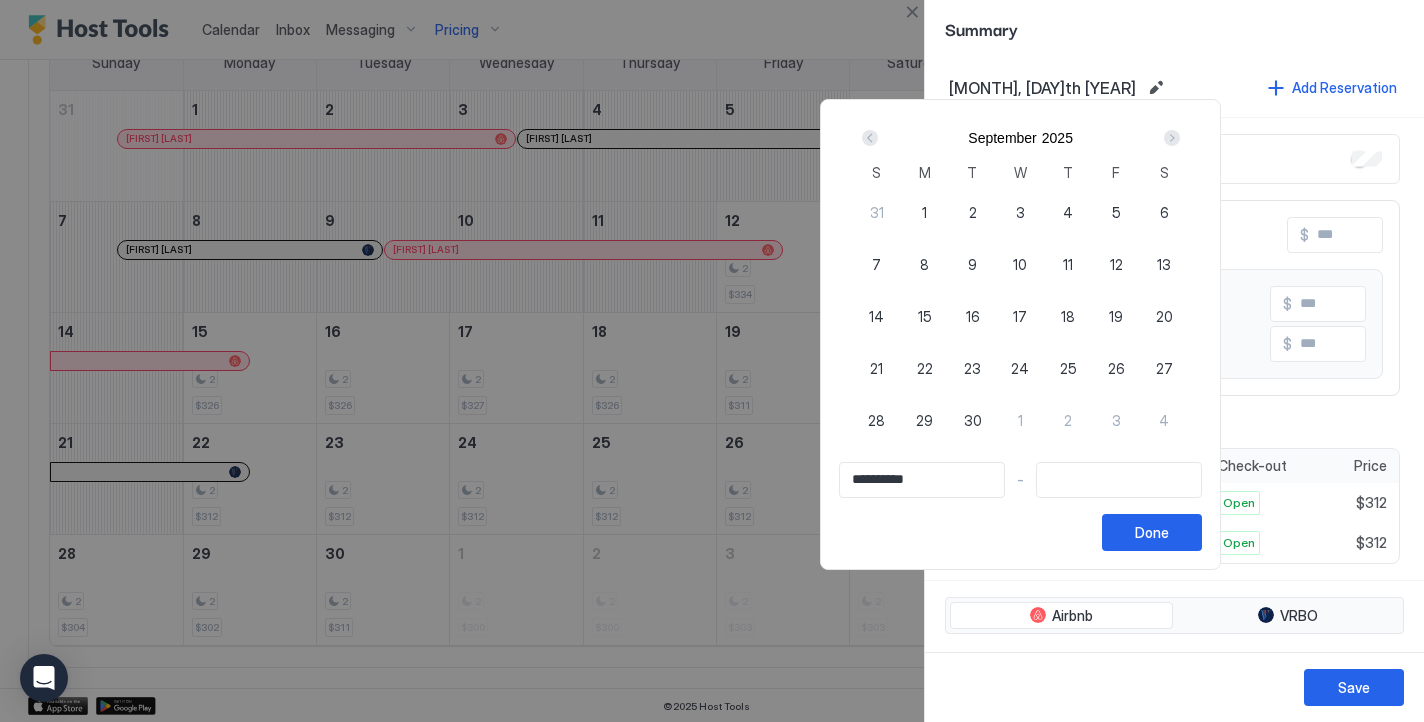 click on "26" at bounding box center (1116, 368) 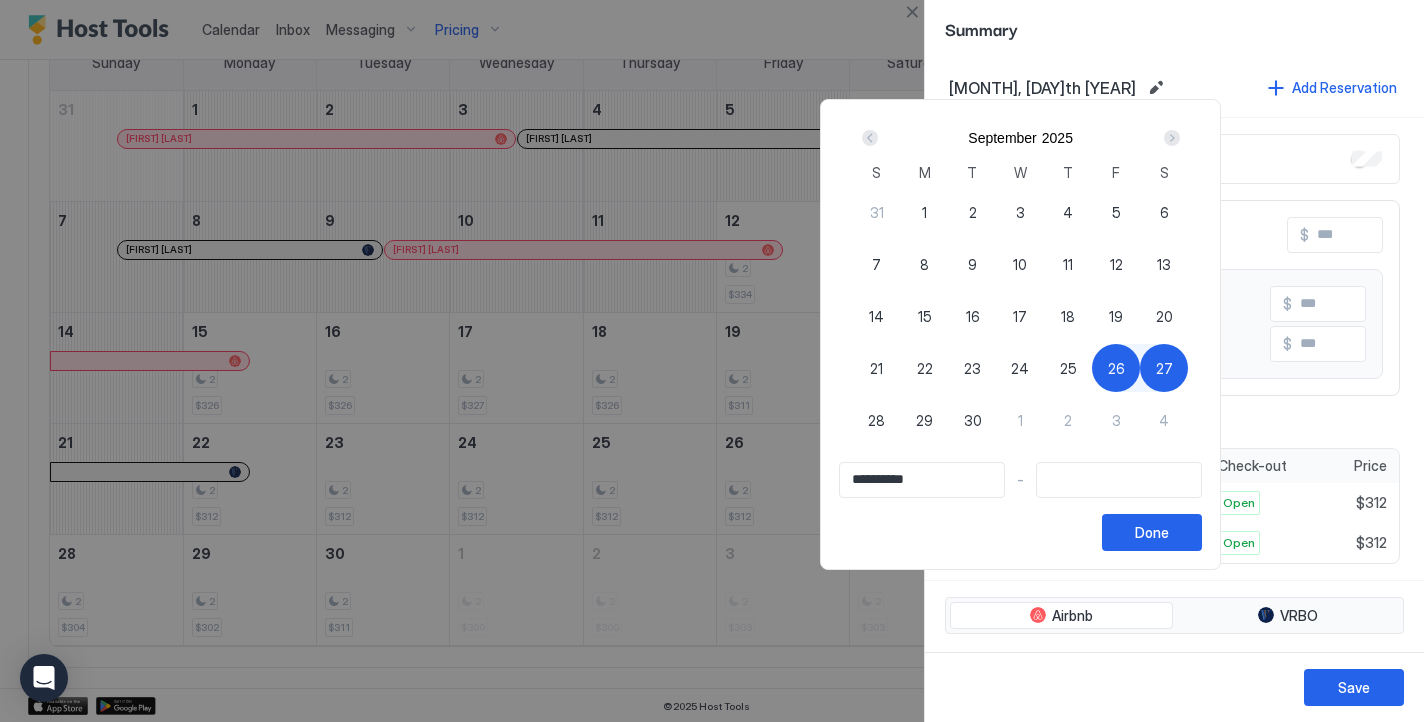 click at bounding box center (1172, 138) 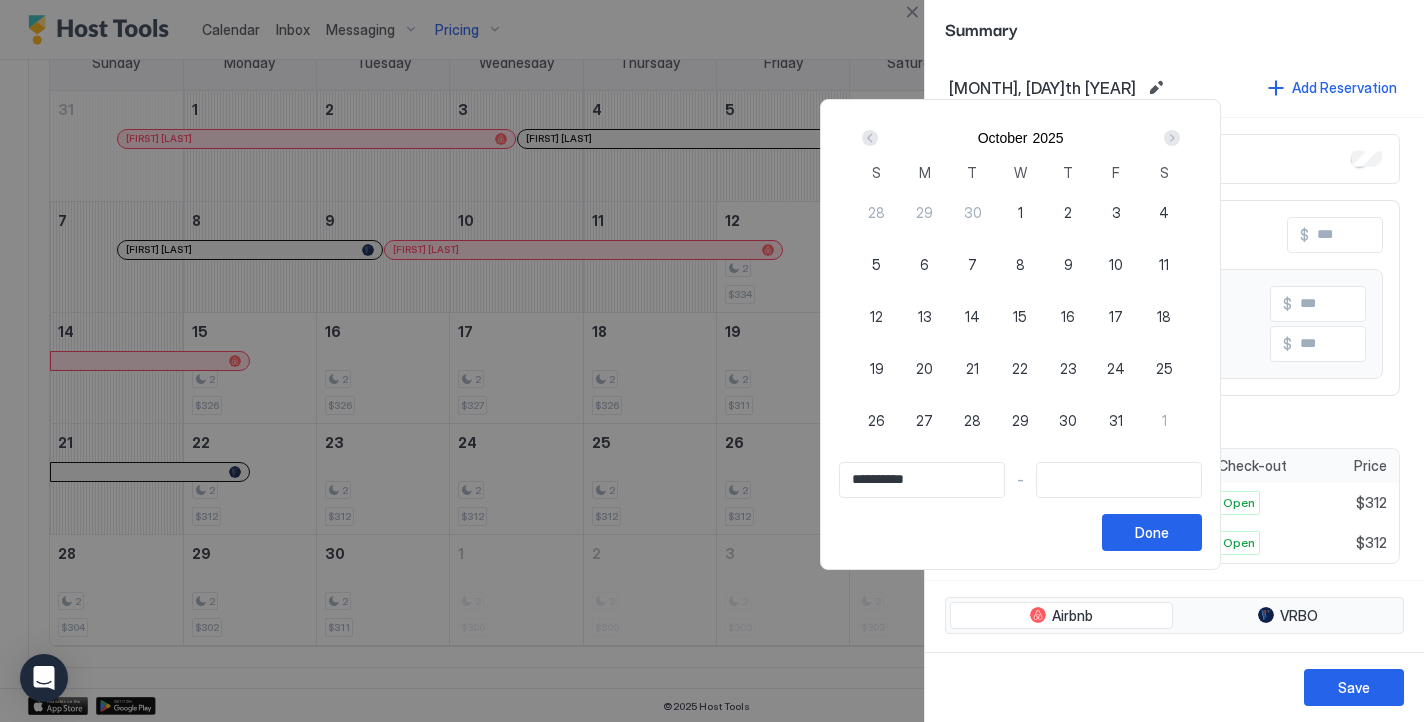 click at bounding box center (1172, 138) 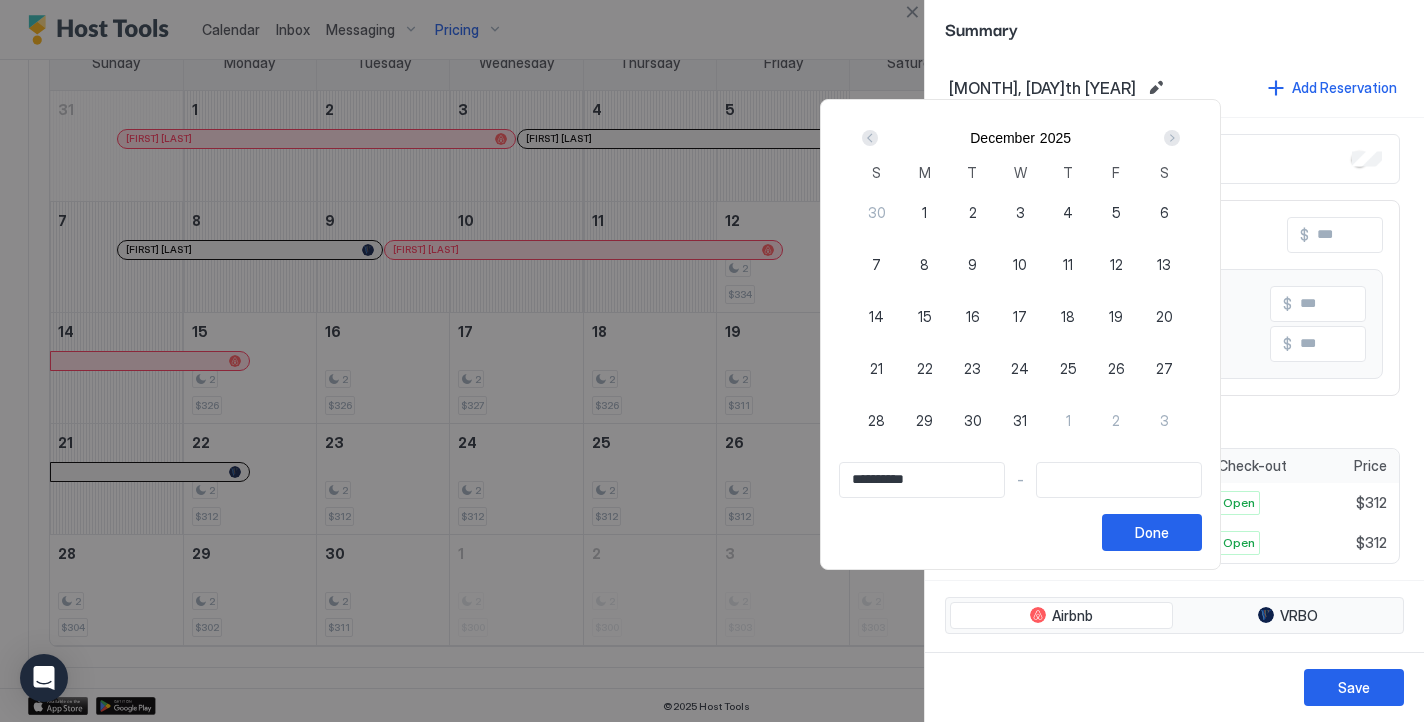 click at bounding box center (1172, 138) 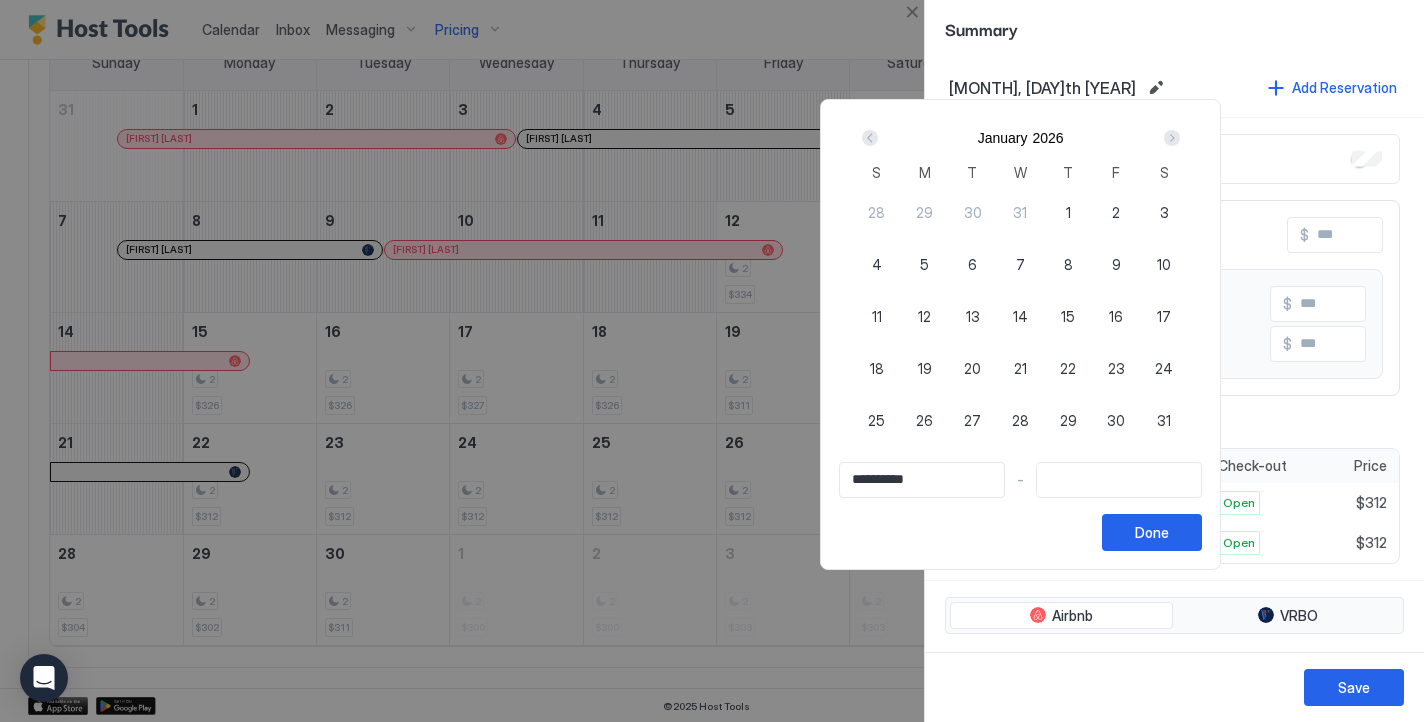 click at bounding box center (1172, 138) 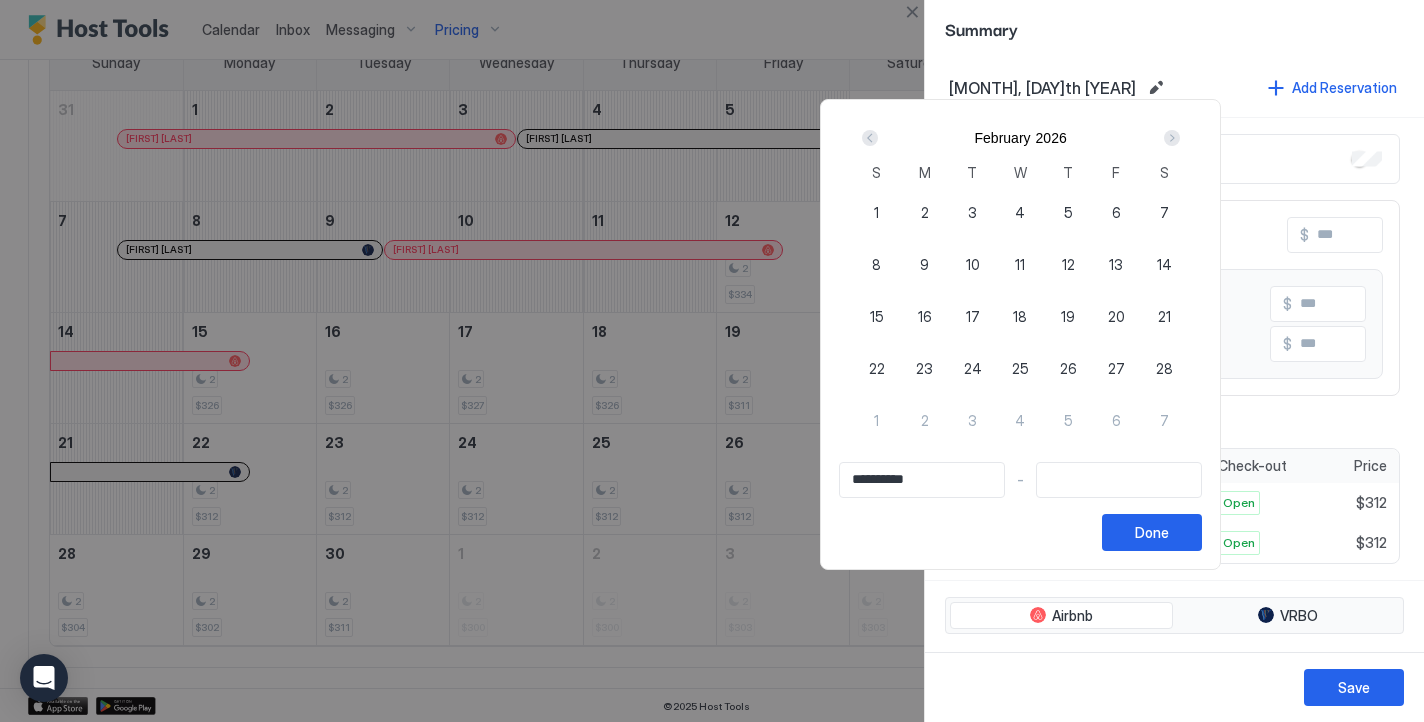 click at bounding box center (1172, 138) 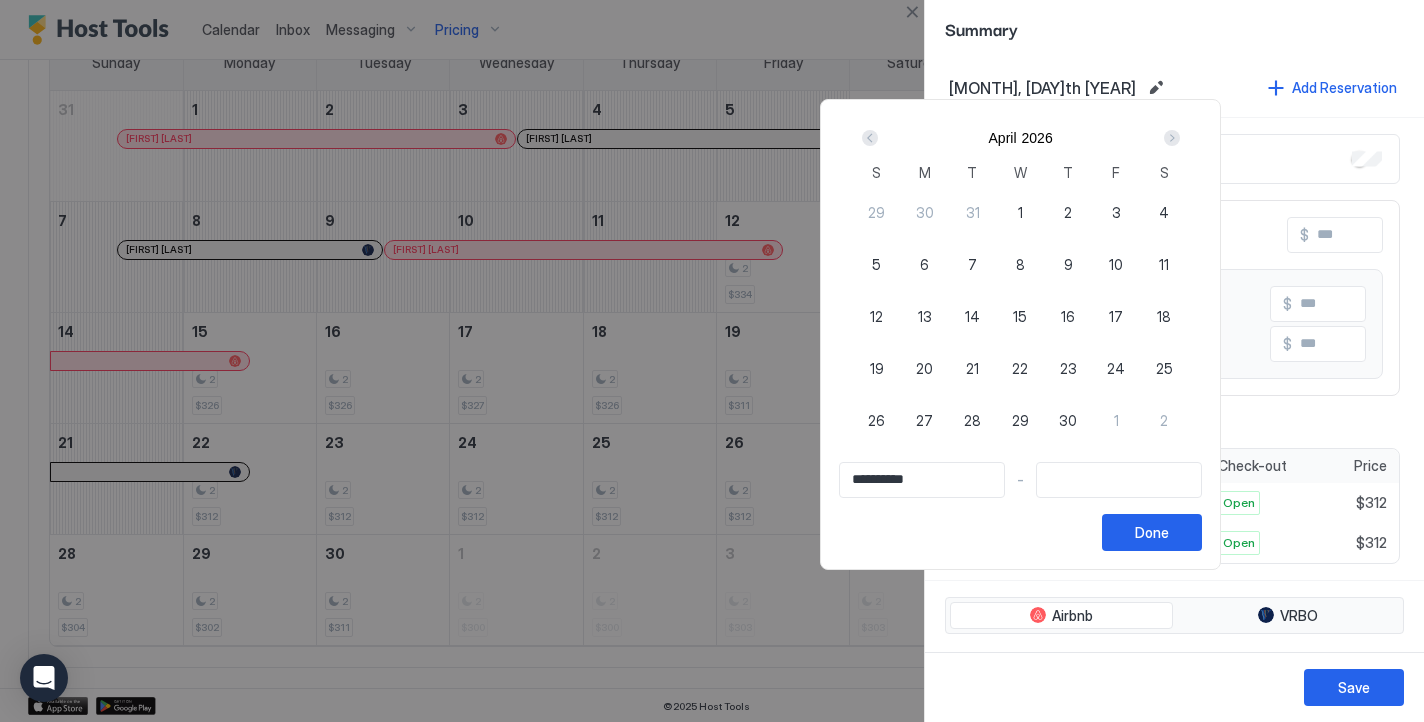 click at bounding box center (1172, 138) 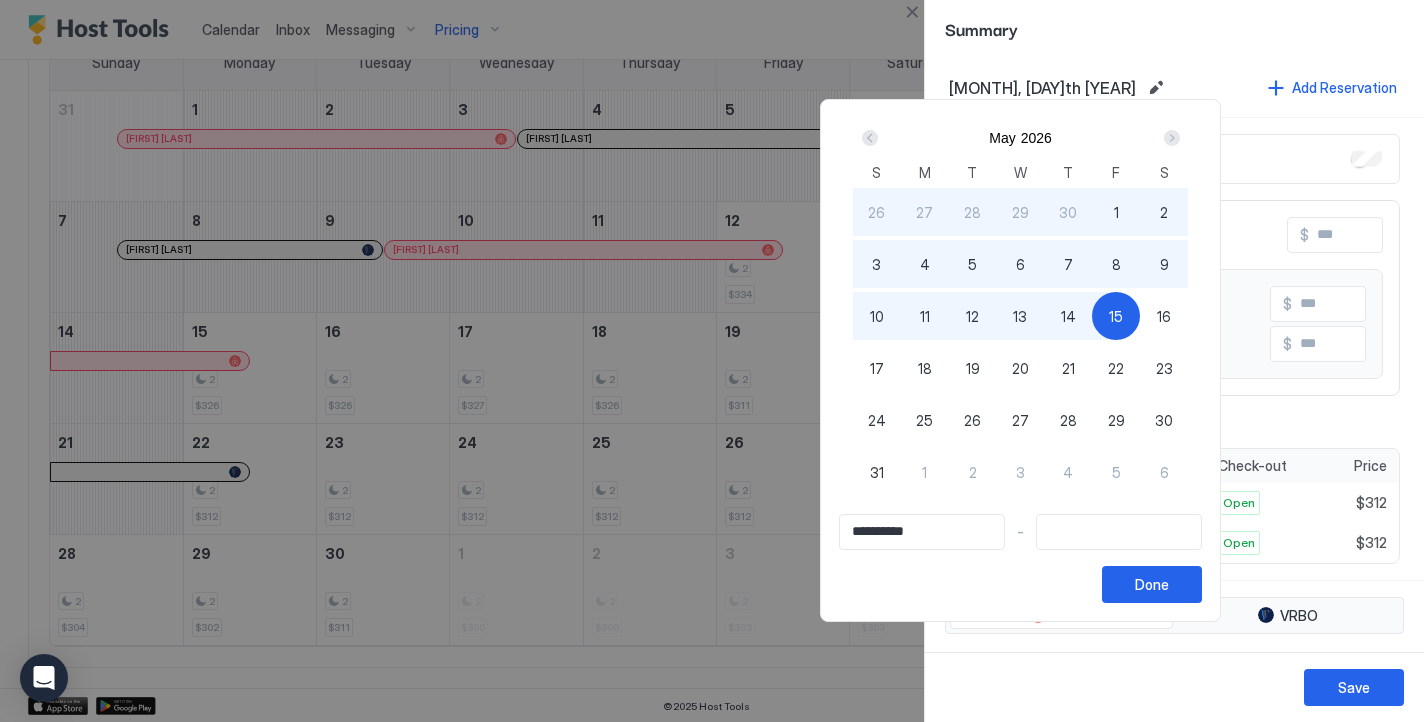 click on "15" at bounding box center [1116, 316] 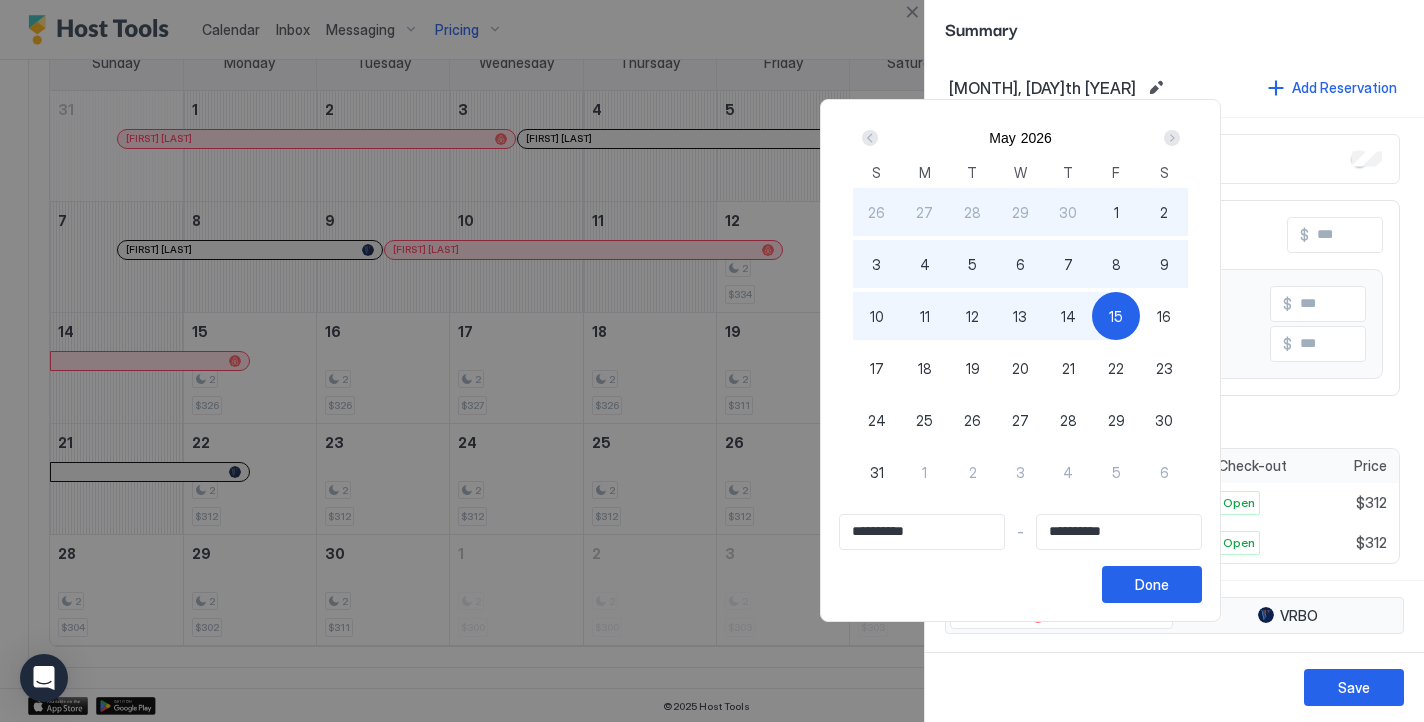 click on "15" at bounding box center [1116, 316] 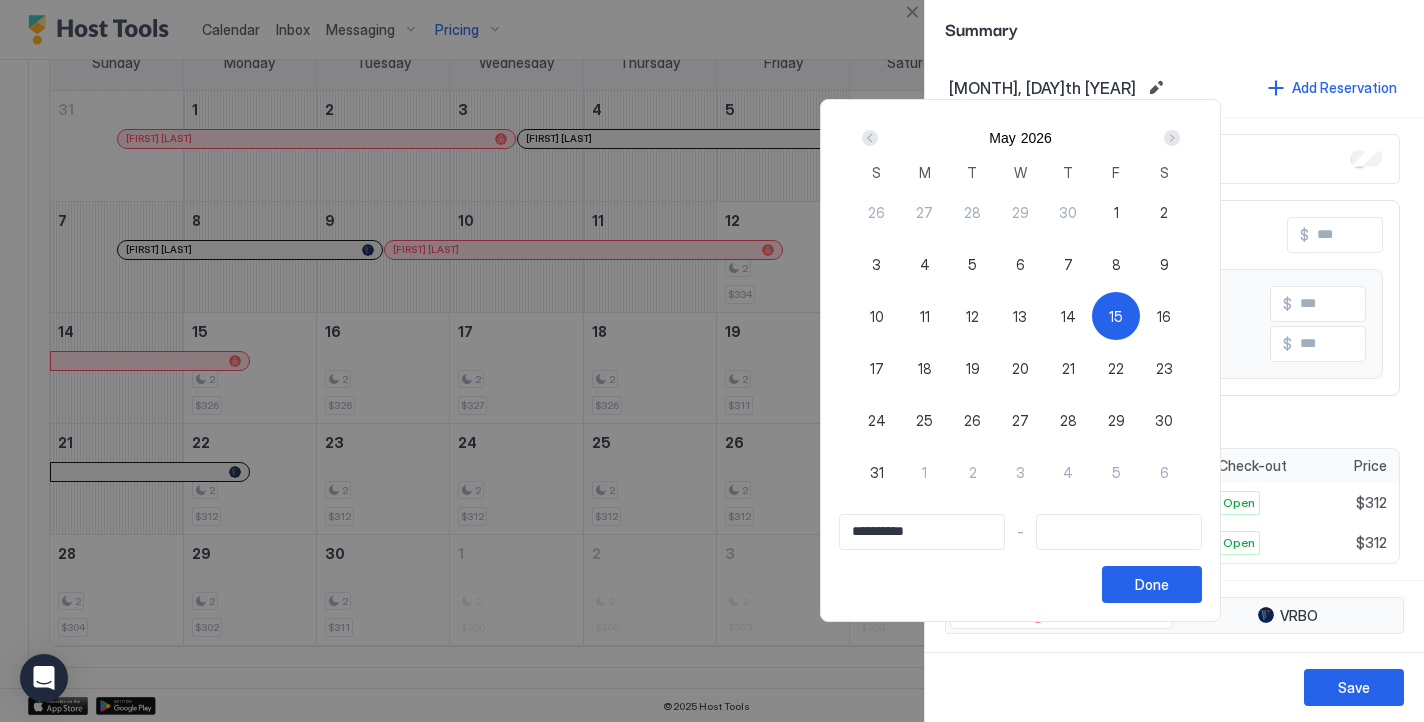 click at bounding box center [870, 138] 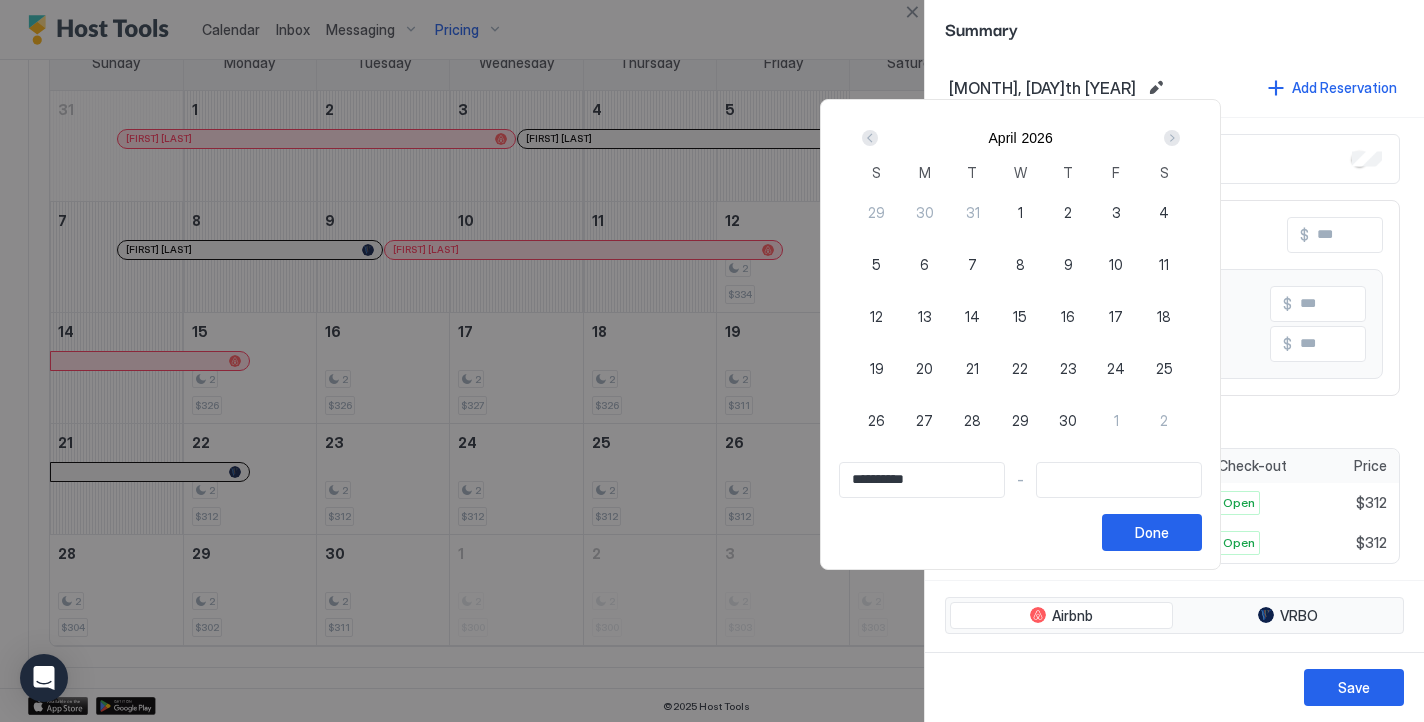 click at bounding box center [870, 138] 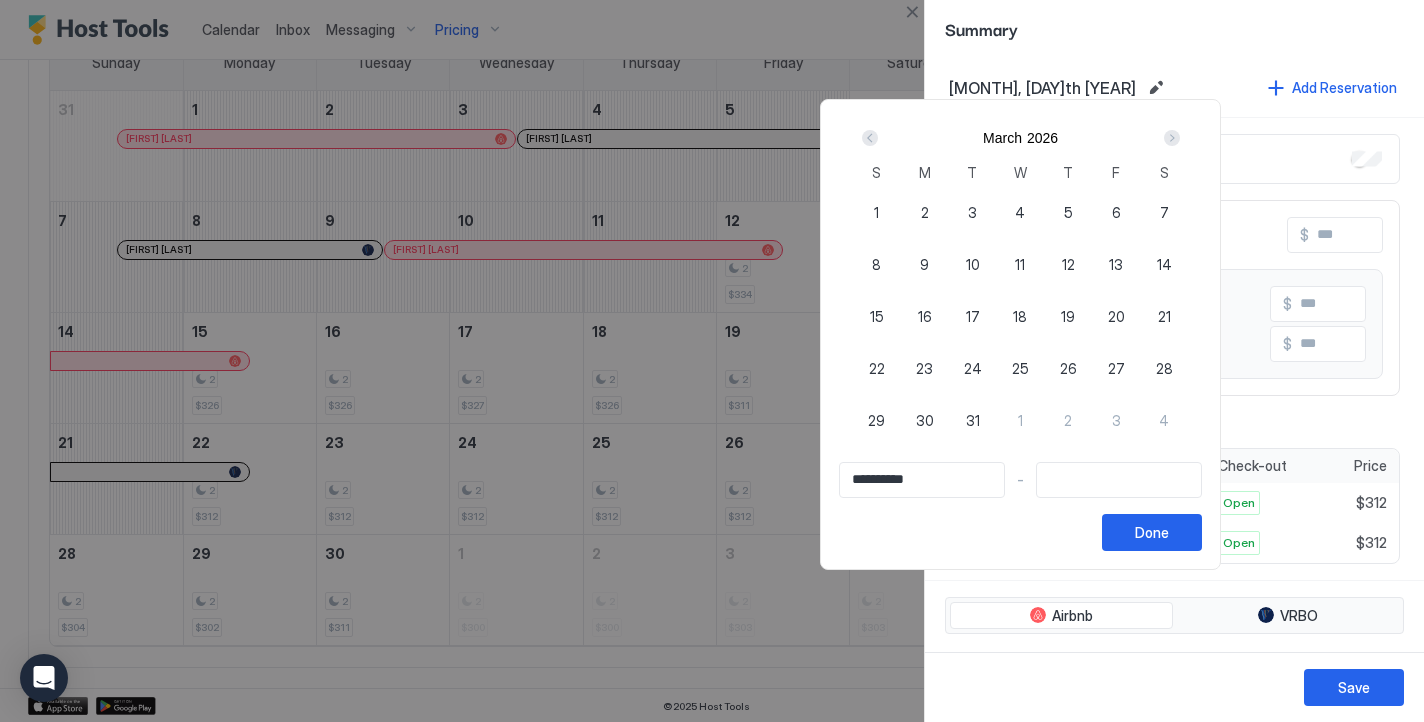 click at bounding box center [870, 138] 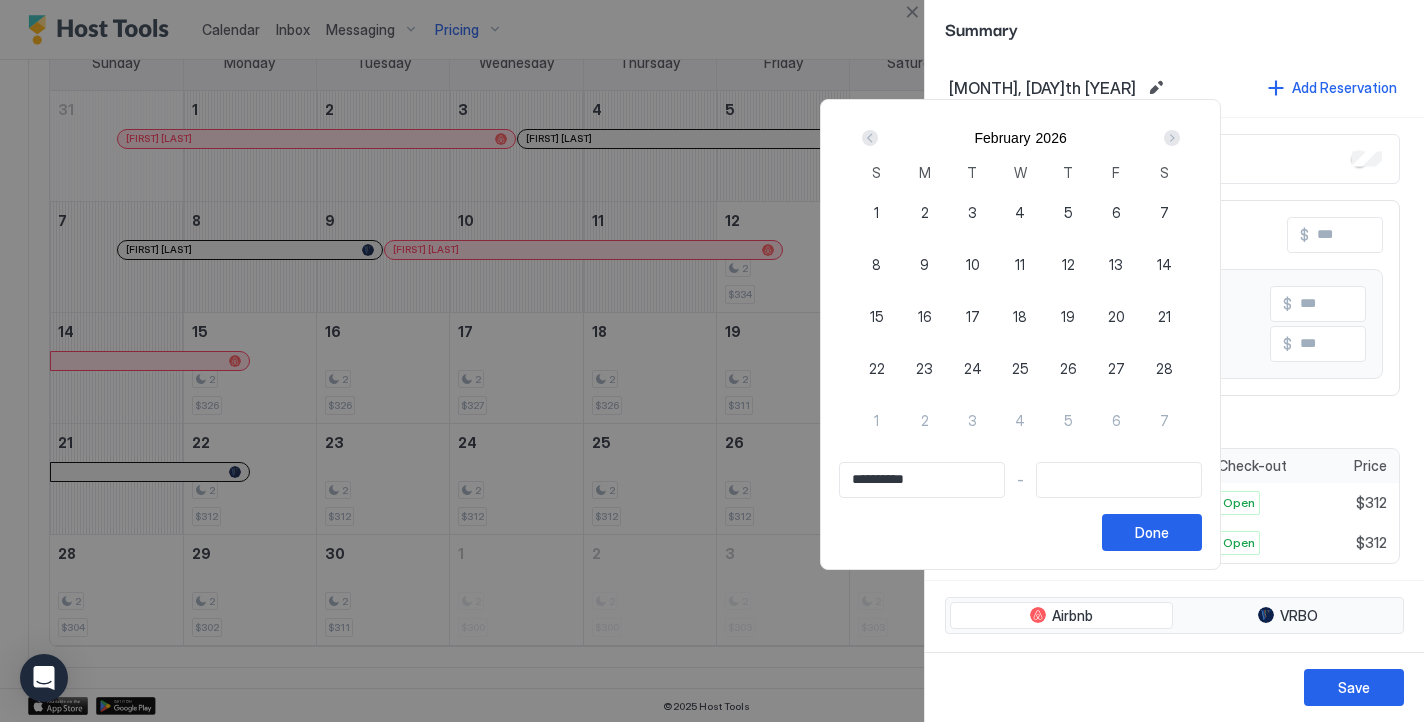 click at bounding box center (870, 138) 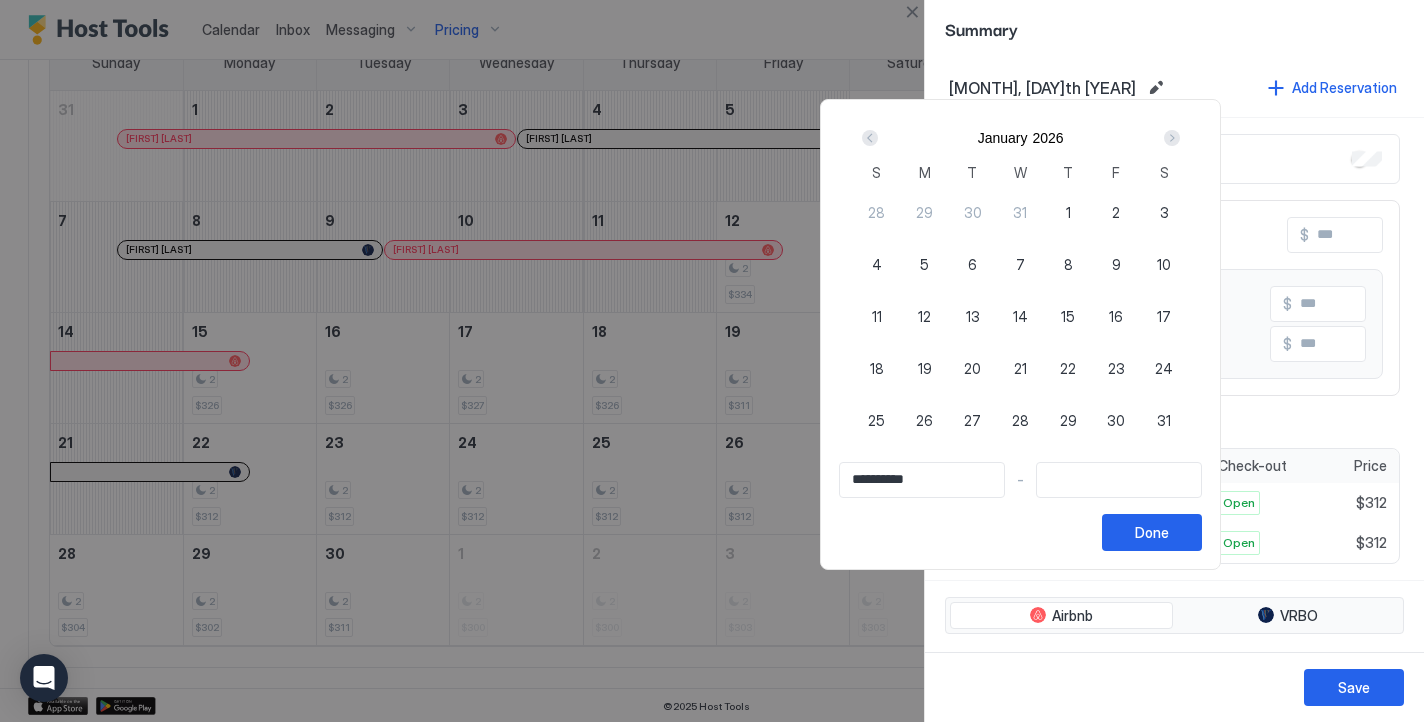 click at bounding box center [870, 138] 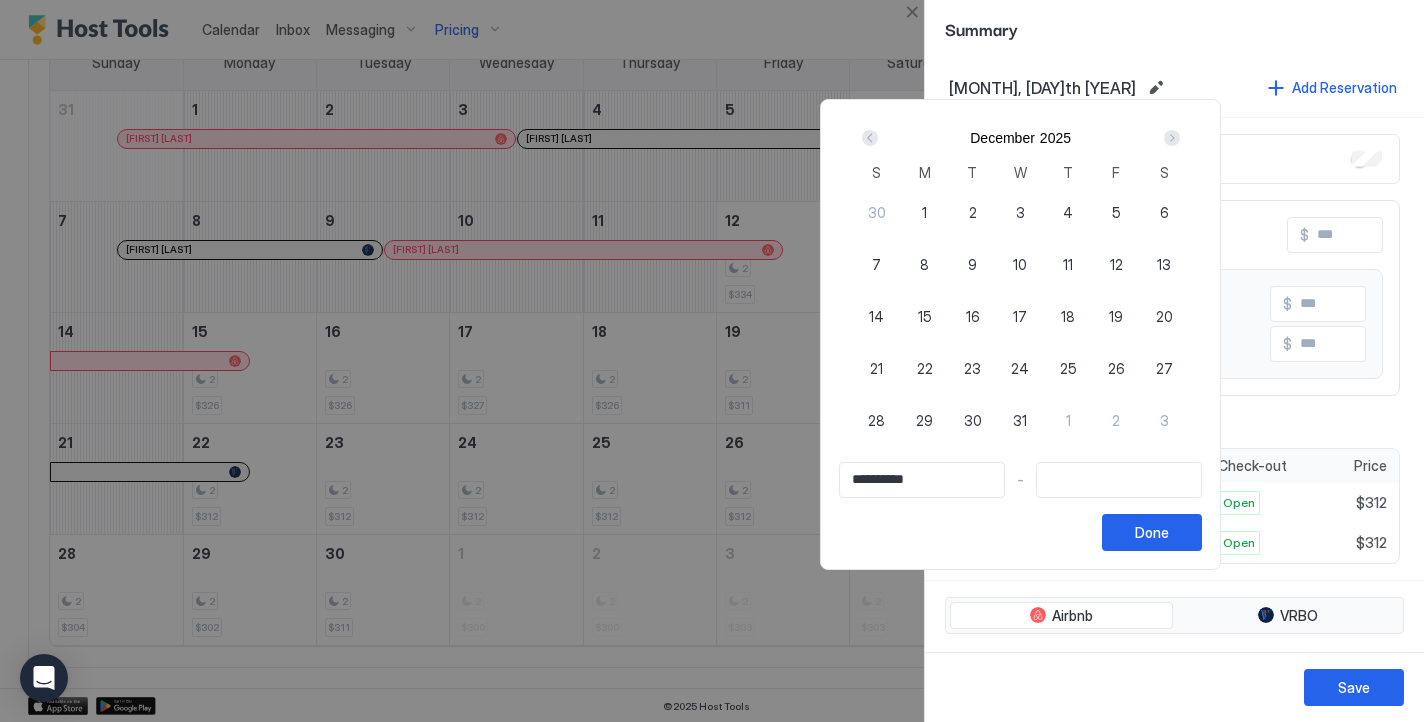 click at bounding box center [870, 138] 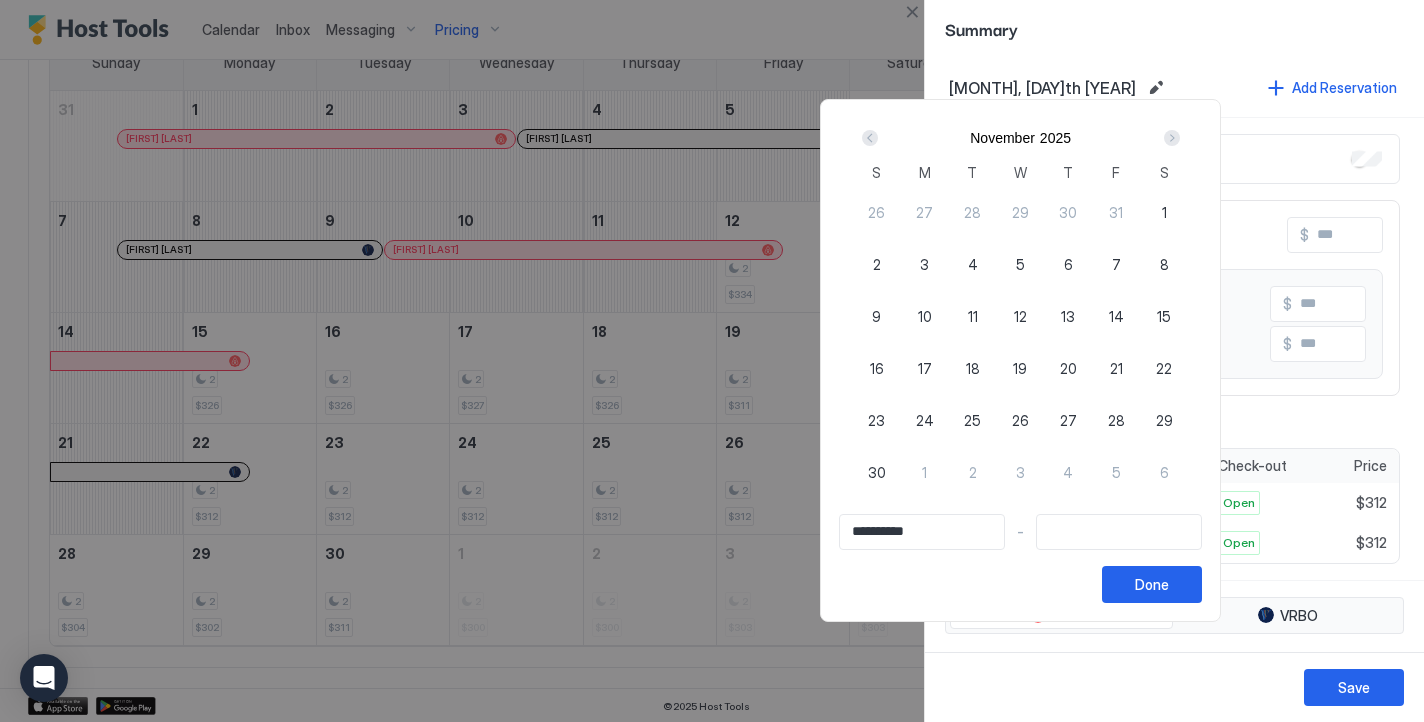 click at bounding box center (870, 138) 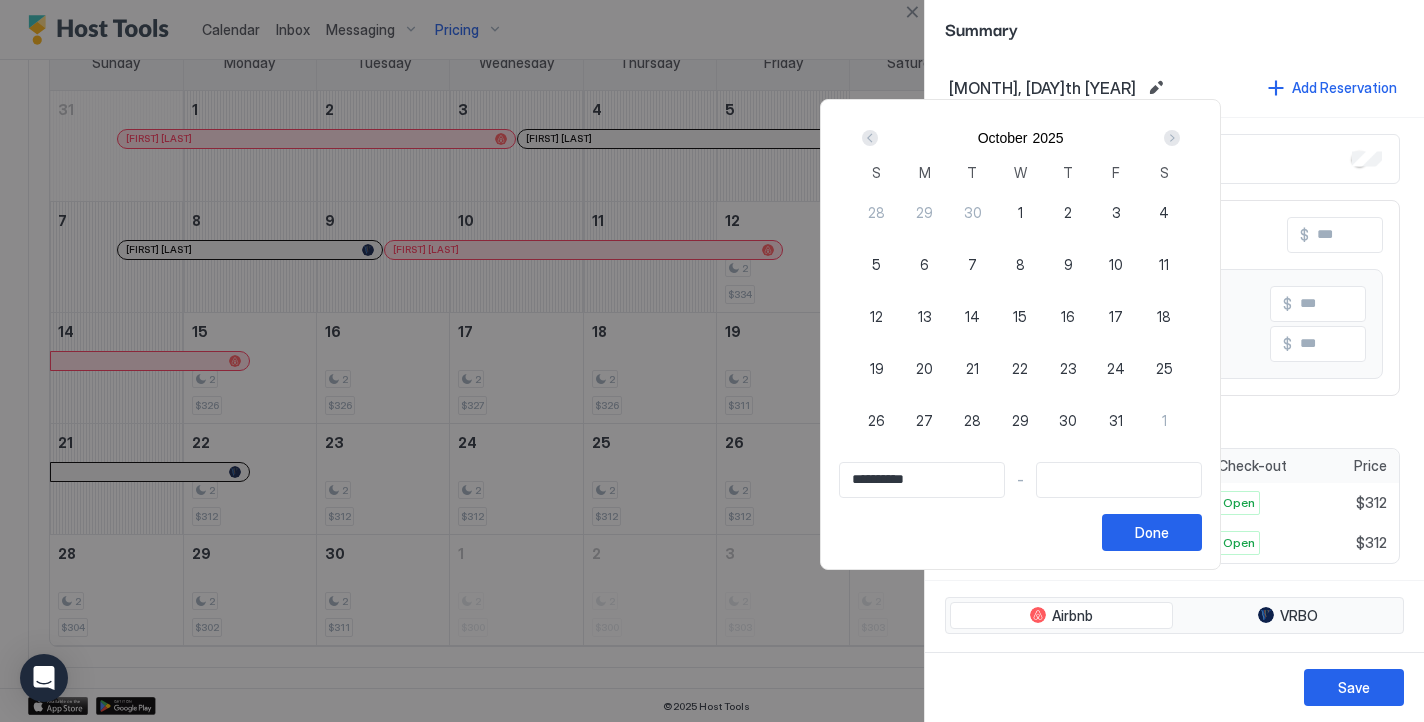 click at bounding box center (870, 138) 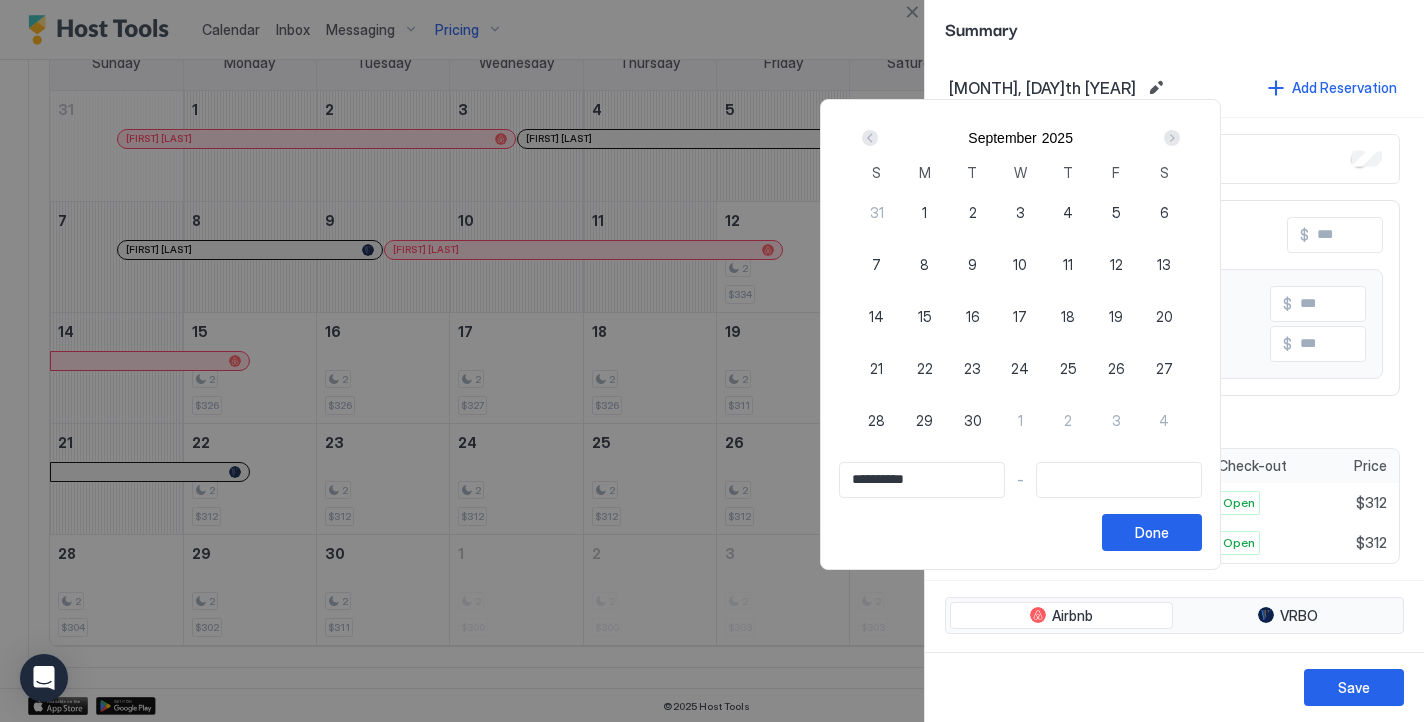click on "26" at bounding box center (1116, 368) 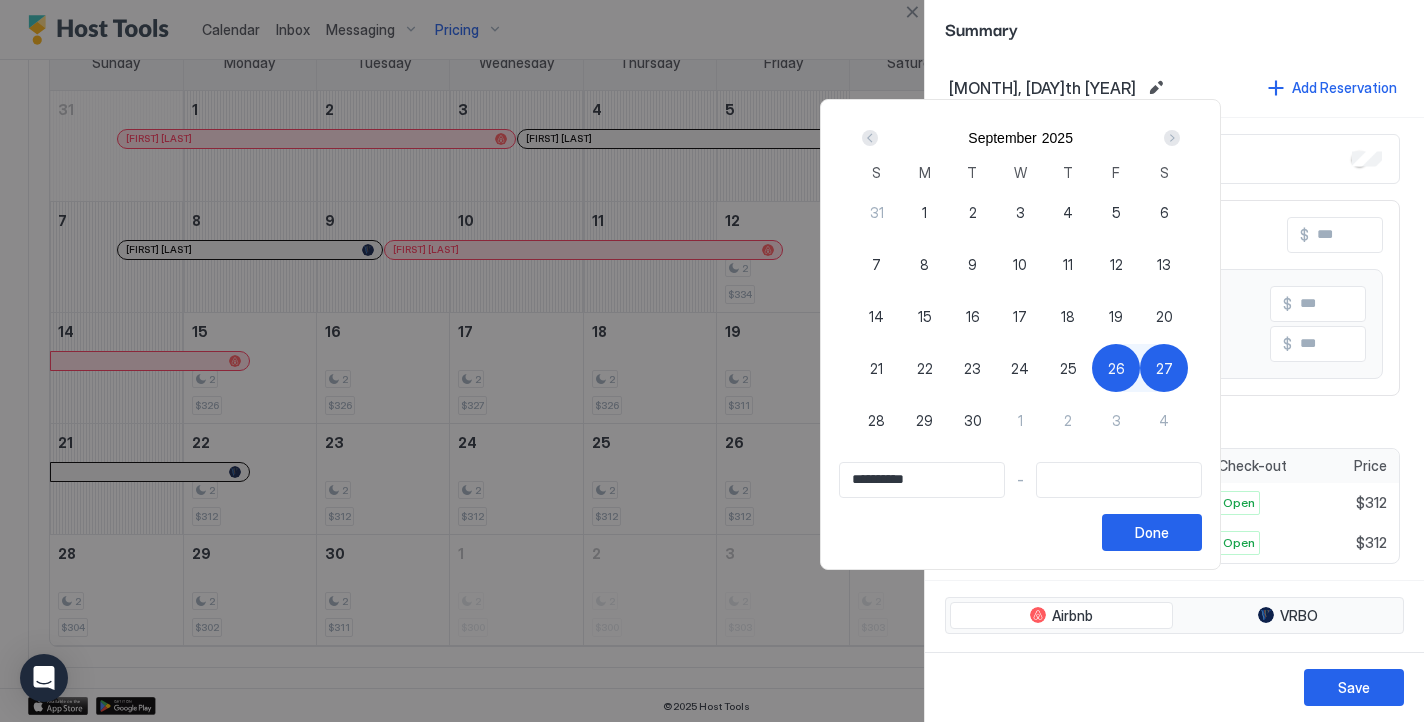 click at bounding box center (1172, 138) 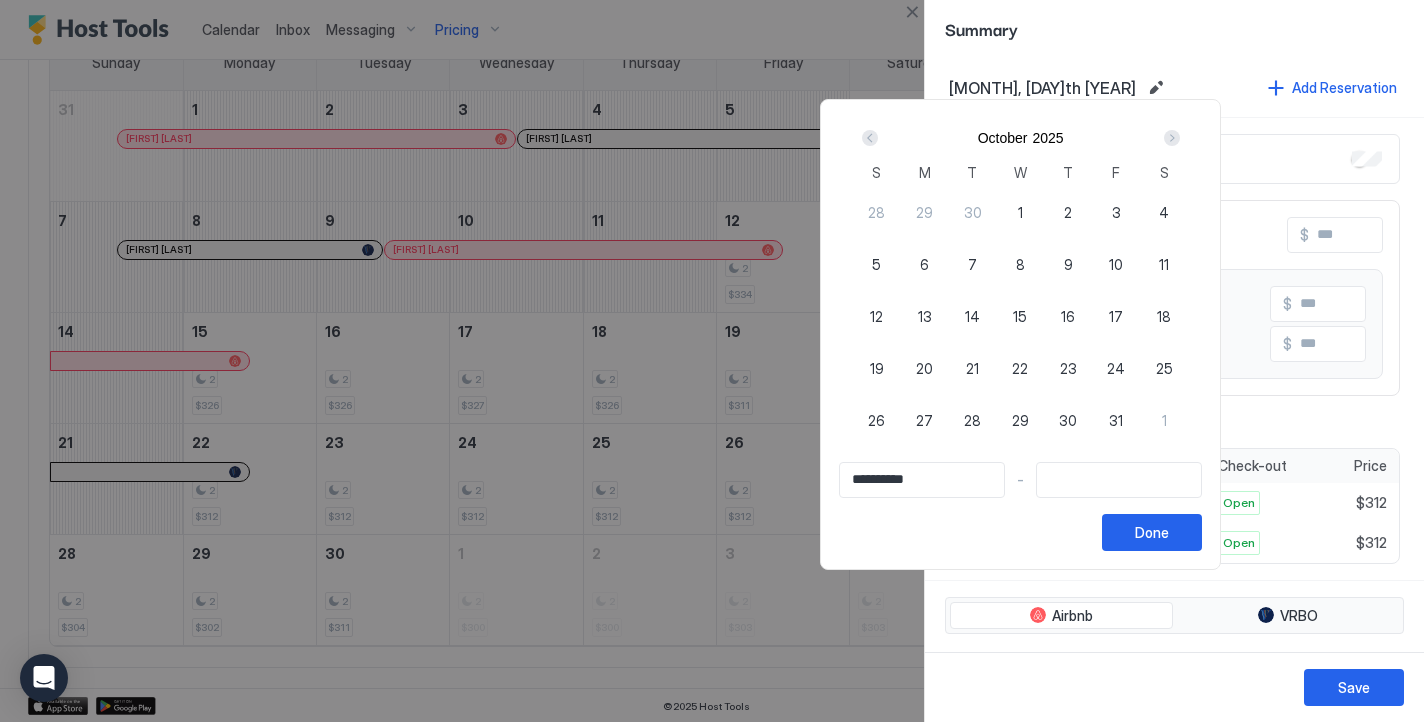 click at bounding box center (1172, 138) 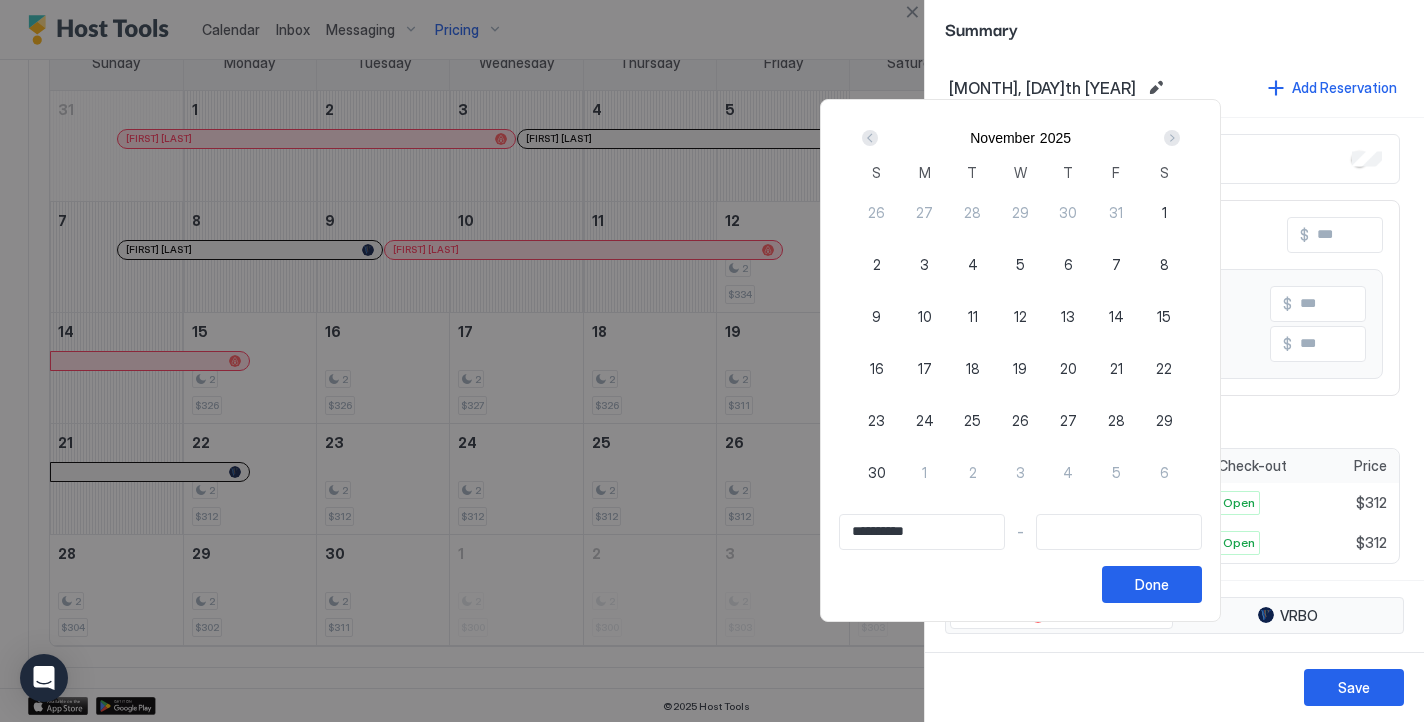 click at bounding box center (1172, 138) 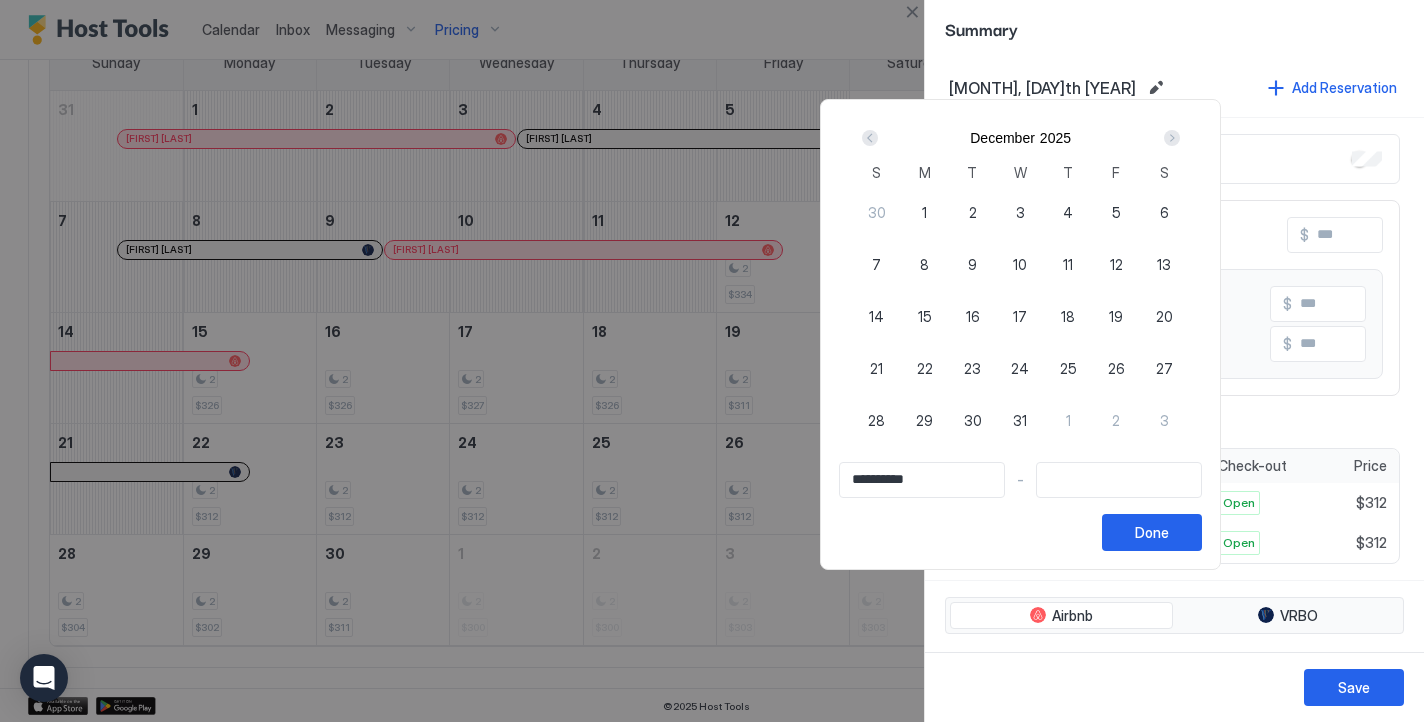 click at bounding box center (1172, 138) 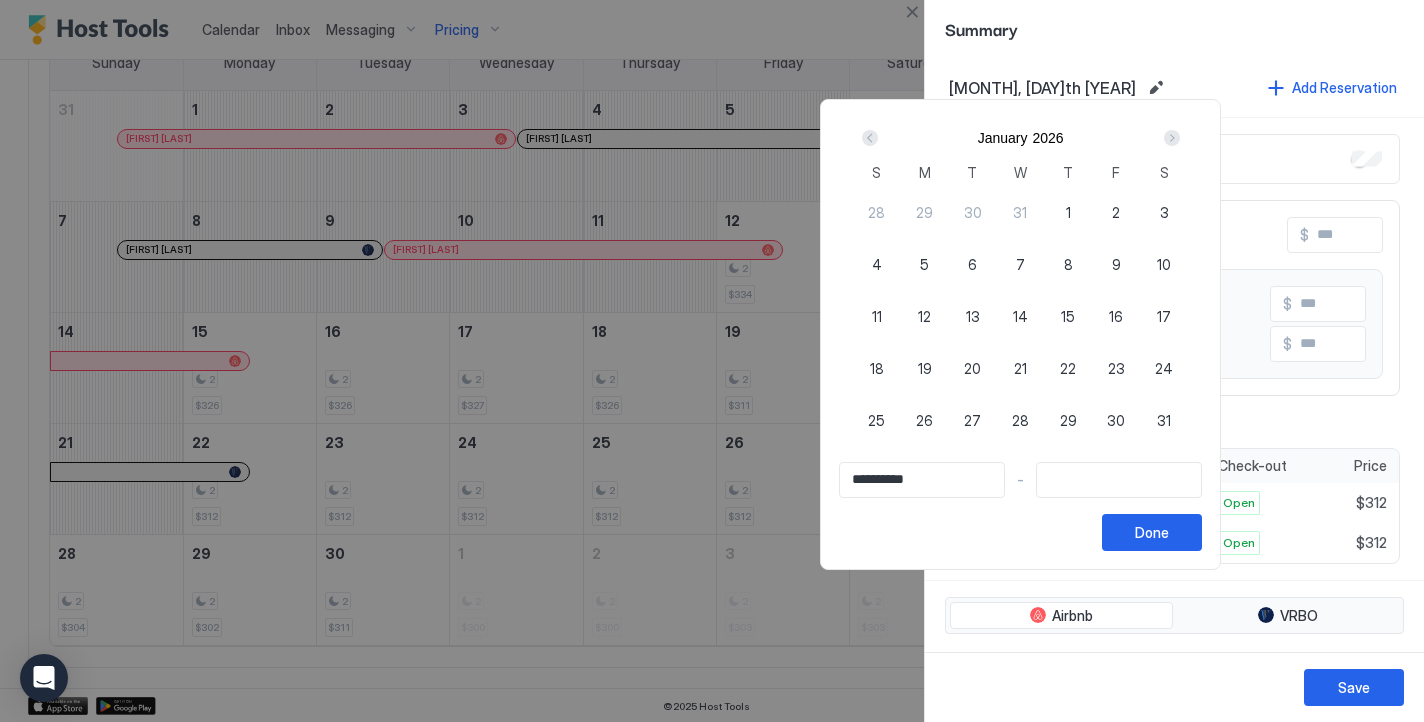 click at bounding box center (1172, 138) 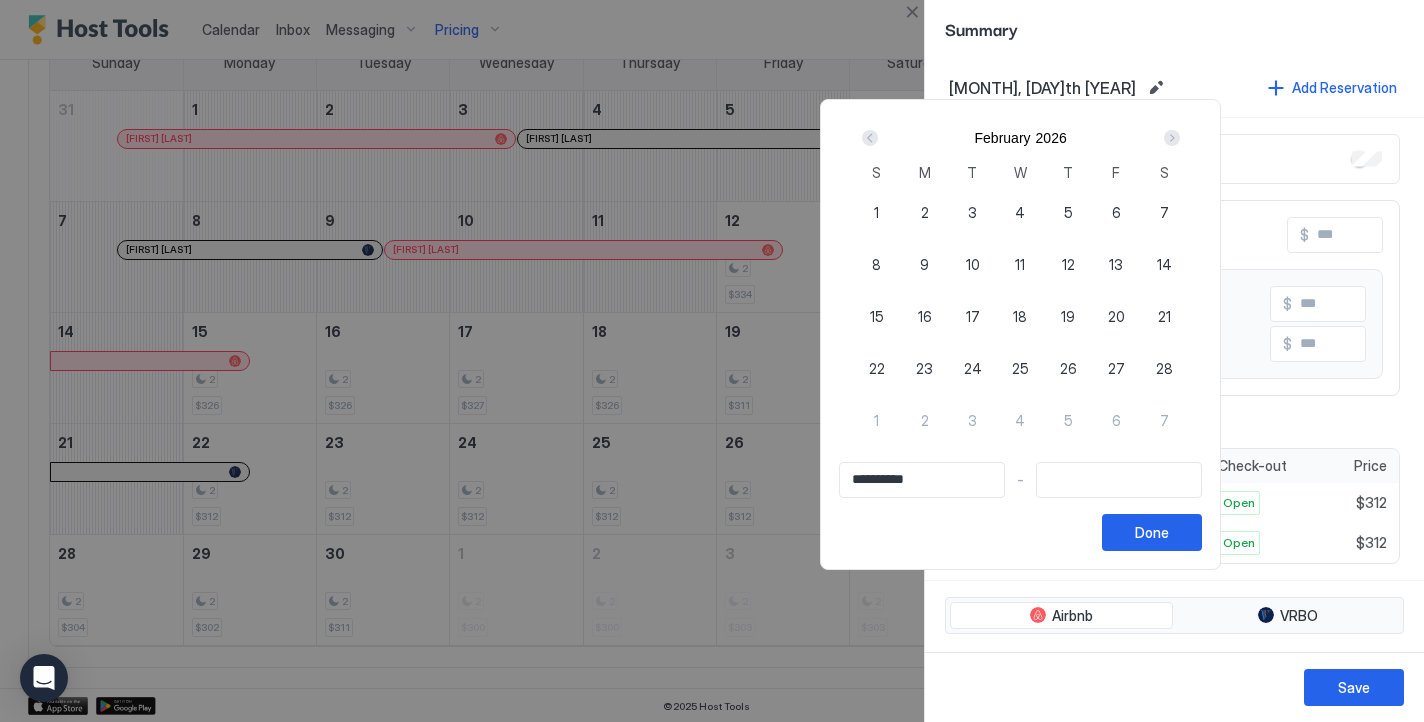 click at bounding box center [1172, 138] 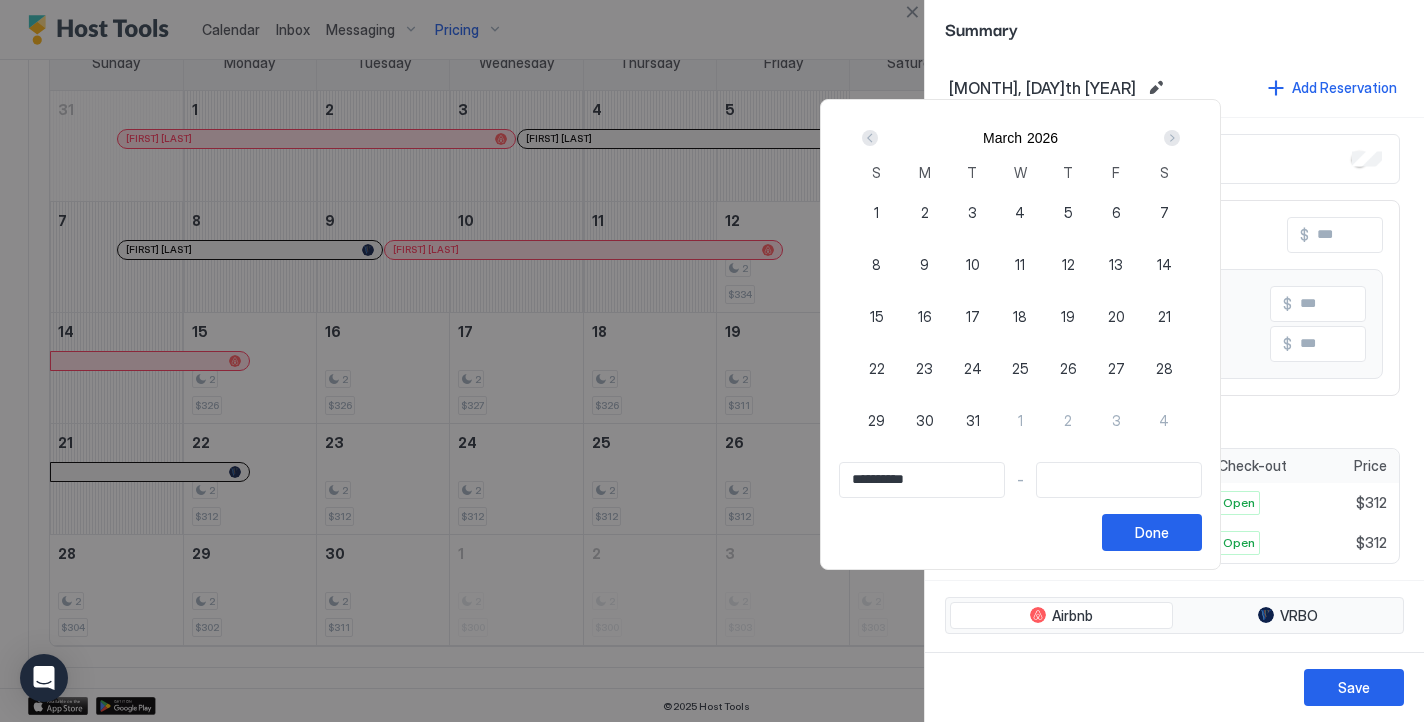 click at bounding box center [1172, 138] 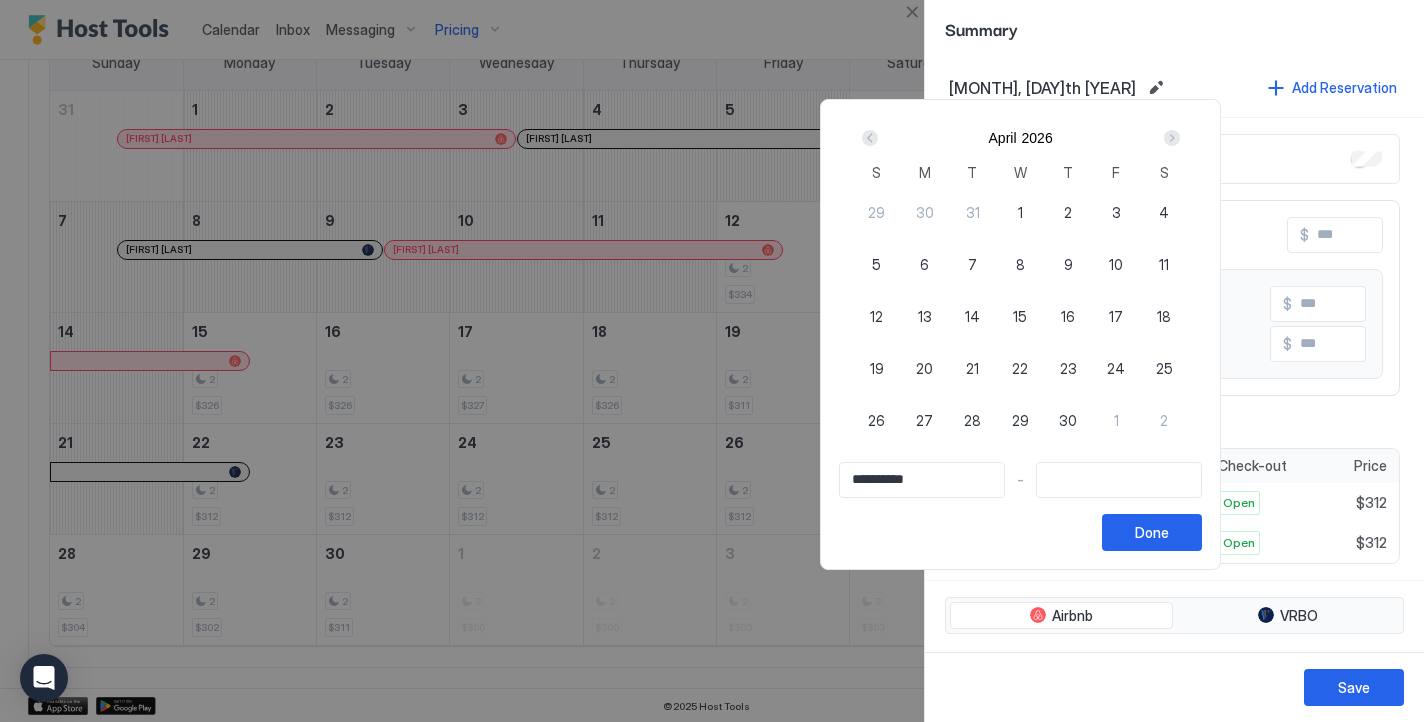 click at bounding box center (1172, 138) 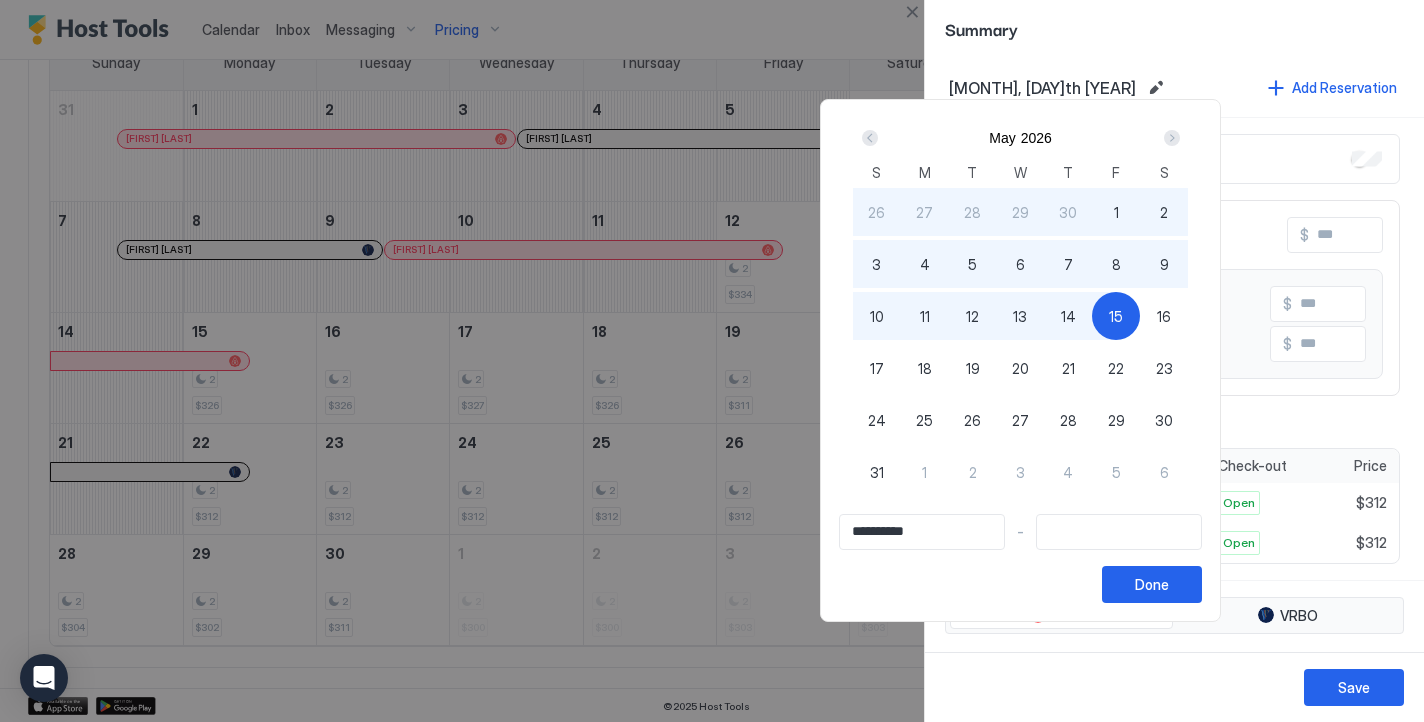 click on "15" at bounding box center (1116, 316) 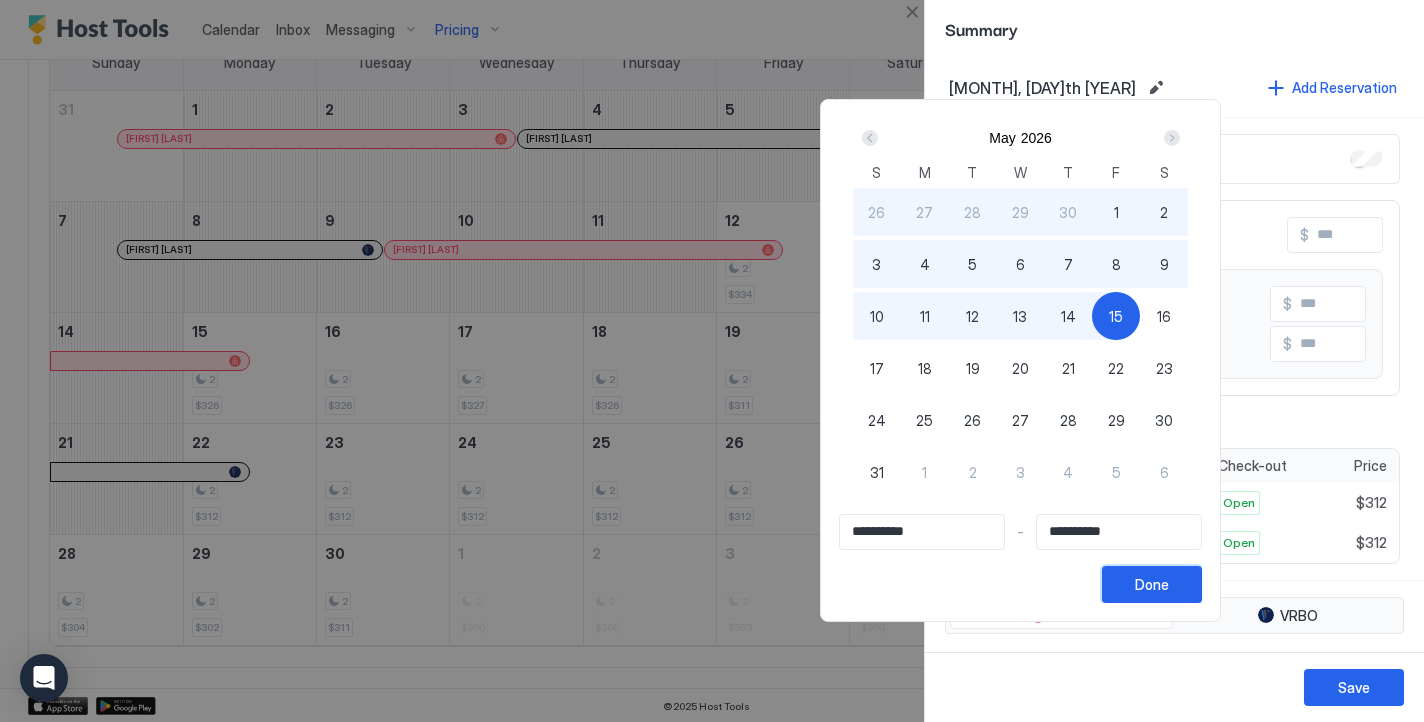 click on "Done" at bounding box center [1152, 584] 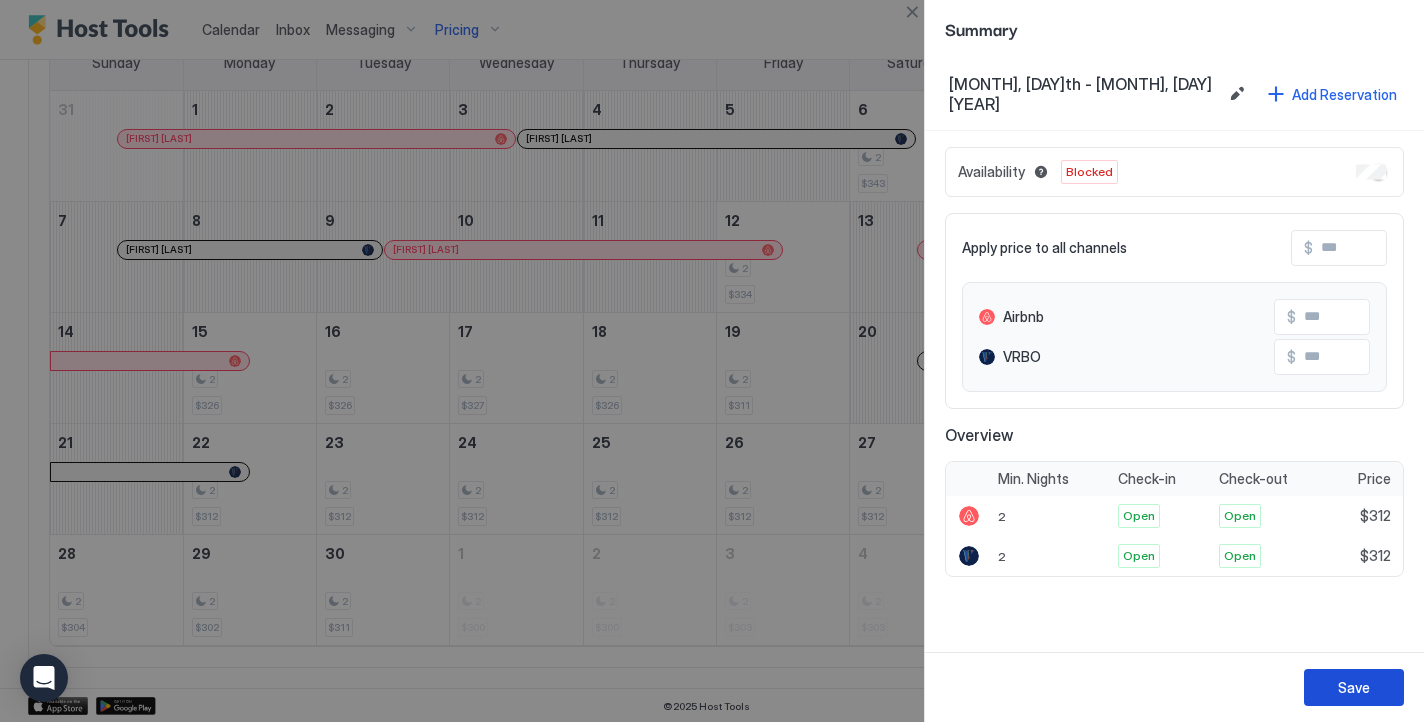 click on "Save" at bounding box center [1354, 687] 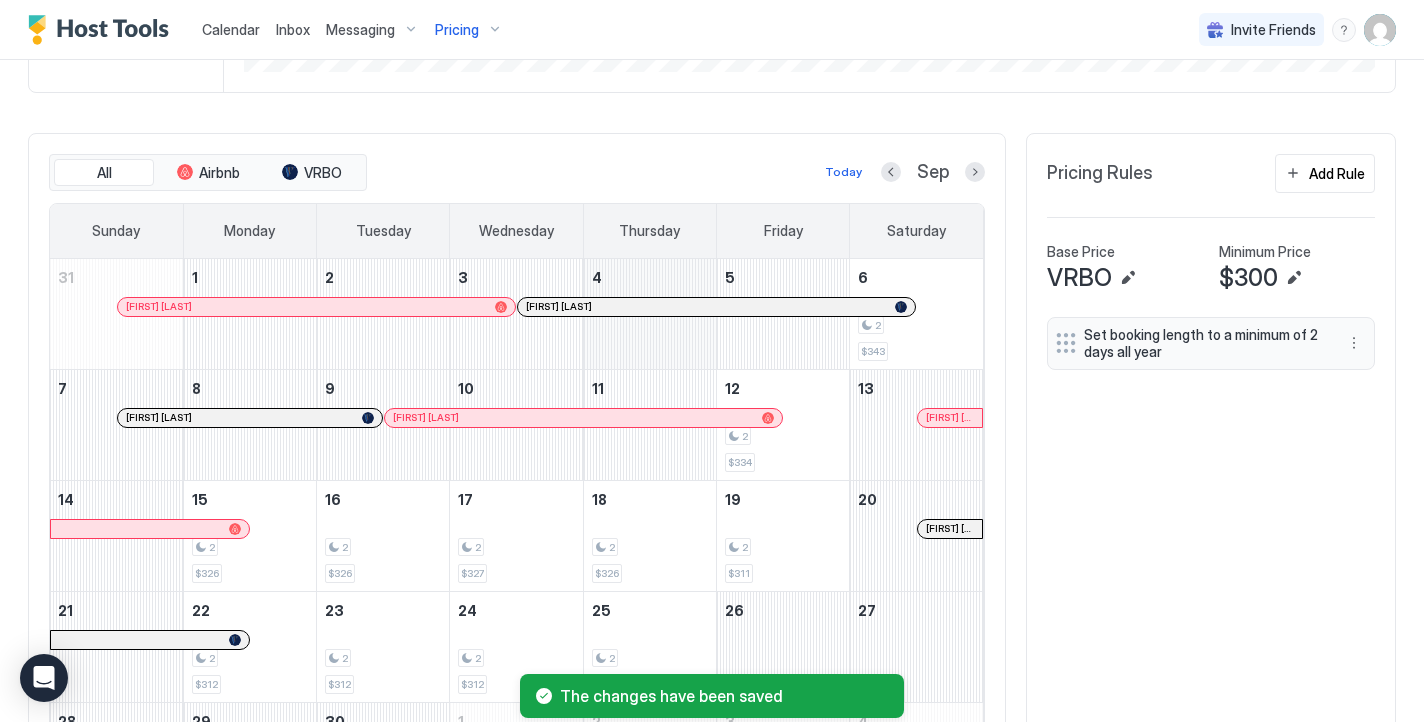 scroll, scrollTop: 525, scrollLeft: 0, axis: vertical 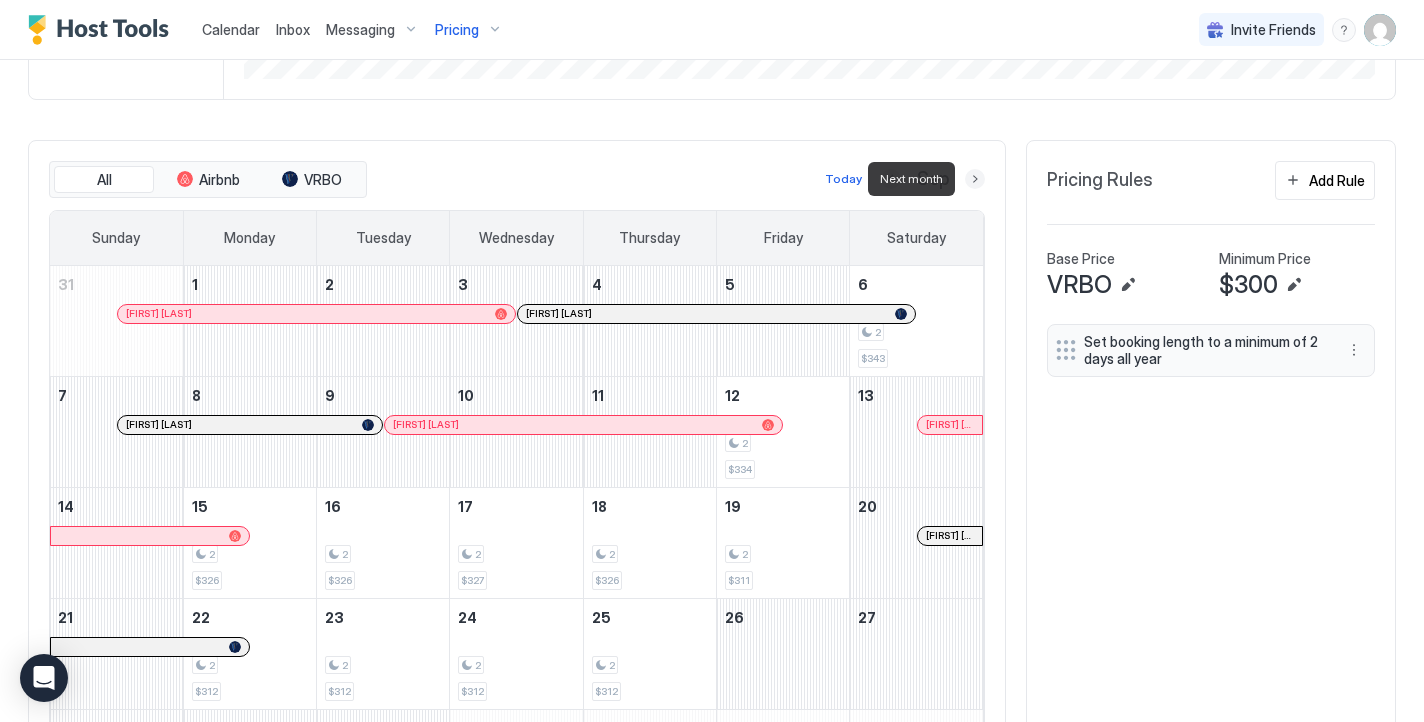 click at bounding box center (975, 179) 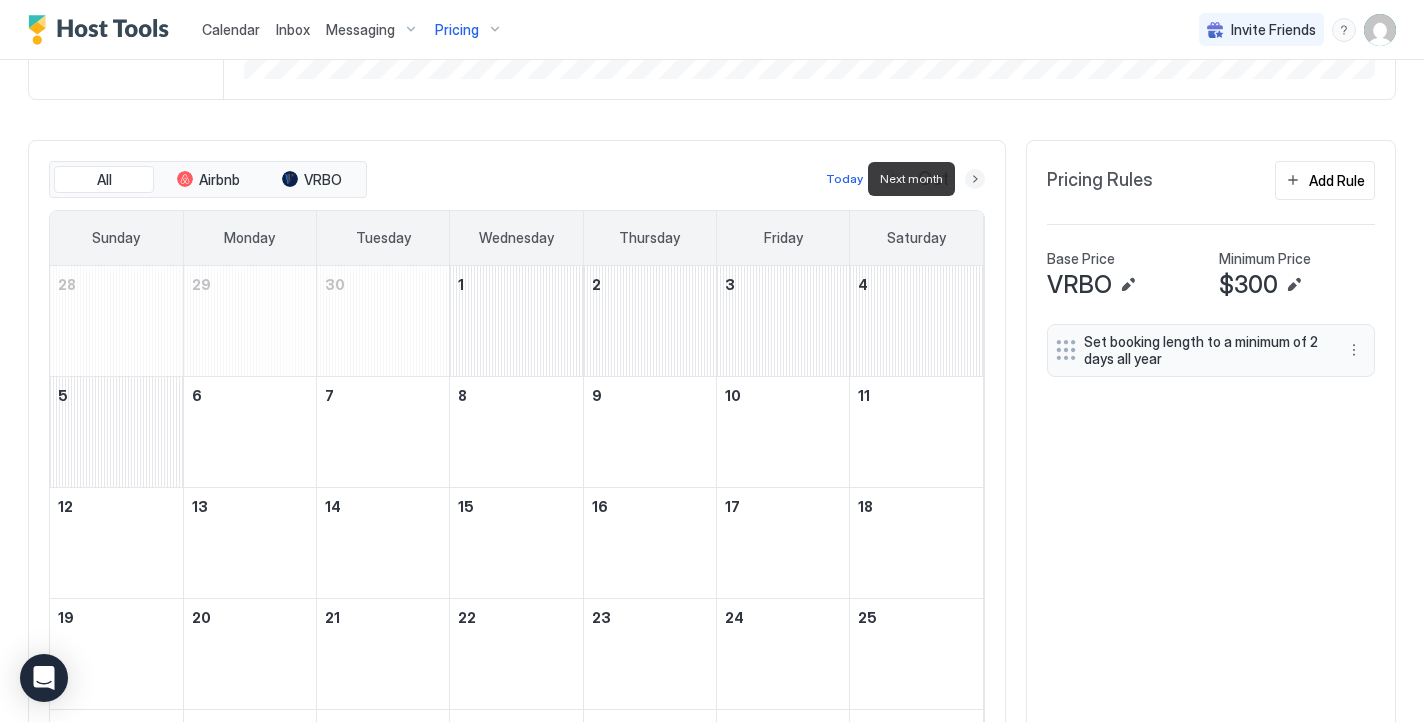 click at bounding box center [975, 179] 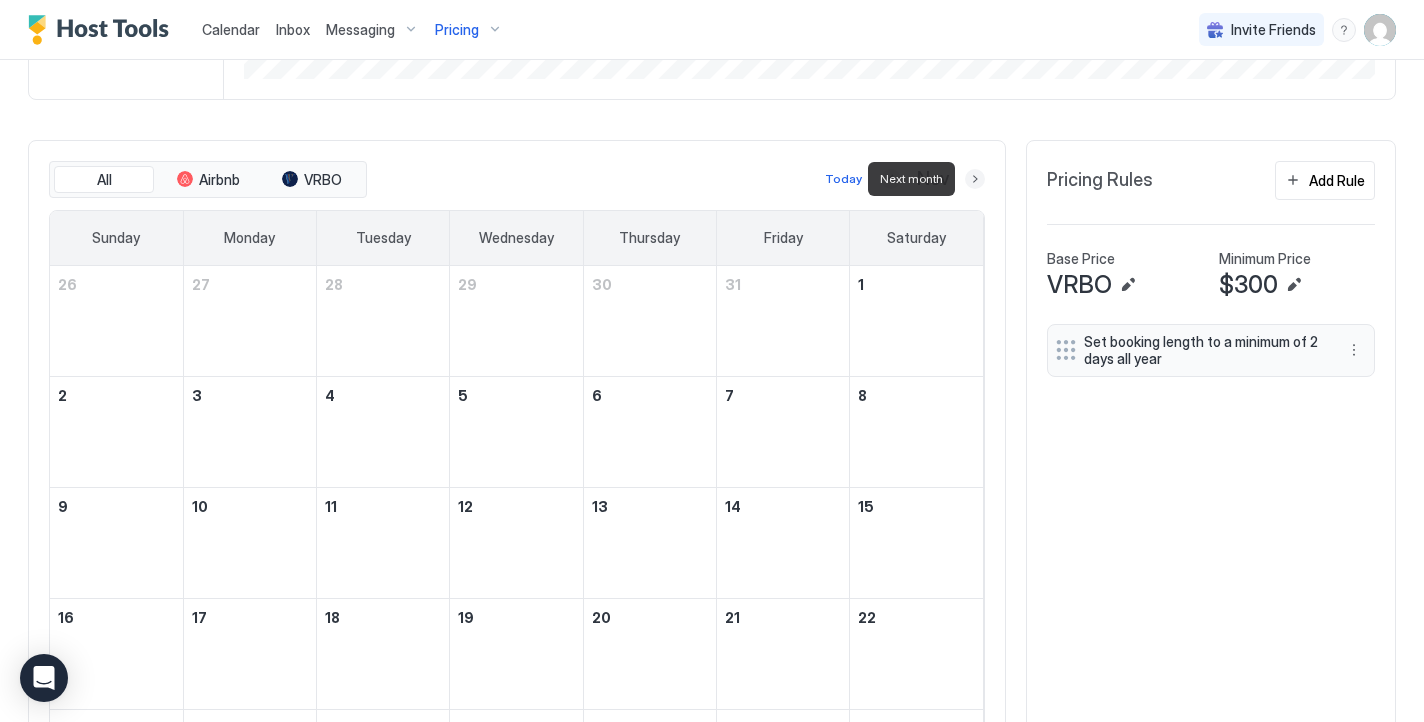 click at bounding box center [975, 179] 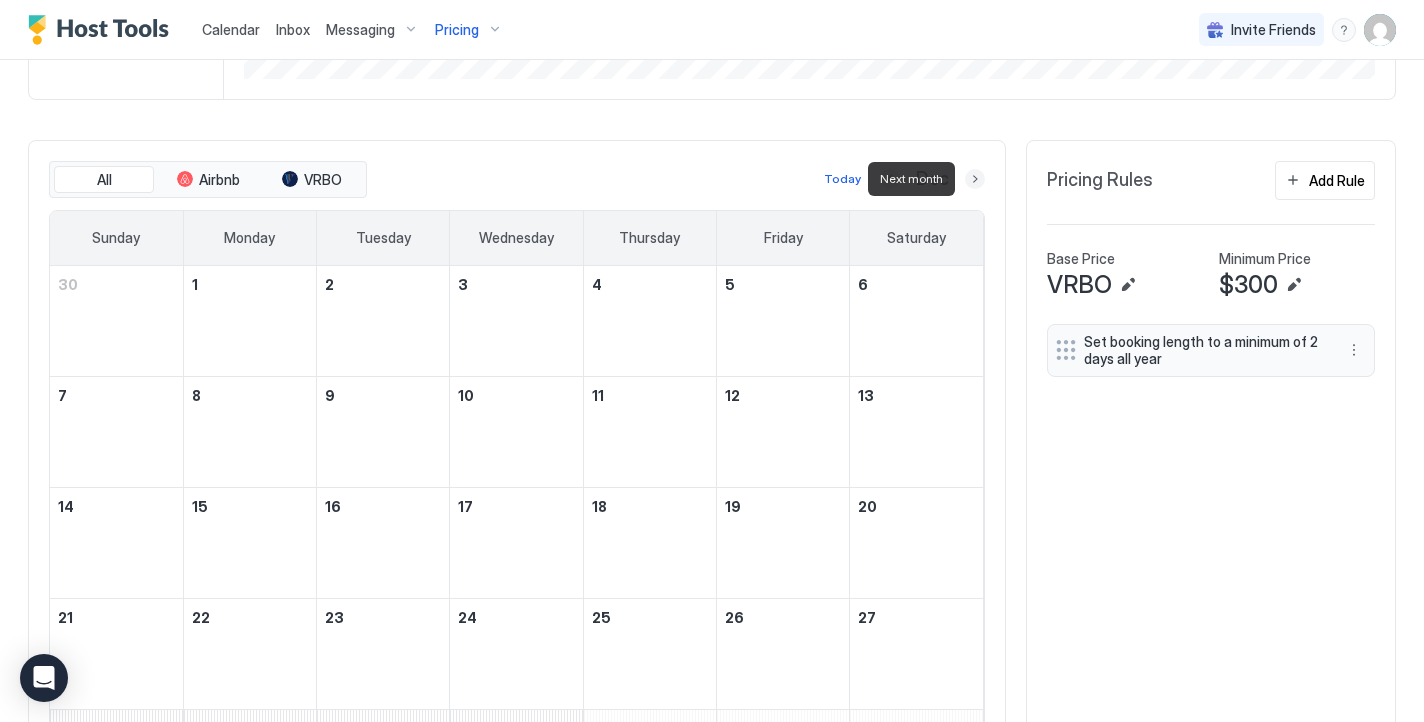 click at bounding box center (975, 179) 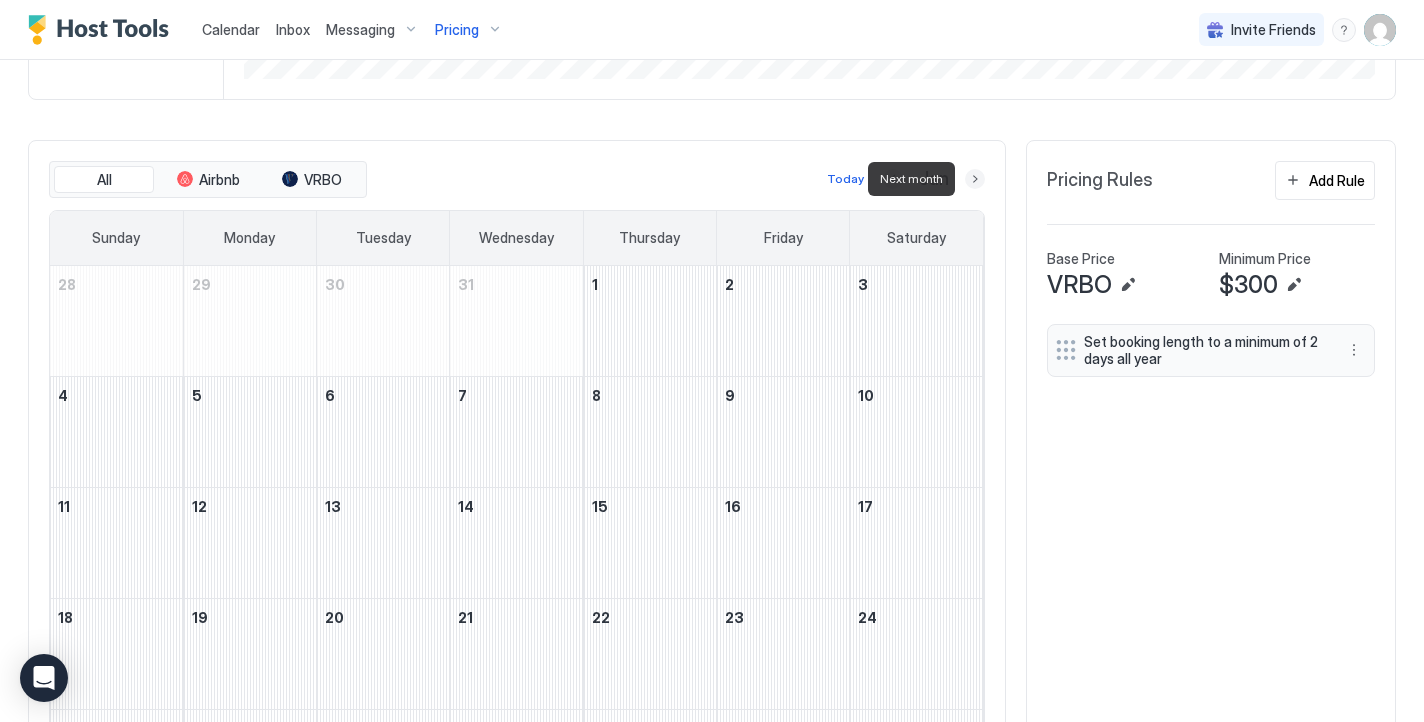 click at bounding box center [975, 179] 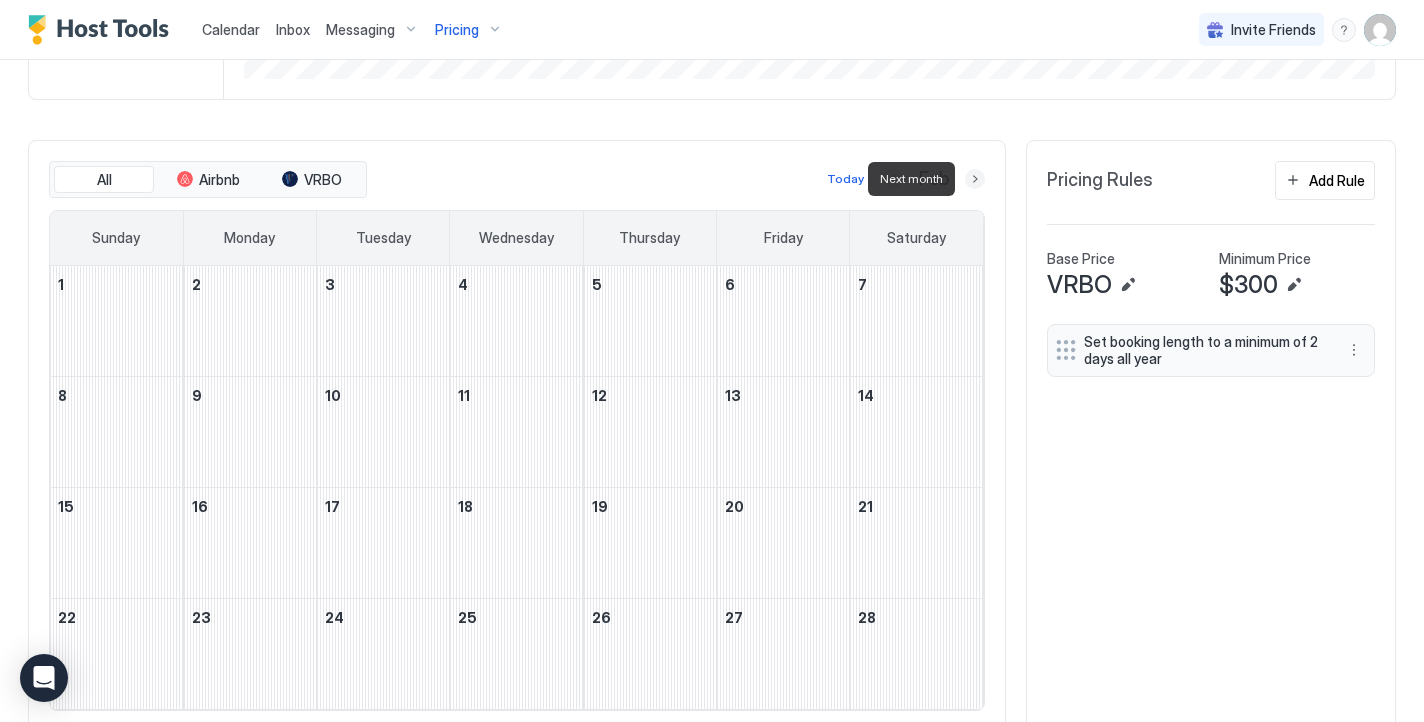 scroll, scrollTop: 469, scrollLeft: 0, axis: vertical 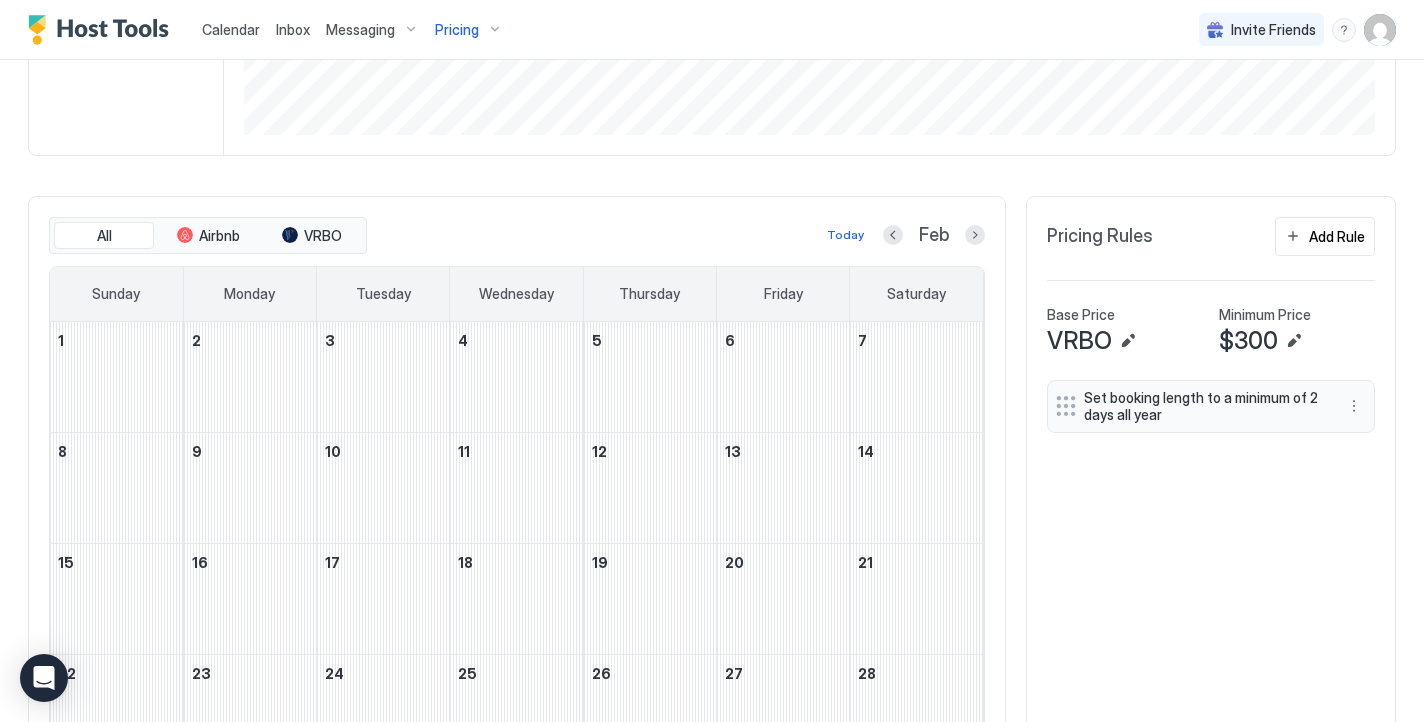 click on "Reindeer  · Denali View at Reindeer Mountain Cabin Synced  less than 5 seconds ago Min Price   $ 300 Max Price   $ 400 14 Days Occupancy   100.00% 30 Days Occupancy   96.67% Pricing chart Month Year All Airbnb VRBO Today Feb Sunday Monday Tuesday Wednesday Thursday Friday Saturday 1 2 3 4 5 6 7 8 9 10 11 12 13 14 15 16 17 18 19 20 21 22 23 24 25 26 27 28 Pricing Rules Add Rule Base Price   VRBO Minimum Price   $300 Set booking length to a minimum of 2 days all year" at bounding box center [712, 224] 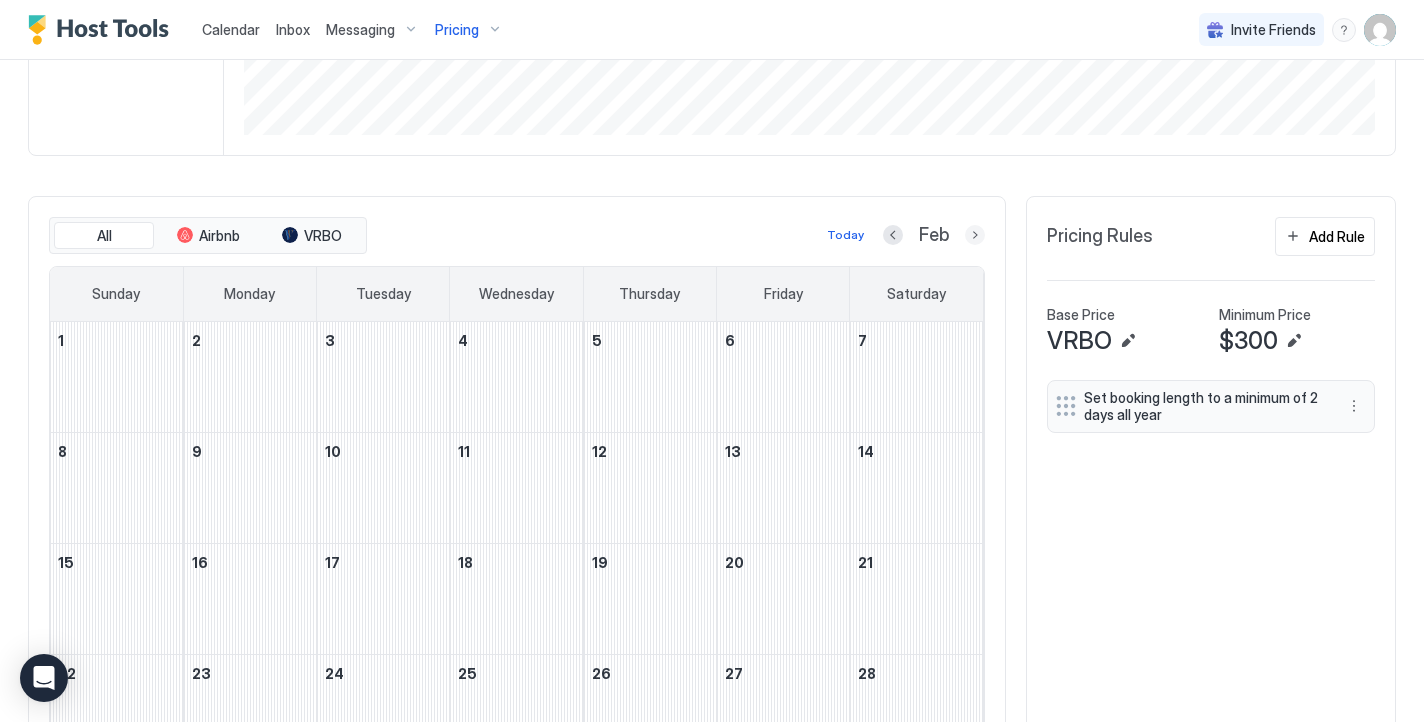 click at bounding box center [975, 235] 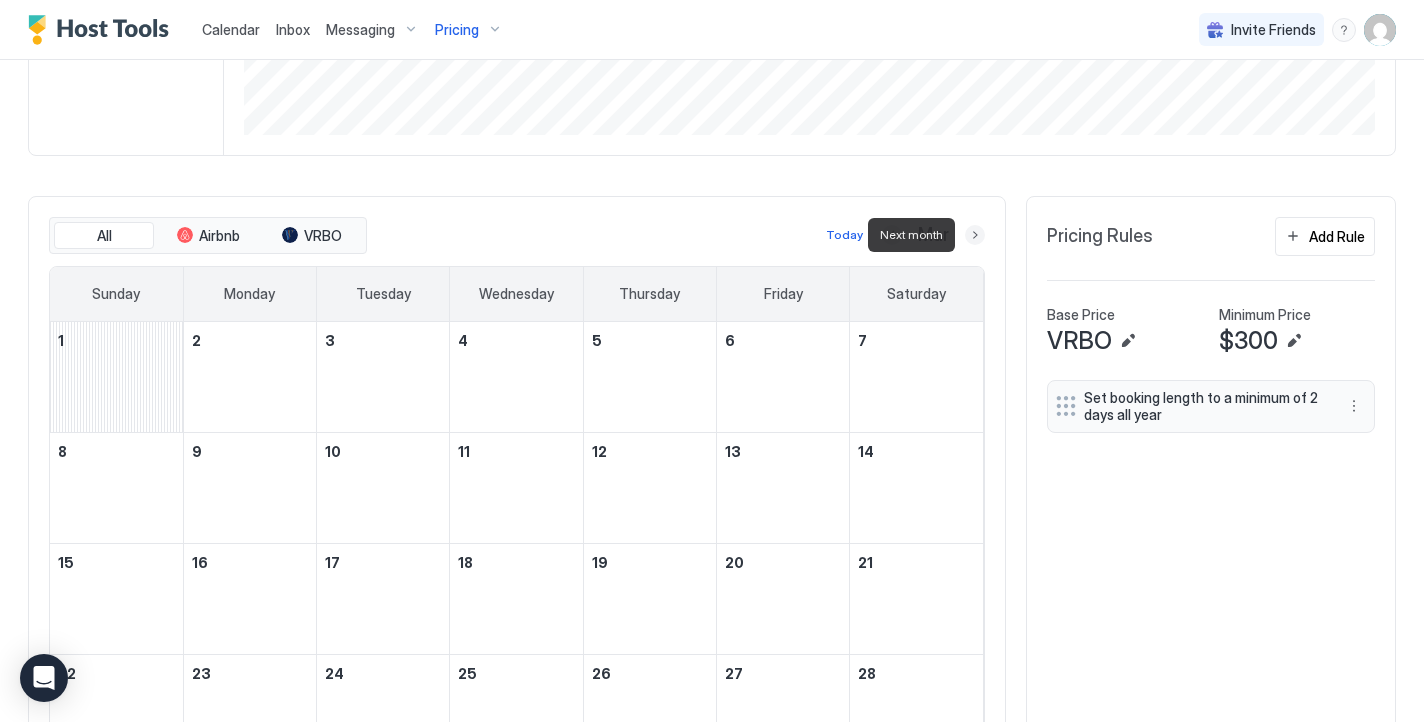 click at bounding box center (975, 235) 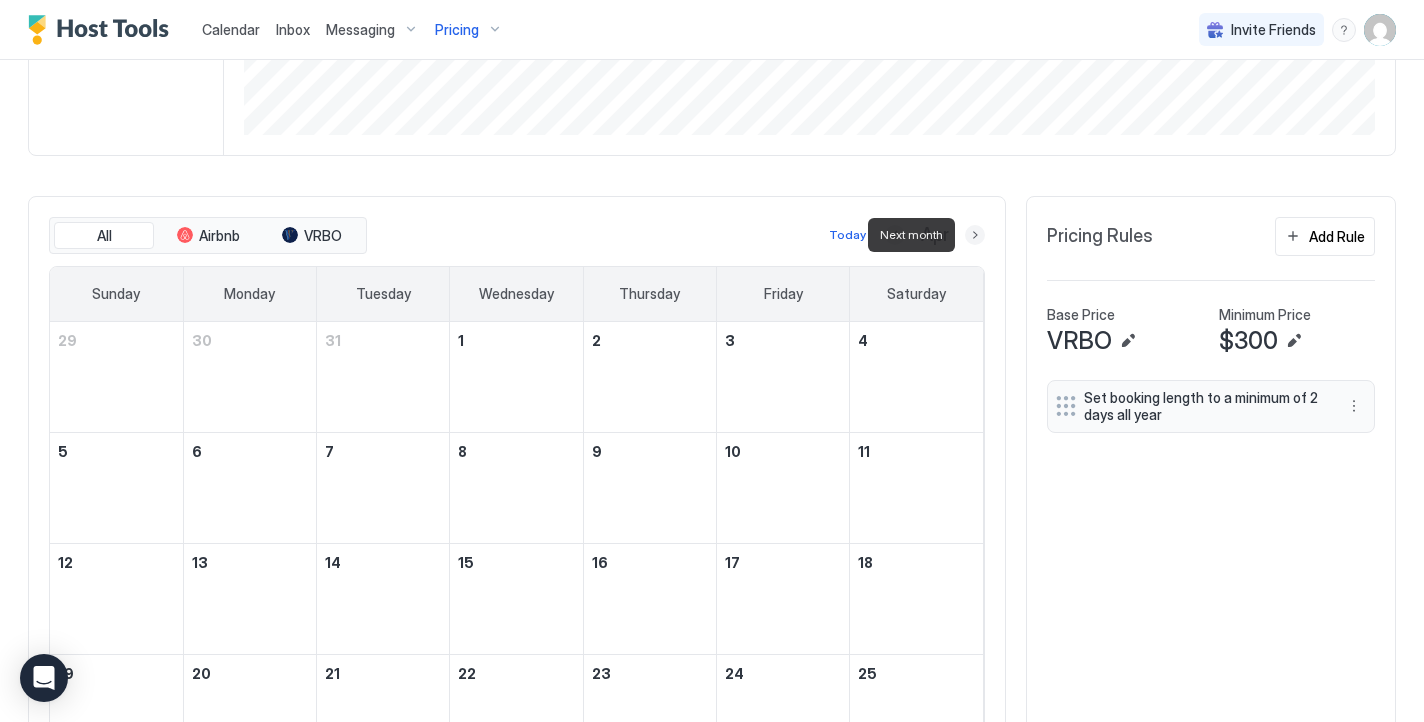 click at bounding box center [975, 235] 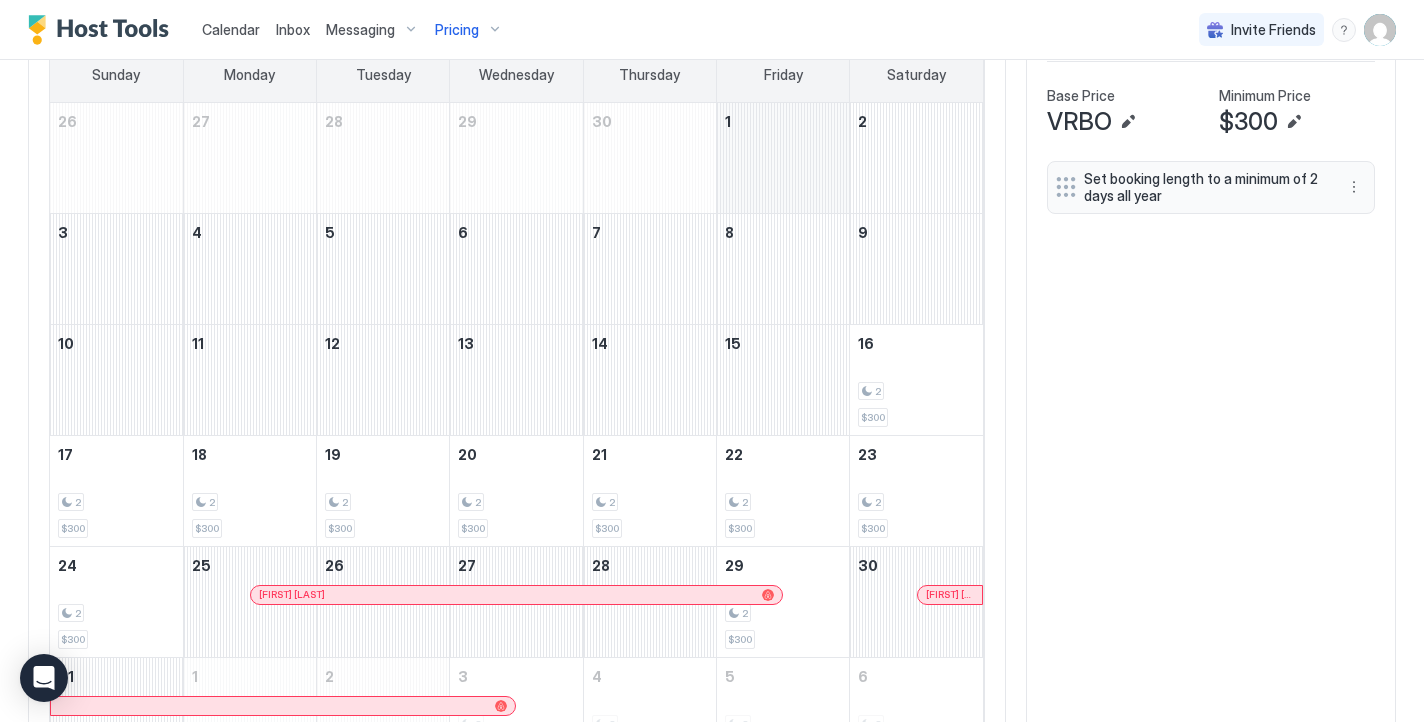 scroll, scrollTop: 715, scrollLeft: 0, axis: vertical 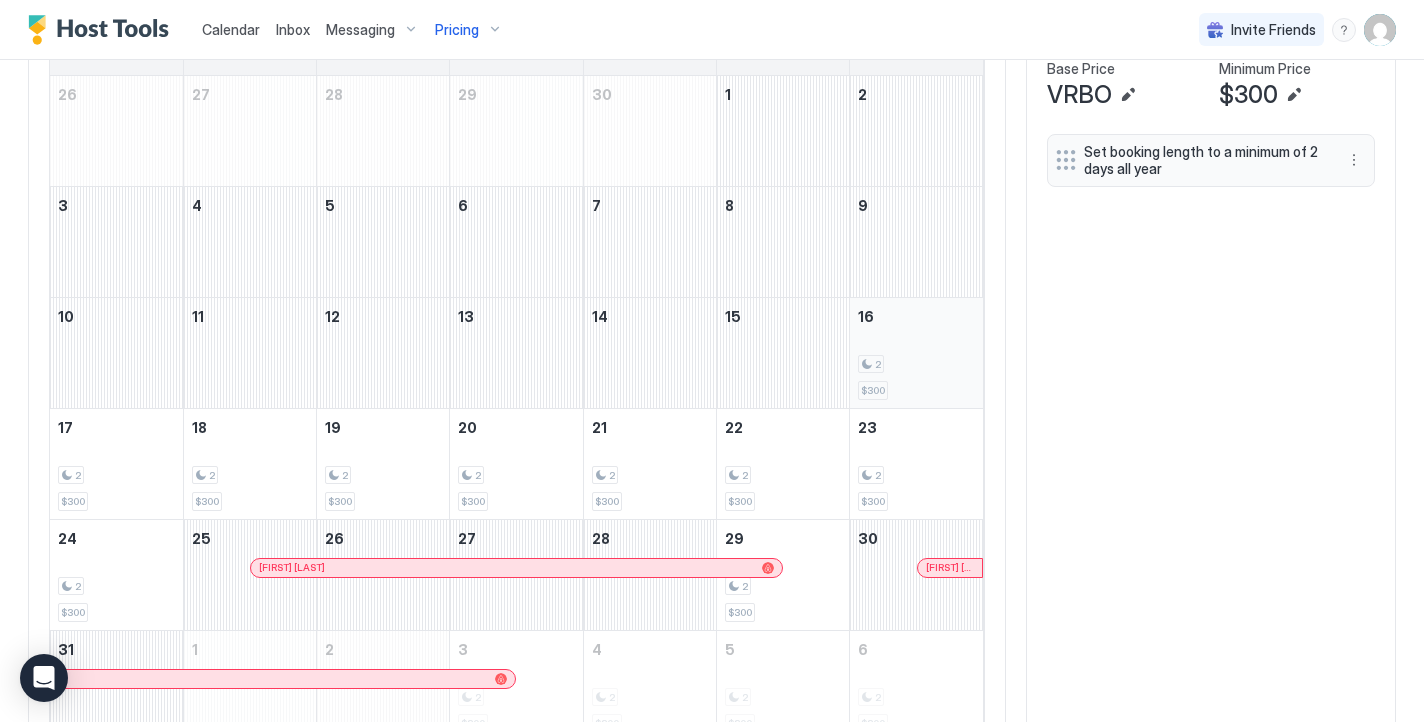 click on "2 $300" at bounding box center [916, 353] 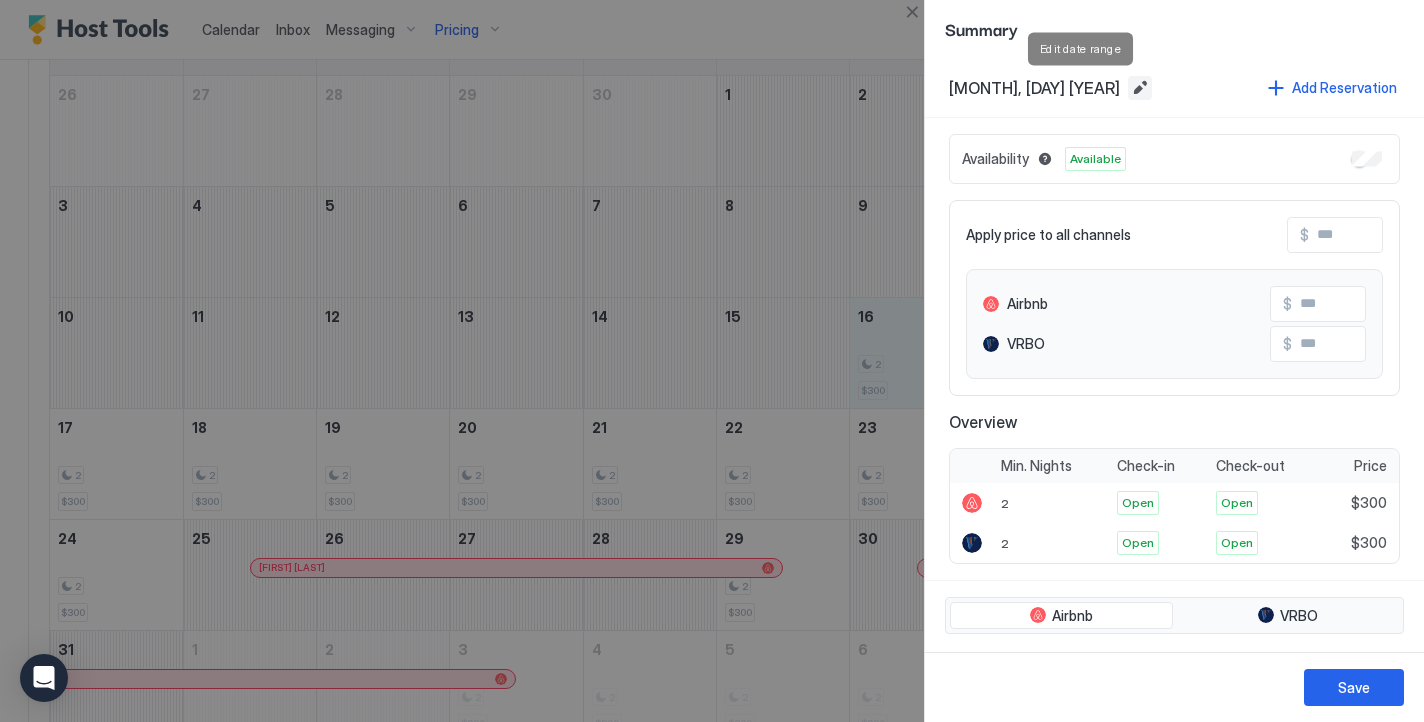 click at bounding box center (1140, 88) 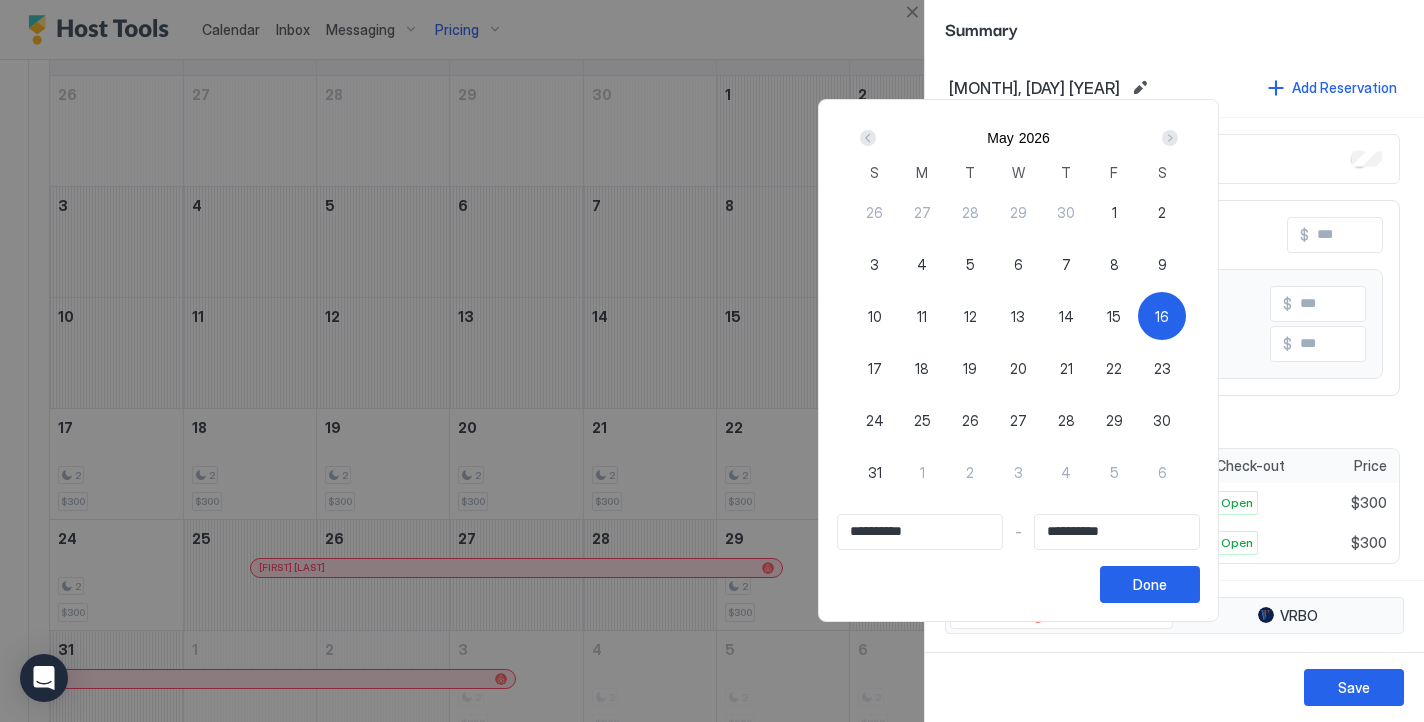 click at bounding box center (1170, 138) 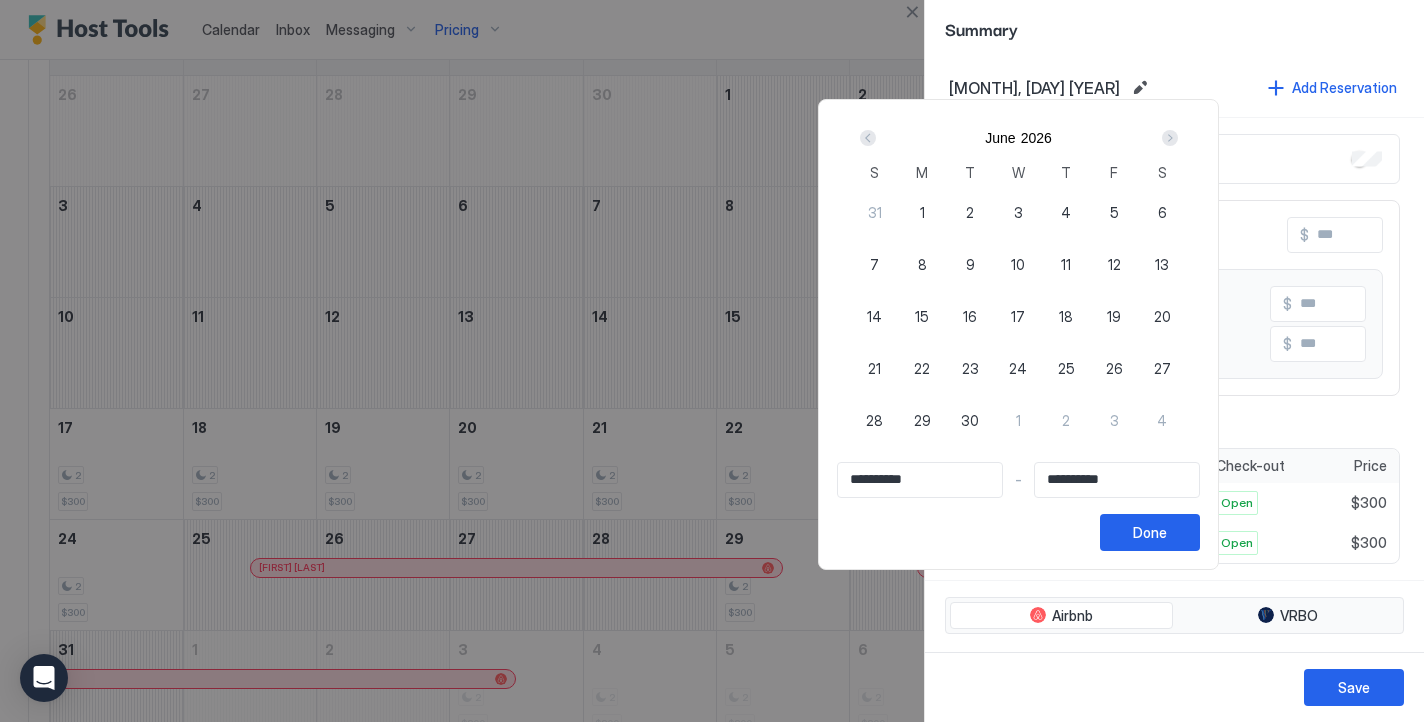 click at bounding box center (1170, 138) 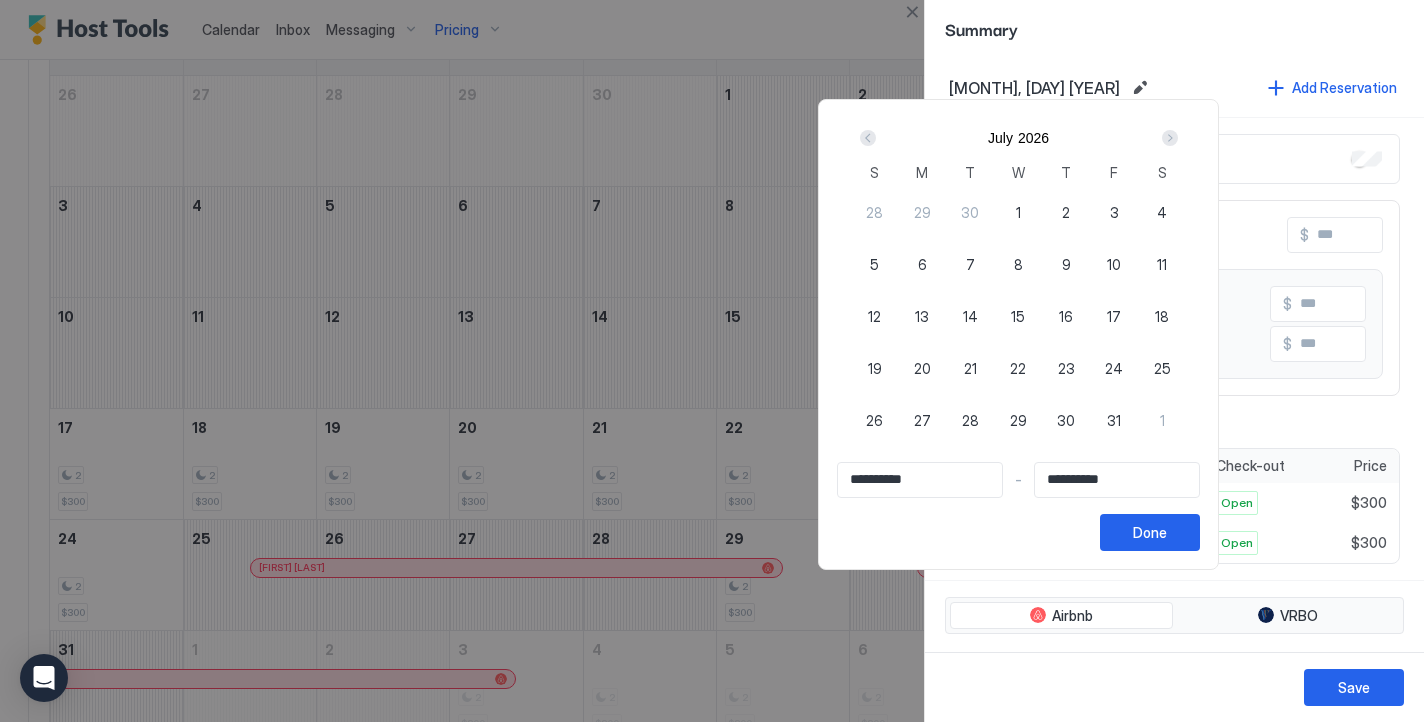 click at bounding box center [868, 138] 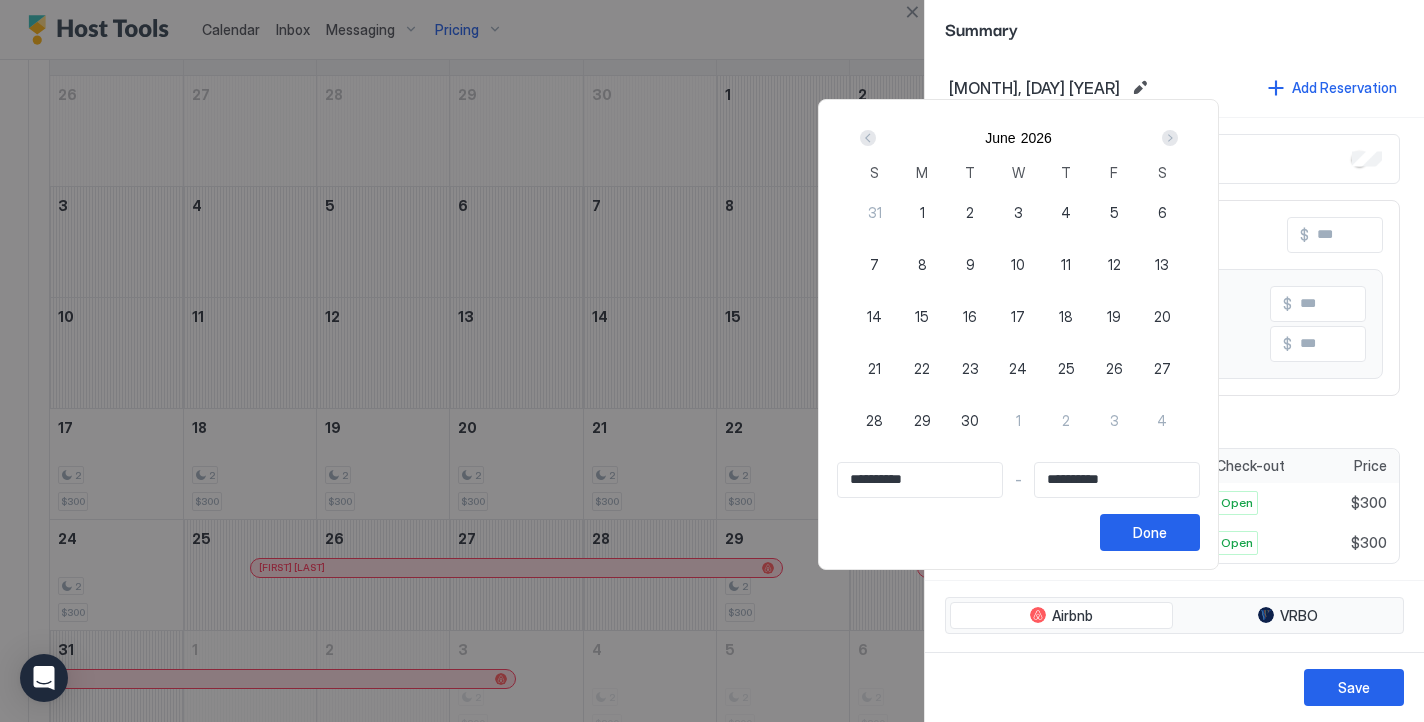 click at bounding box center [868, 138] 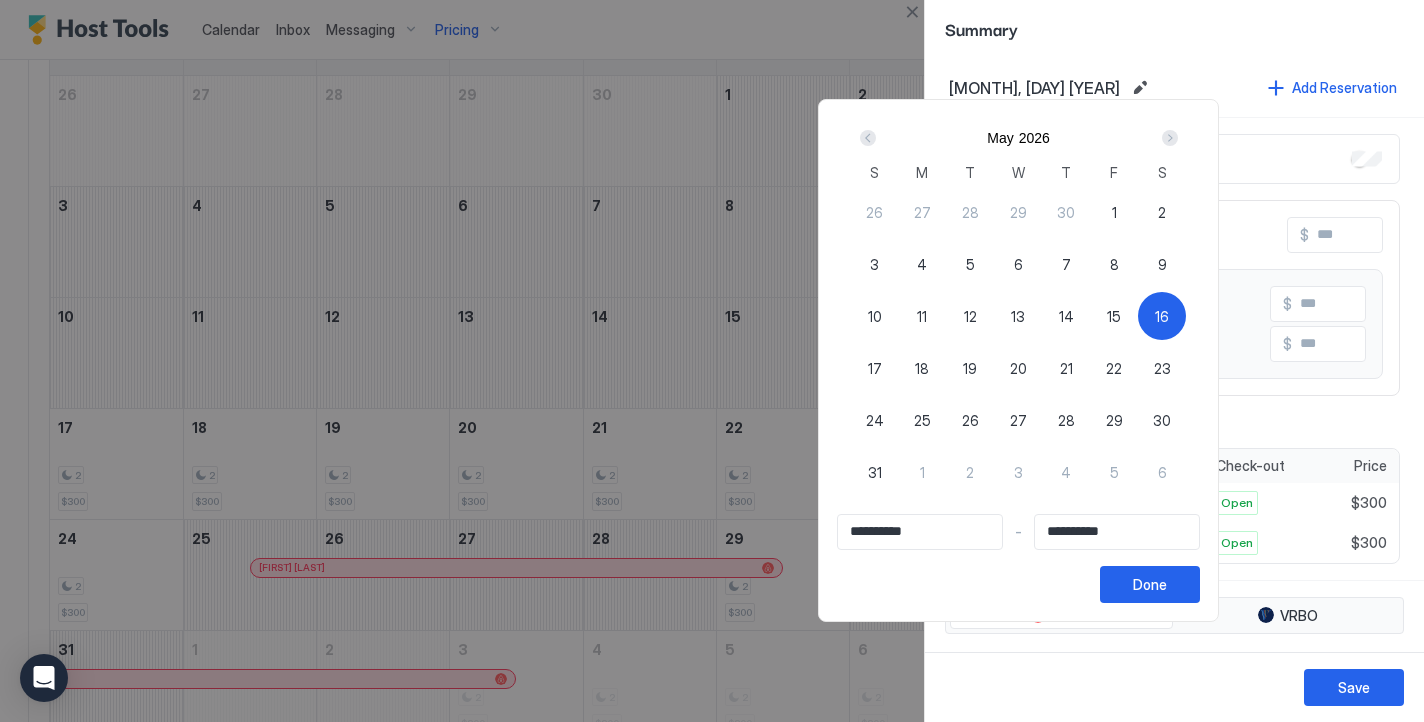click on "16" at bounding box center (1162, 316) 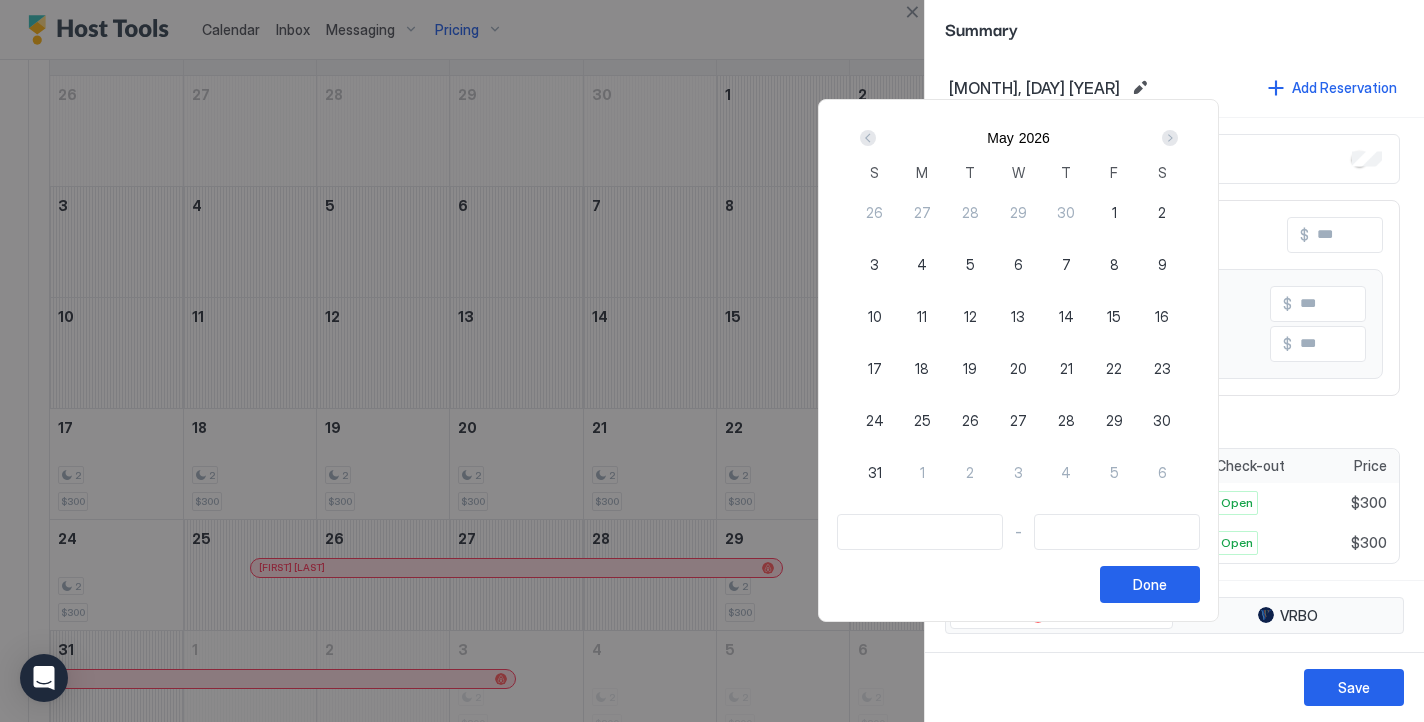 click on "16" at bounding box center (1162, 316) 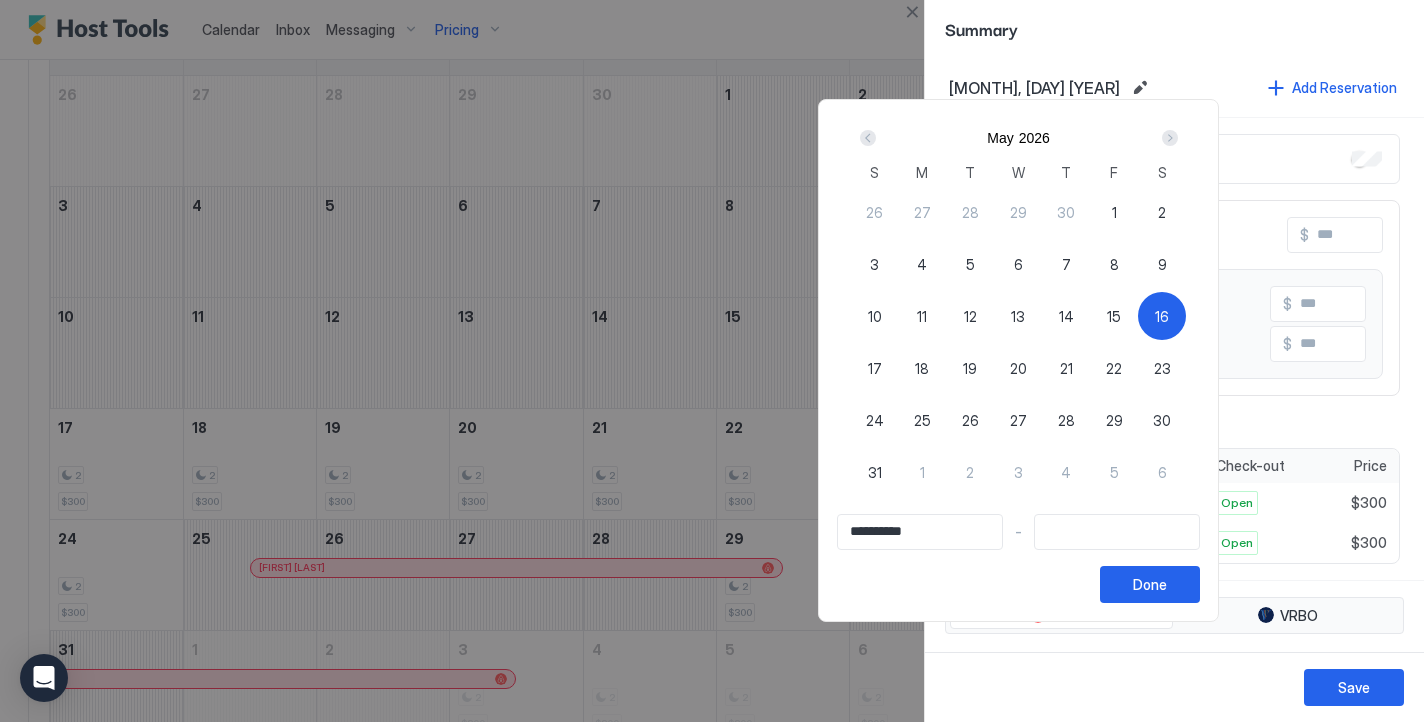 click at bounding box center (1170, 138) 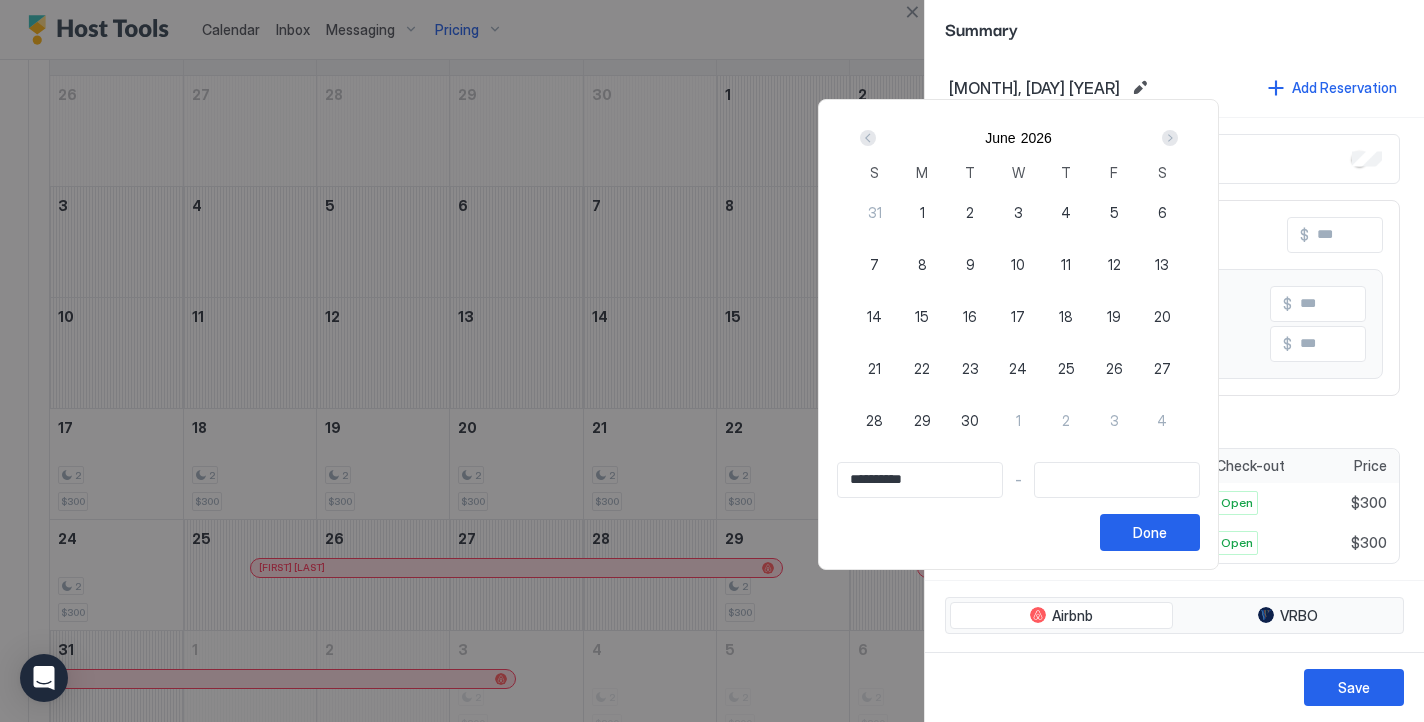 click at bounding box center (1170, 138) 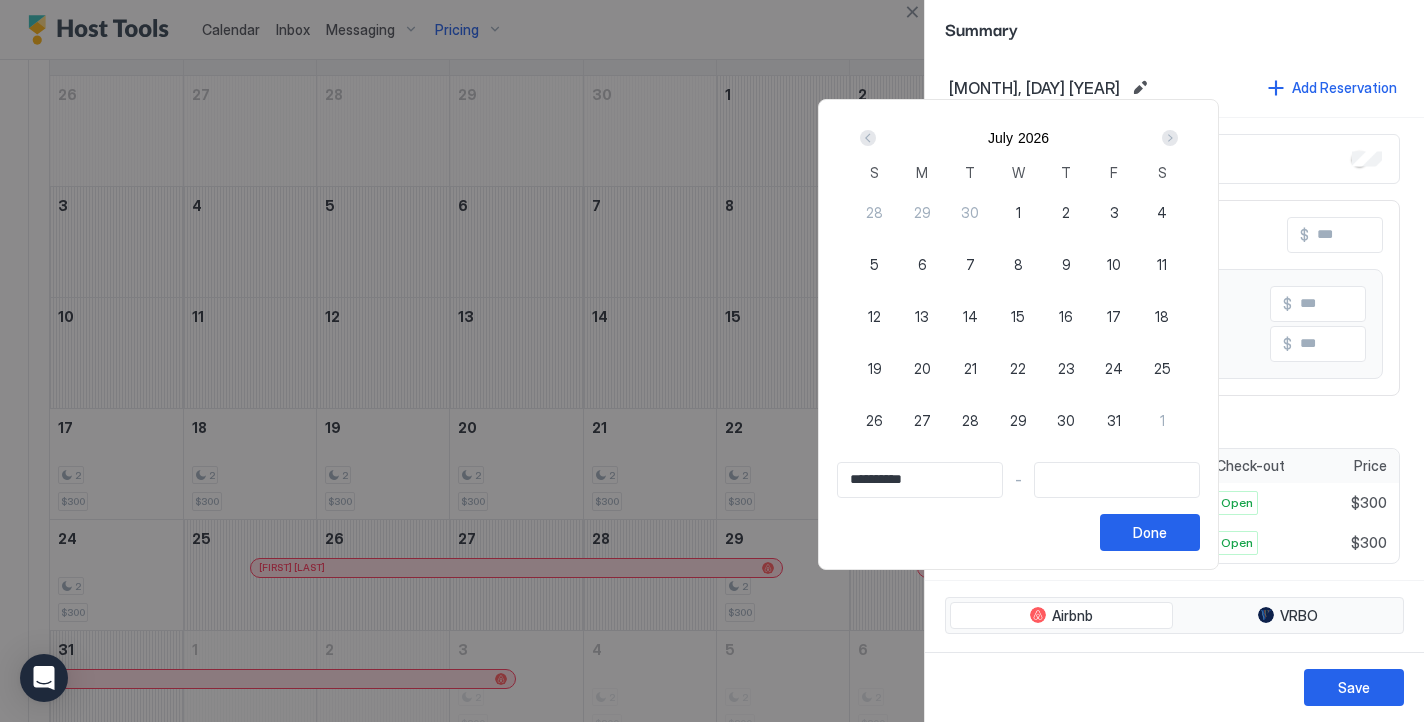 click at bounding box center [1170, 138] 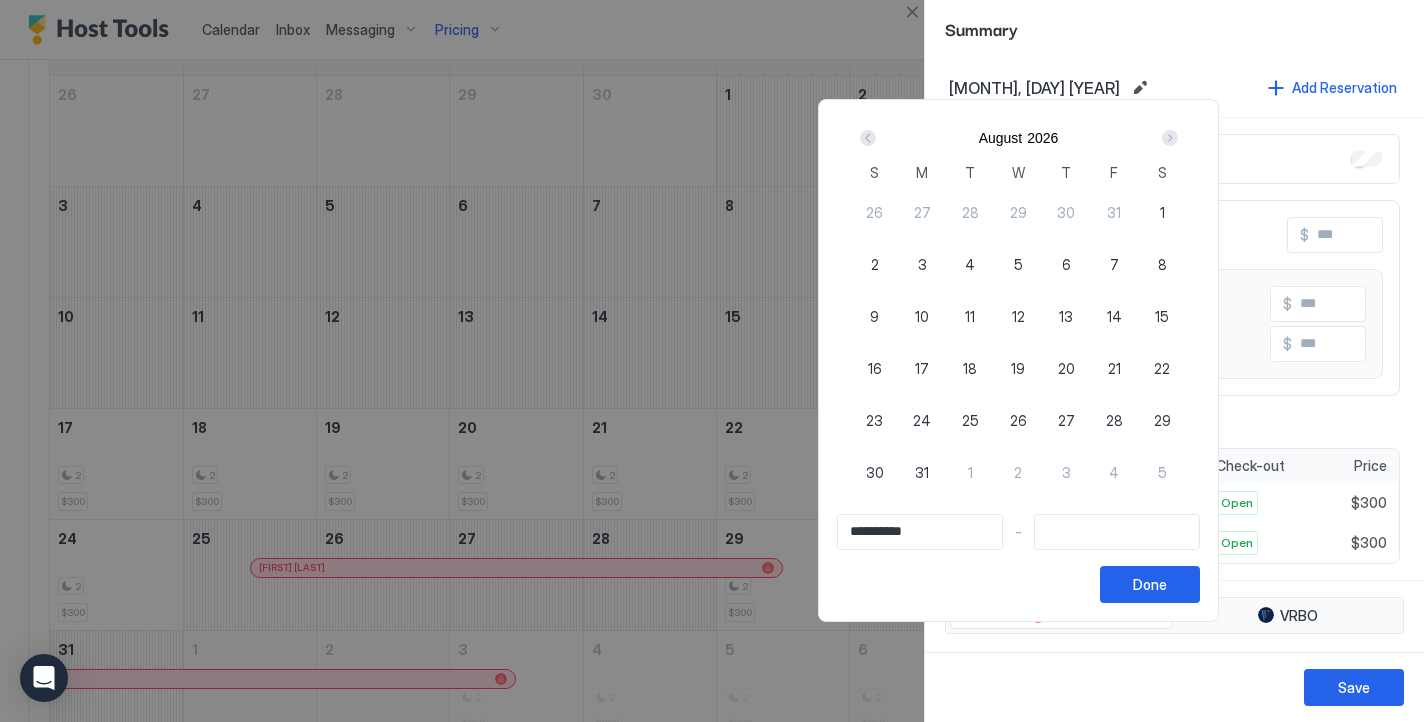 click at bounding box center [1170, 138] 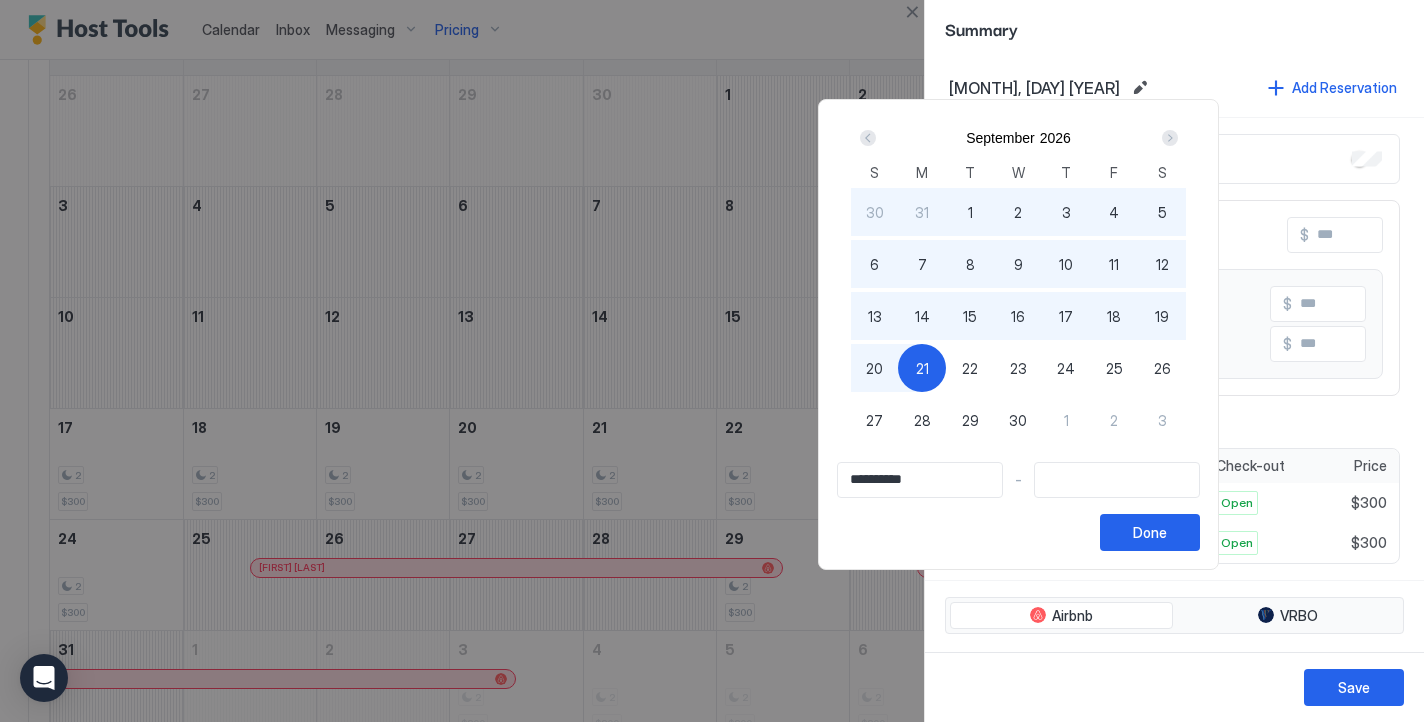 click on "21" at bounding box center (922, 368) 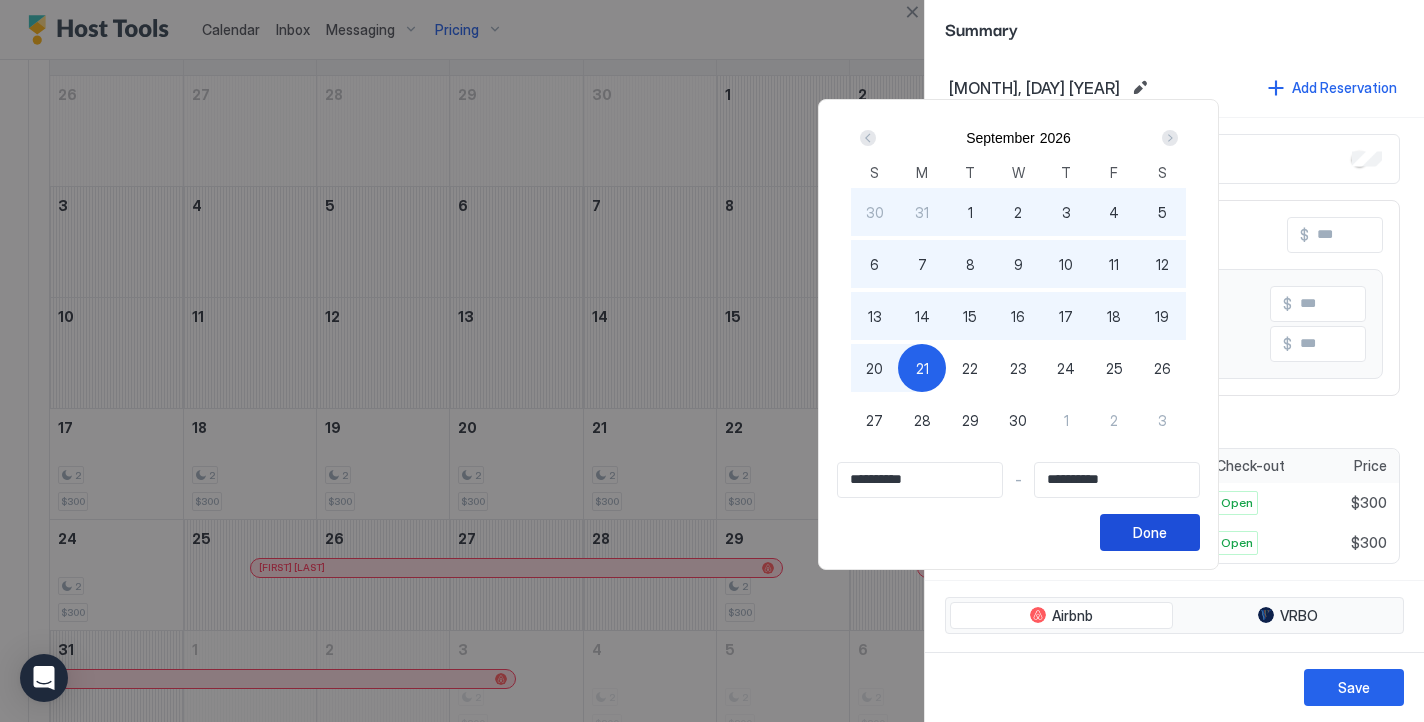 click on "Done" at bounding box center (1150, 532) 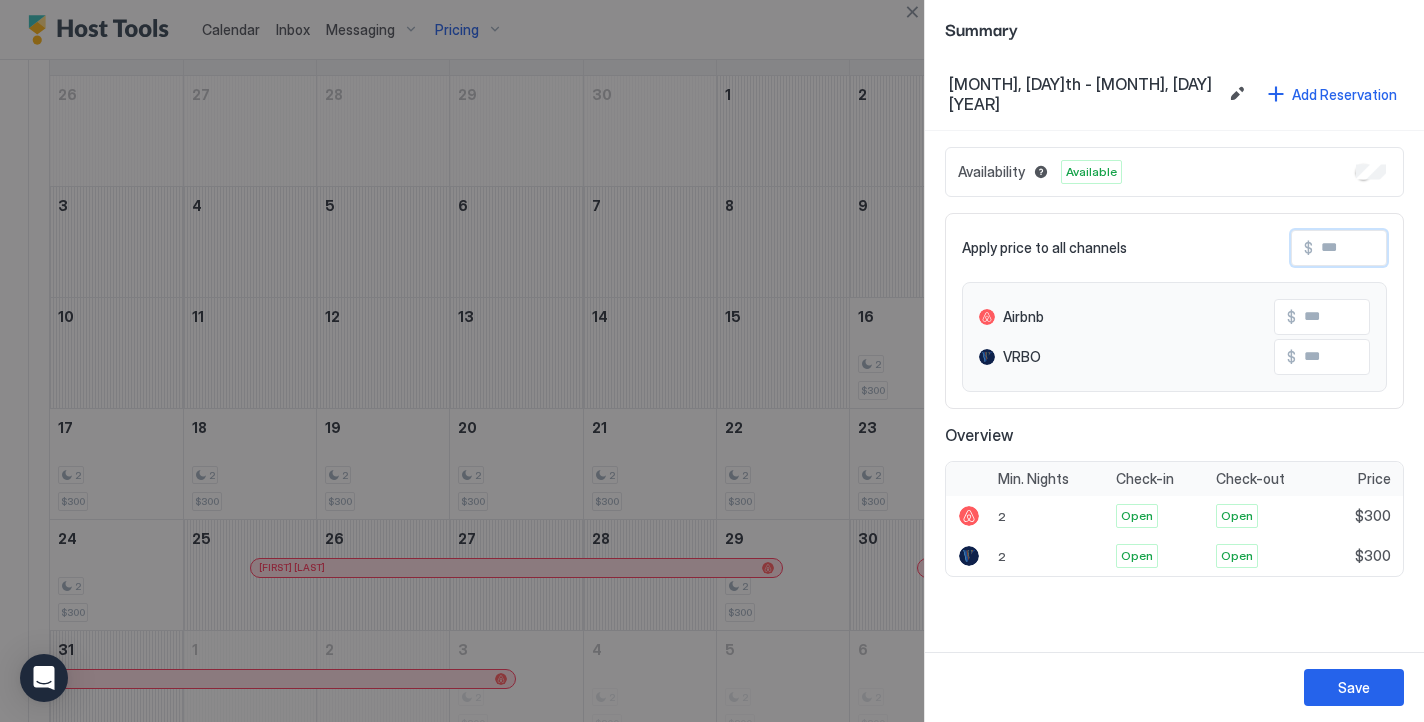 click at bounding box center (1393, 248) 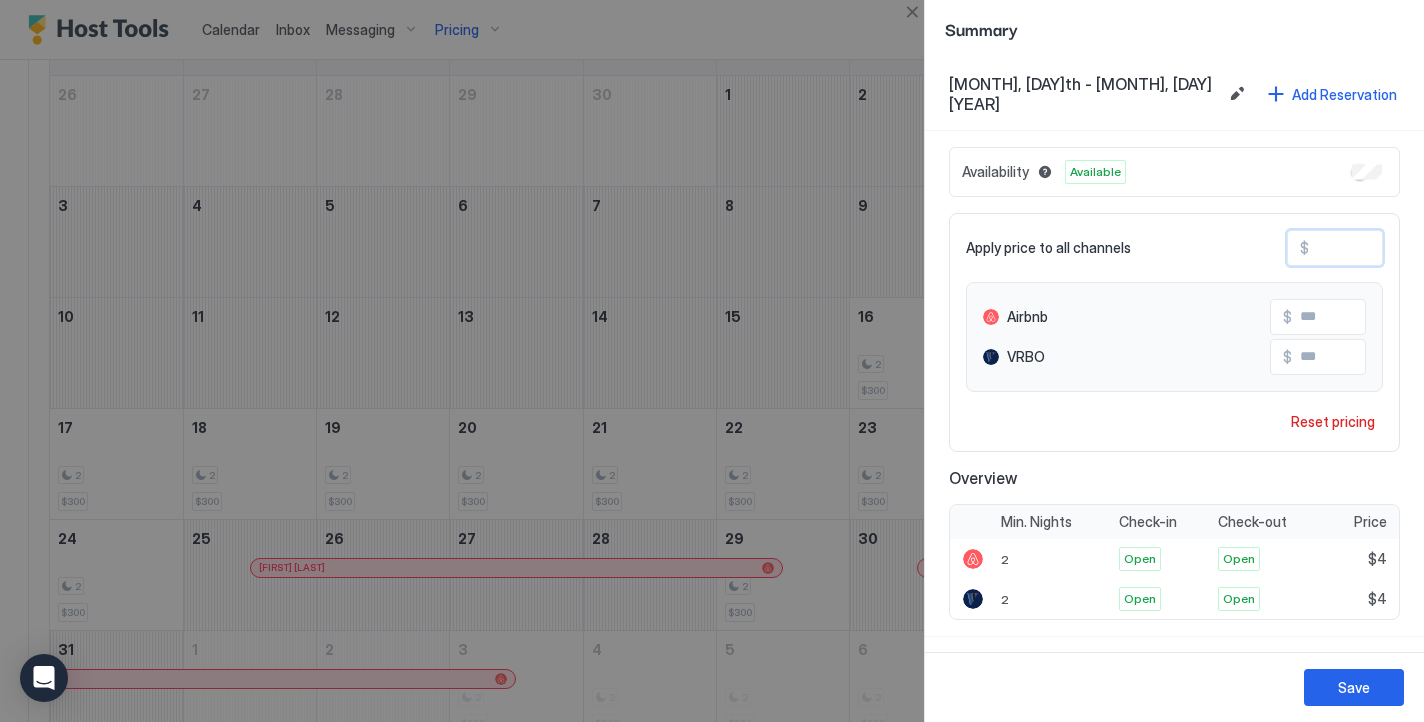 type on "**" 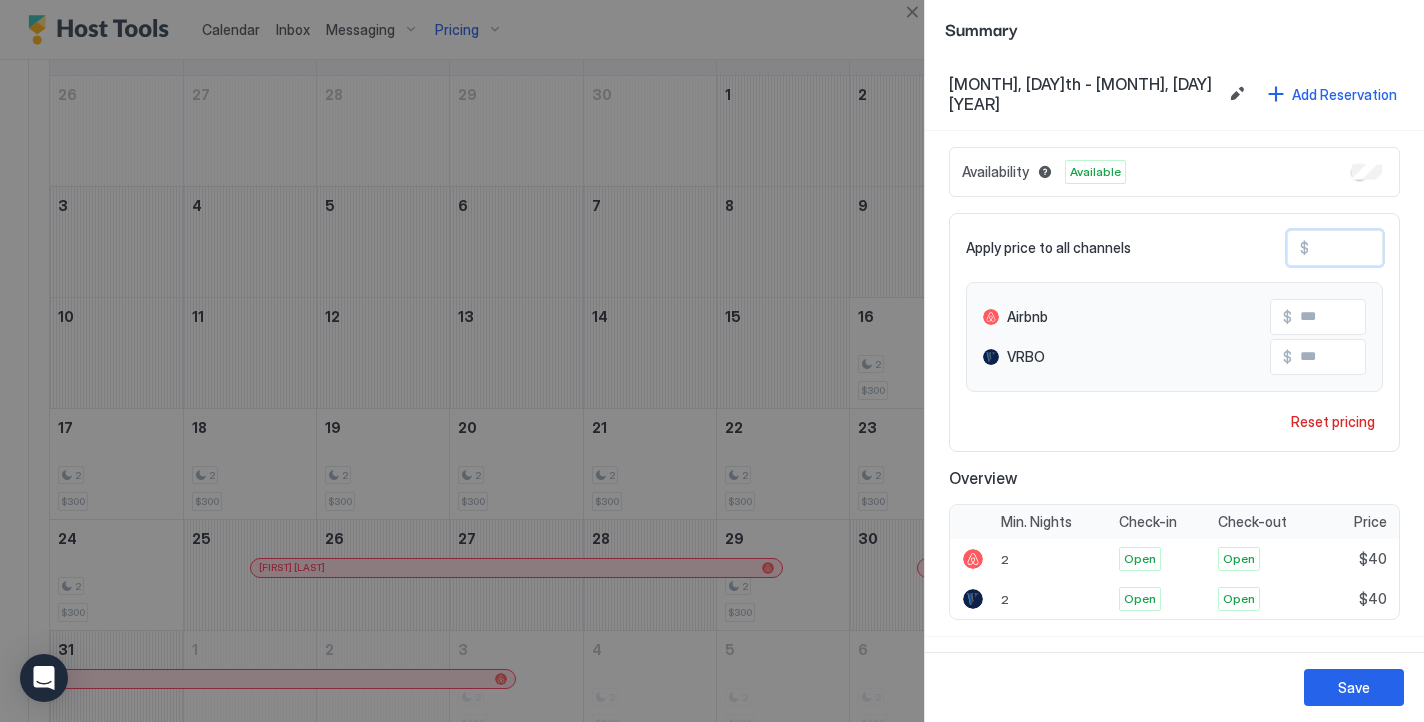 type on "***" 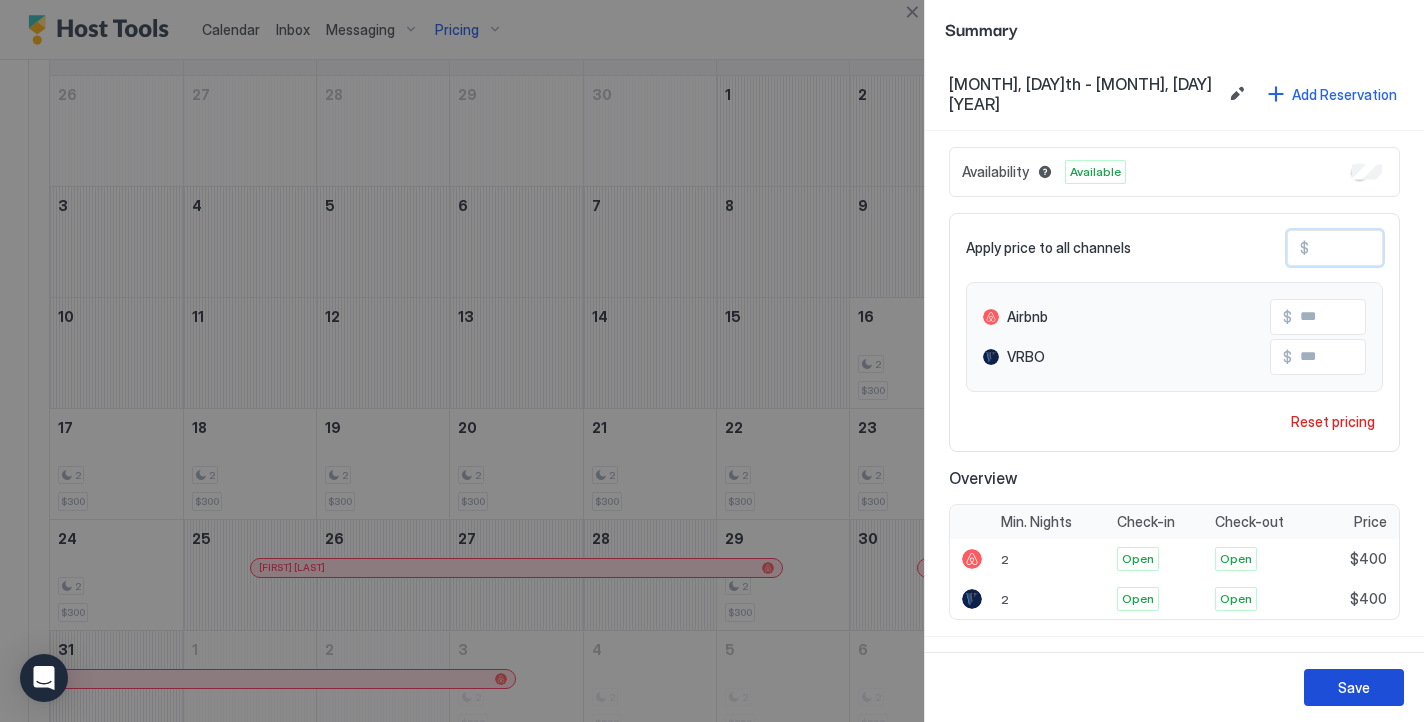 type on "***" 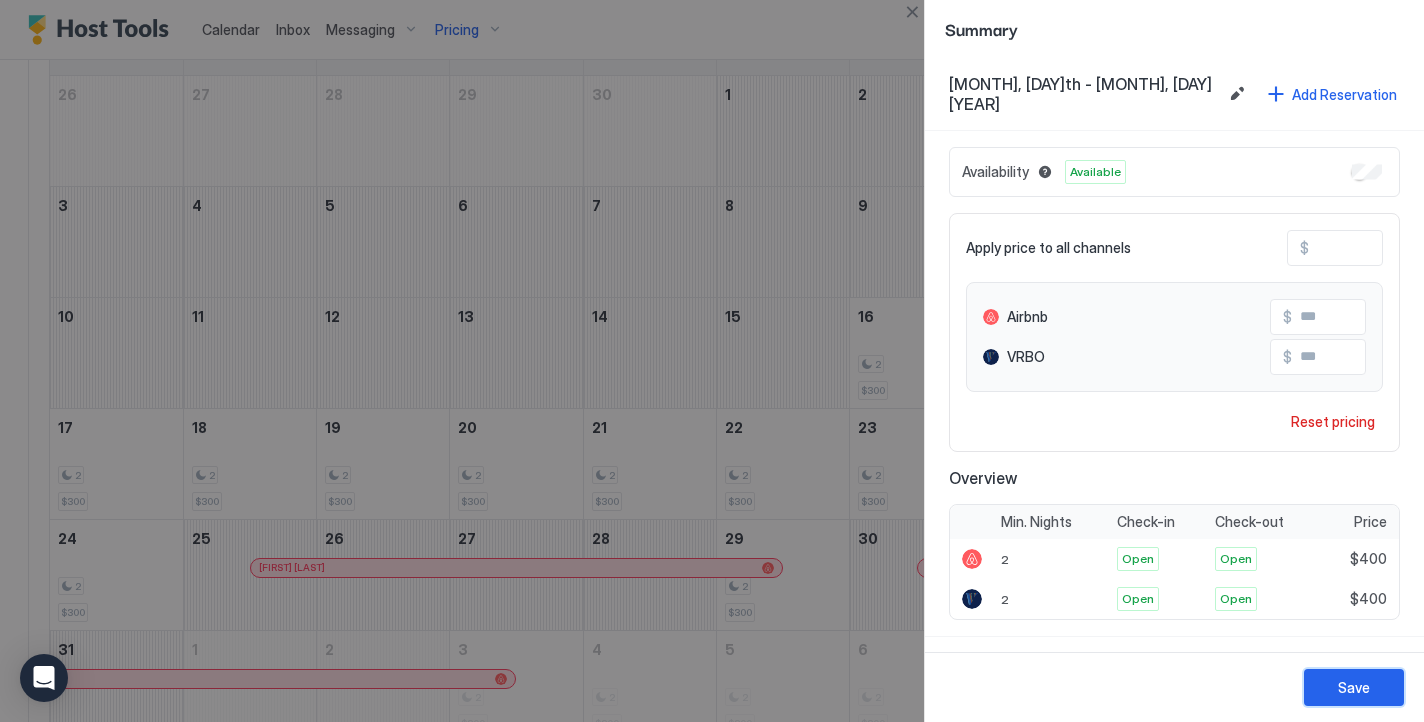 click on "Save" at bounding box center [1354, 687] 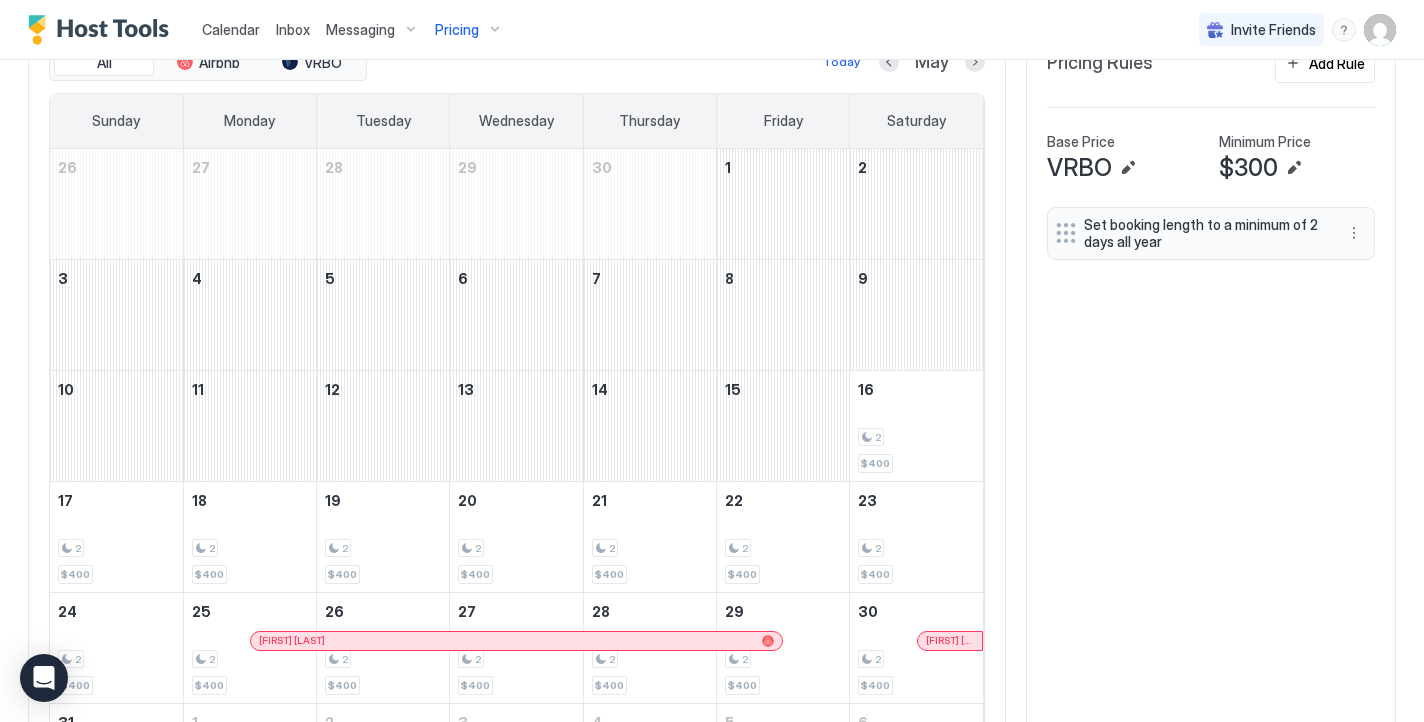 scroll, scrollTop: 641, scrollLeft: 0, axis: vertical 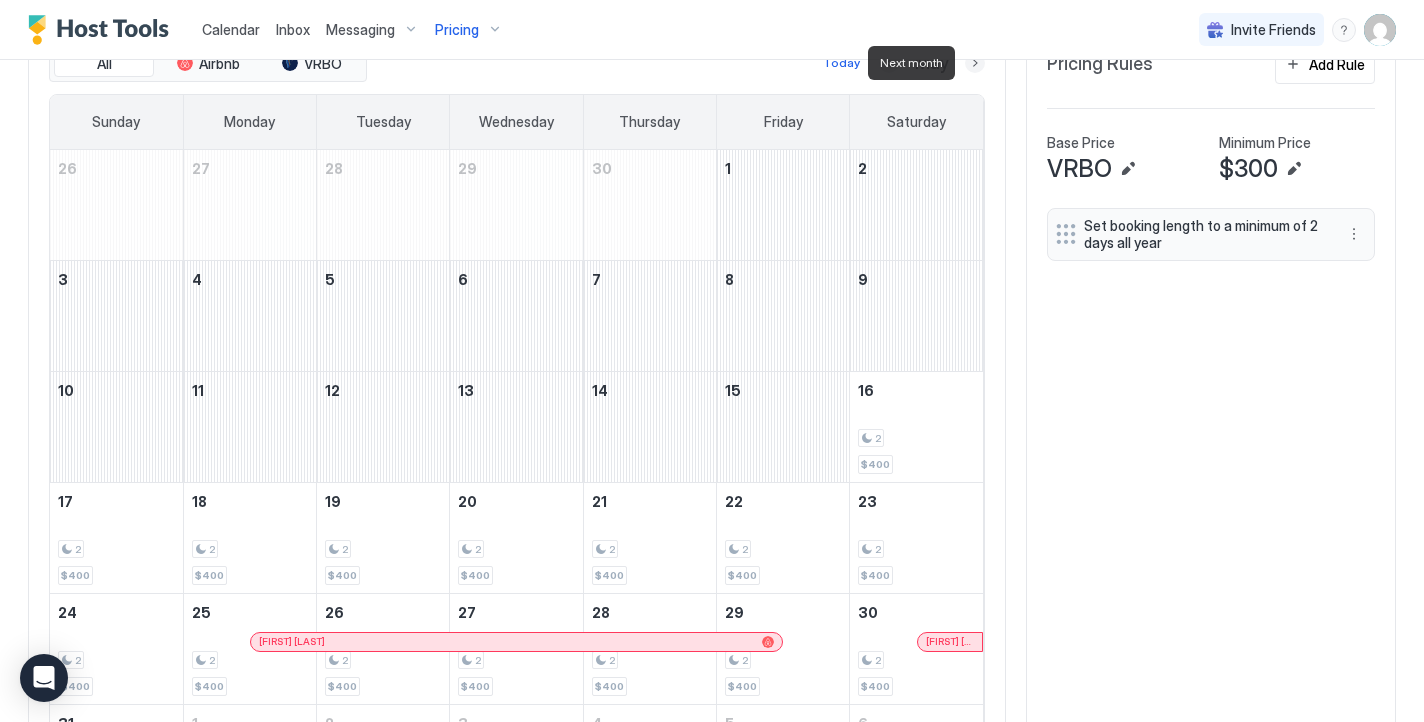 click at bounding box center (975, 63) 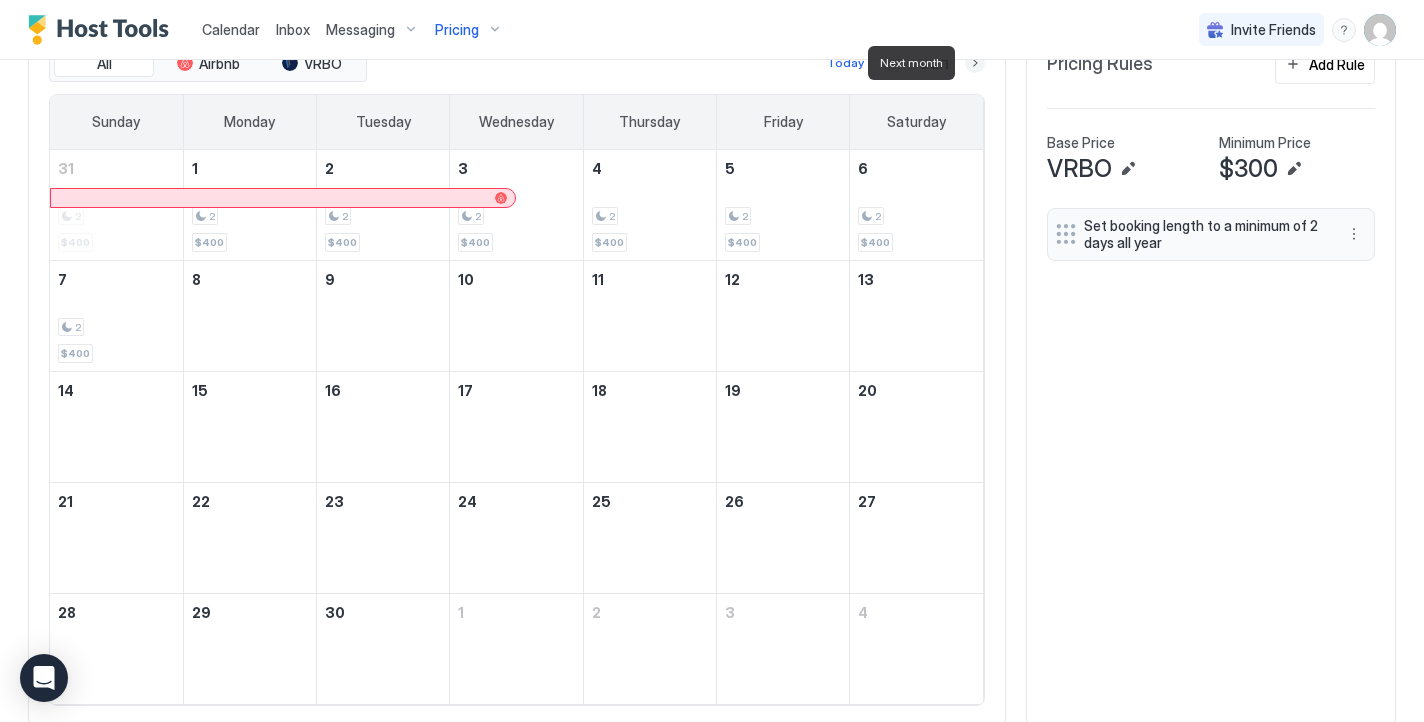 scroll, scrollTop: 580, scrollLeft: 0, axis: vertical 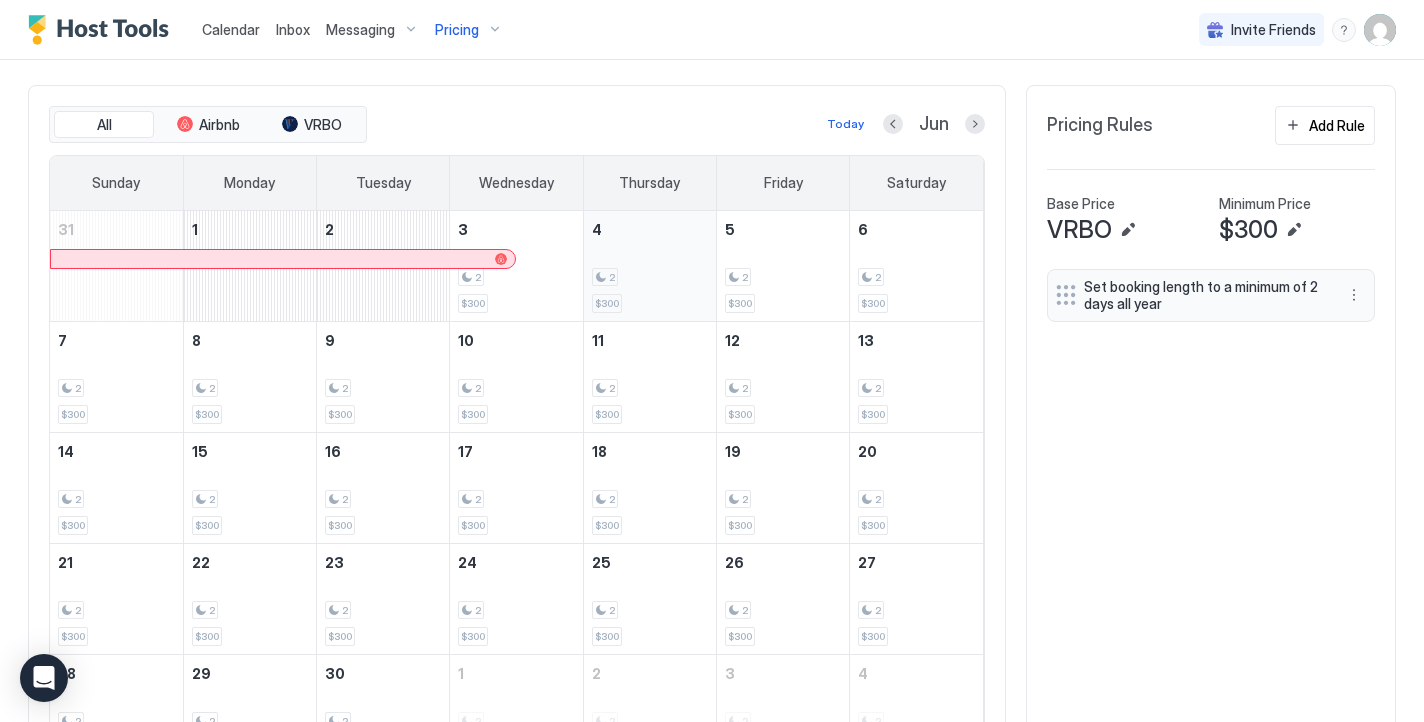 click on "2 $300" at bounding box center (650, 266) 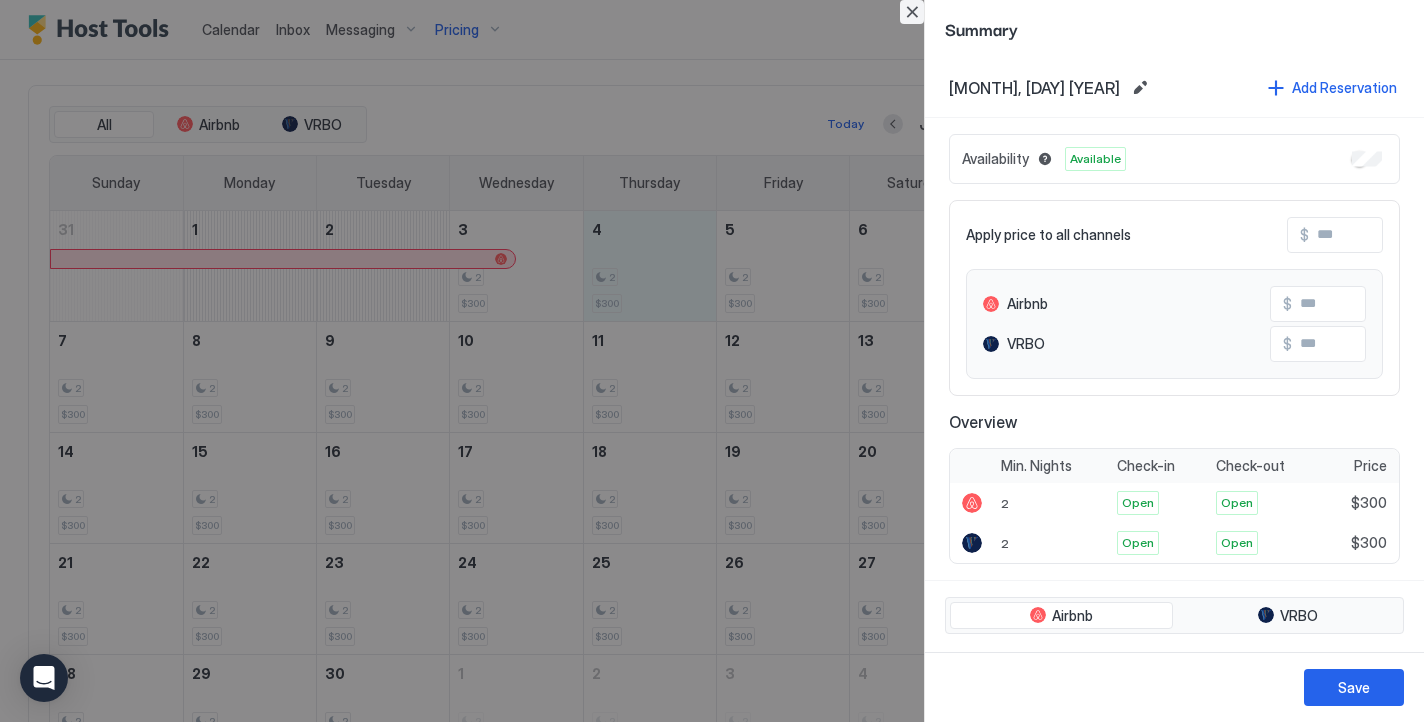 click at bounding box center [912, 12] 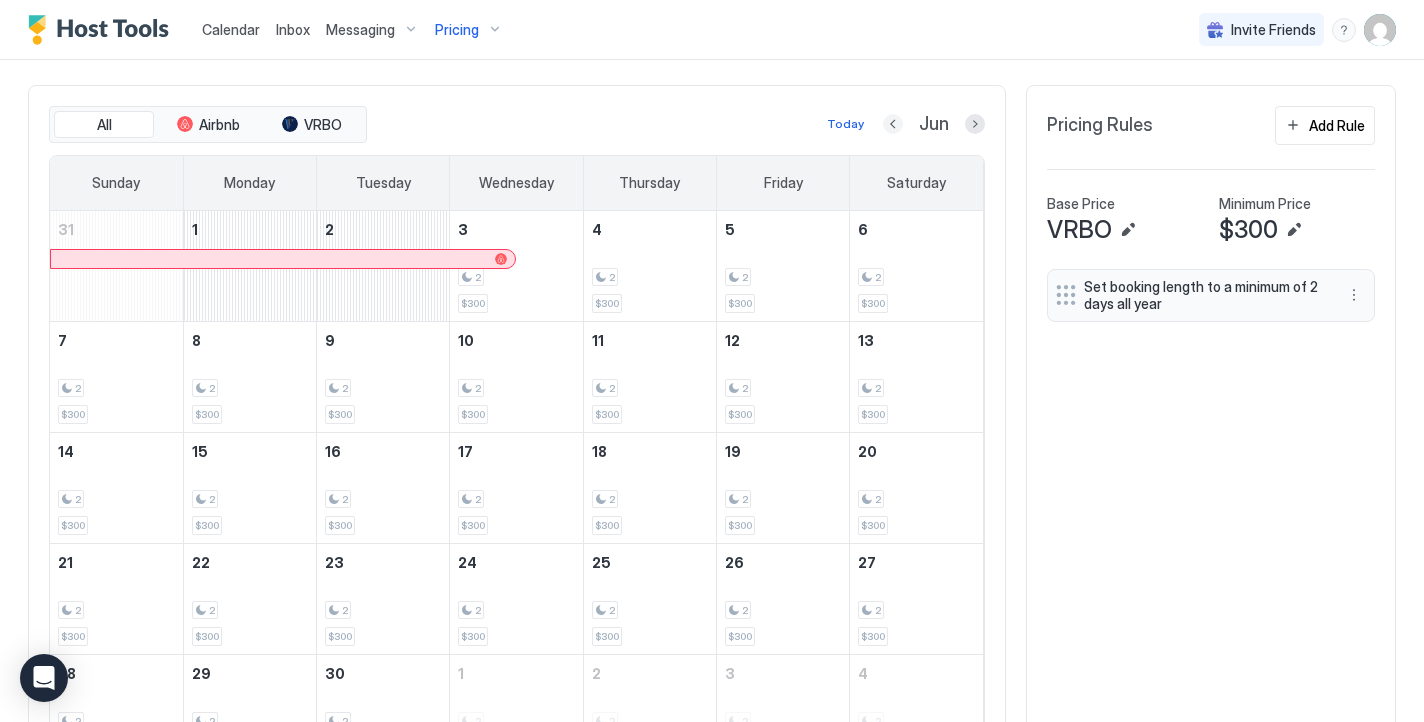 click at bounding box center (893, 124) 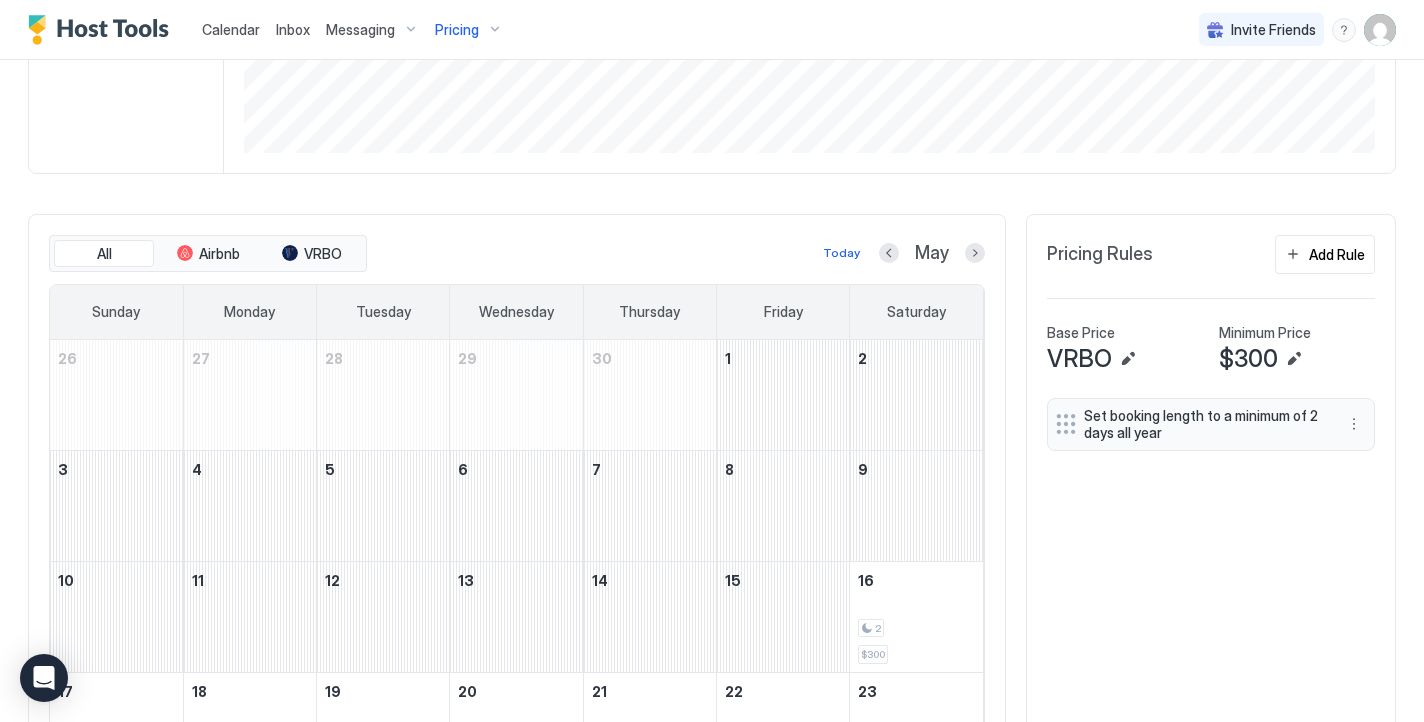 scroll, scrollTop: 455, scrollLeft: 0, axis: vertical 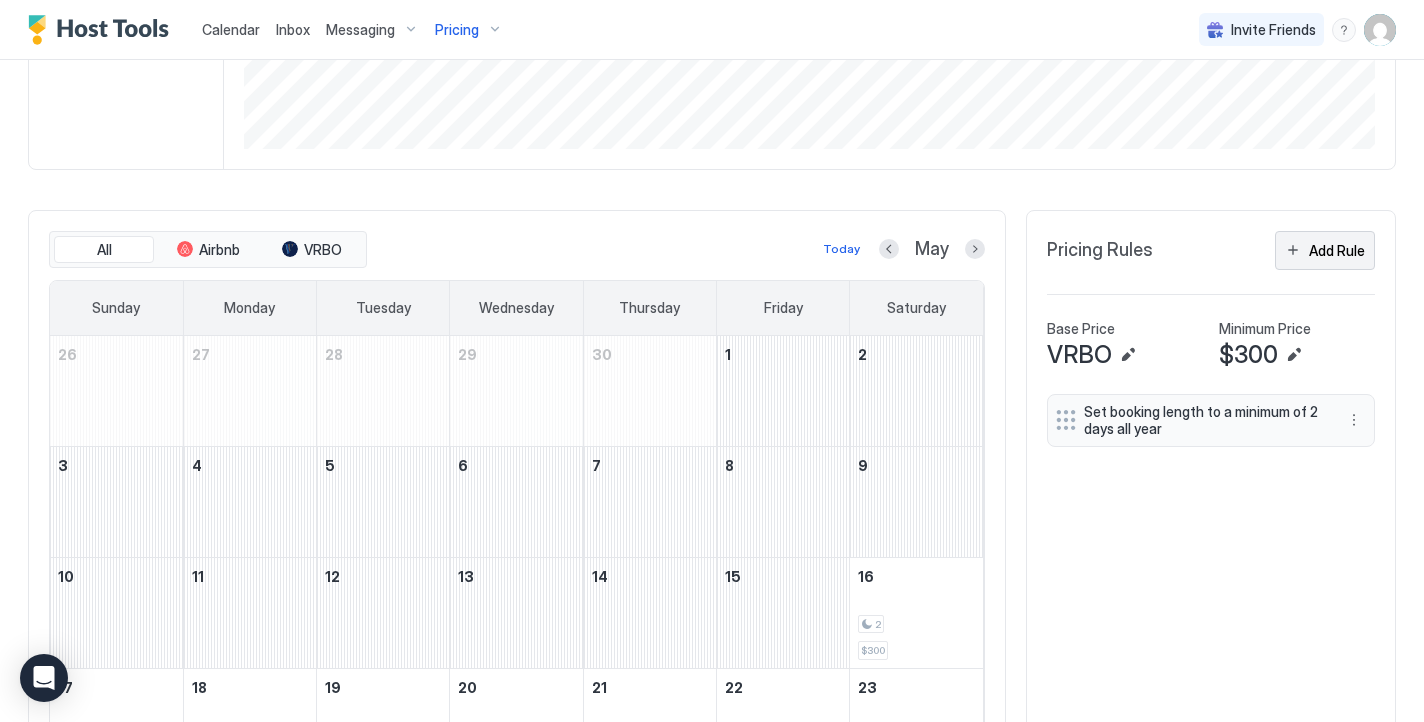 click on "Add Rule" at bounding box center (1325, 250) 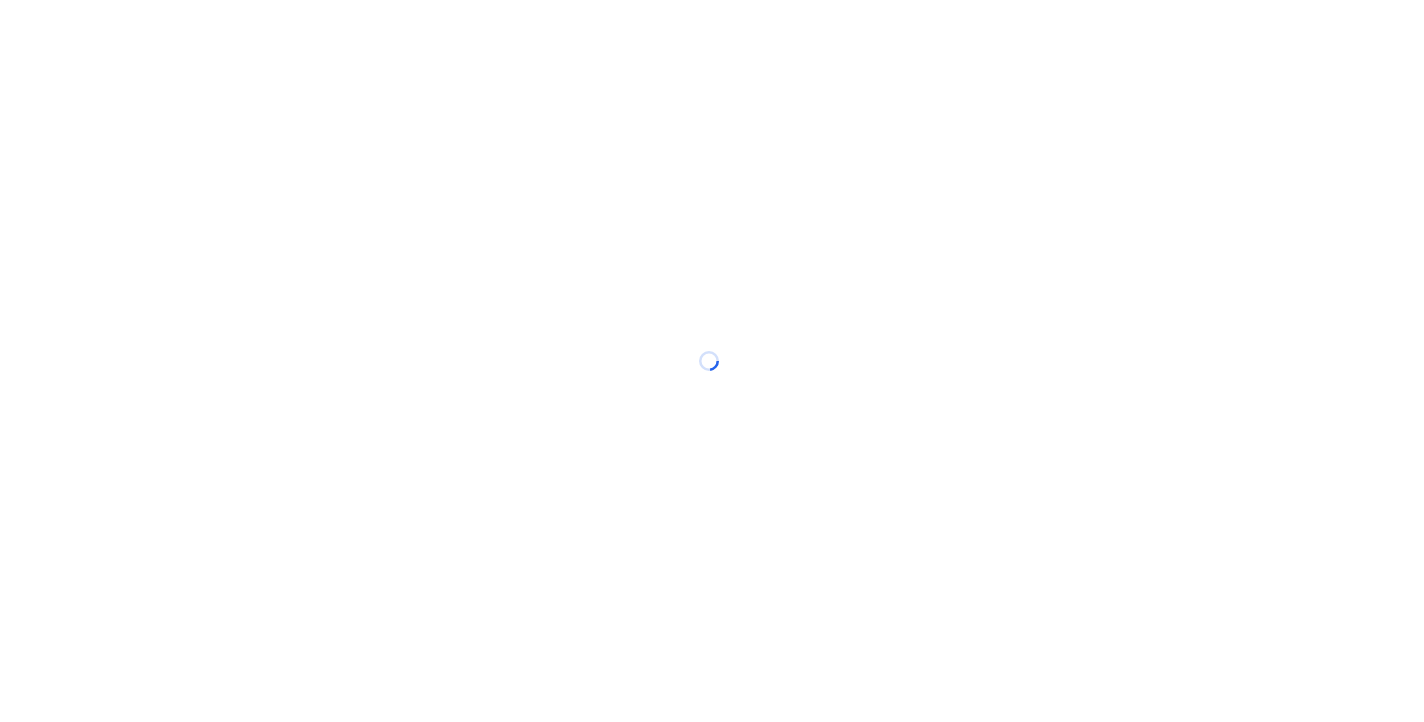 scroll, scrollTop: 0, scrollLeft: 0, axis: both 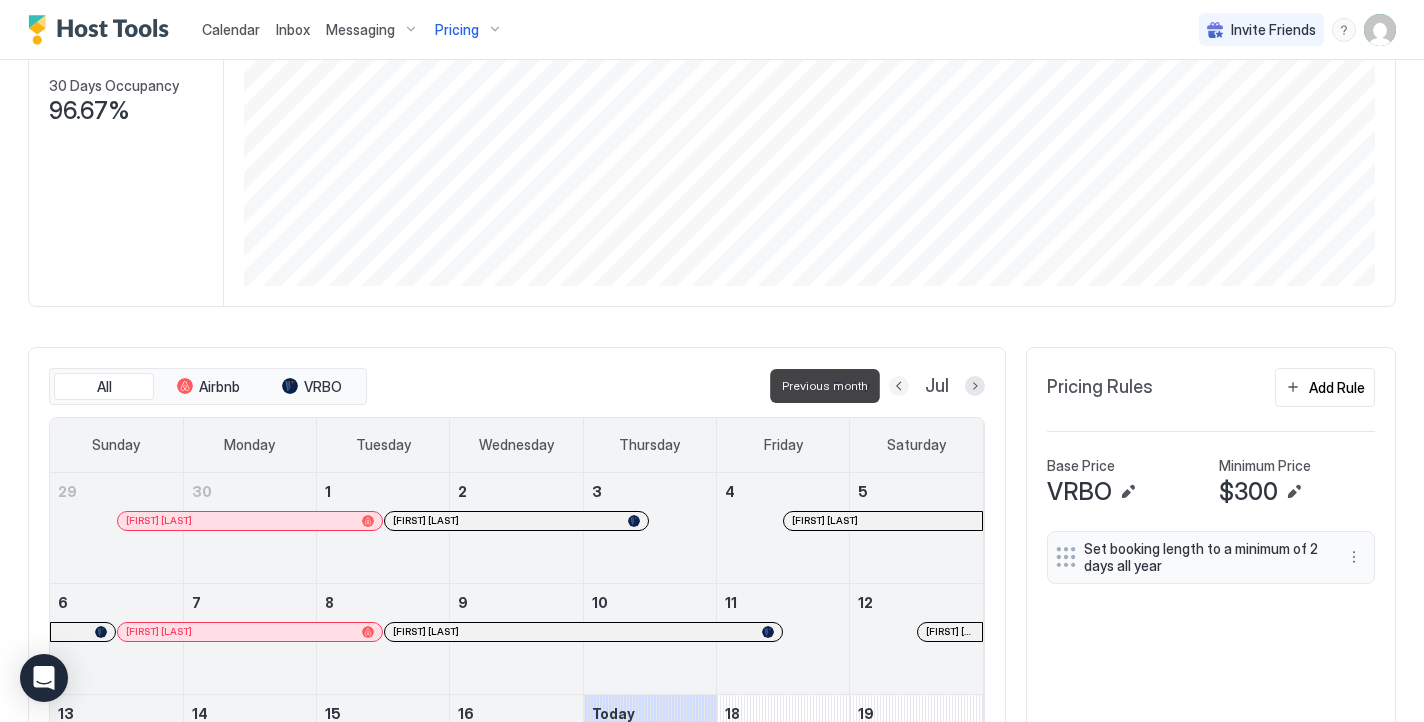click at bounding box center [899, 386] 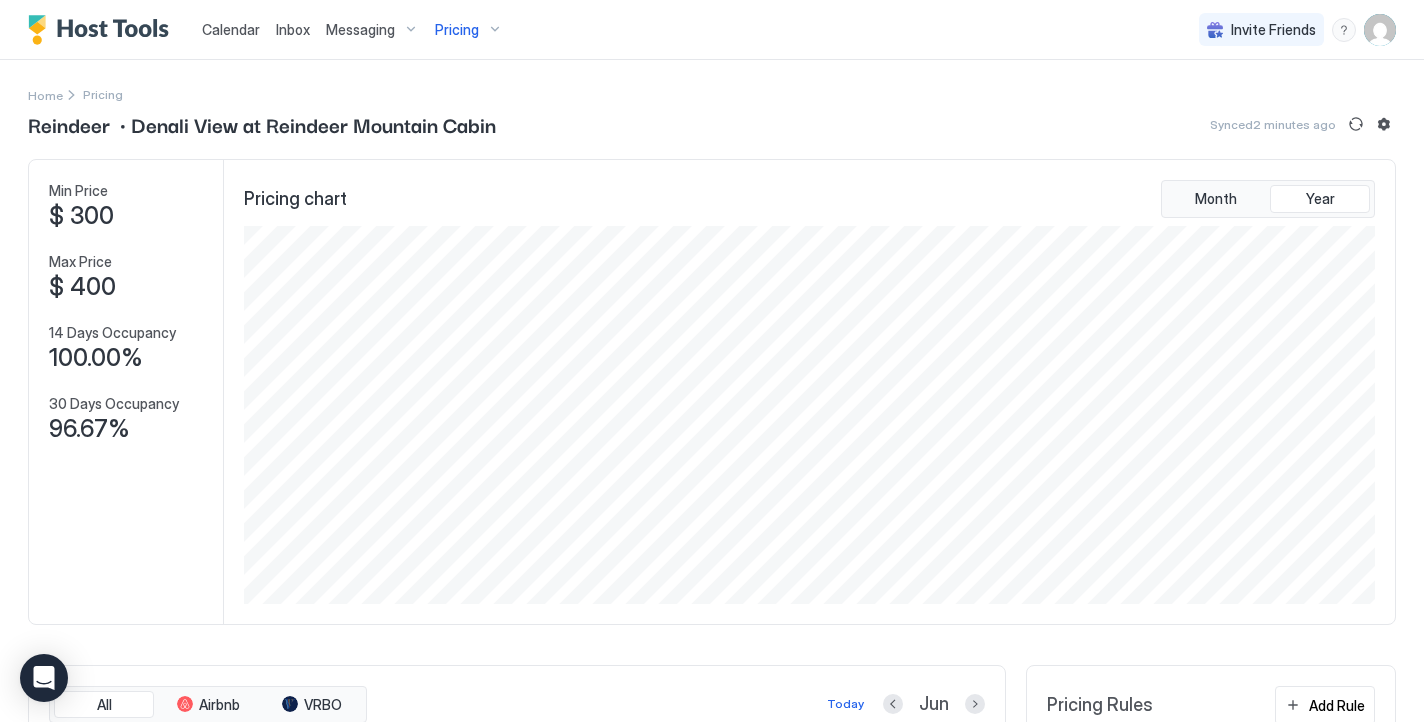 scroll, scrollTop: 0, scrollLeft: 0, axis: both 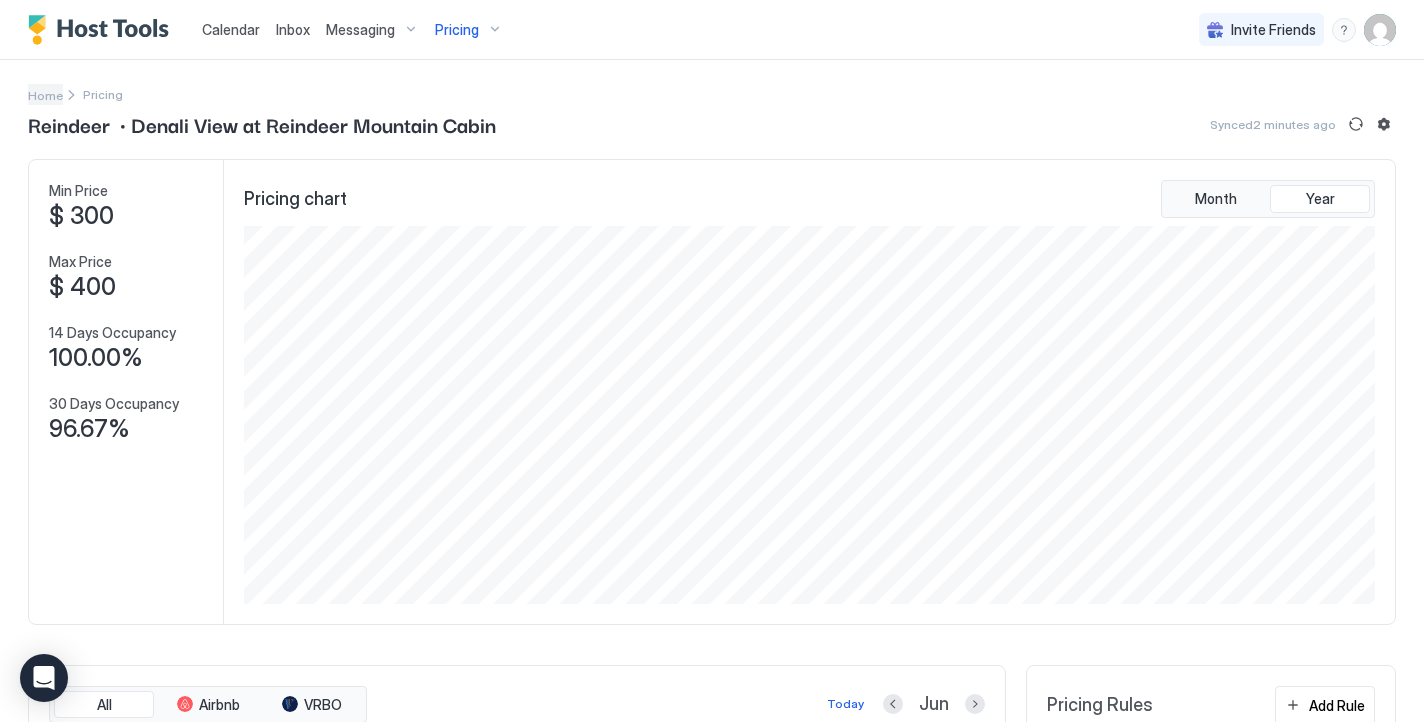 click on "Home" at bounding box center [45, 95] 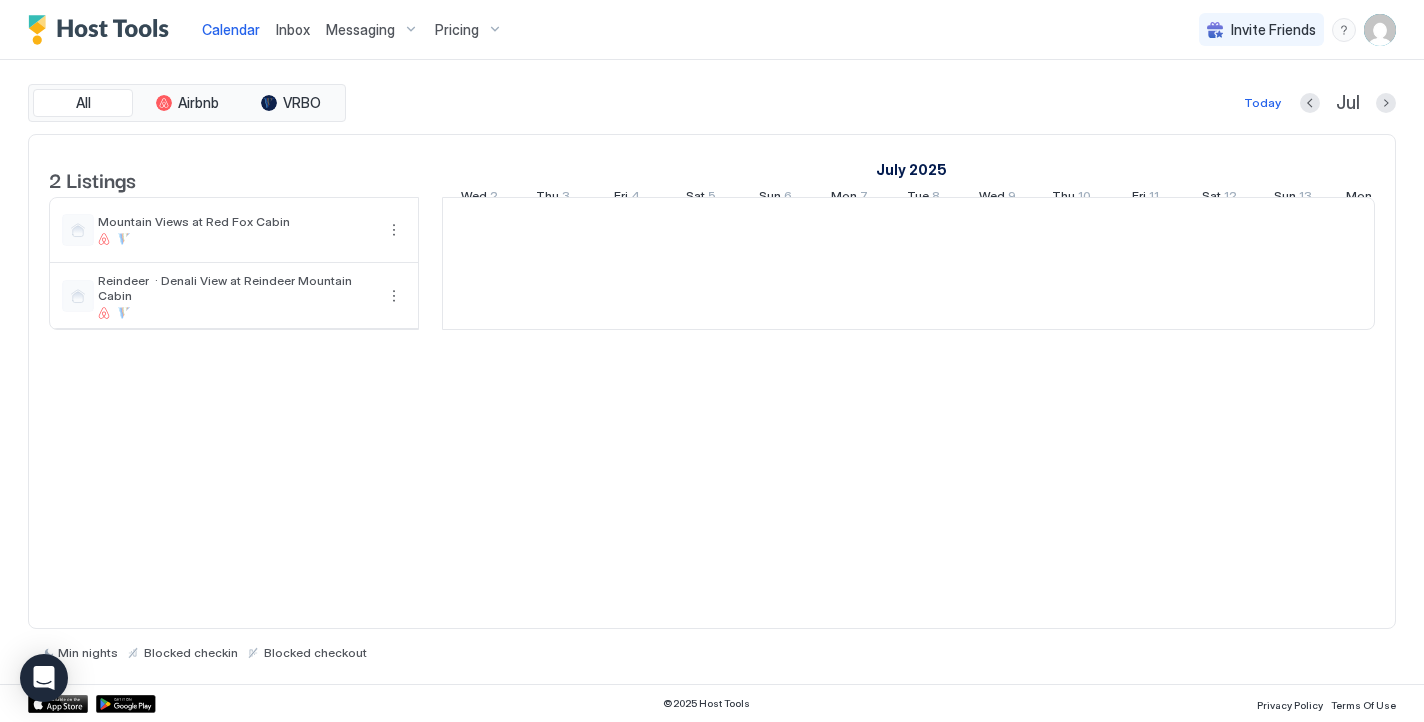 scroll, scrollTop: 0, scrollLeft: 1111, axis: horizontal 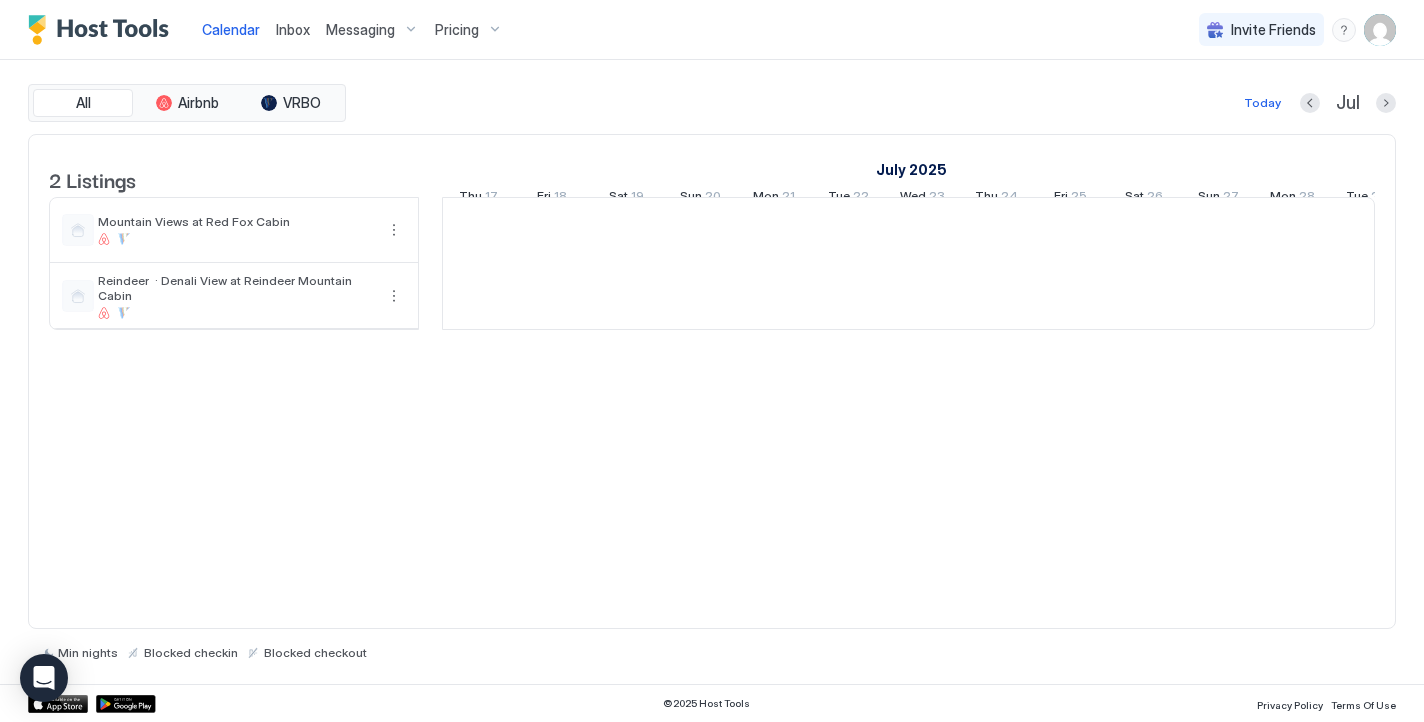 click on "Pricing" at bounding box center (457, 30) 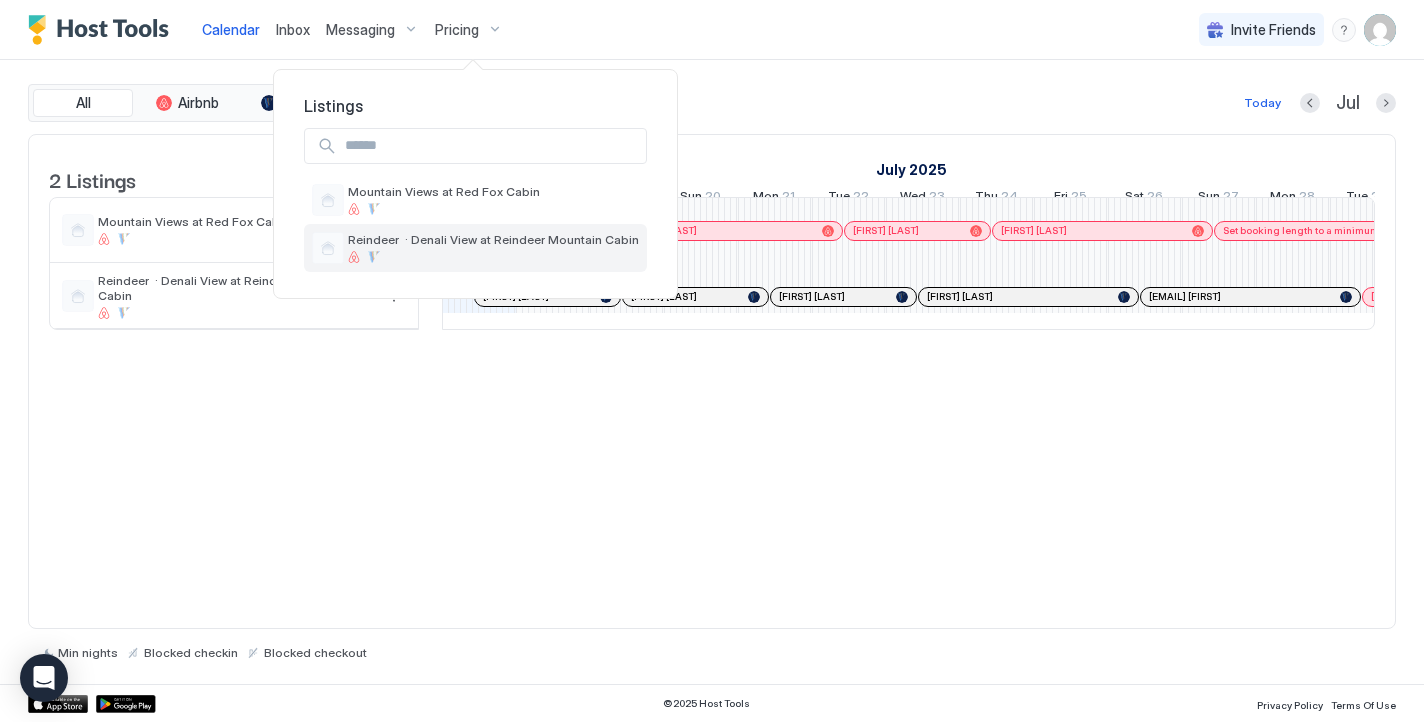 click on "Reindeer  · Denali View at Reindeer Mountain Cabin" at bounding box center (475, 248) 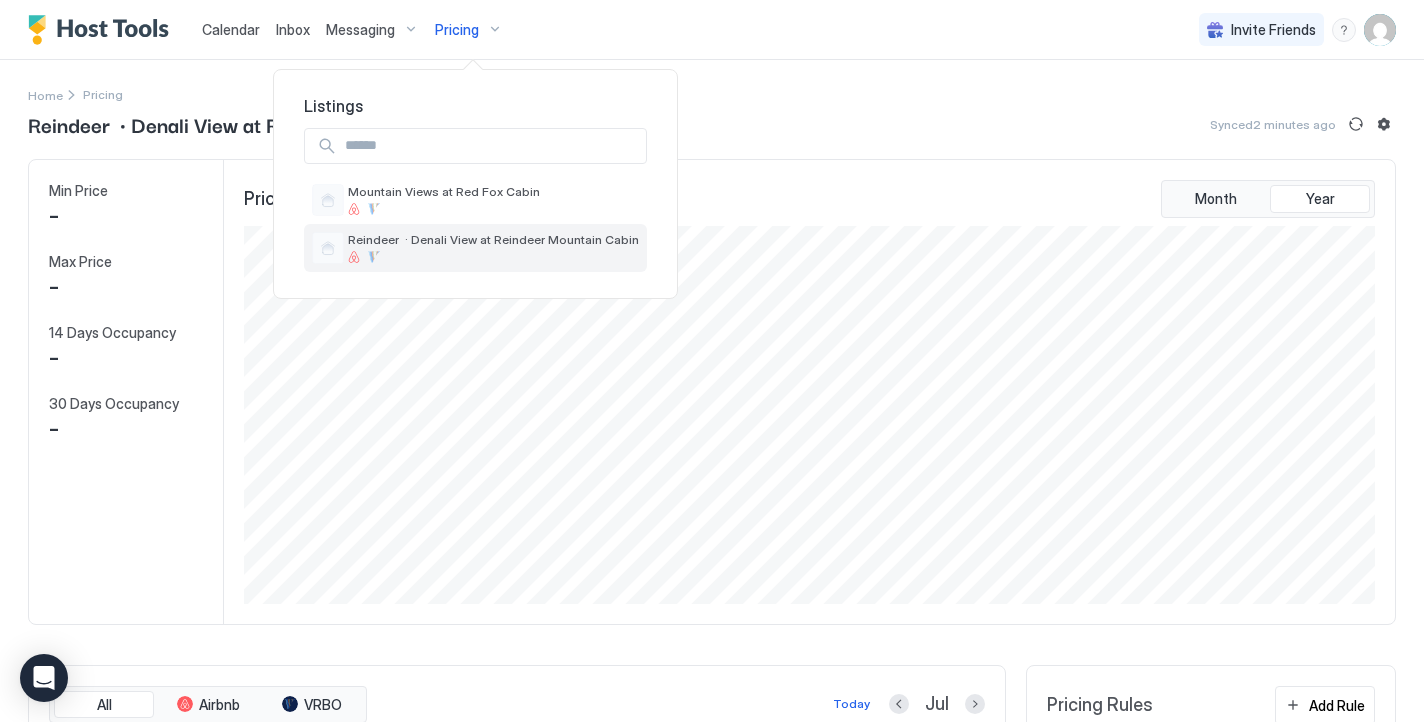 scroll, scrollTop: 999622, scrollLeft: 998864, axis: both 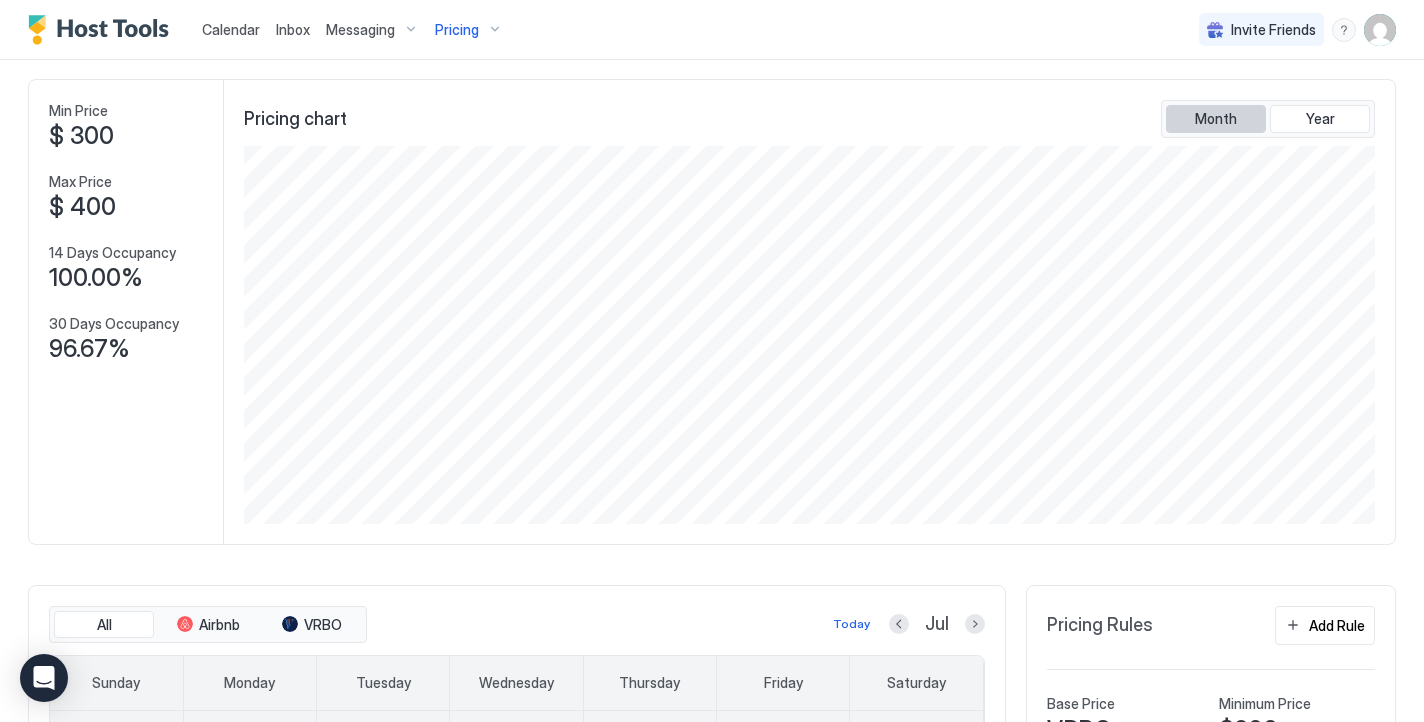 click on "Month" at bounding box center [1216, 119] 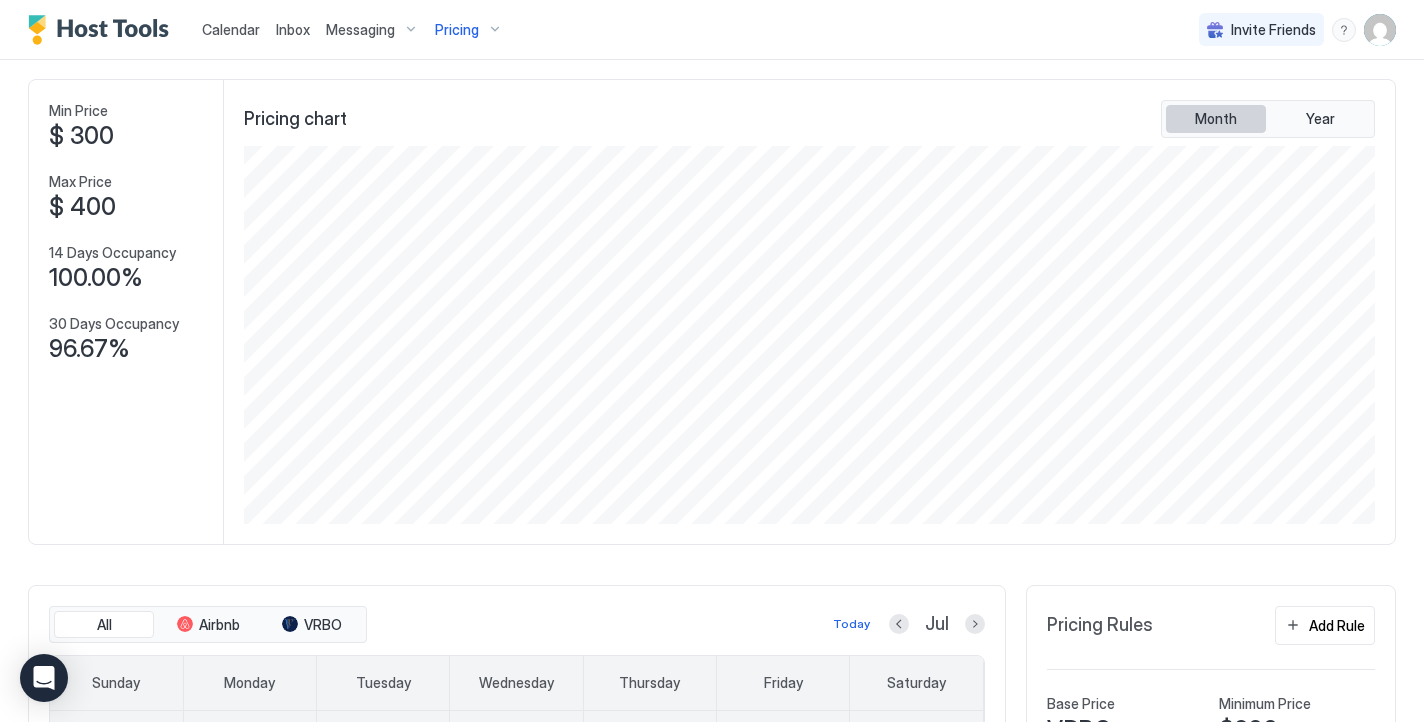 scroll, scrollTop: 999622, scrollLeft: 998864, axis: both 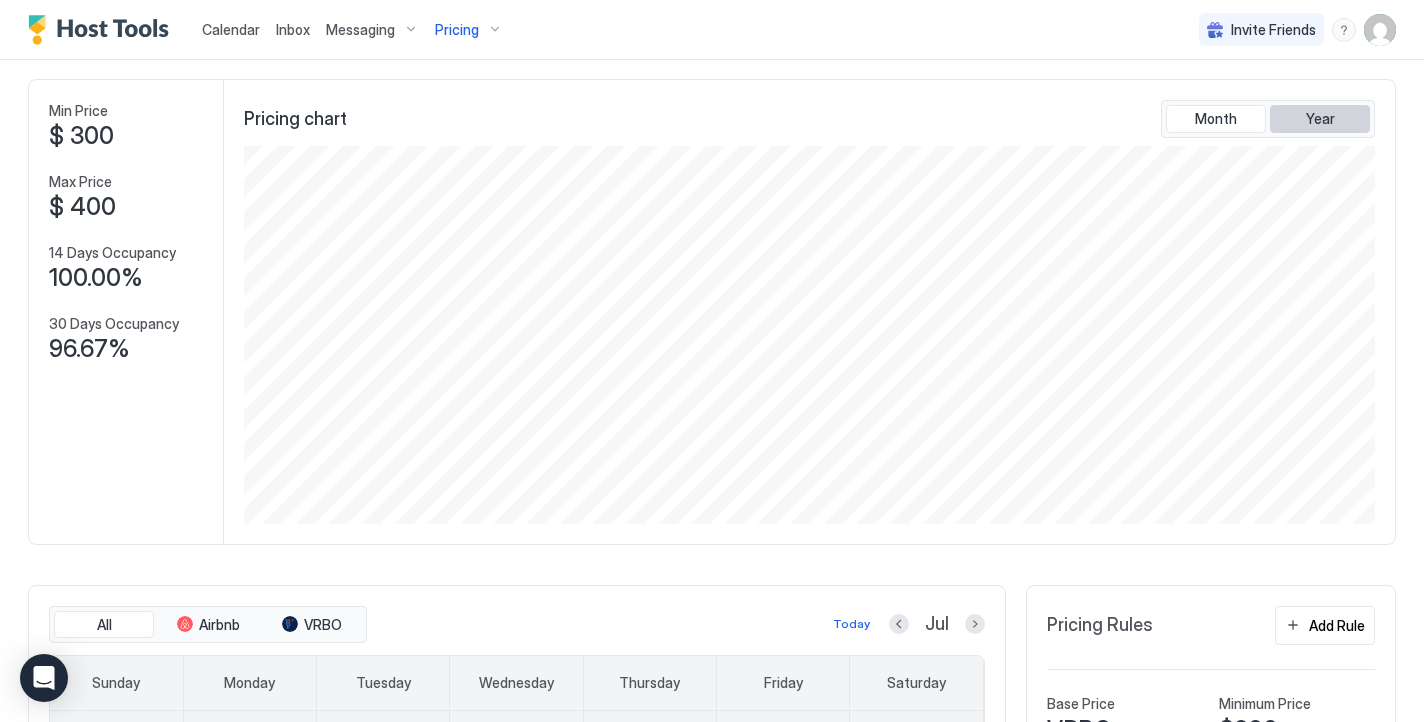 click on "Year" at bounding box center (1320, 119) 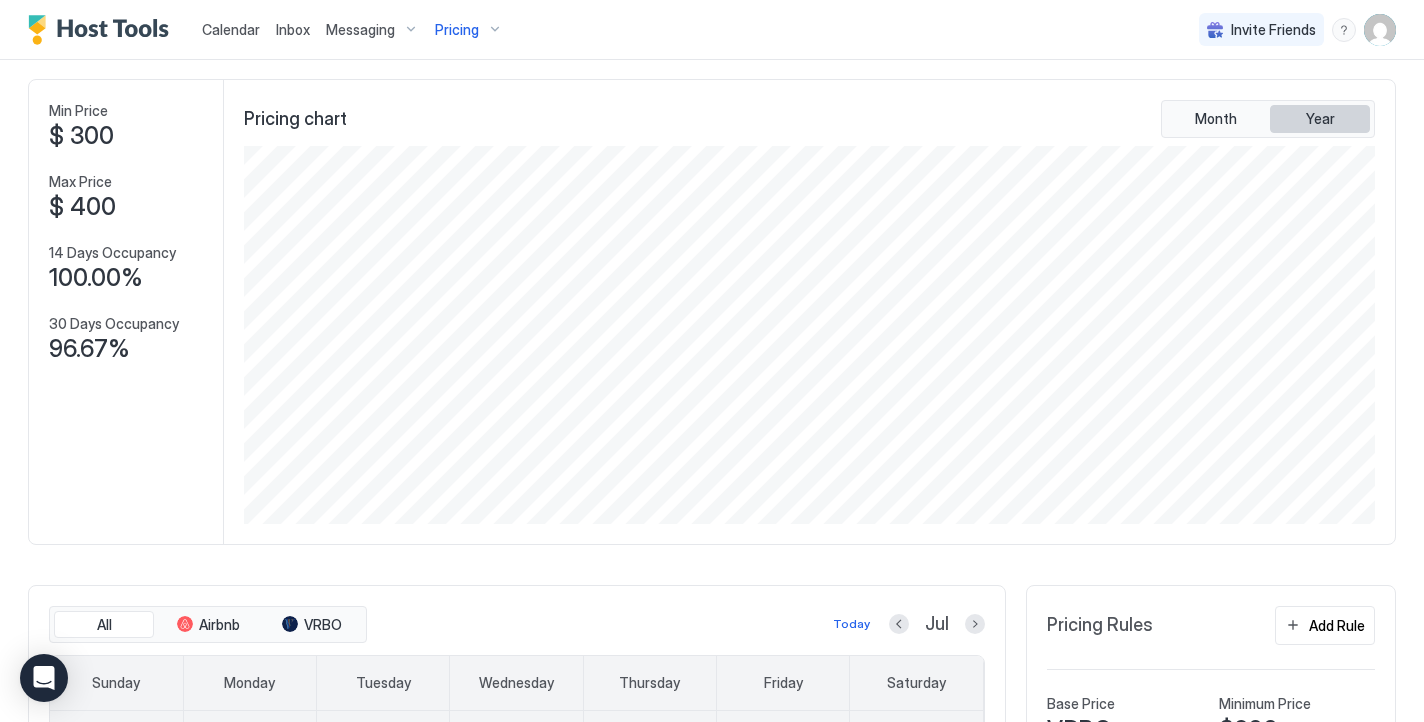 scroll, scrollTop: 999622, scrollLeft: 998864, axis: both 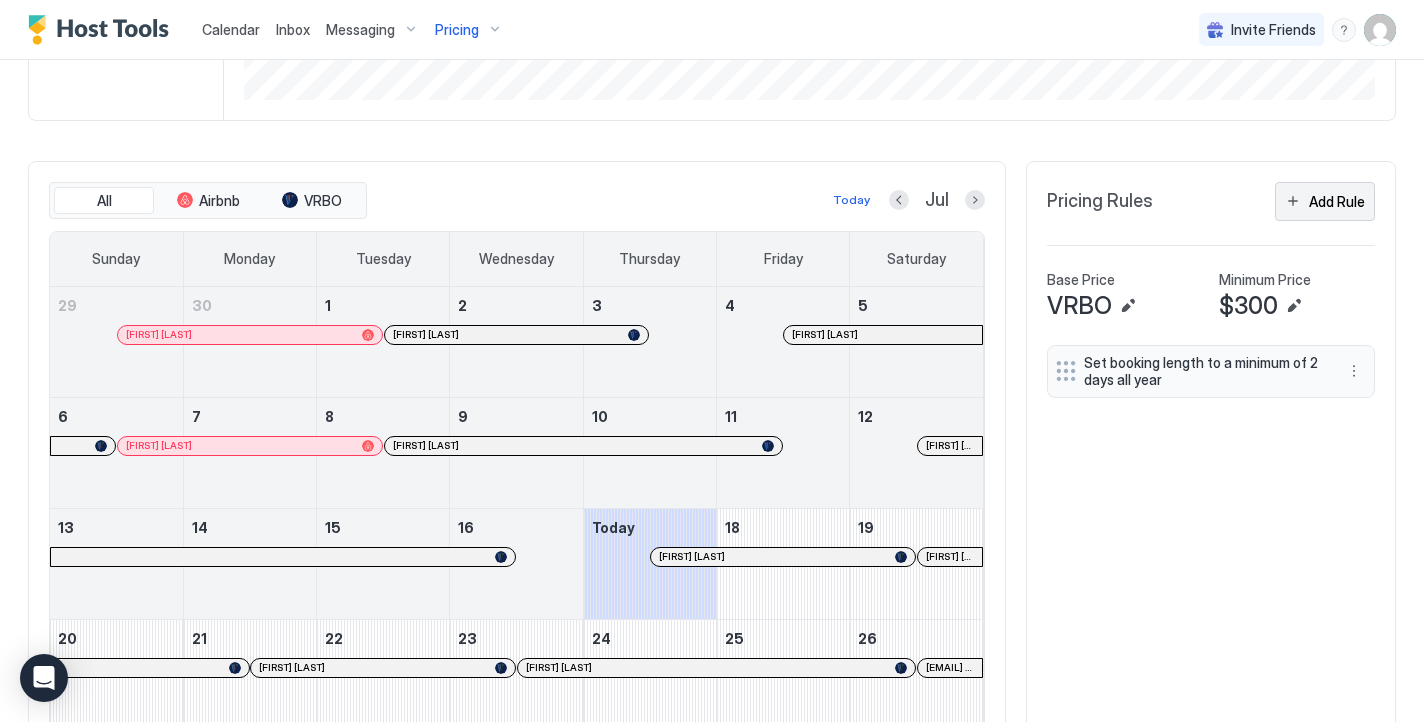 click on "Add Rule" at bounding box center [1325, 201] 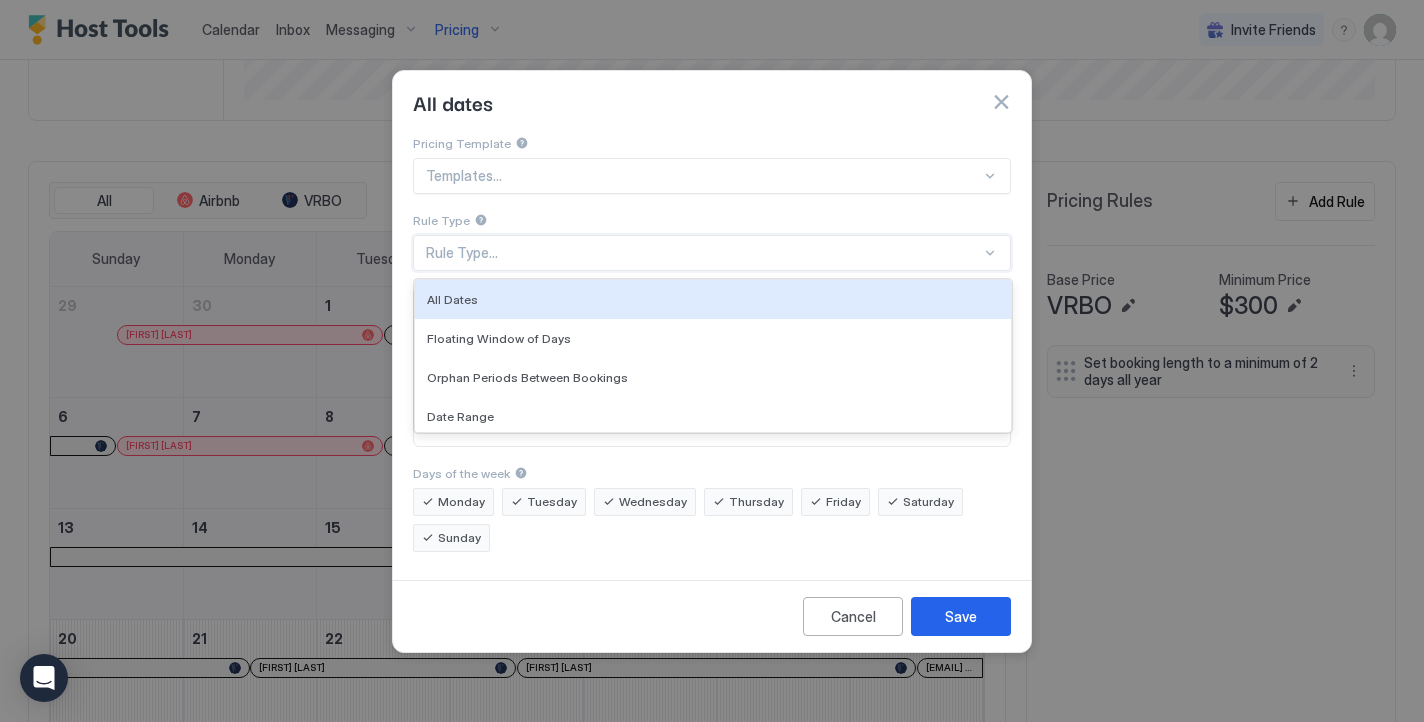 click on "Rule Type..." at bounding box center (703, 253) 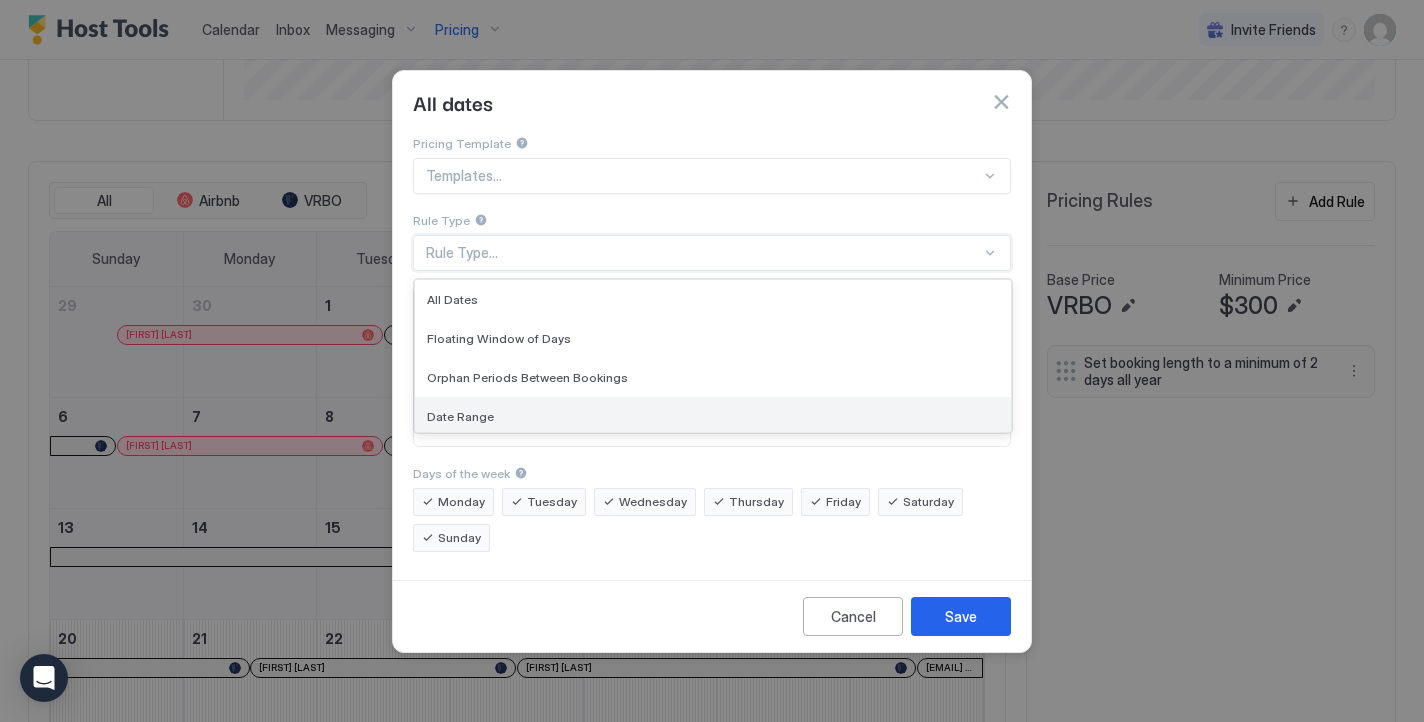 click on "Date Range" at bounding box center (460, 416) 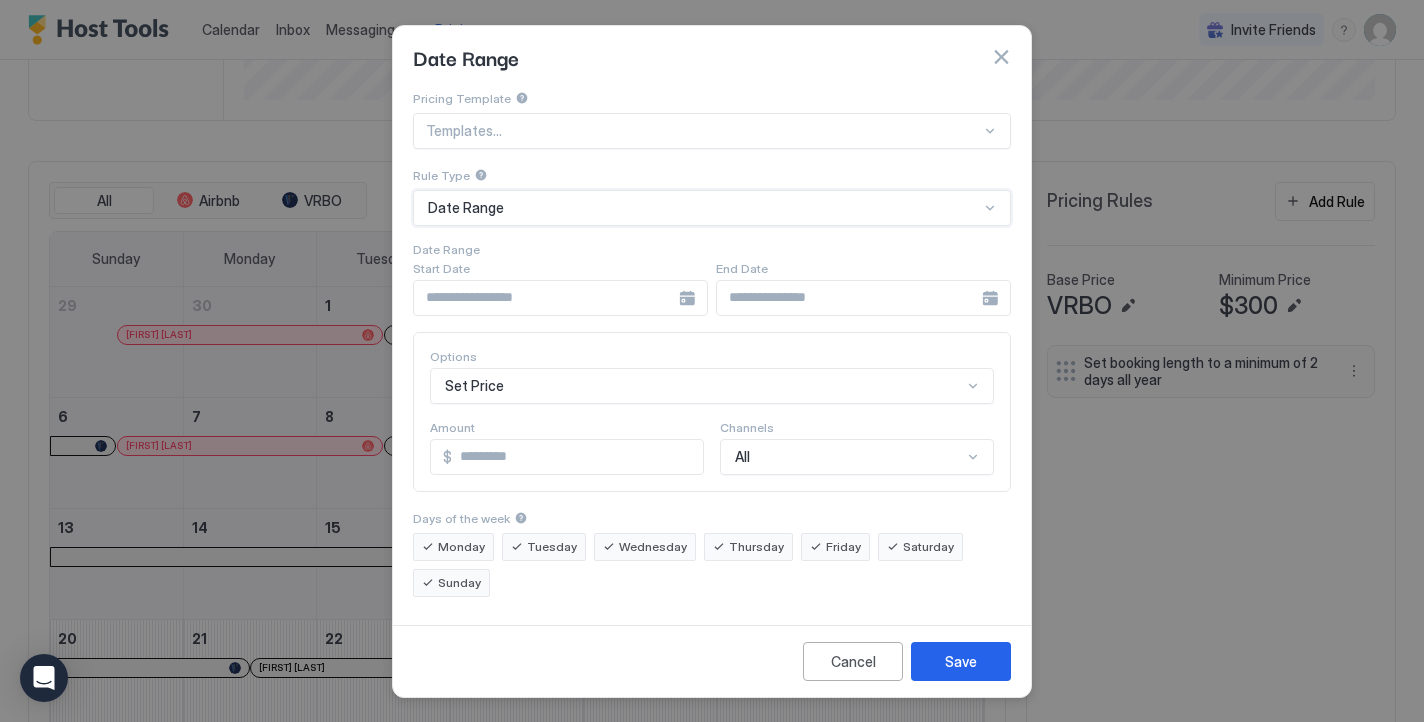 click at bounding box center [560, 298] 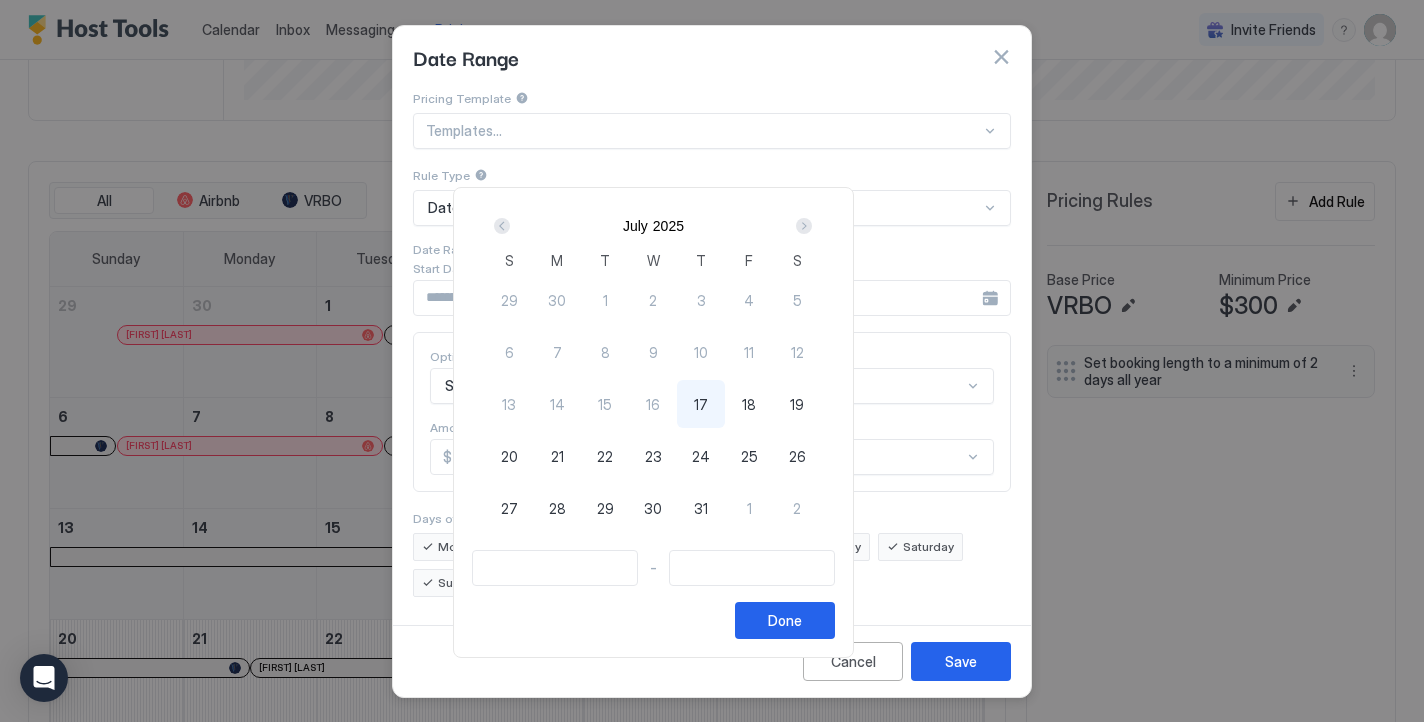 click at bounding box center (804, 226) 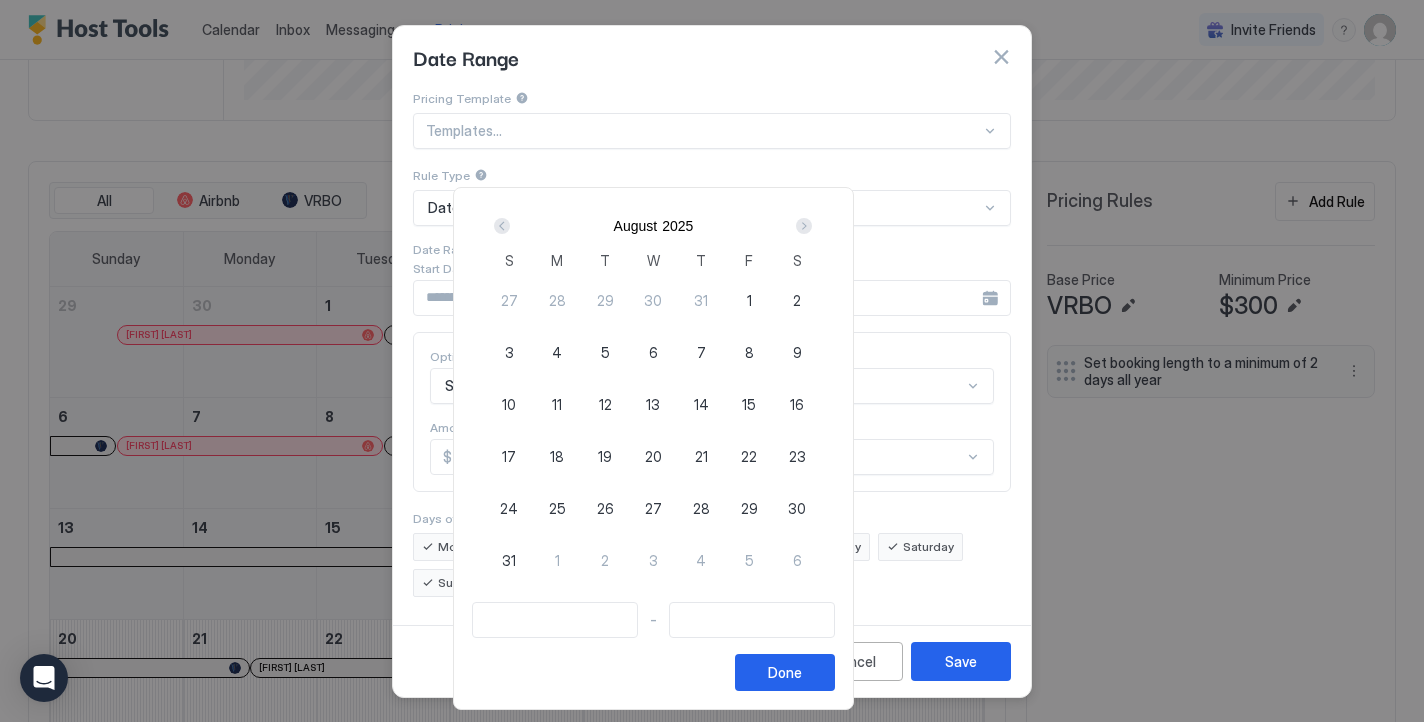 click at bounding box center [804, 226] 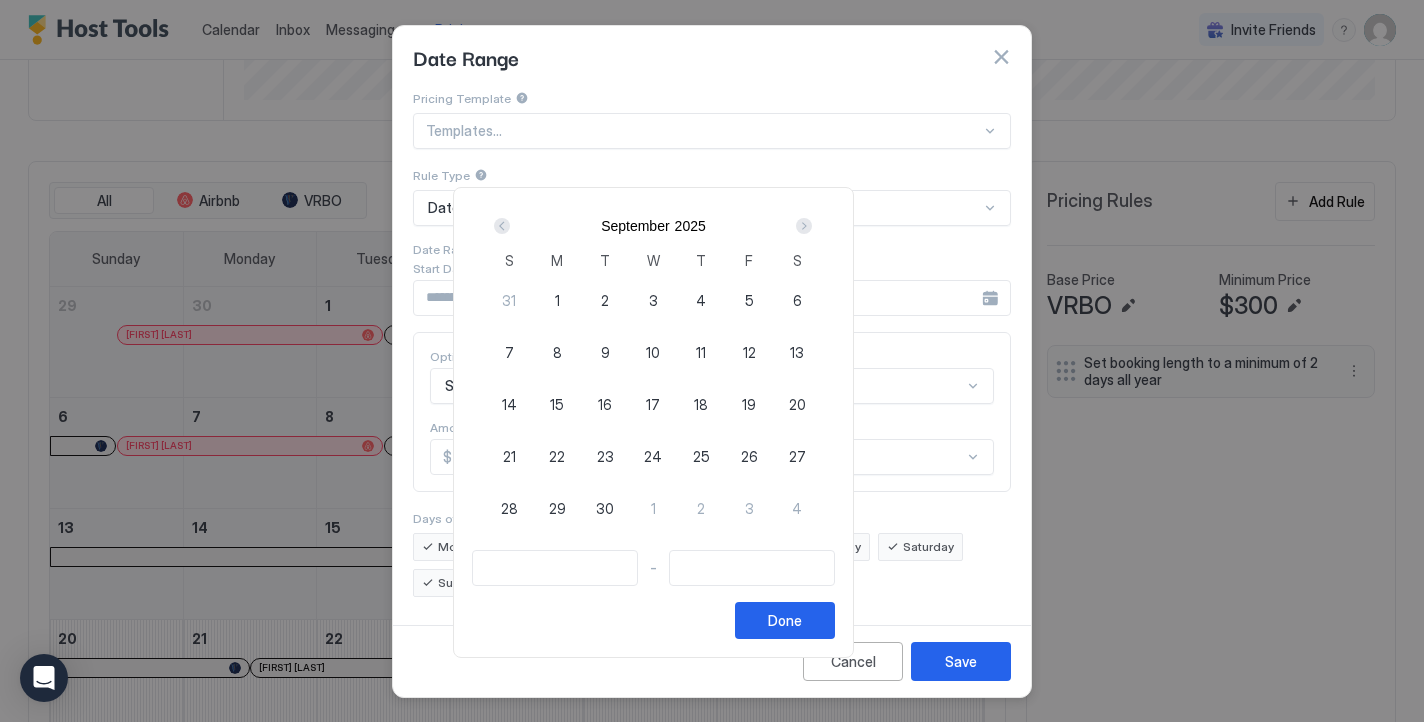 click at bounding box center (804, 226) 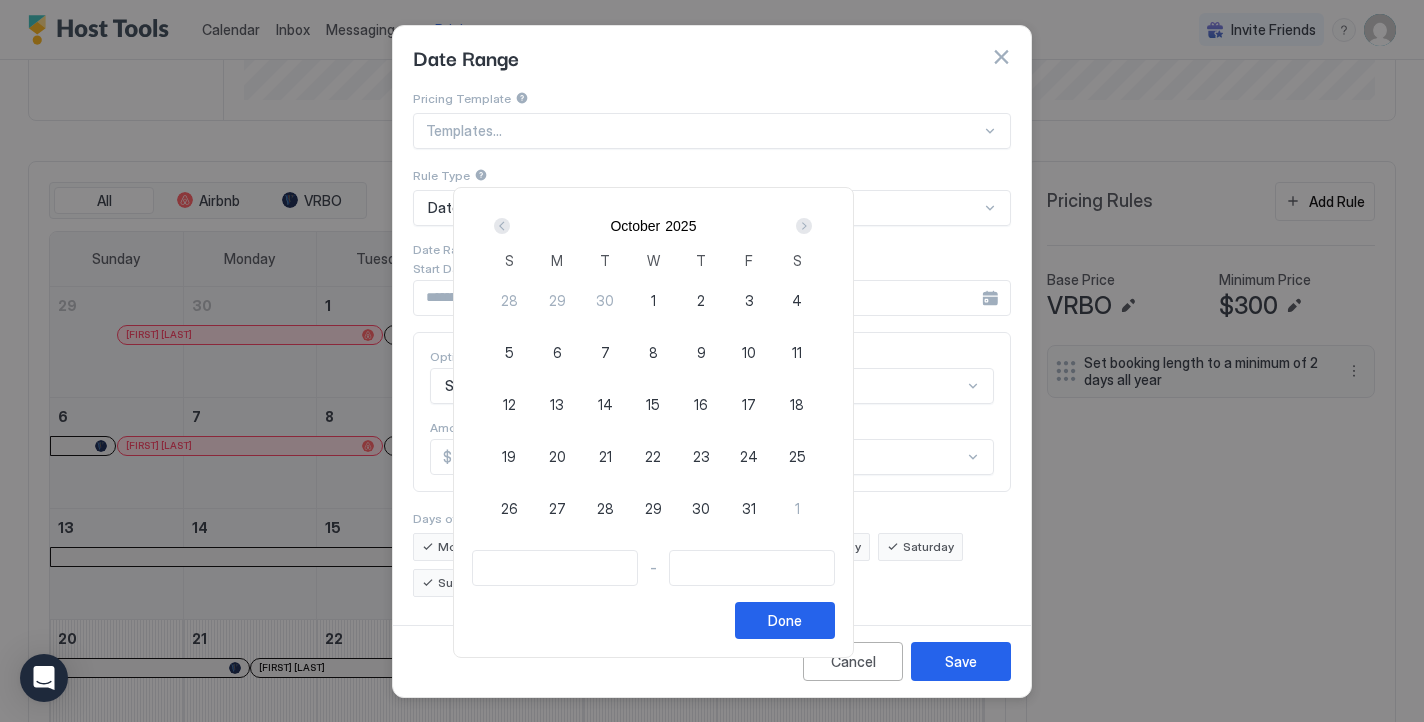 click at bounding box center [804, 226] 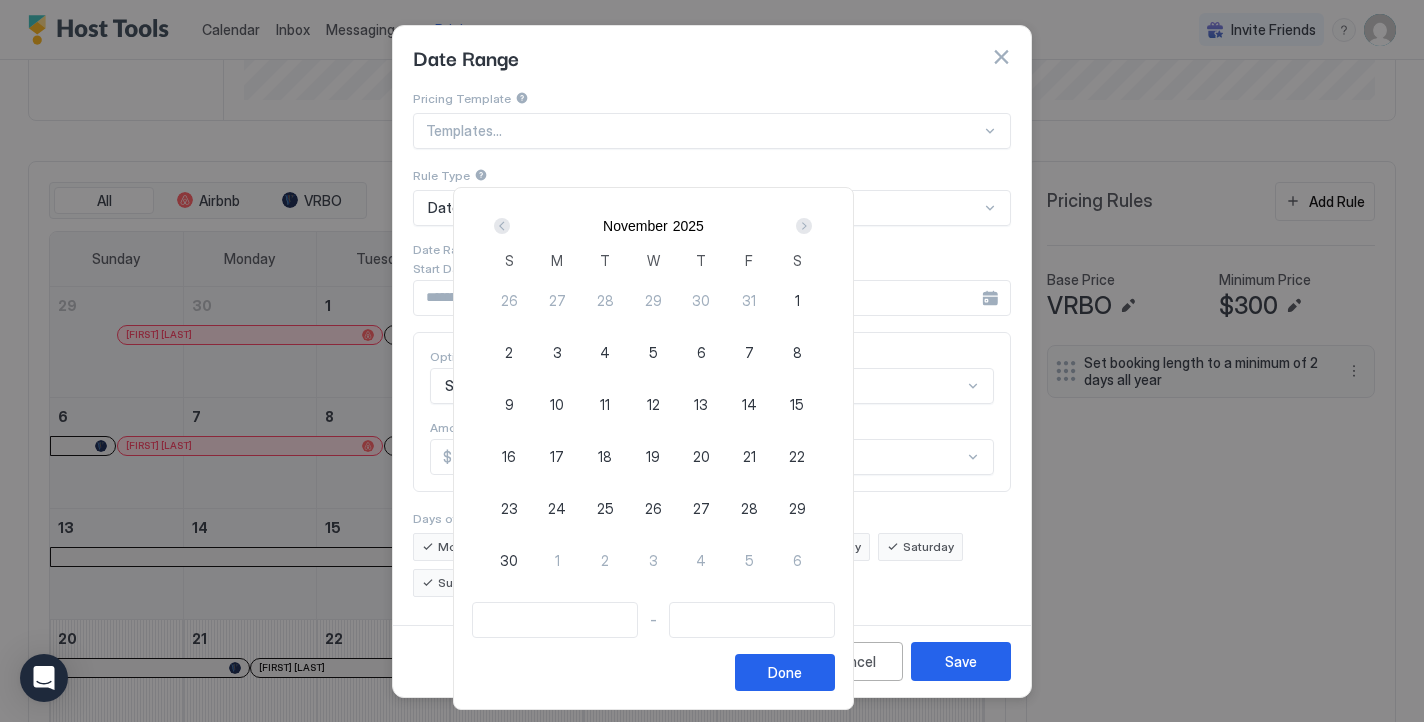 click at bounding box center [804, 226] 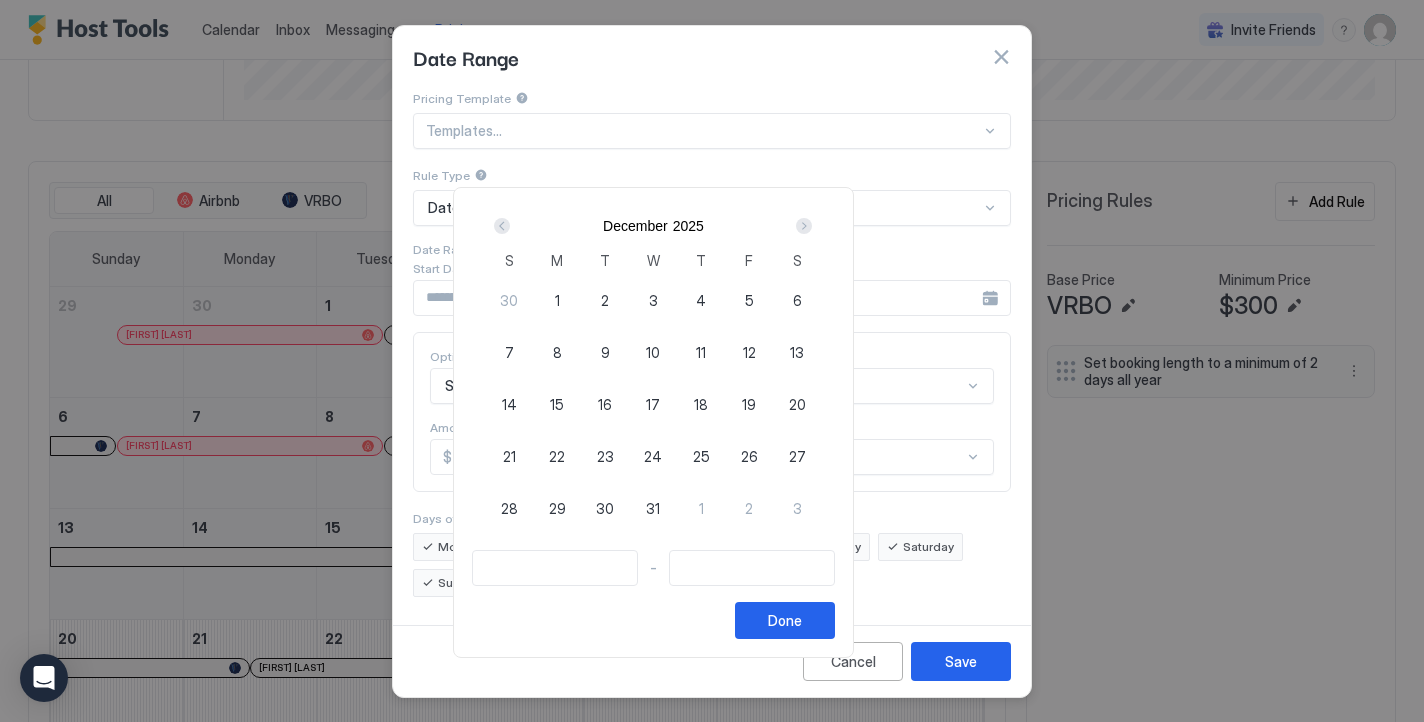 click at bounding box center (804, 226) 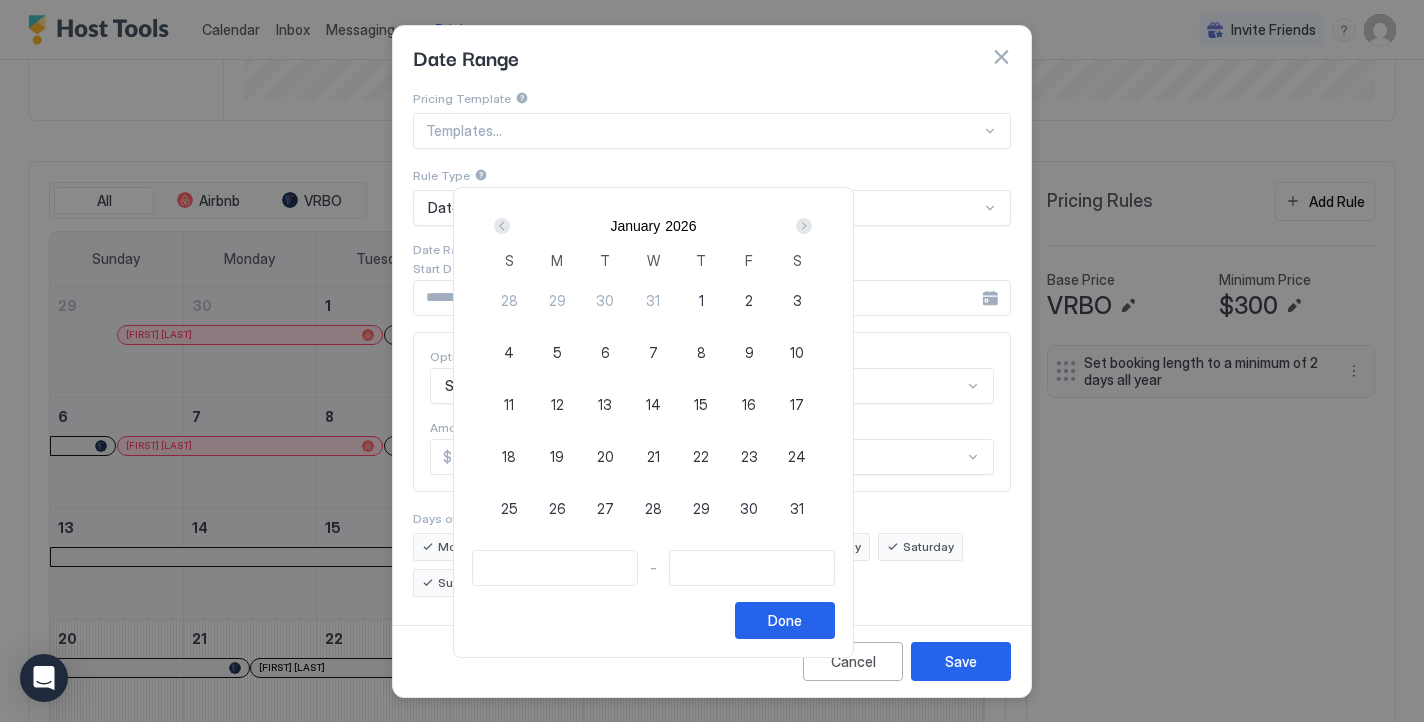 click at bounding box center (804, 226) 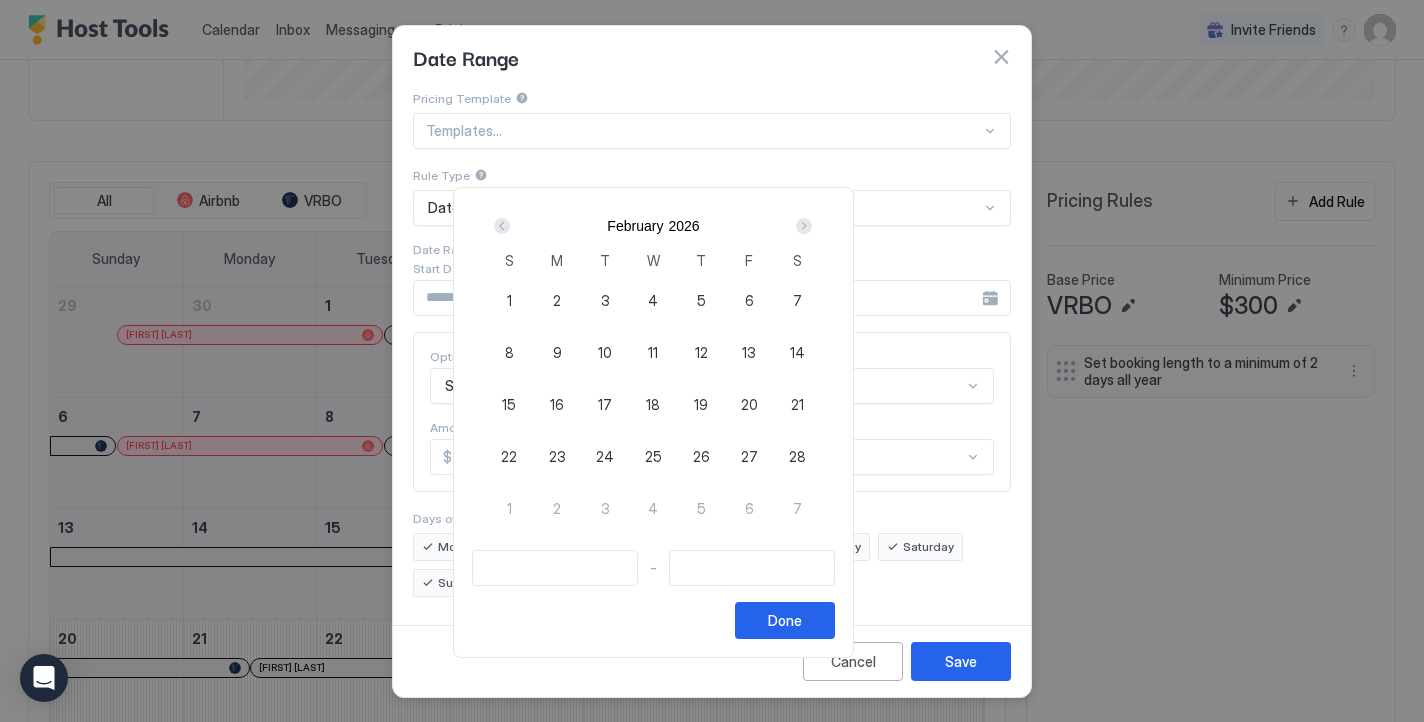 click at bounding box center (804, 226) 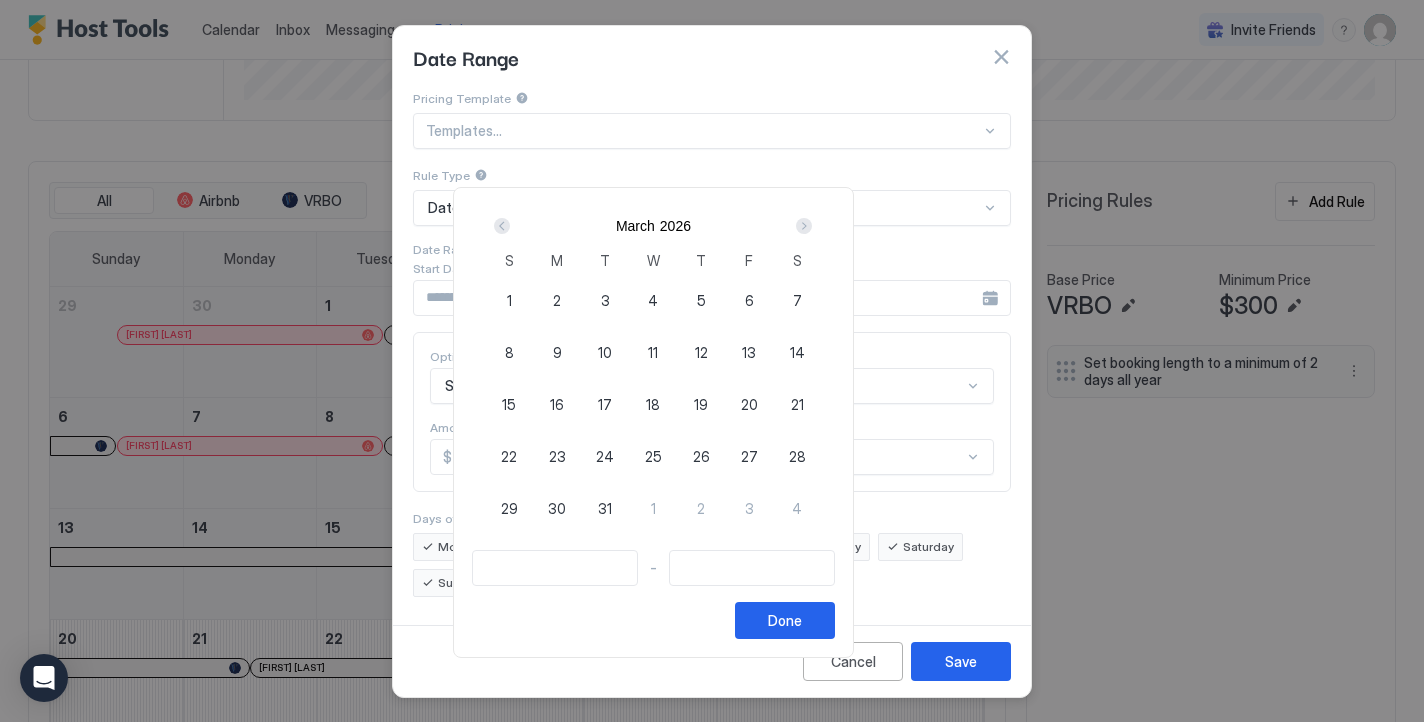 click at bounding box center (804, 226) 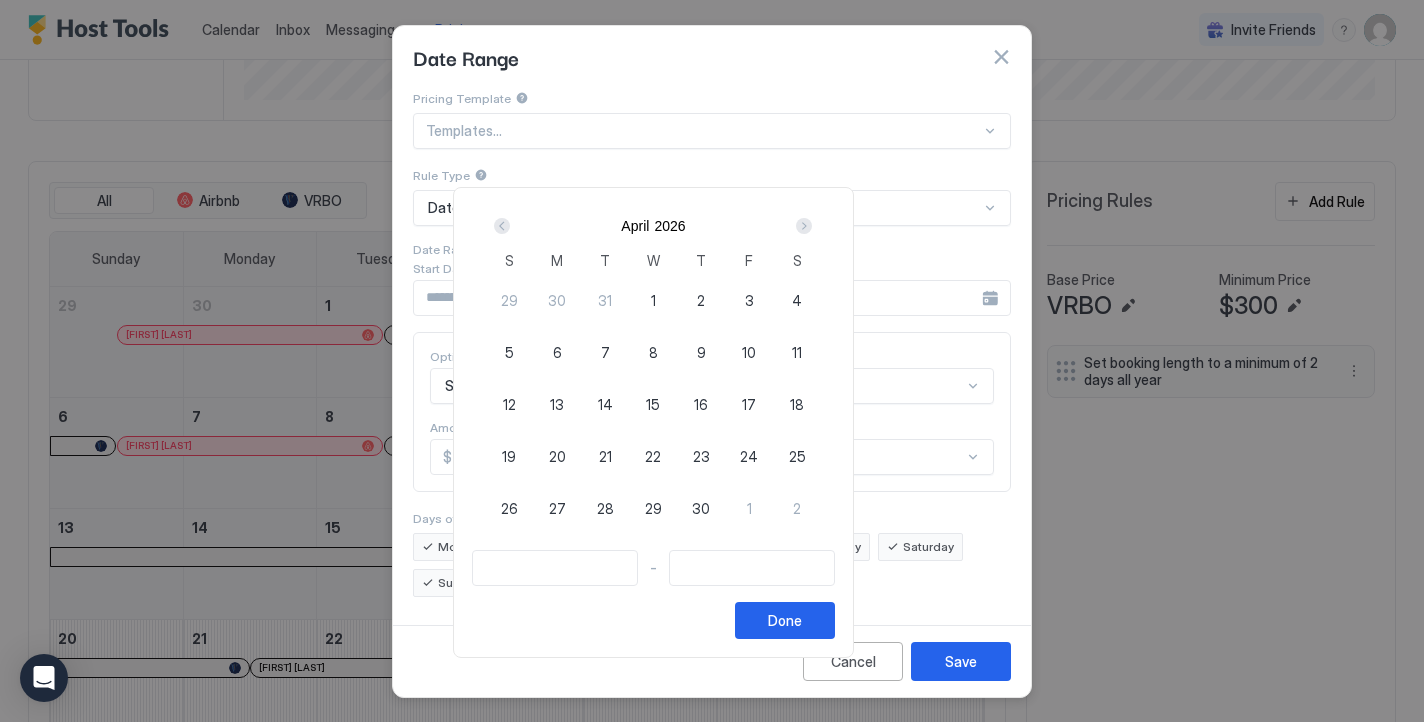 click at bounding box center (804, 226) 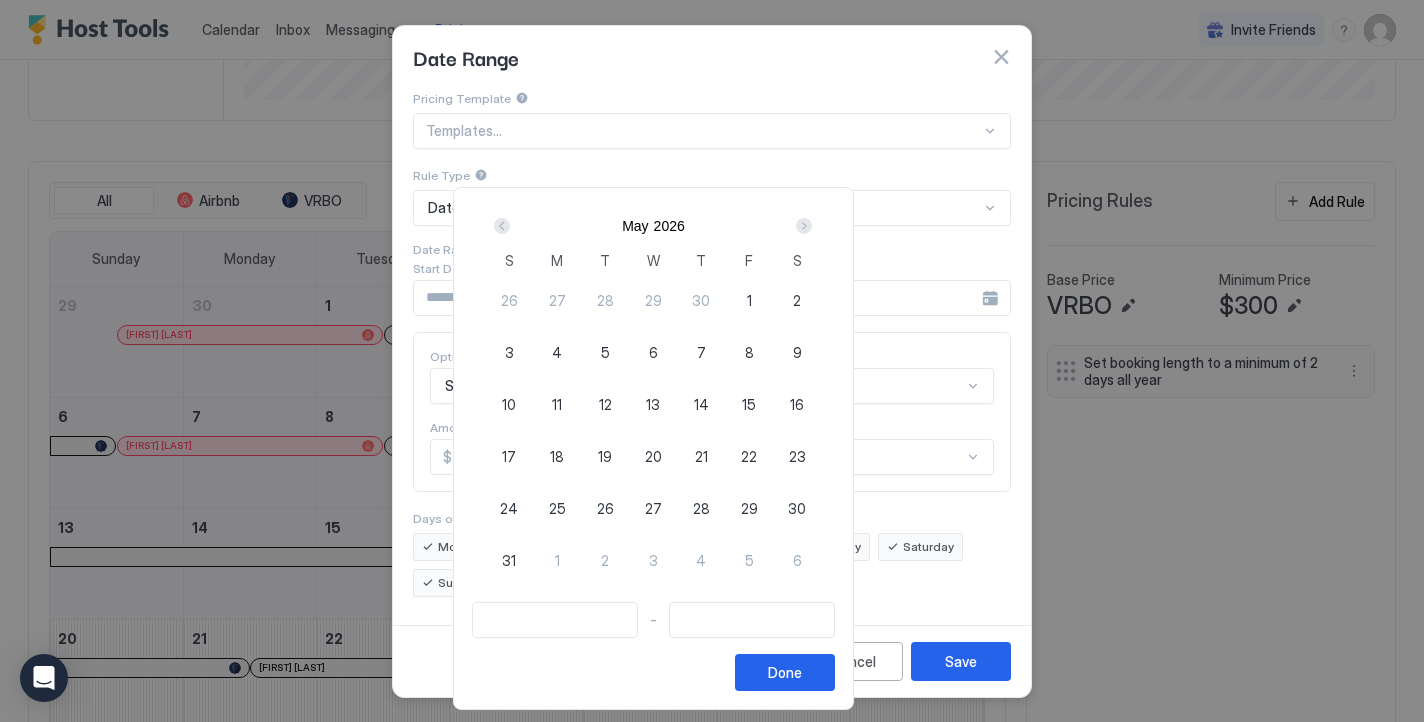 click on "16" at bounding box center [797, 404] 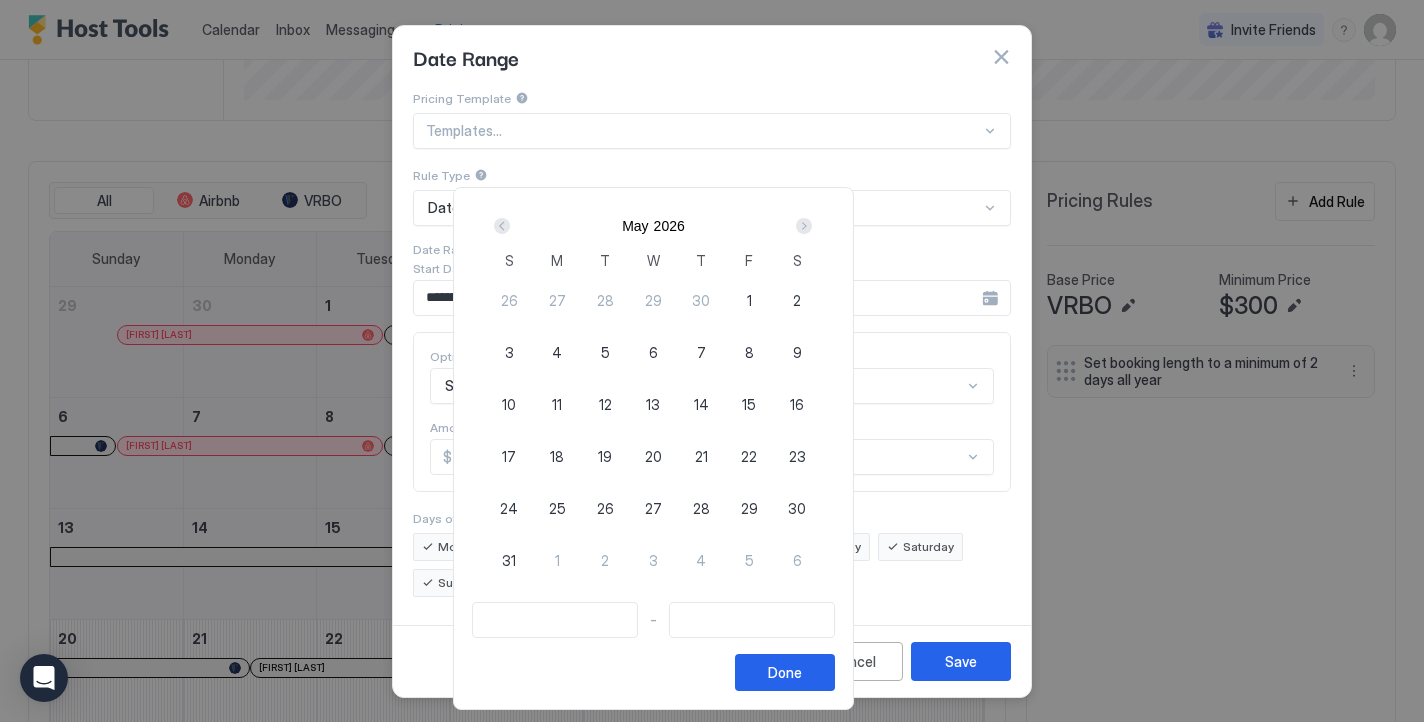 type on "**********" 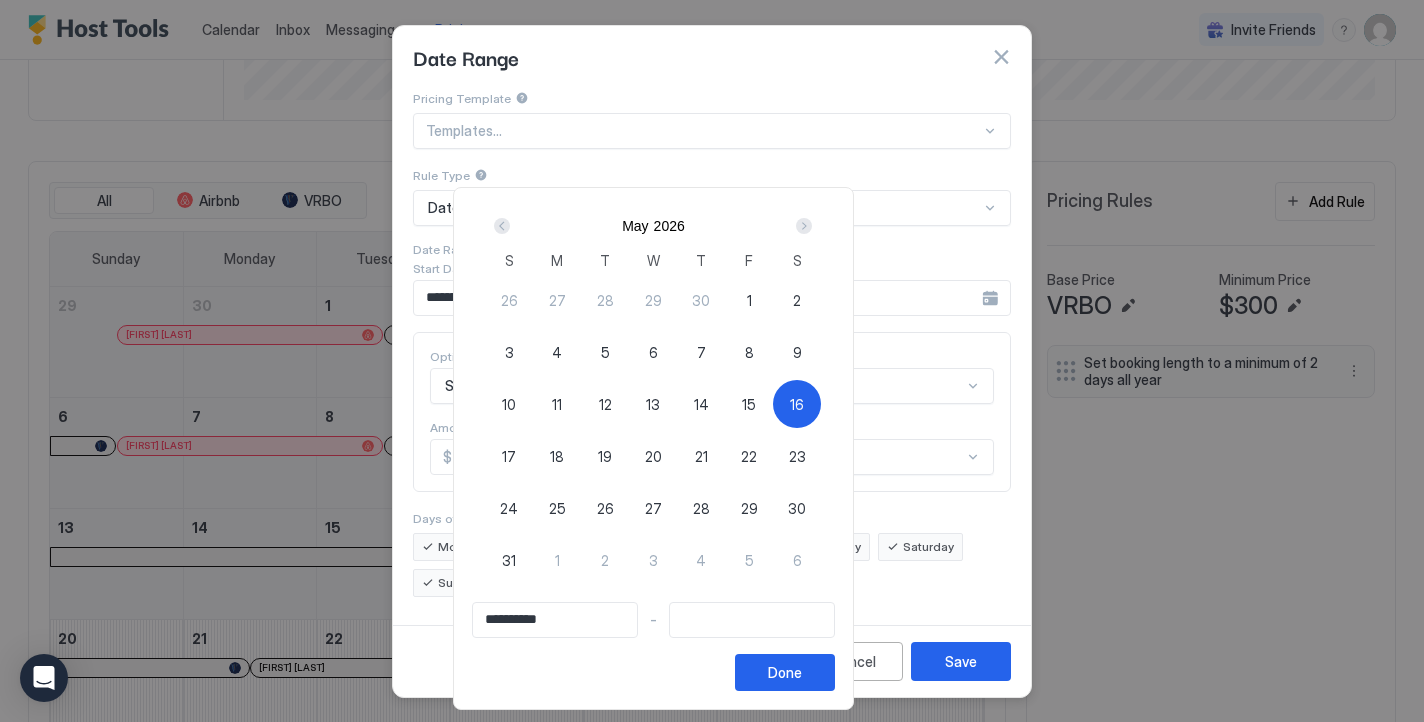 click at bounding box center (804, 226) 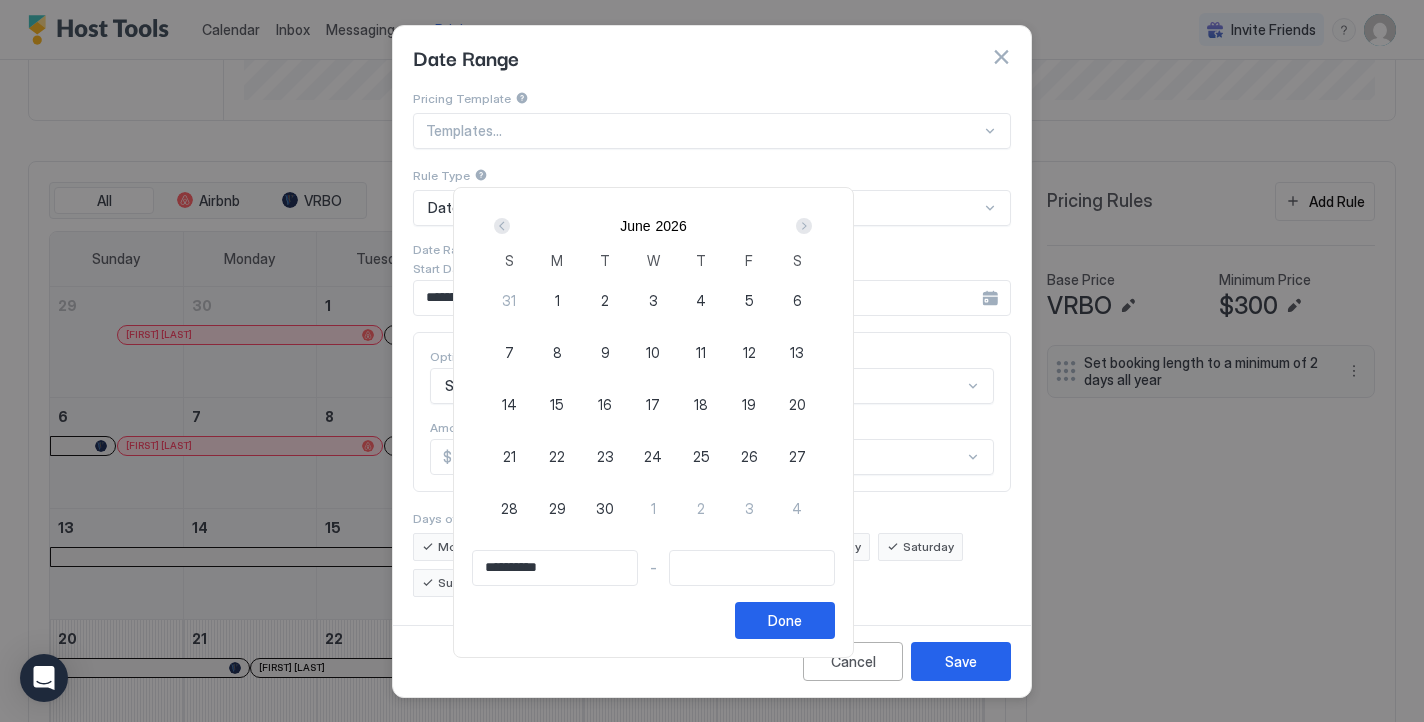 click at bounding box center [804, 226] 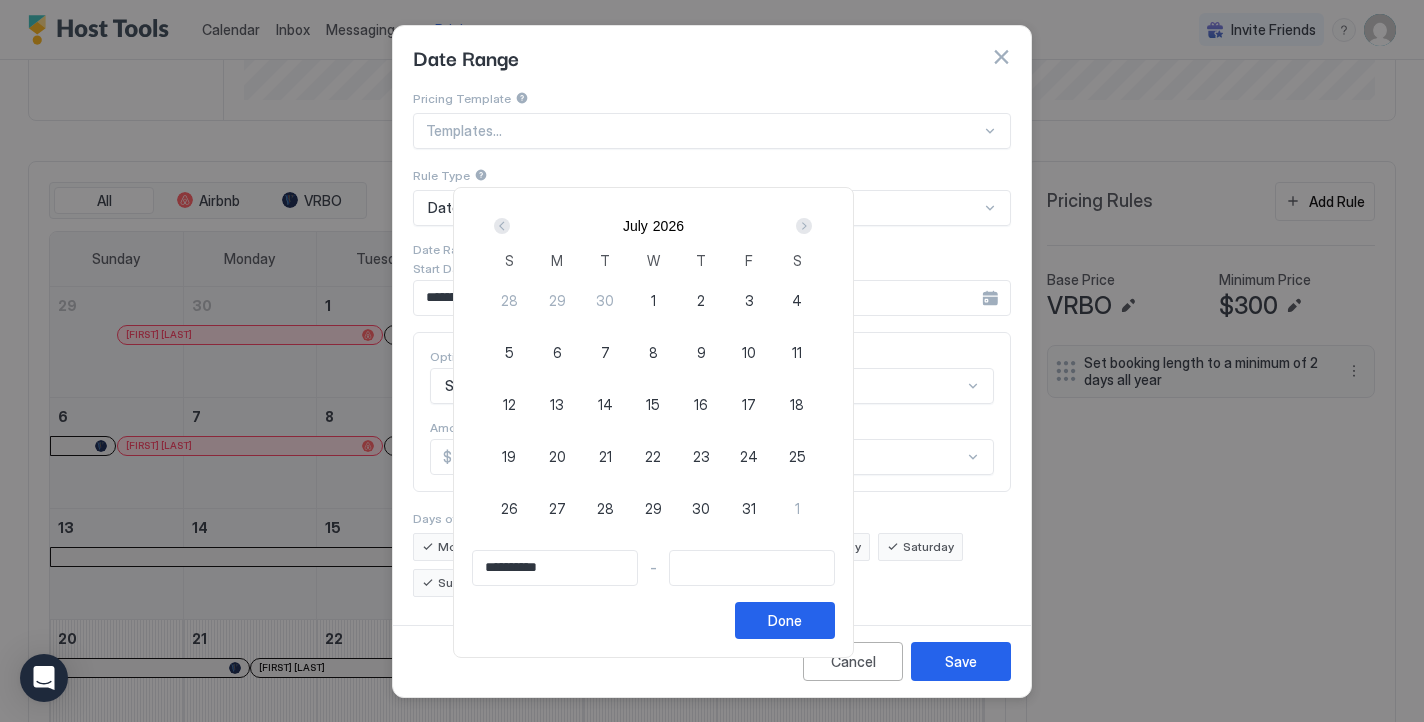 click at bounding box center (804, 226) 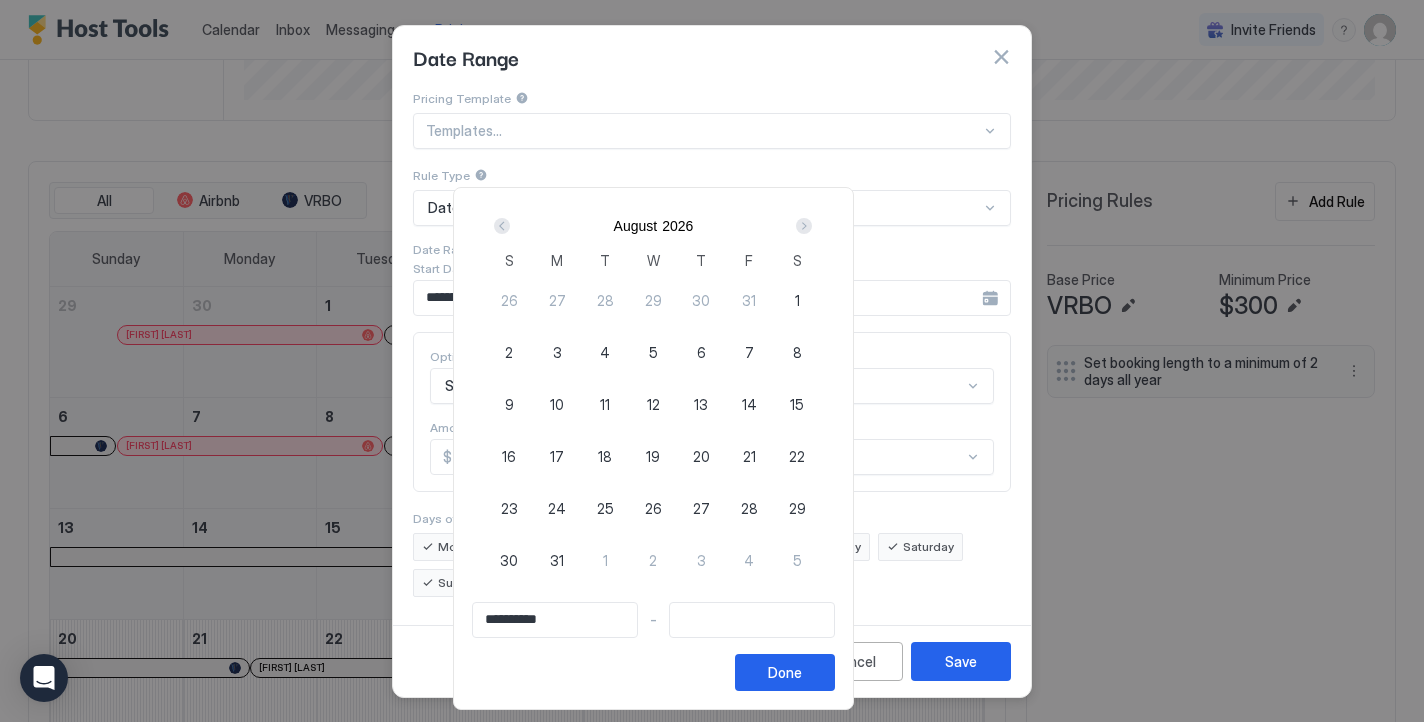 click at bounding box center (804, 226) 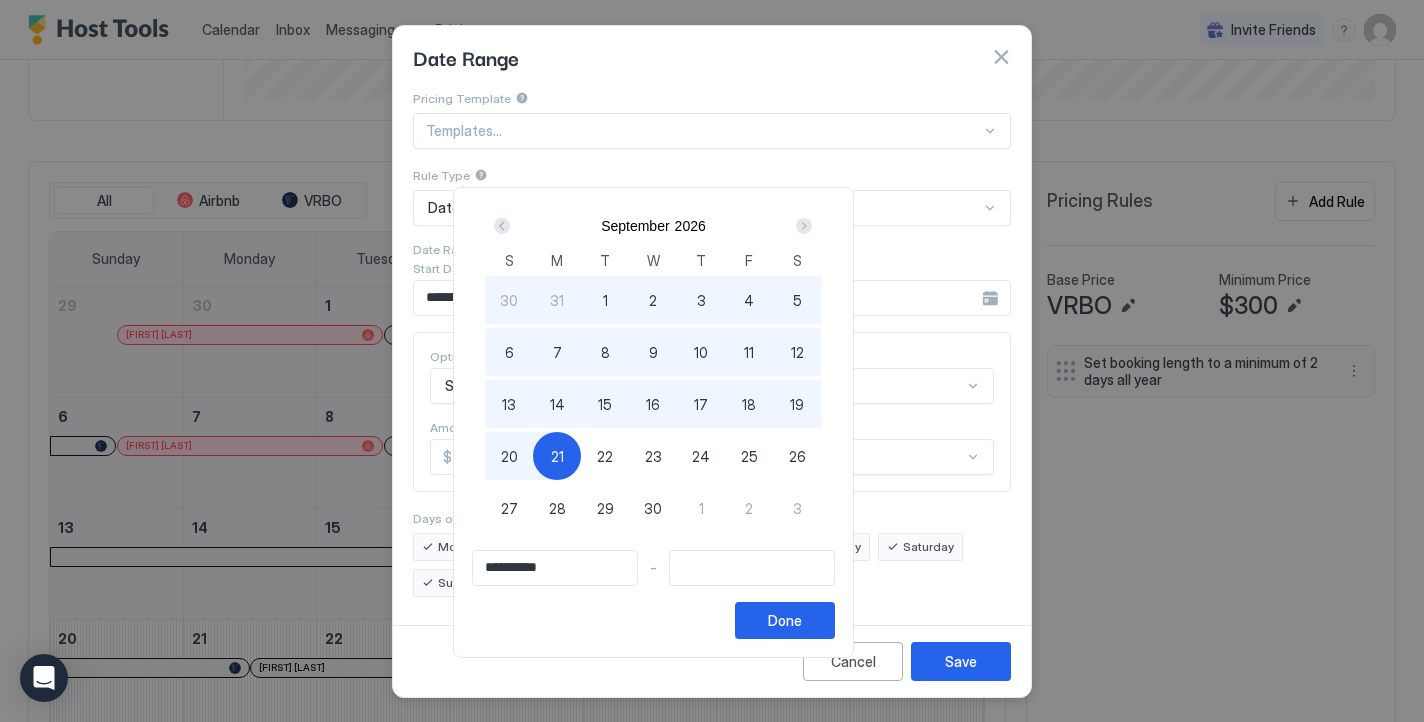 type on "**********" 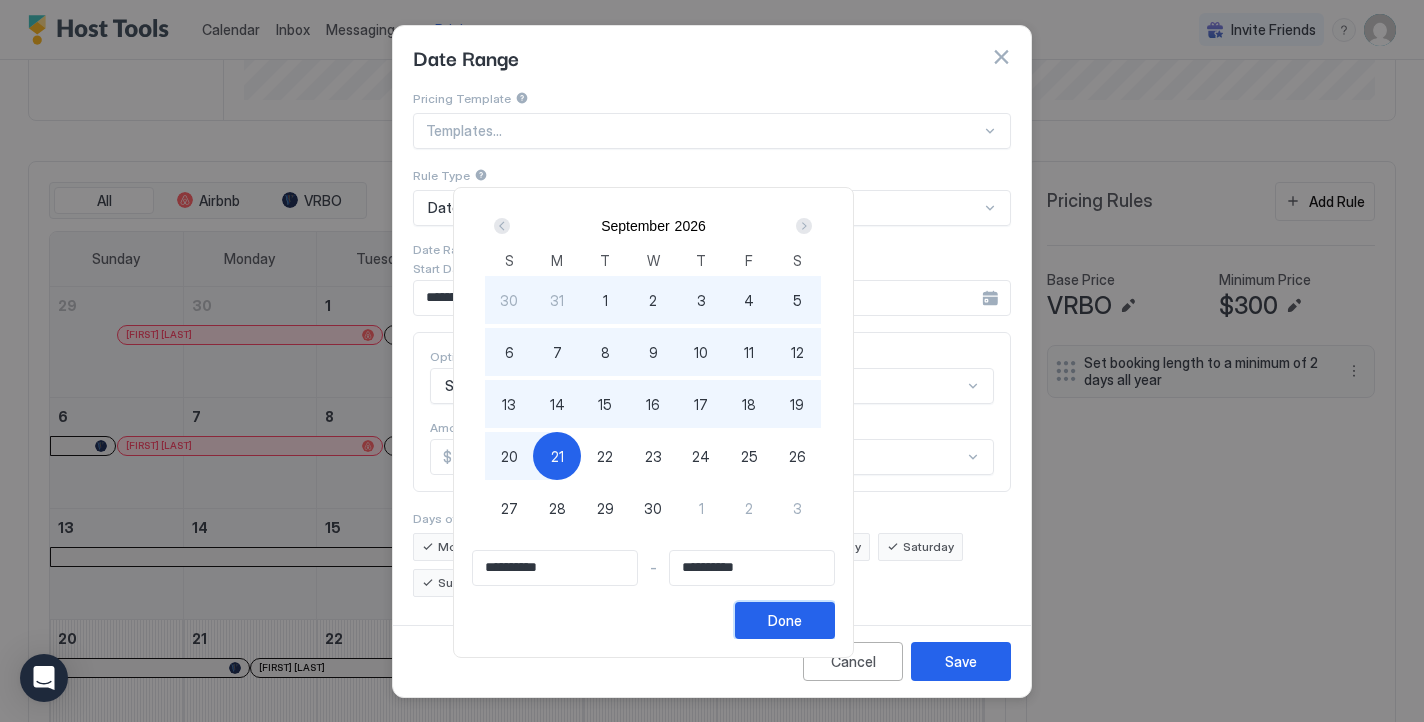 click on "Done" at bounding box center (785, 620) 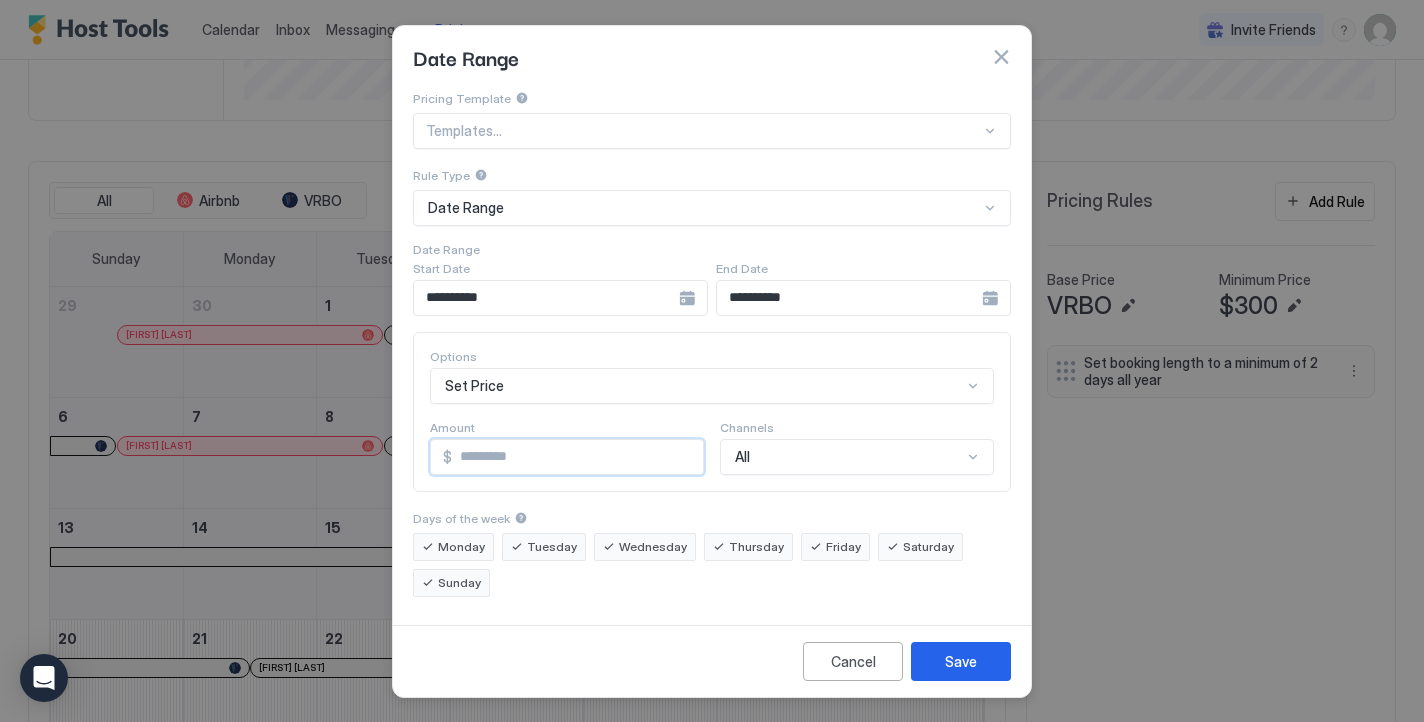 drag, startPoint x: 487, startPoint y: 464, endPoint x: 456, endPoint y: 455, distance: 32.280025 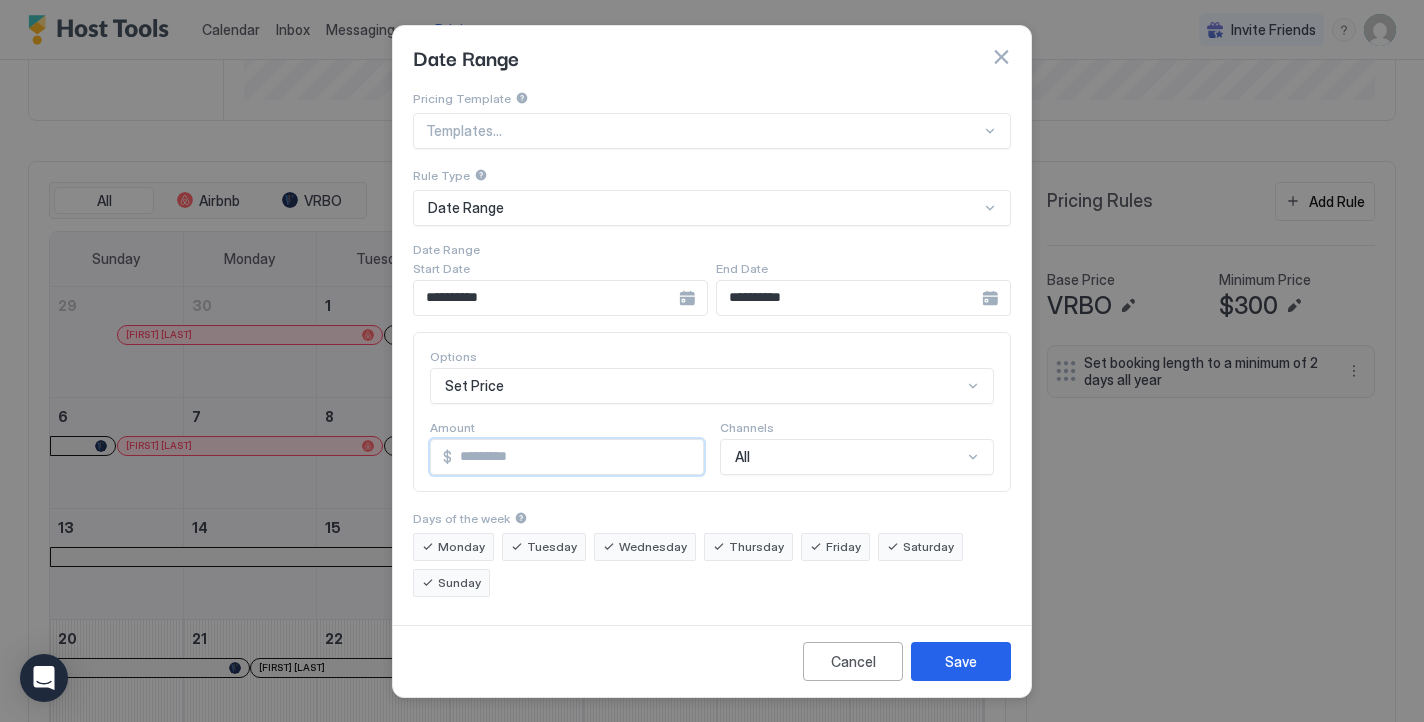 type on "***" 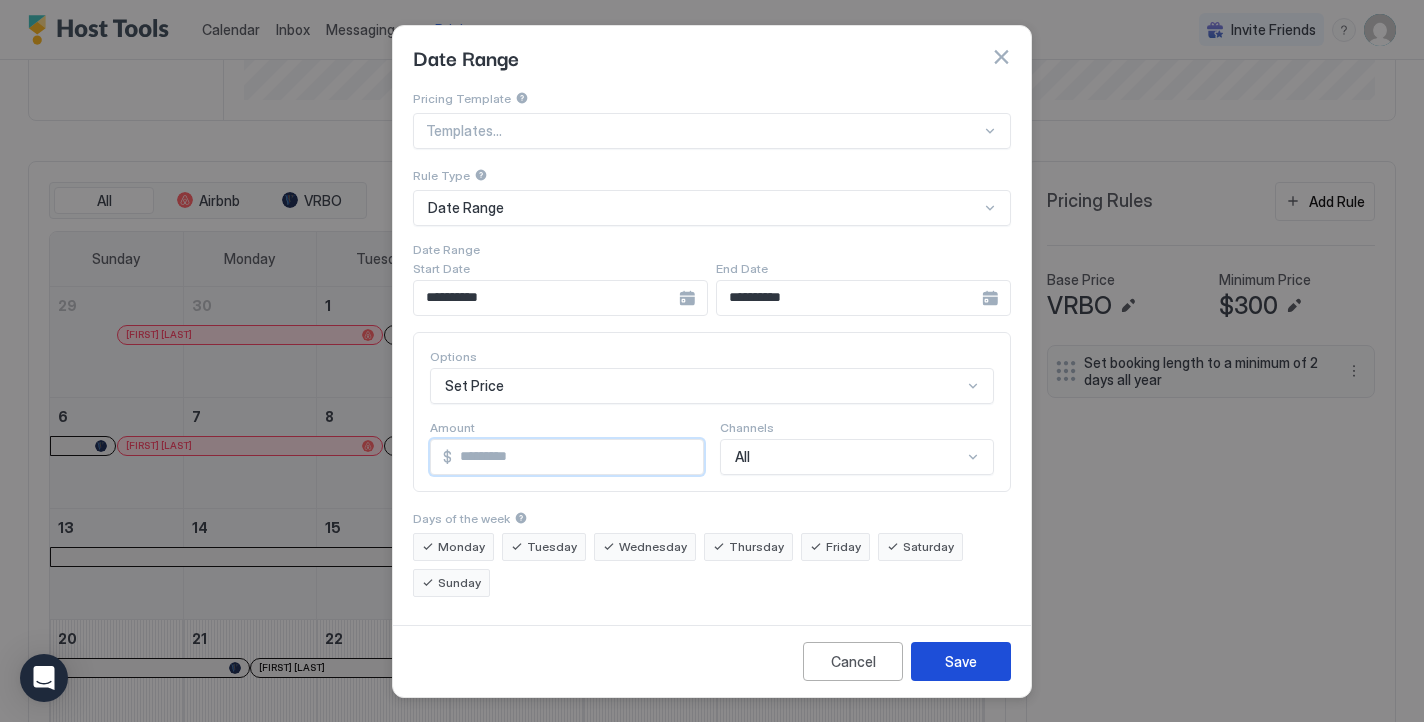click on "Save" at bounding box center [961, 661] 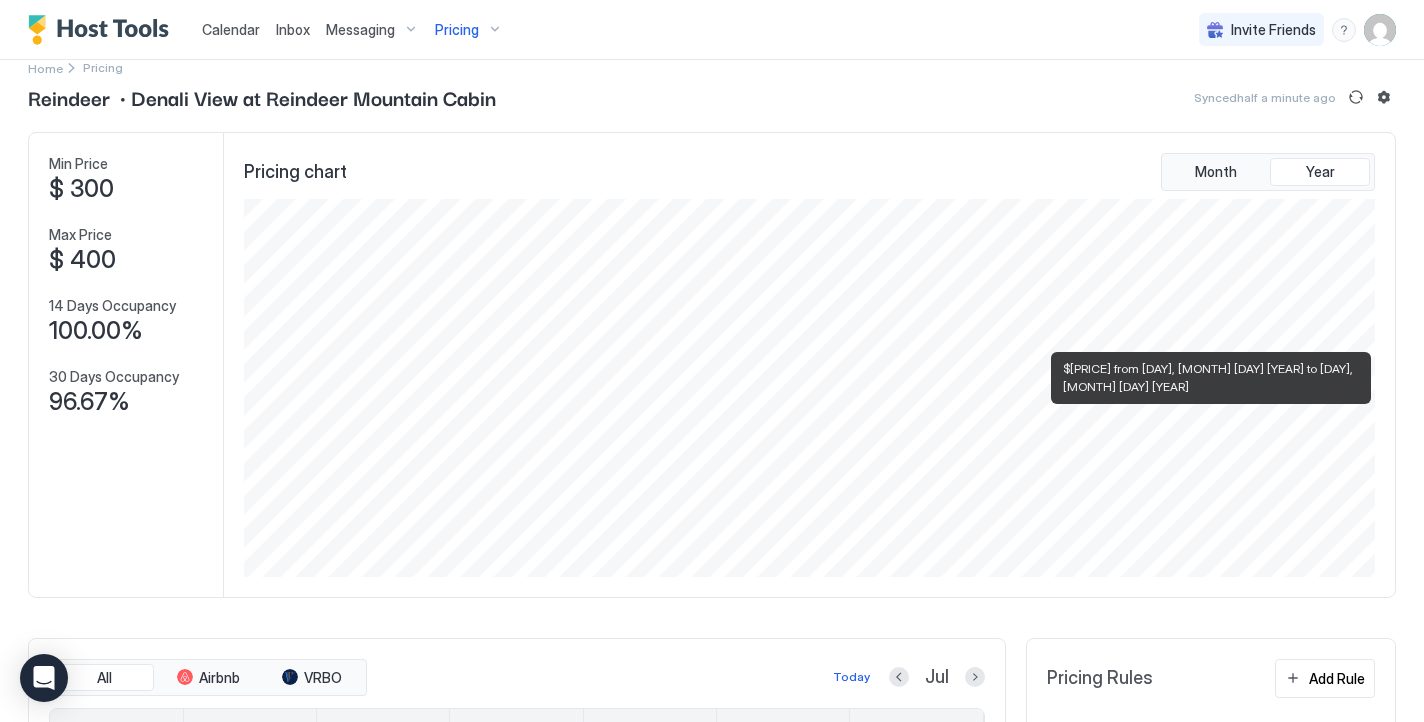 scroll, scrollTop: 26, scrollLeft: 0, axis: vertical 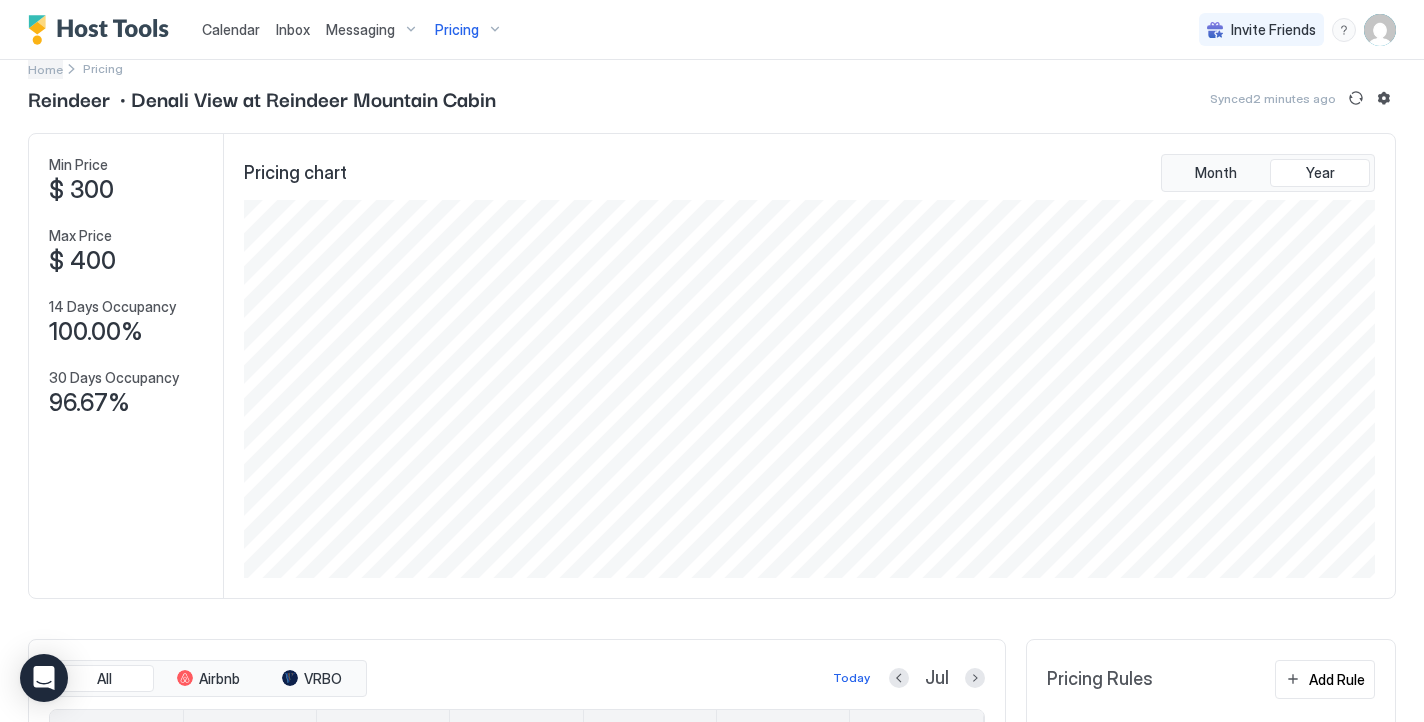 click on "Home" at bounding box center [45, 69] 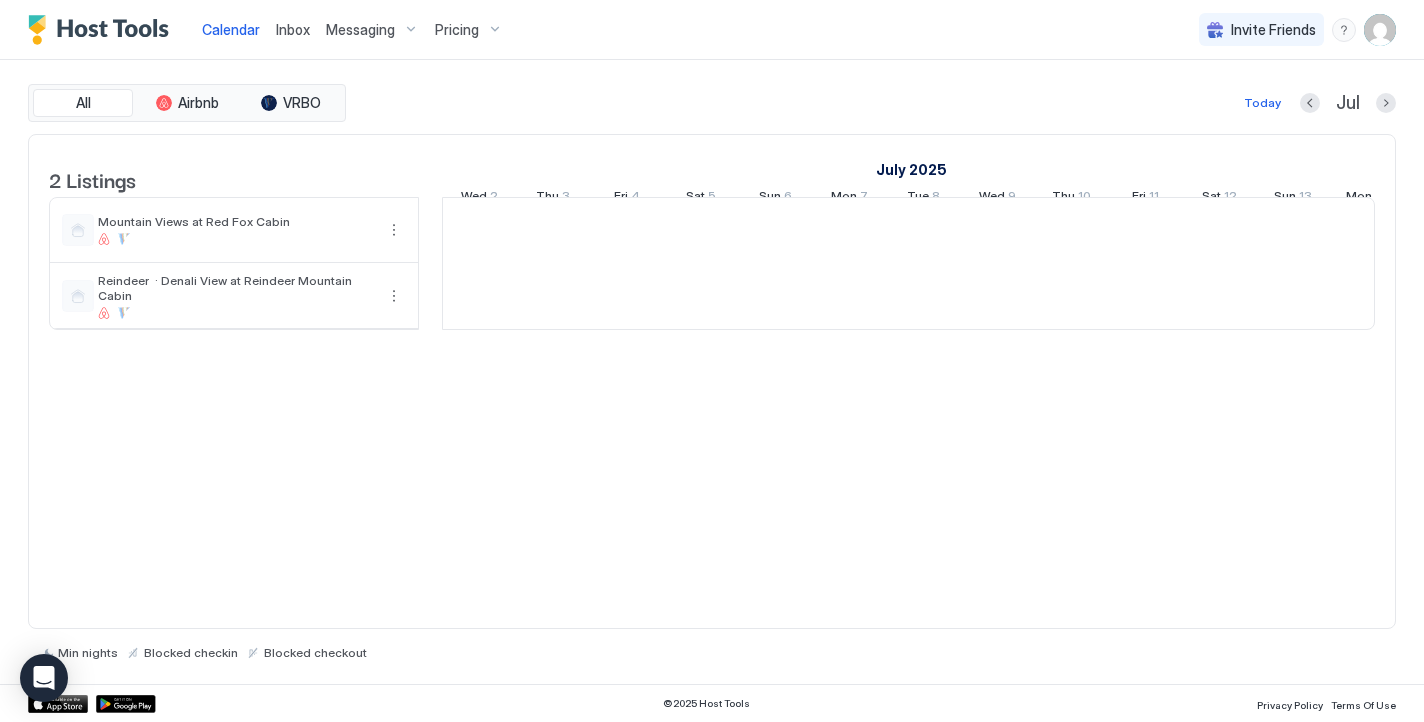 scroll, scrollTop: 0, scrollLeft: 1111, axis: horizontal 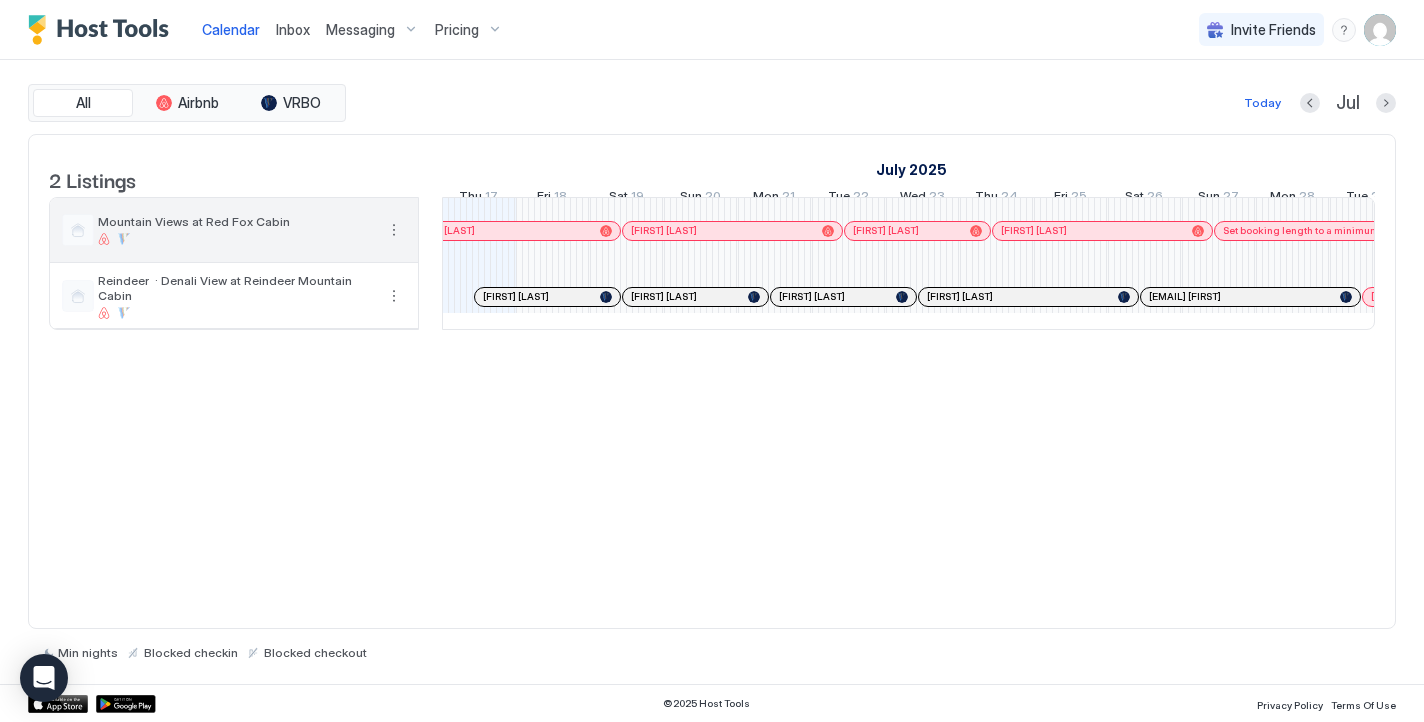 click at bounding box center (236, 239) 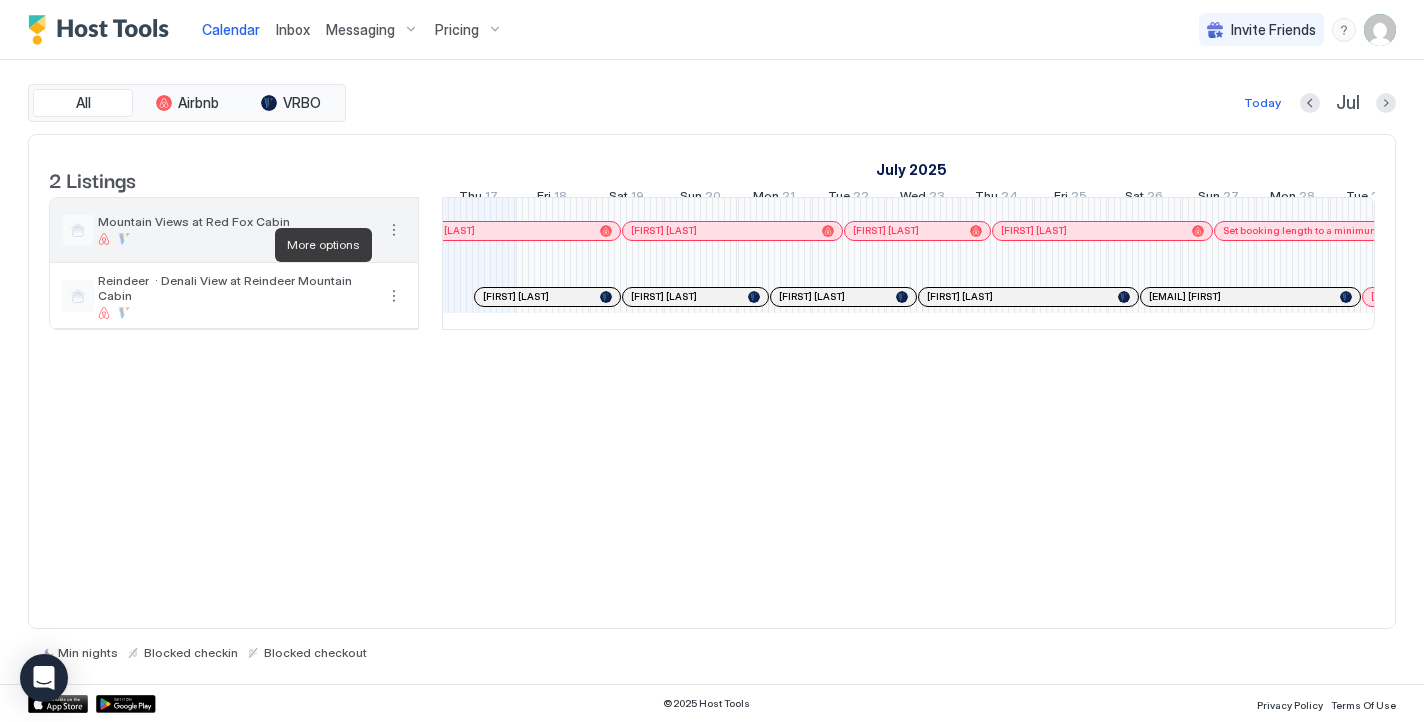 click at bounding box center [394, 230] 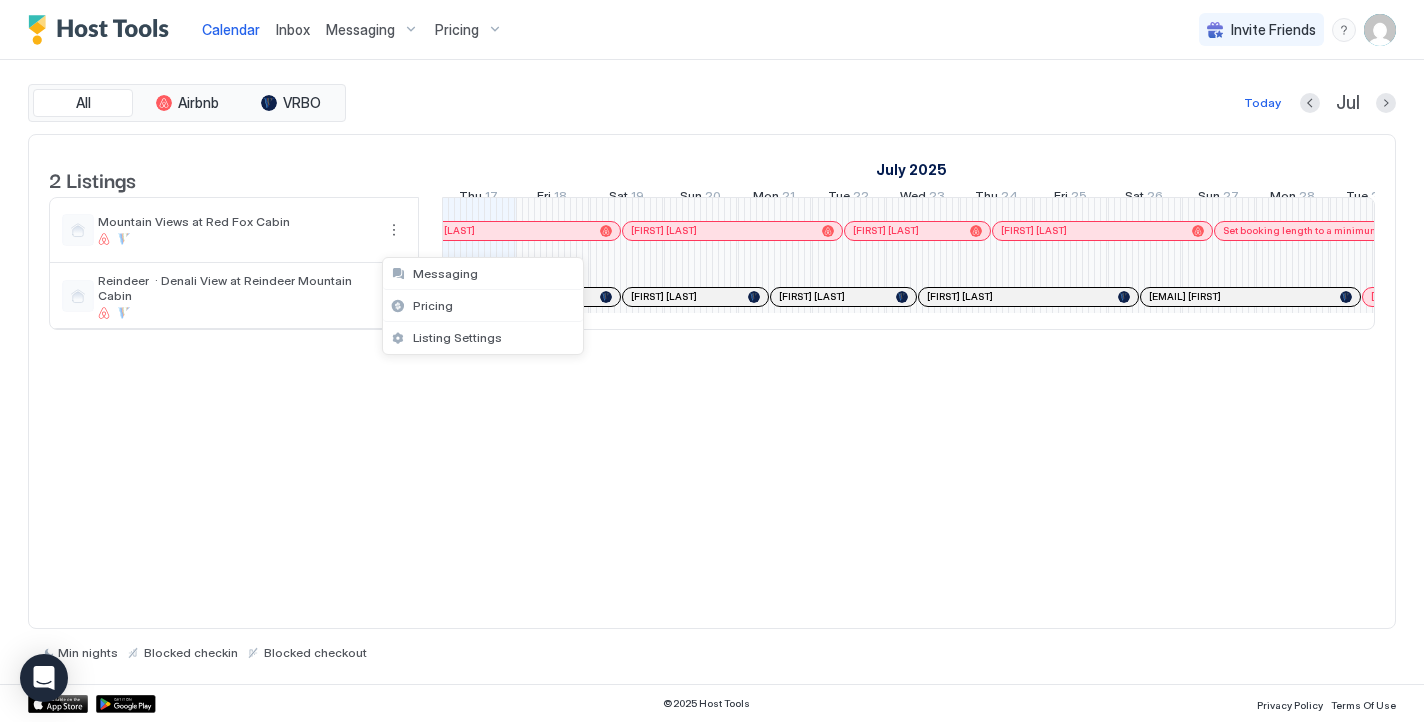 click at bounding box center [712, 361] 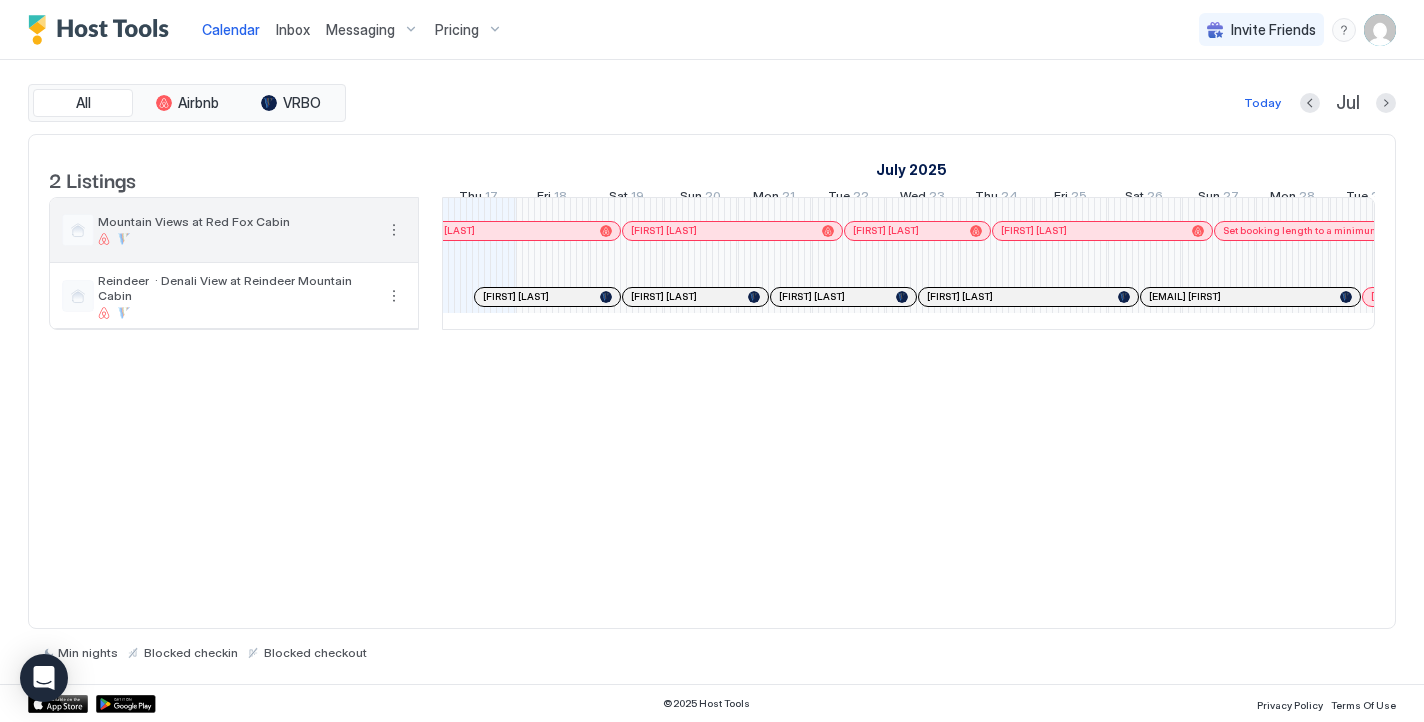 click on "Mountain Views at Red Fox Cabin" at bounding box center (236, 221) 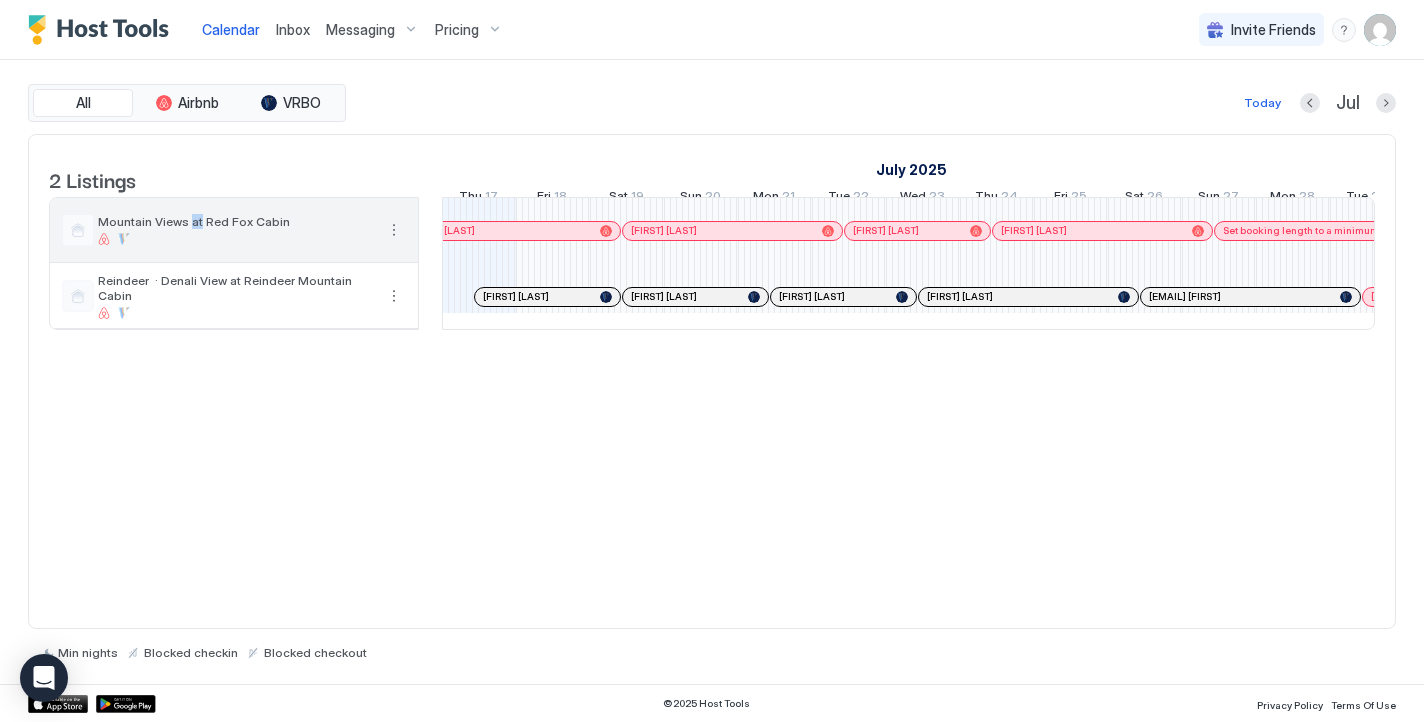 click at bounding box center (394, 230) 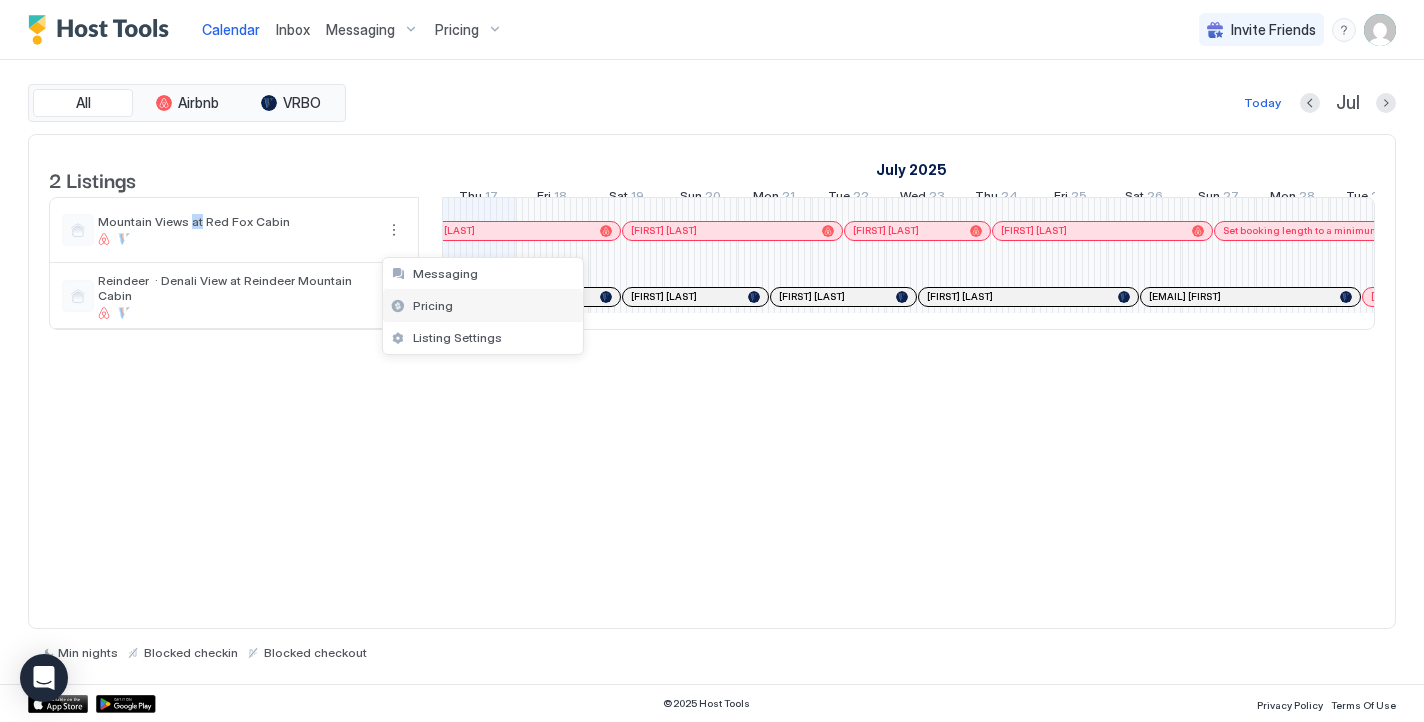 click on "Pricing" at bounding box center [433, 305] 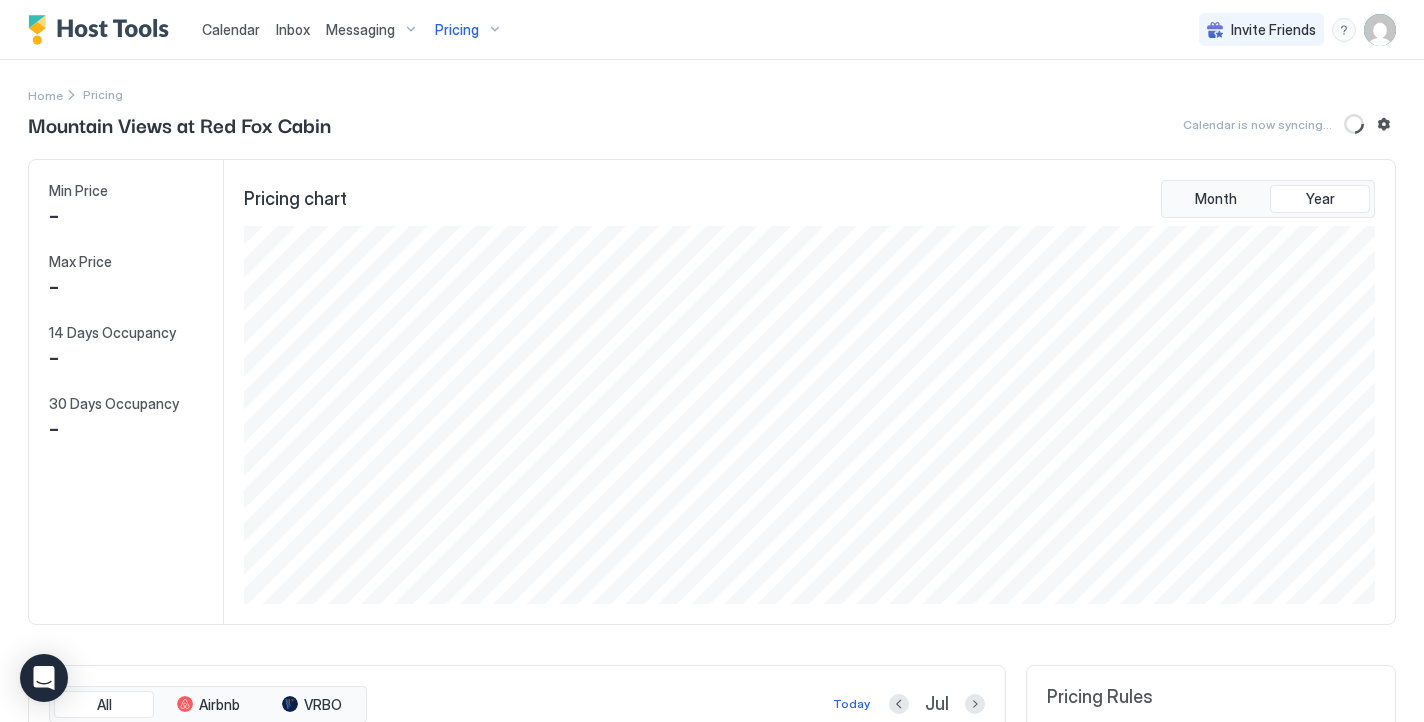 scroll, scrollTop: 999622, scrollLeft: 998864, axis: both 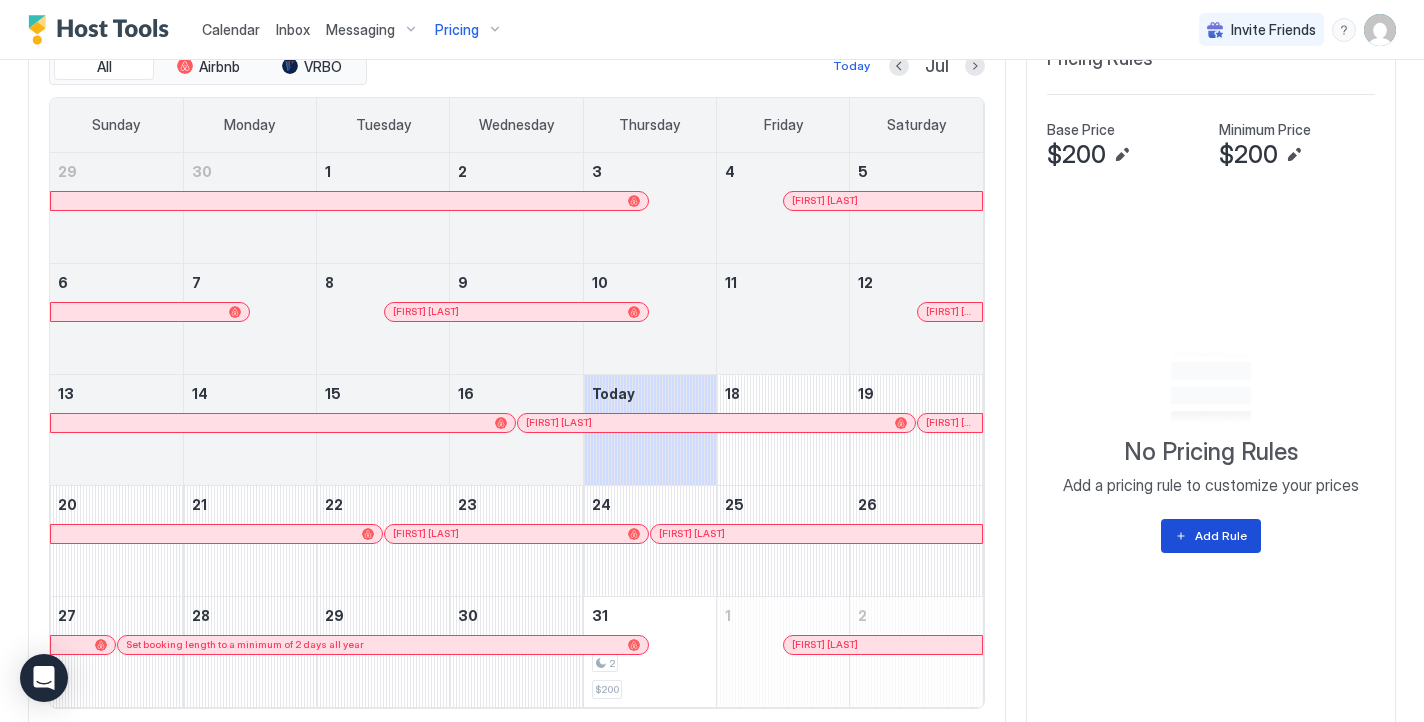 click on "Add Rule" at bounding box center (1221, 536) 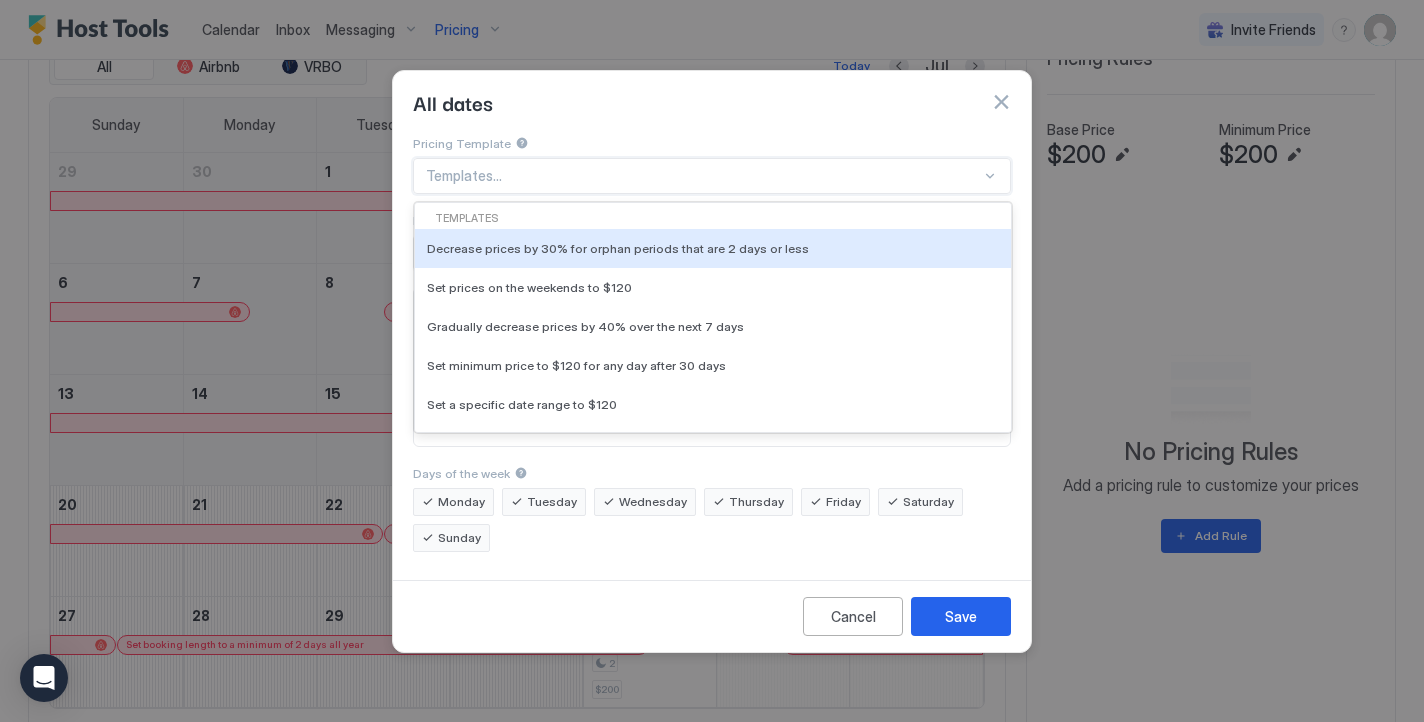 click on "Templates..." at bounding box center (712, 176) 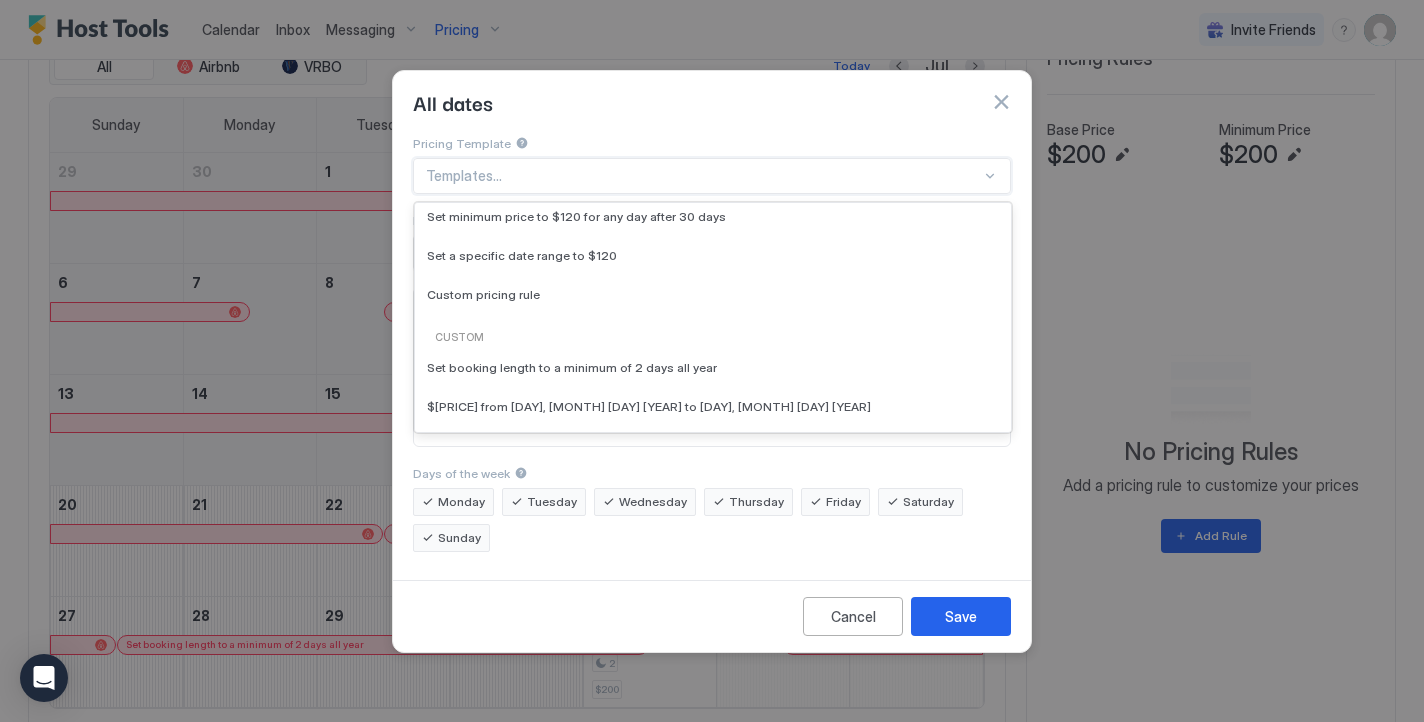 scroll, scrollTop: 149, scrollLeft: 0, axis: vertical 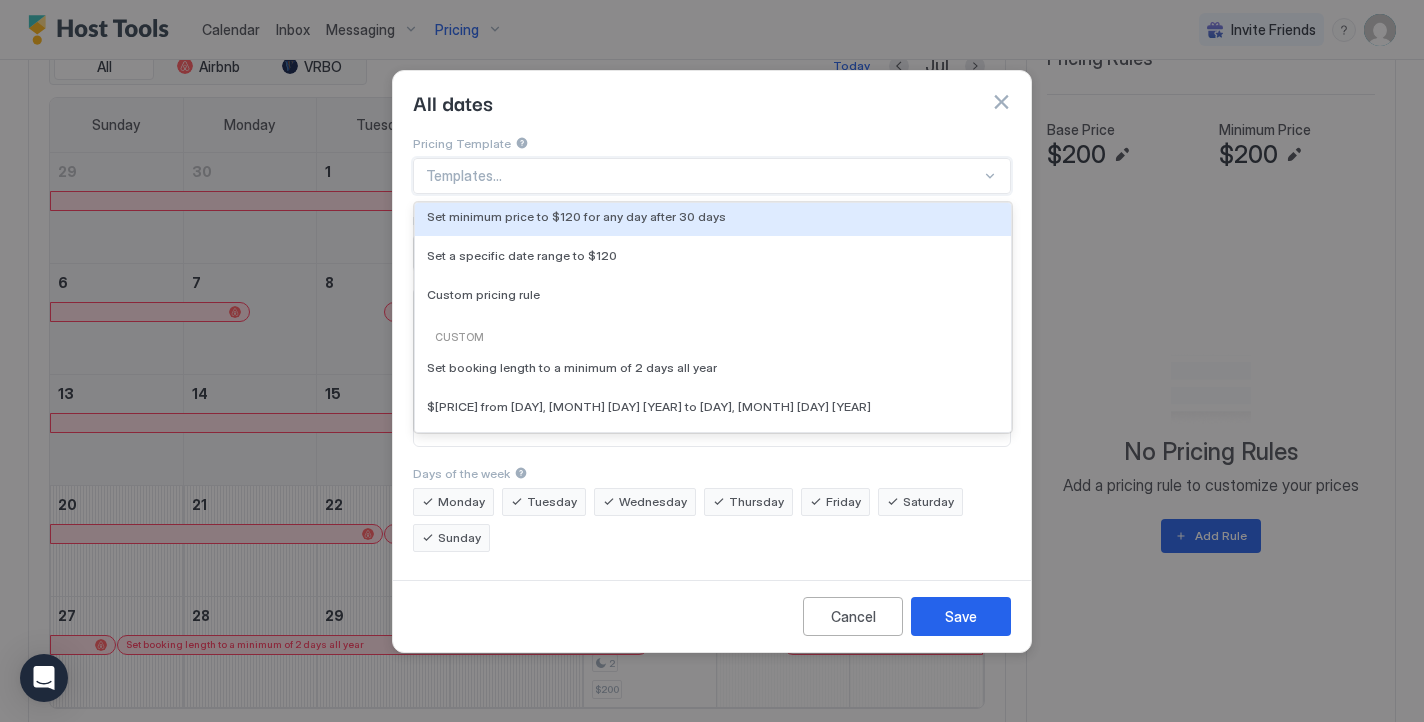click on "All dates" at bounding box center (712, 102) 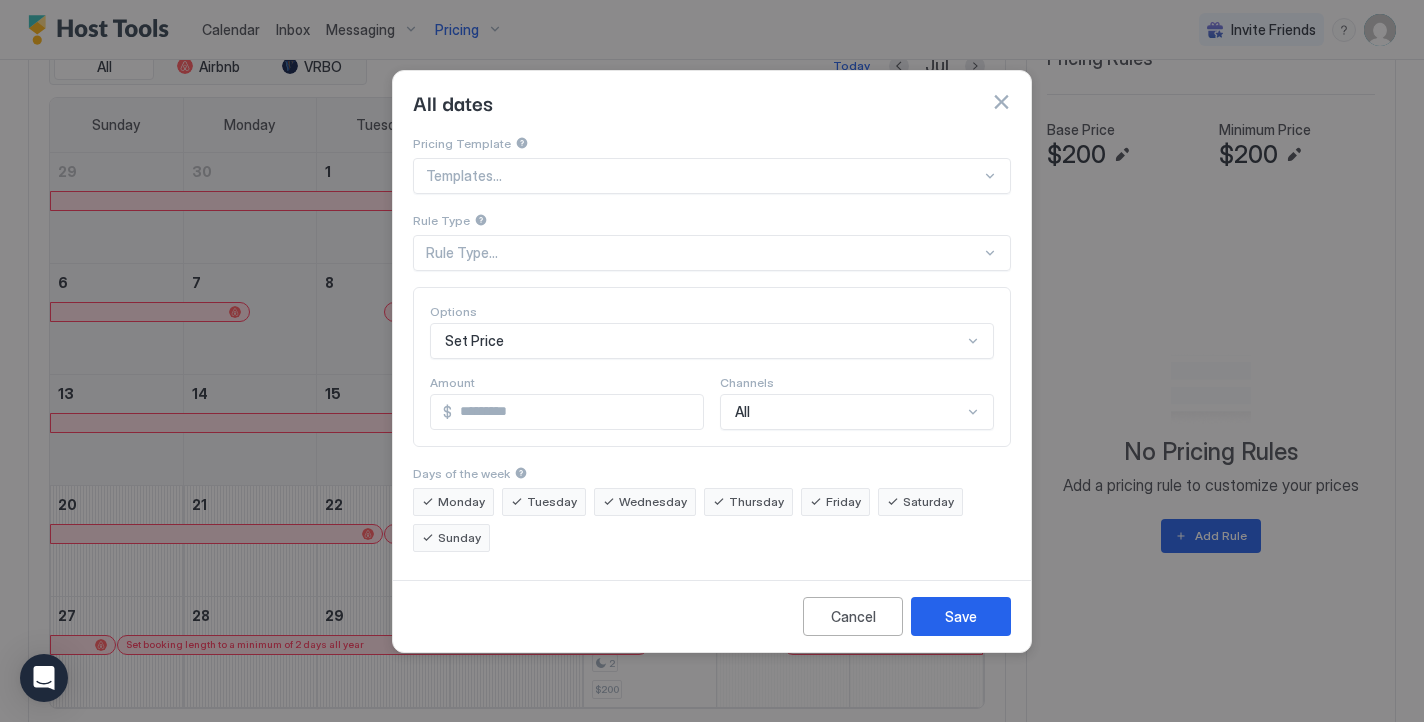 click on "Rule Type..." at bounding box center (712, 253) 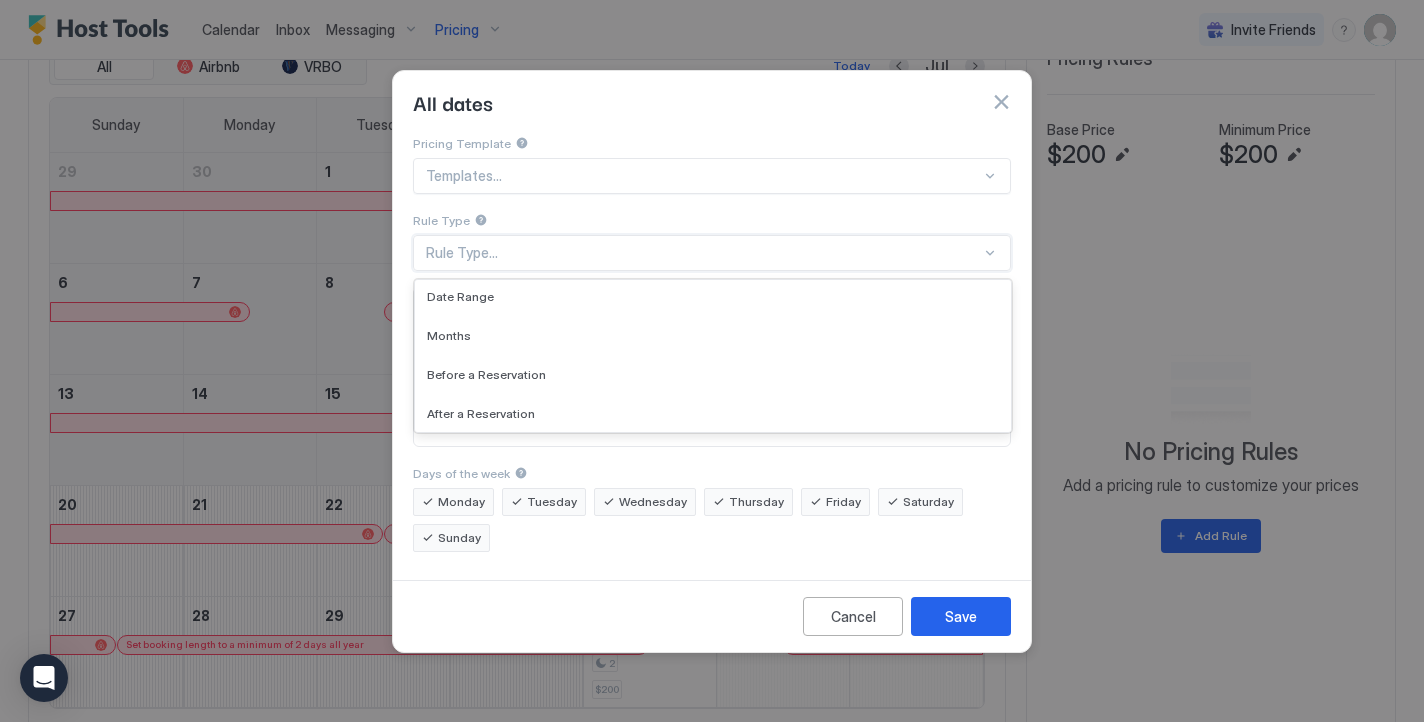 scroll, scrollTop: 120, scrollLeft: 0, axis: vertical 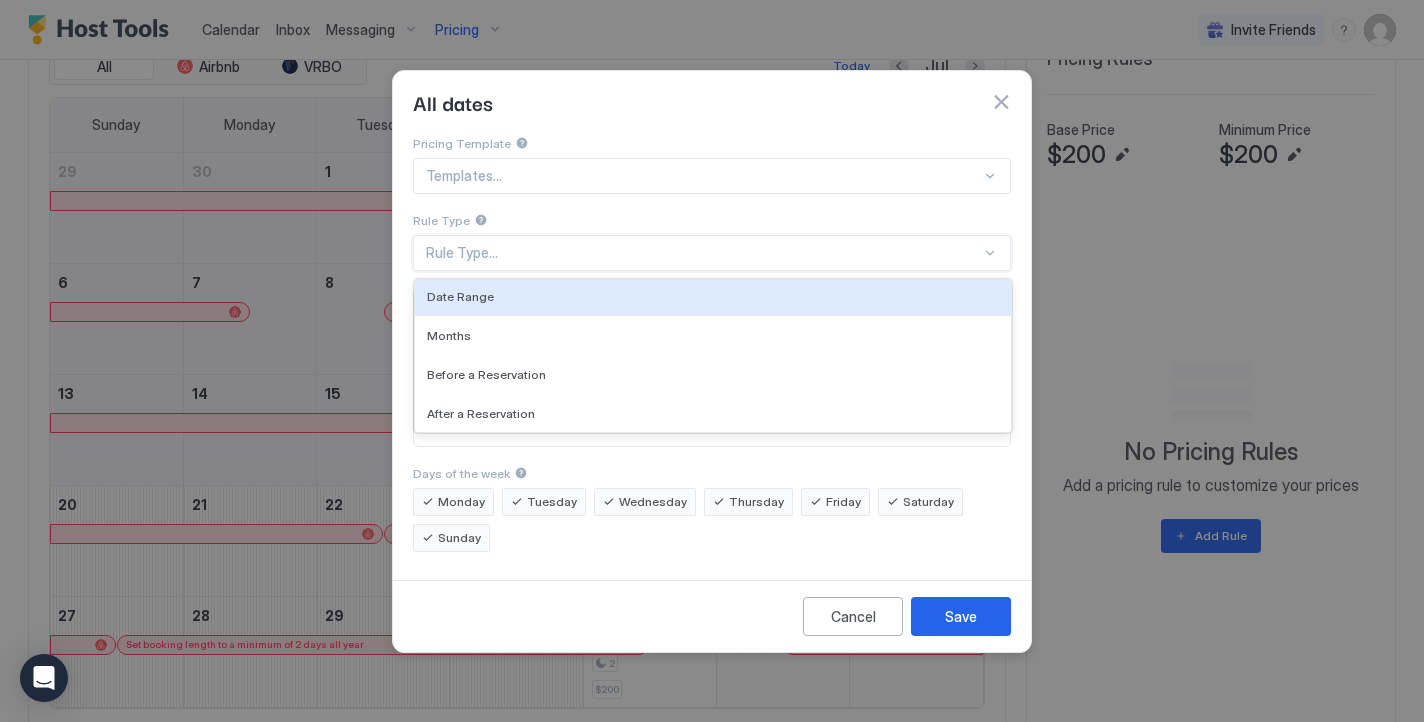 click on "All dates" at bounding box center [712, 102] 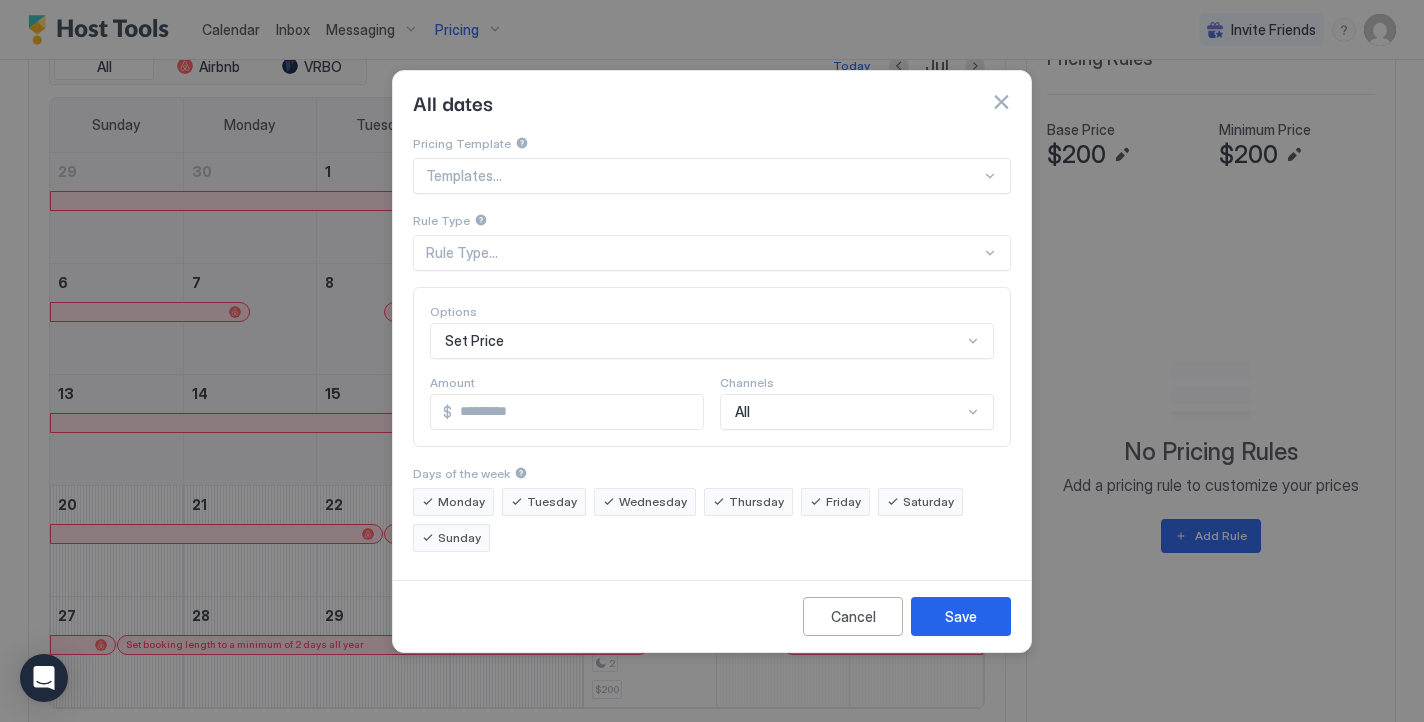 click on "Rule Type..." at bounding box center [712, 253] 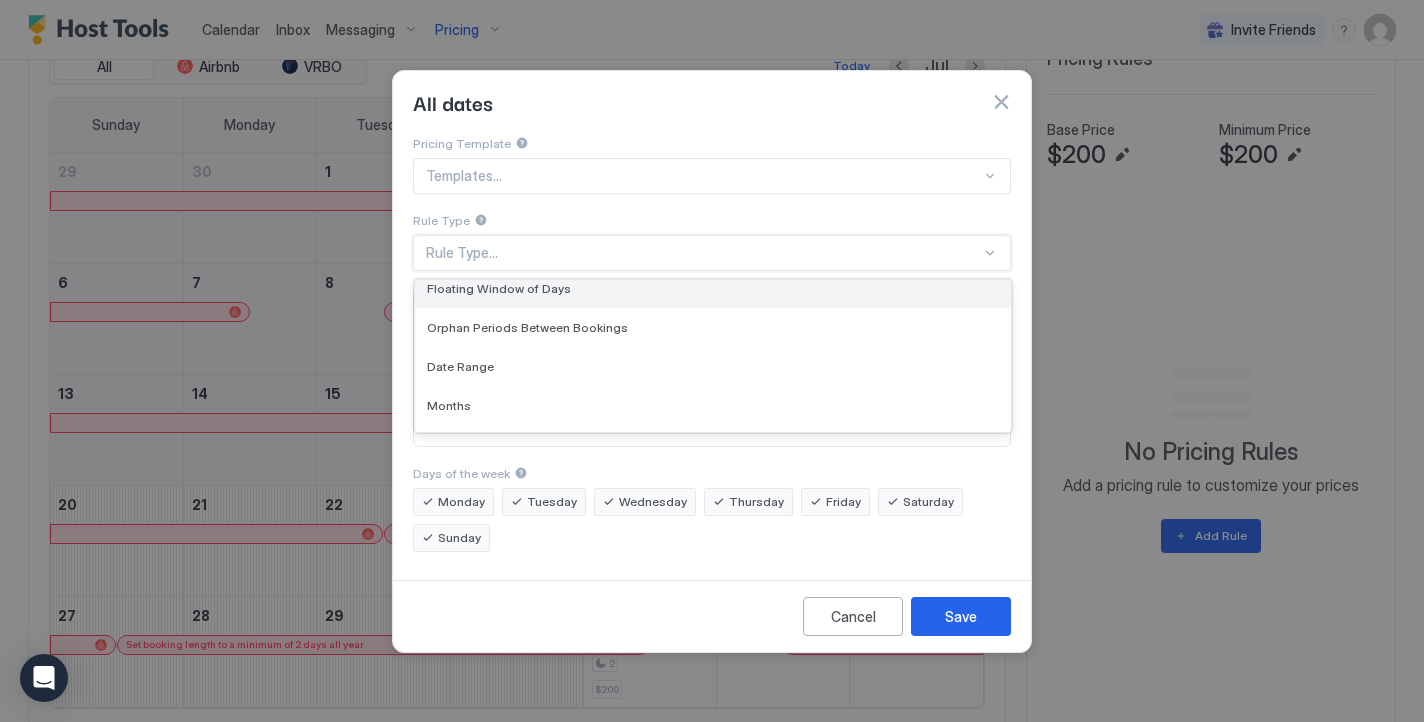 scroll, scrollTop: 52, scrollLeft: 0, axis: vertical 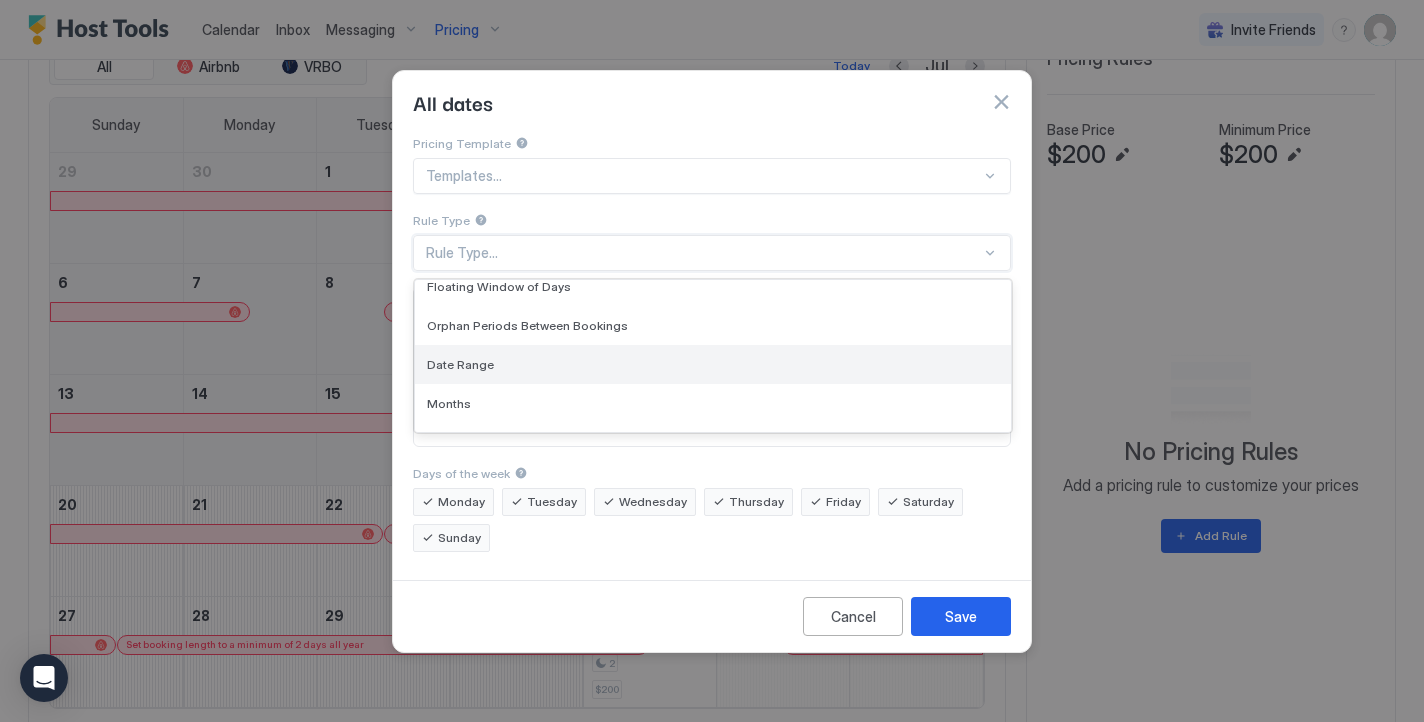 click on "Date Range" at bounding box center [713, 364] 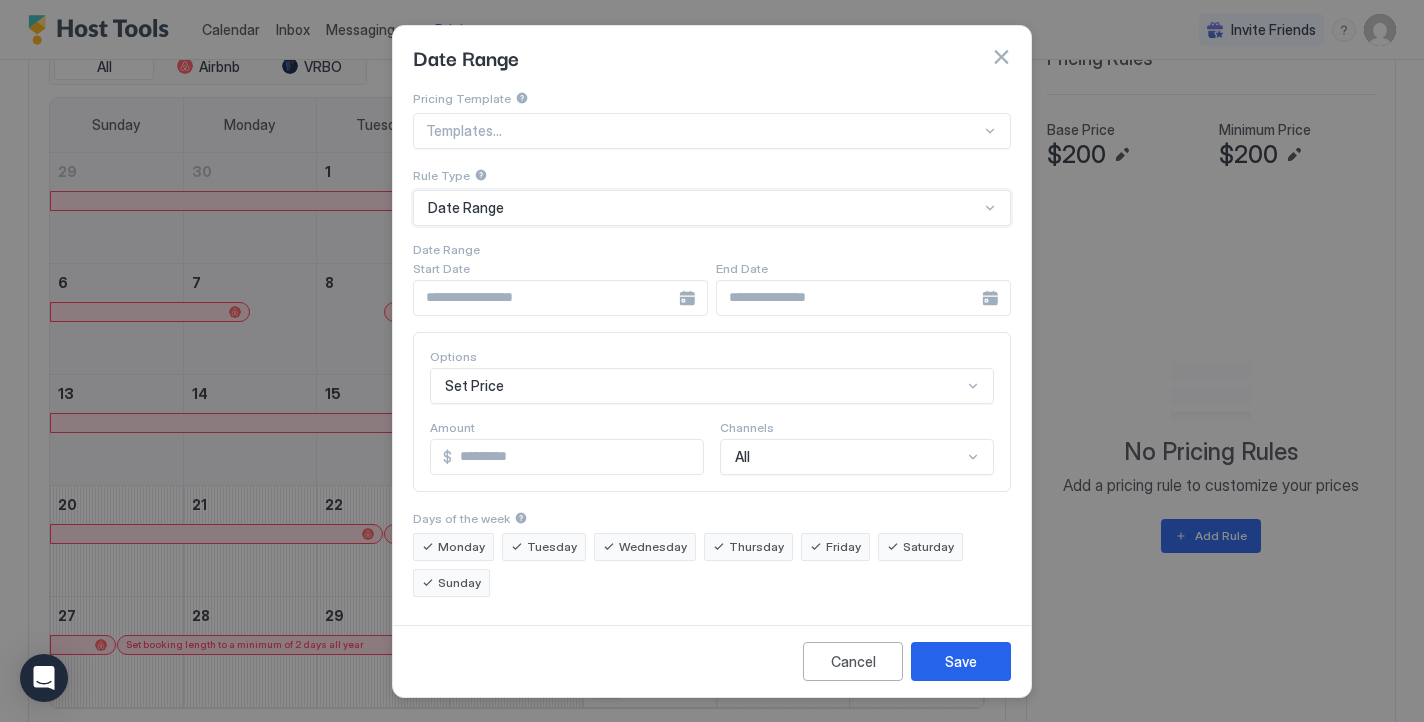 click at bounding box center (560, 298) 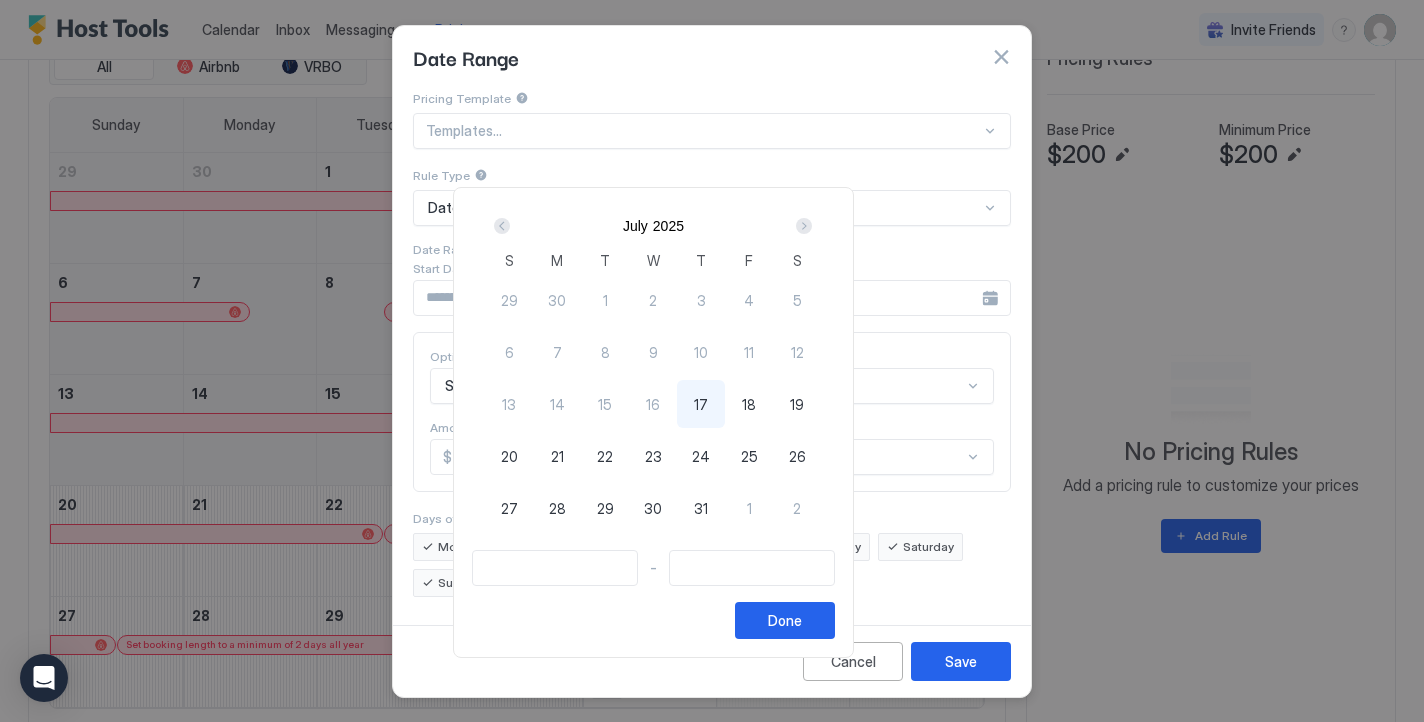 click at bounding box center [804, 226] 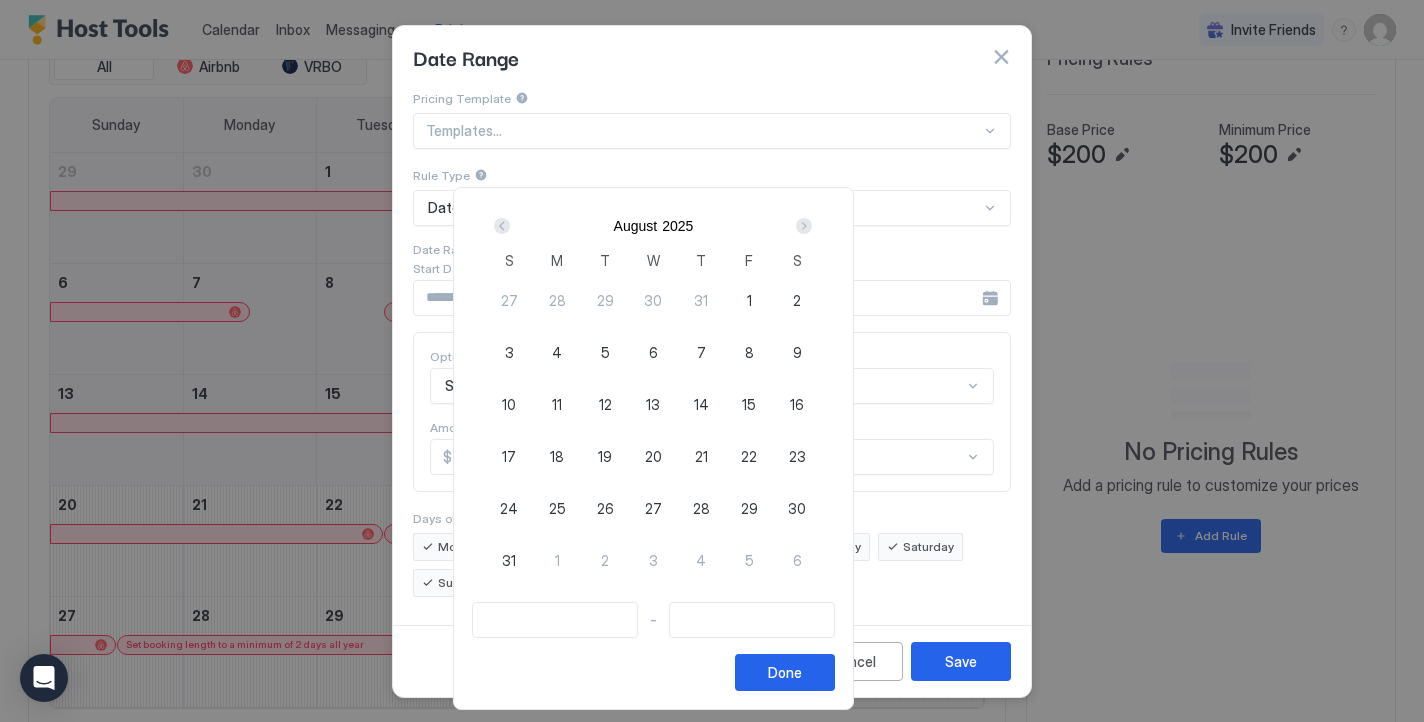 click at bounding box center (804, 226) 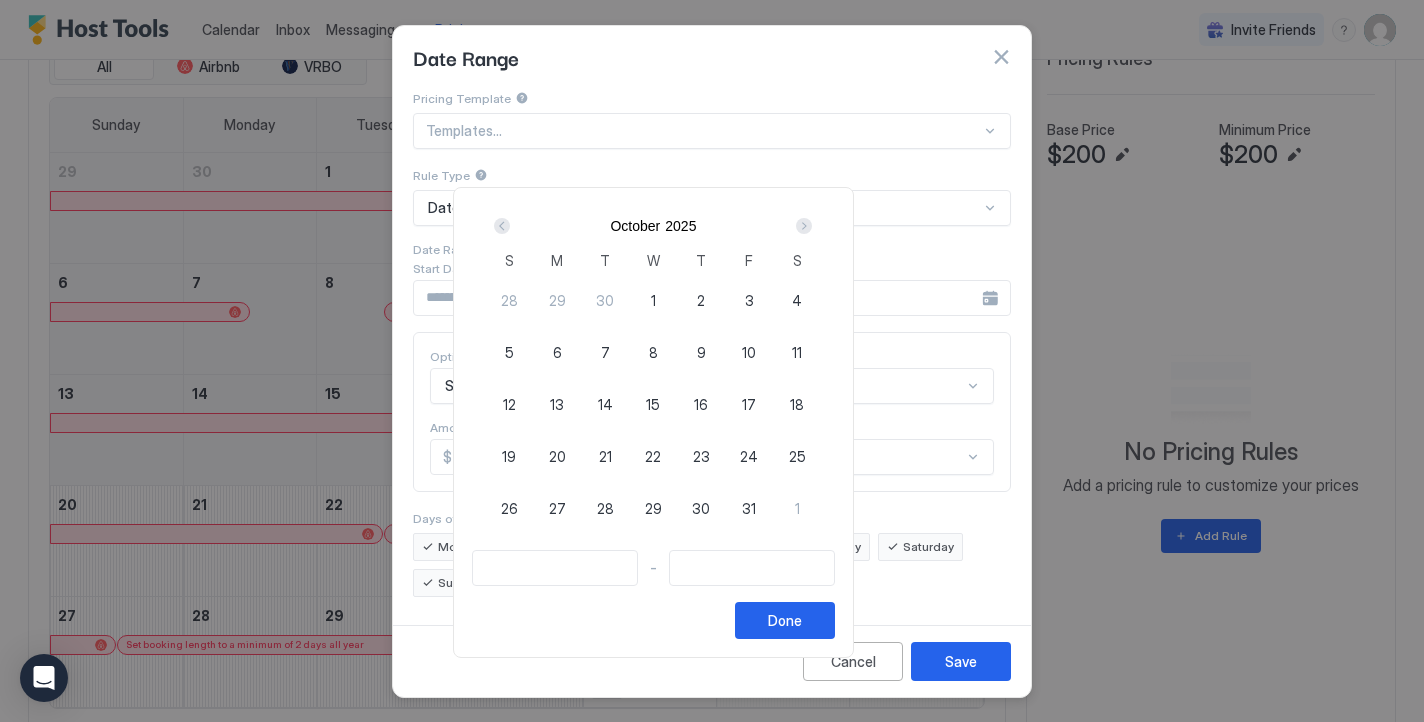 click at bounding box center (804, 226) 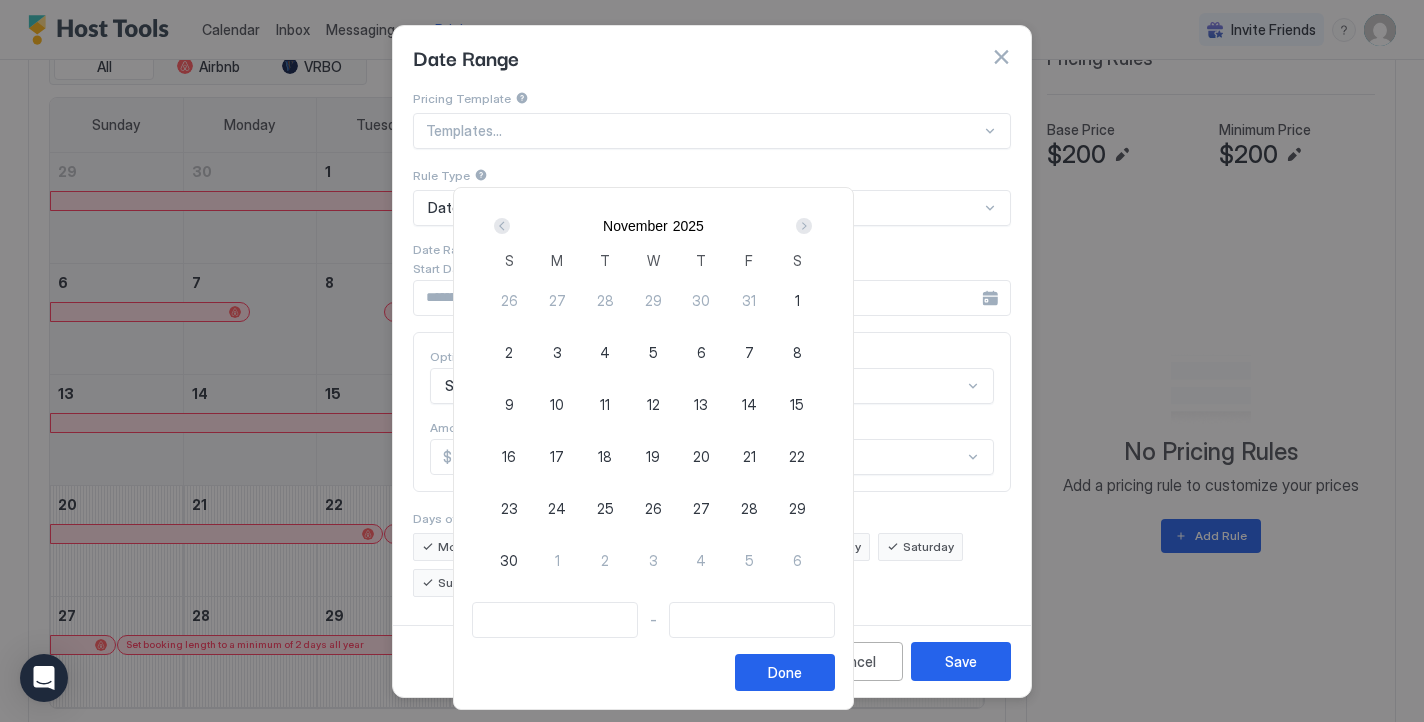 click at bounding box center [804, 226] 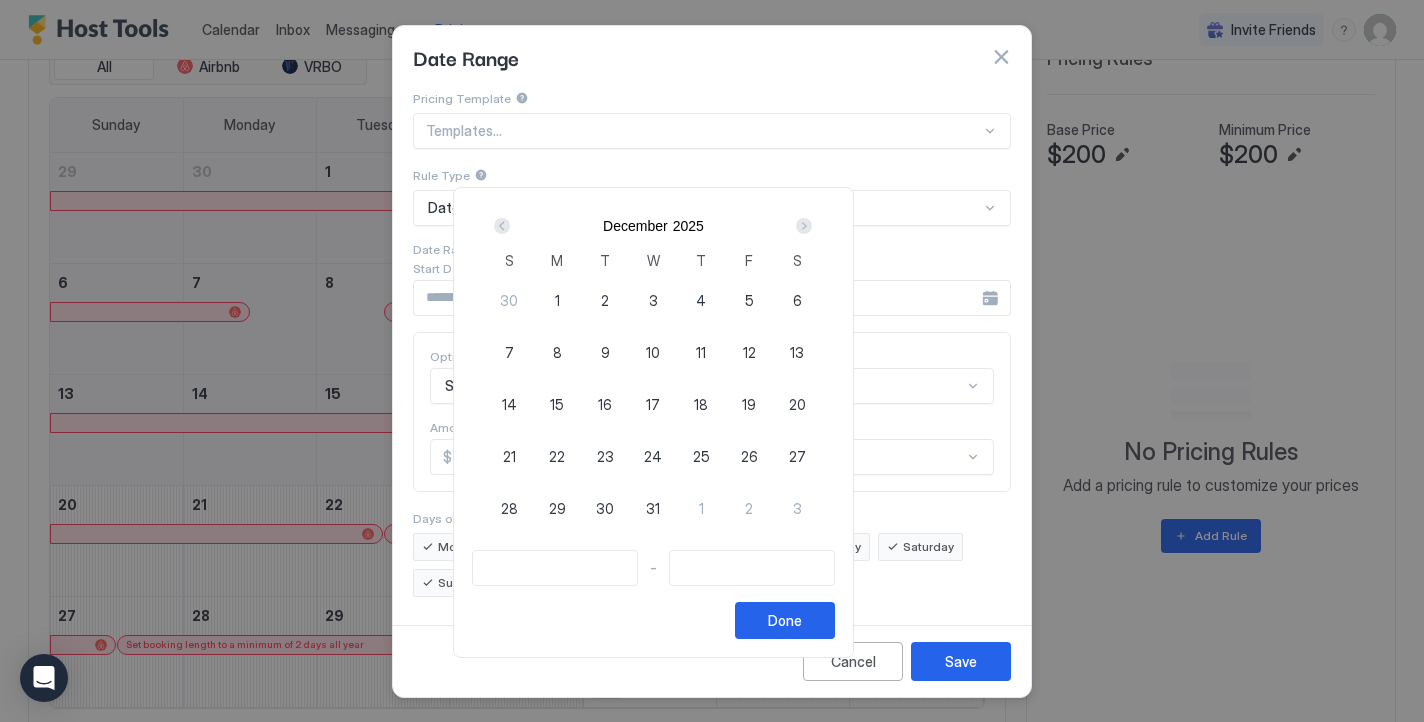 click at bounding box center [804, 226] 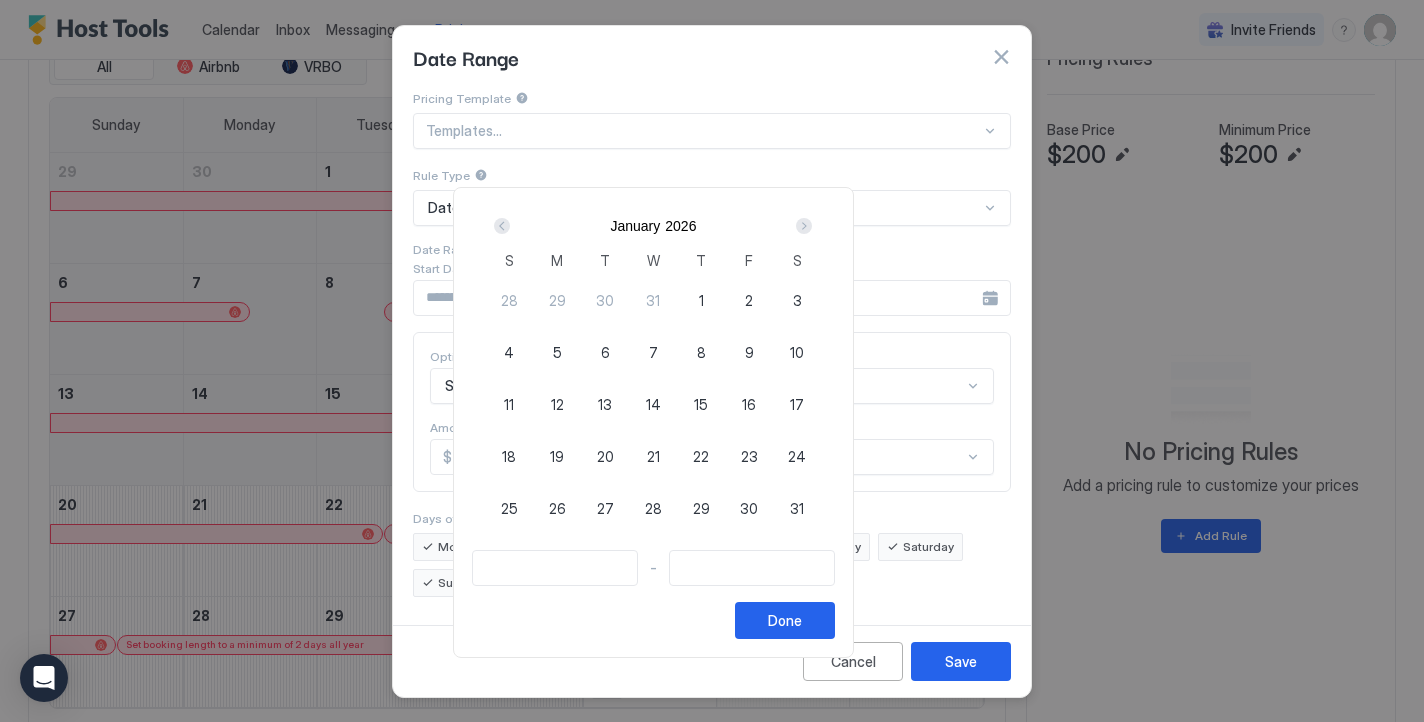 click at bounding box center (804, 226) 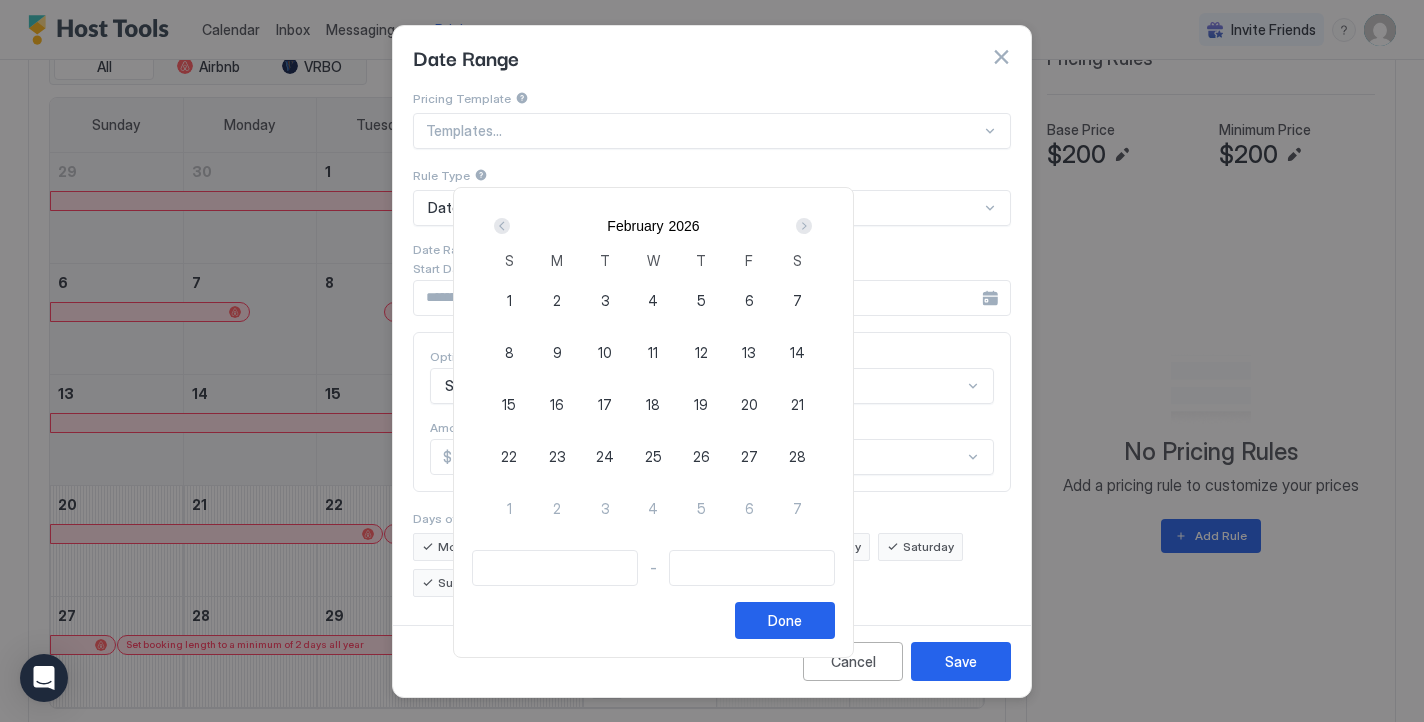 click at bounding box center (804, 226) 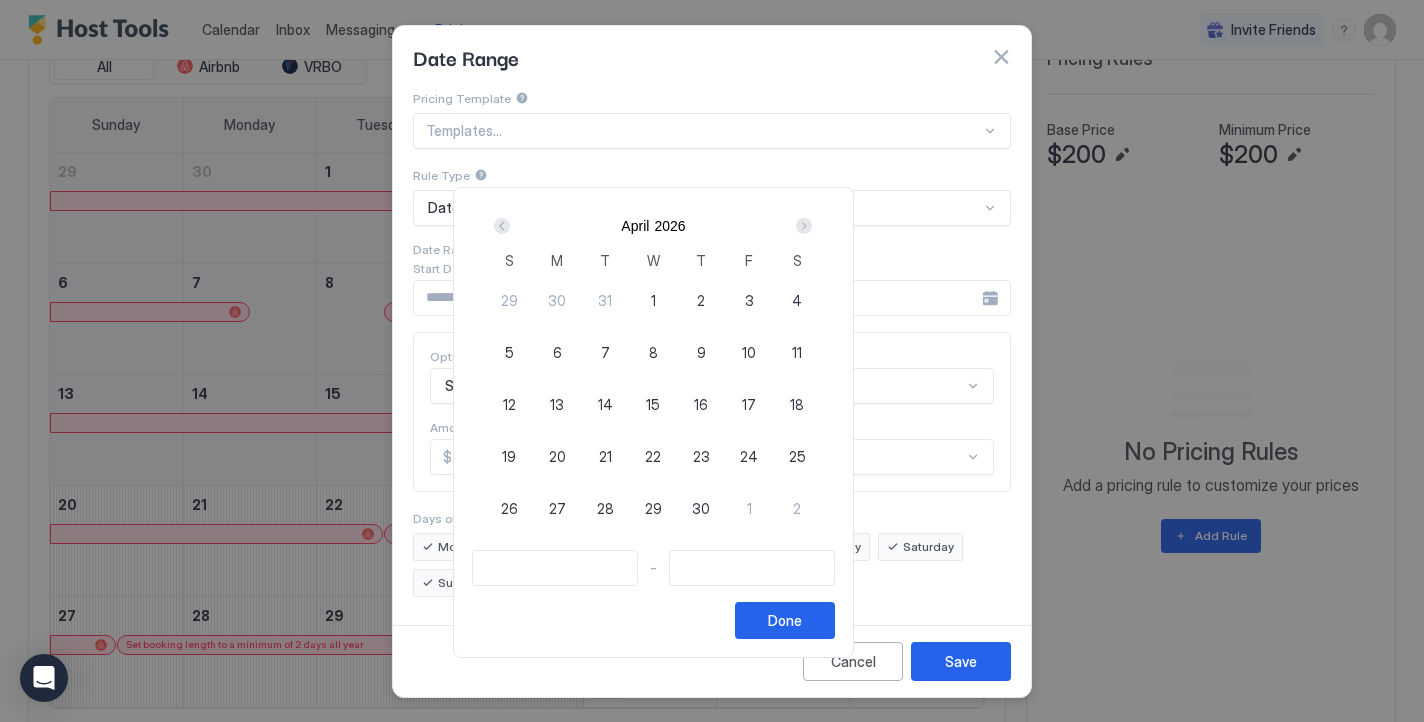 click at bounding box center [804, 226] 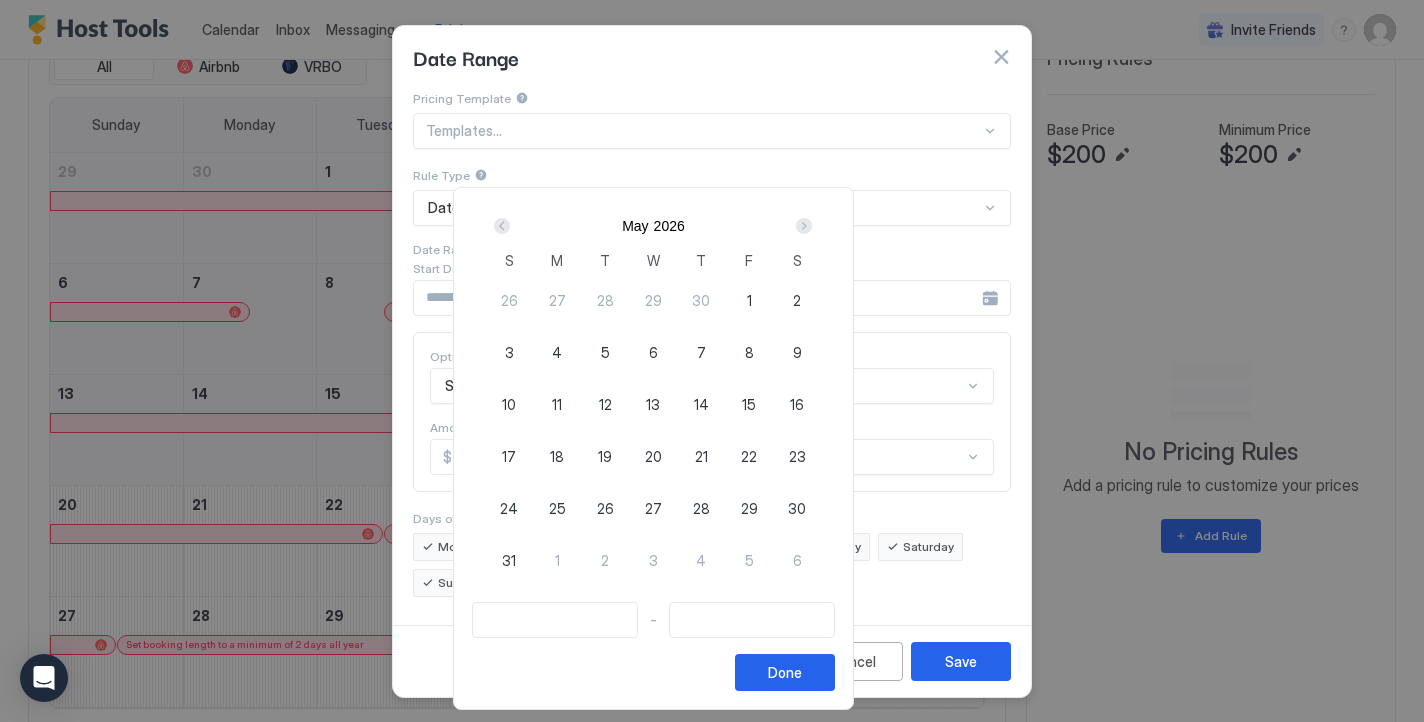 click on "15" at bounding box center (749, 404) 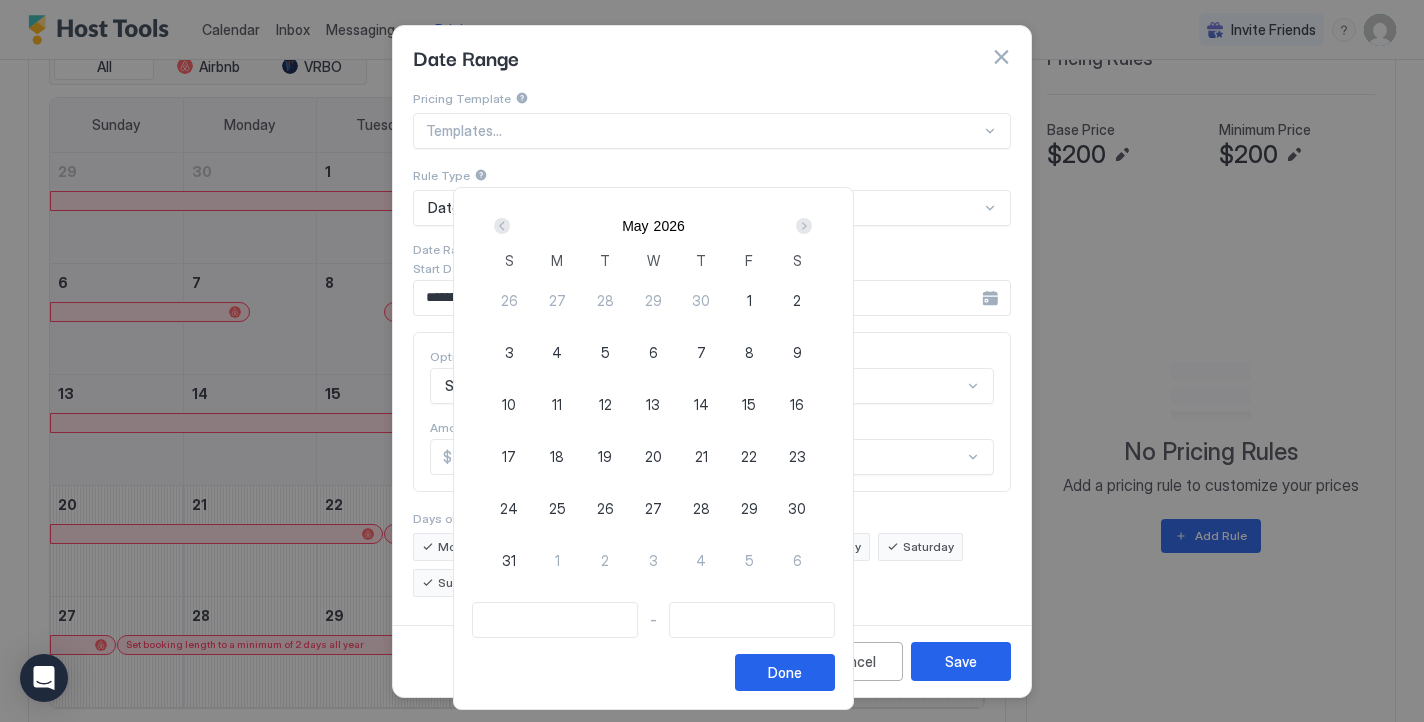 type on "**********" 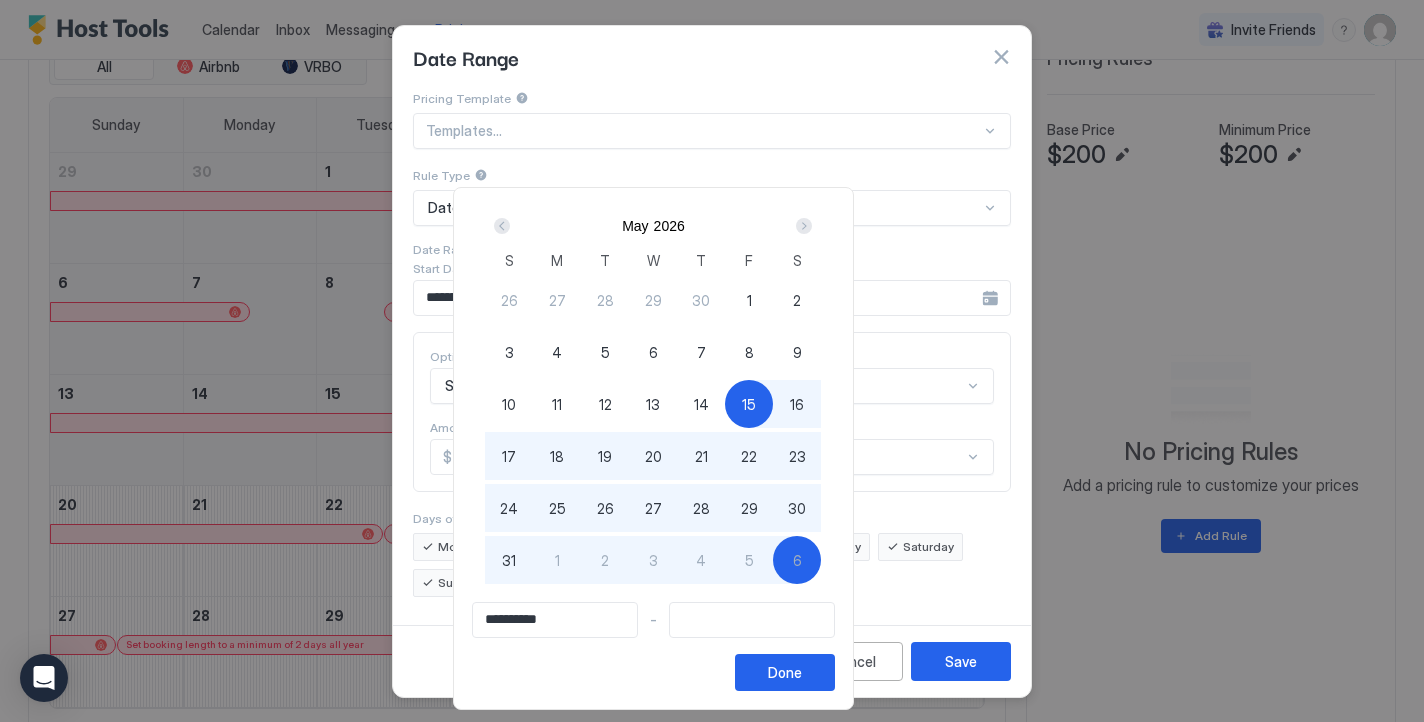 click at bounding box center [752, 620] 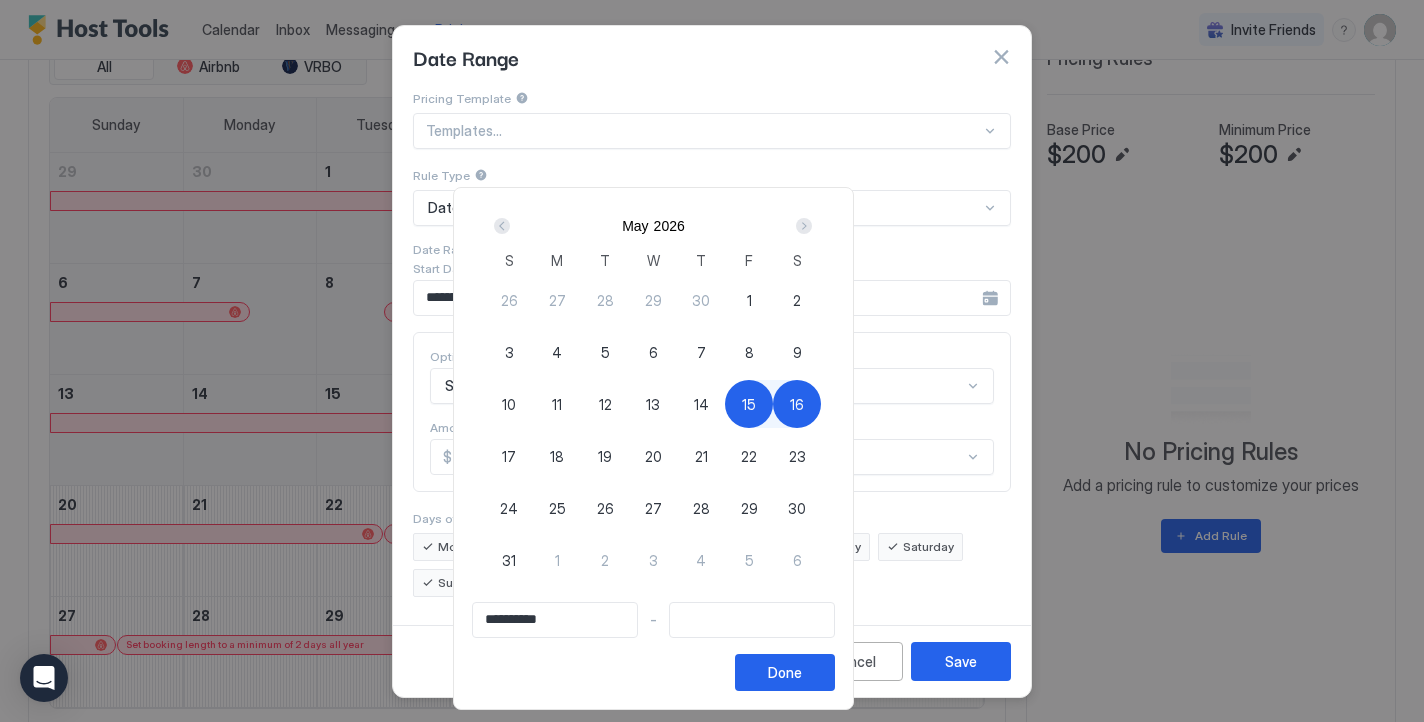 click at bounding box center [804, 226] 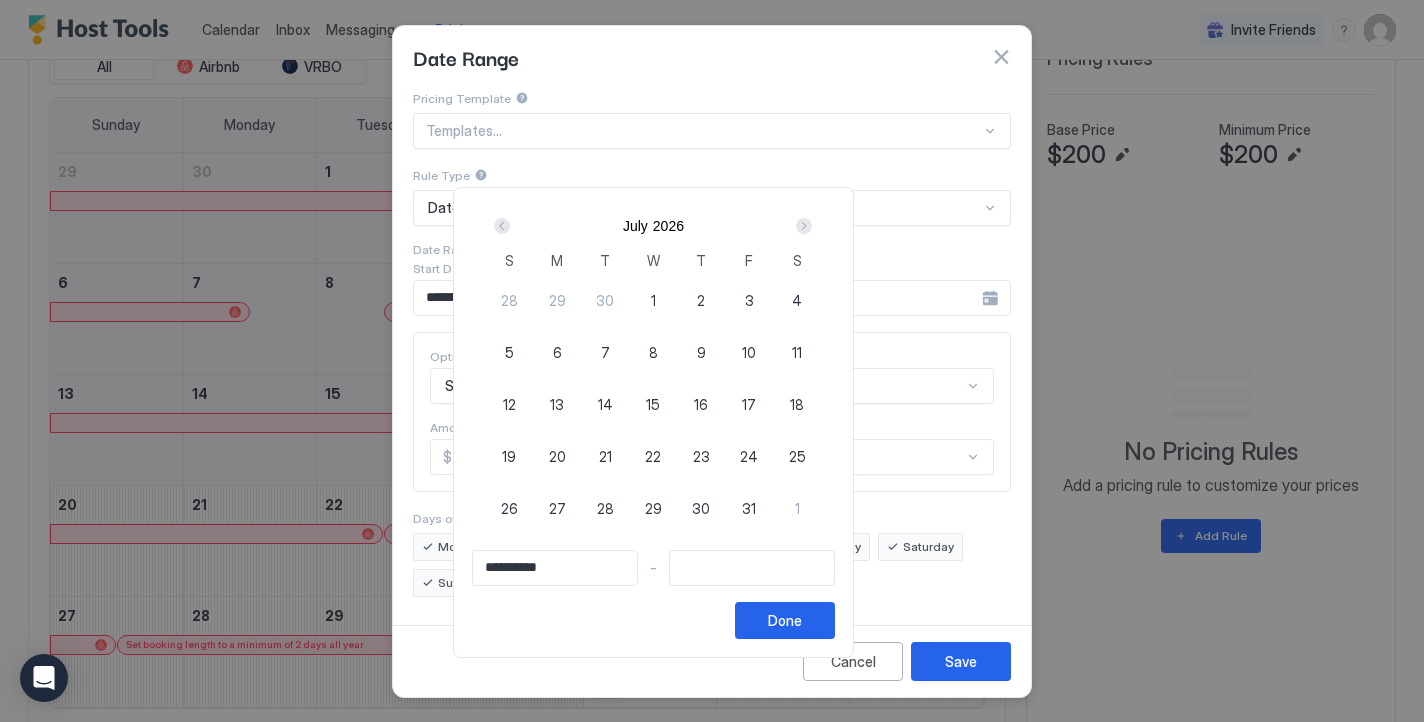 click at bounding box center (804, 226) 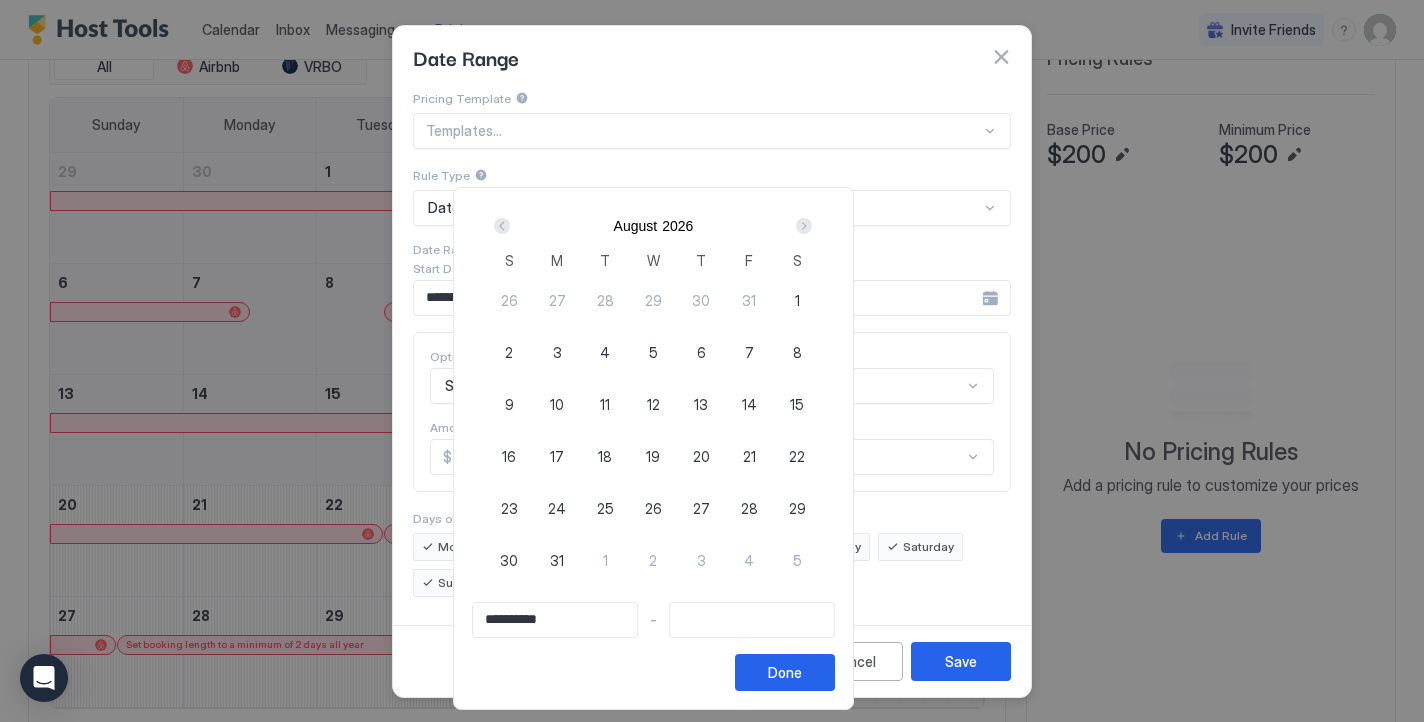 click at bounding box center [804, 226] 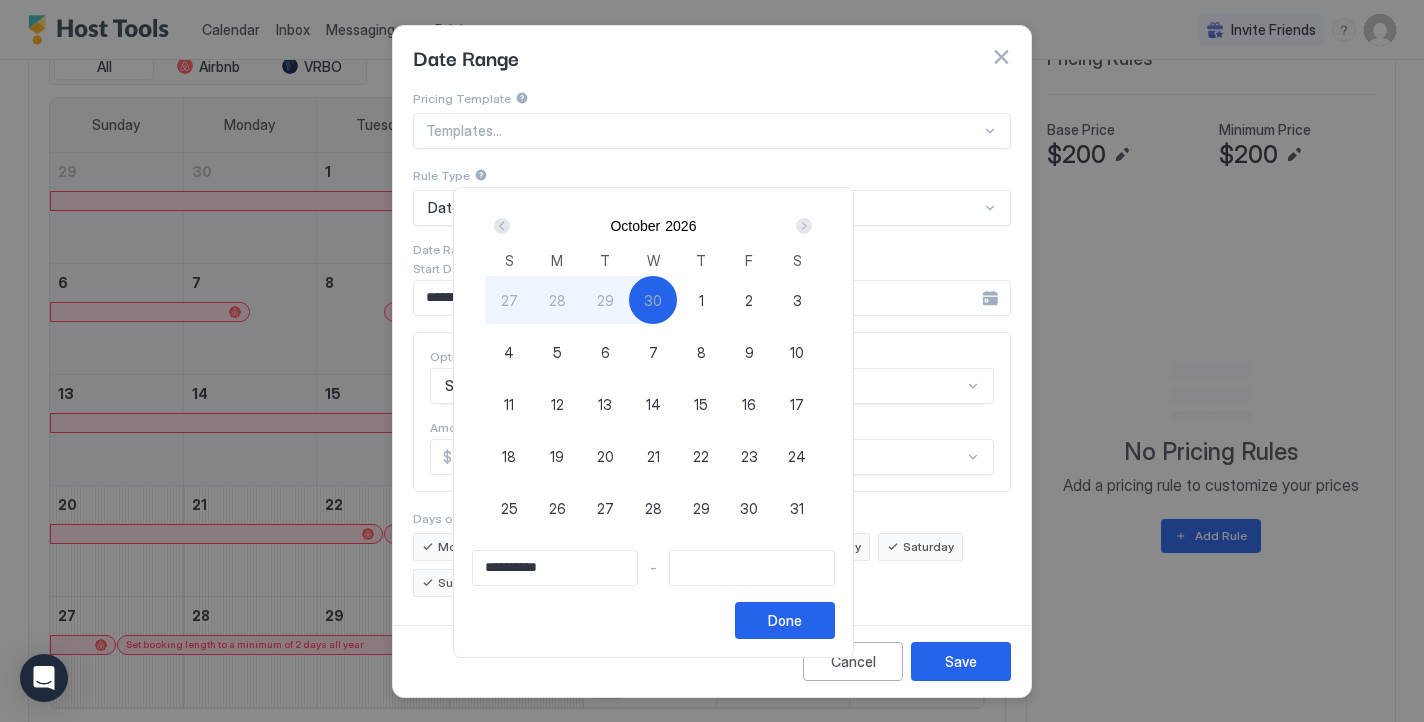 click at bounding box center [502, 226] 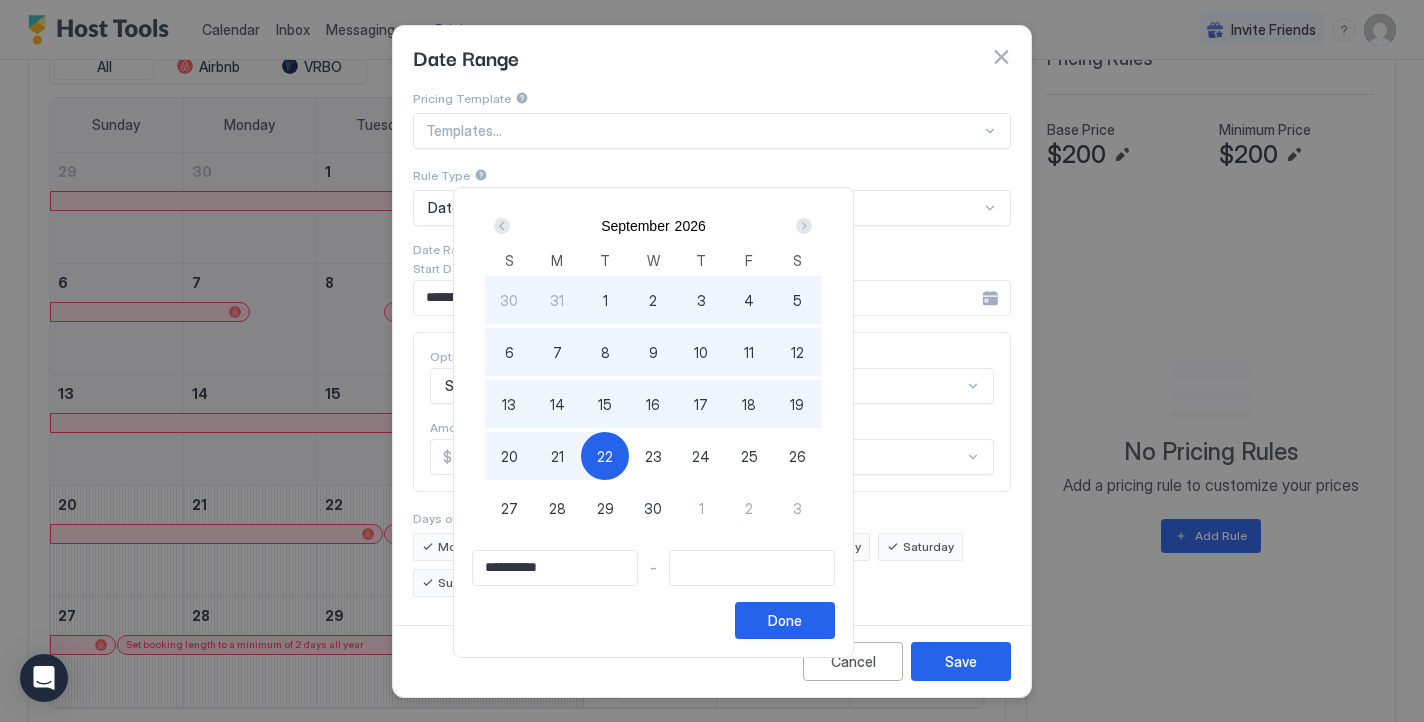 type on "**********" 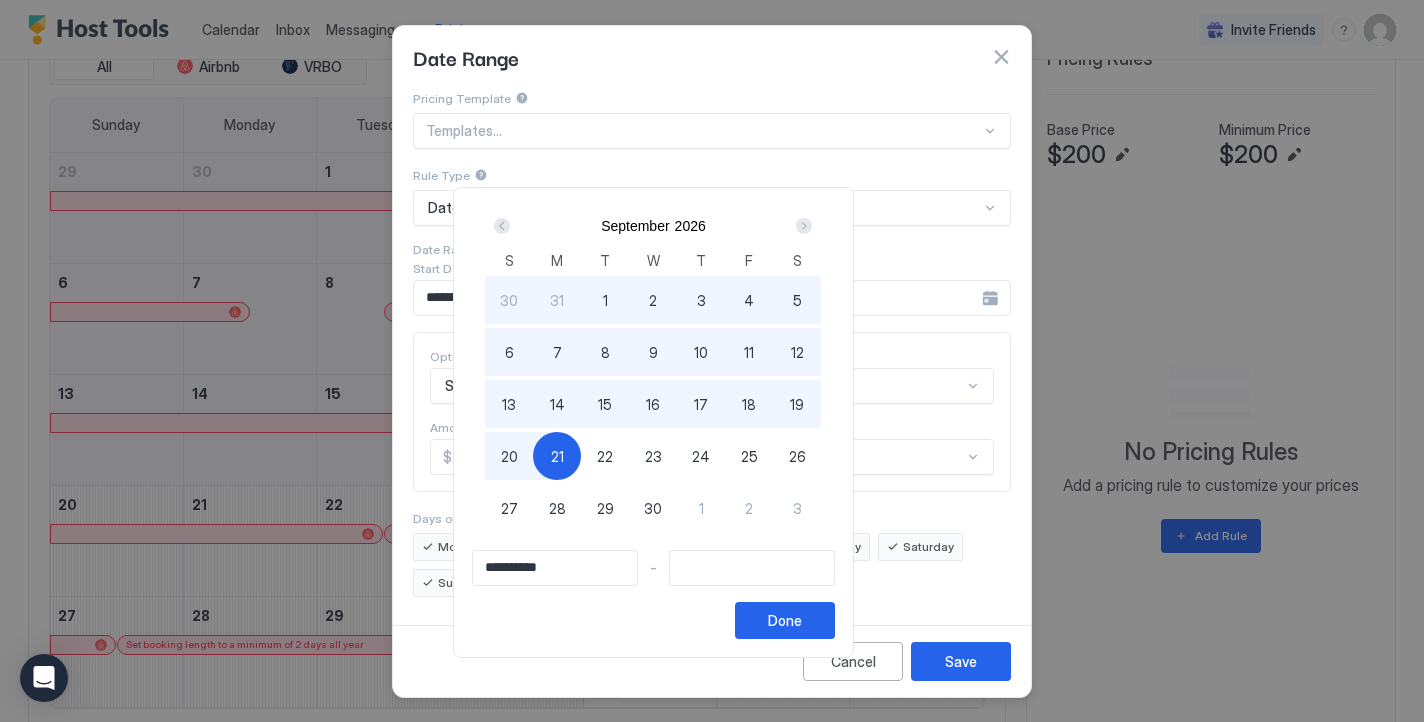 click on "21" at bounding box center [557, 456] 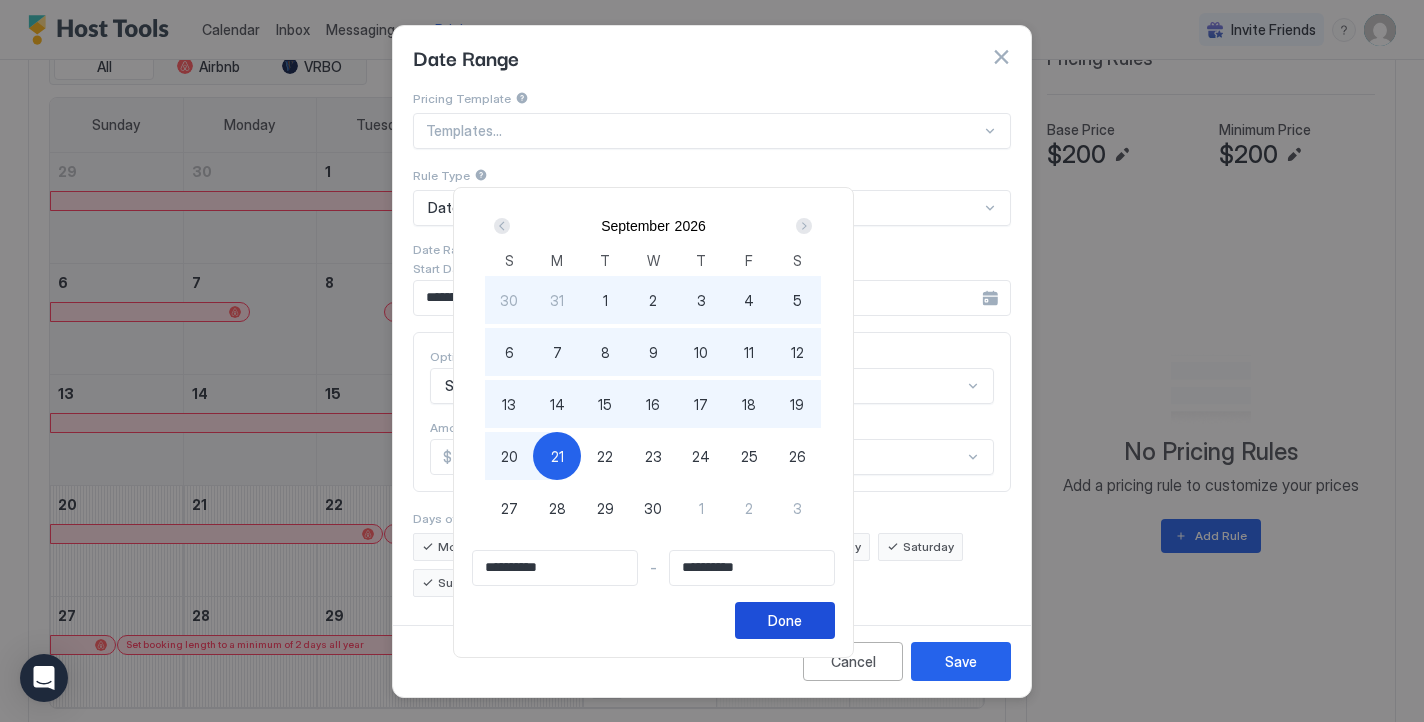 click on "Done" at bounding box center (785, 620) 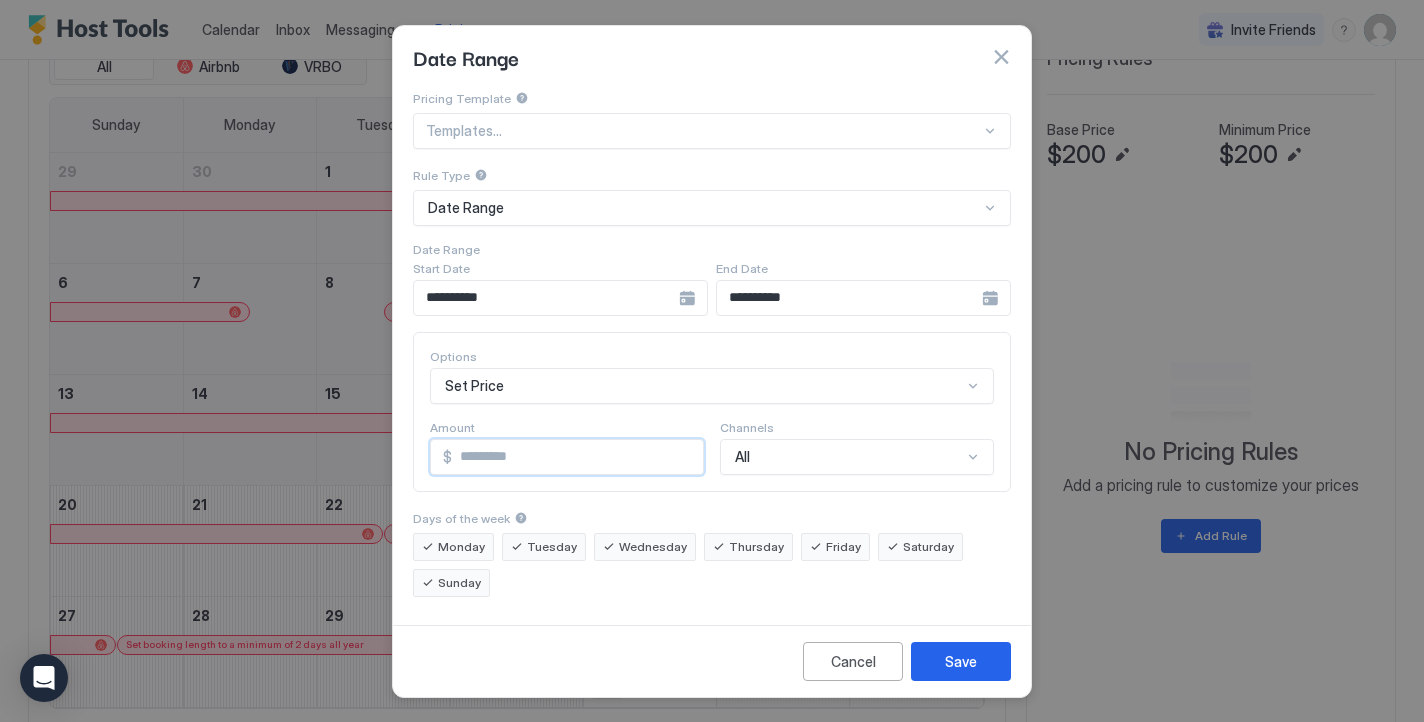 click on "*" at bounding box center [577, 457] 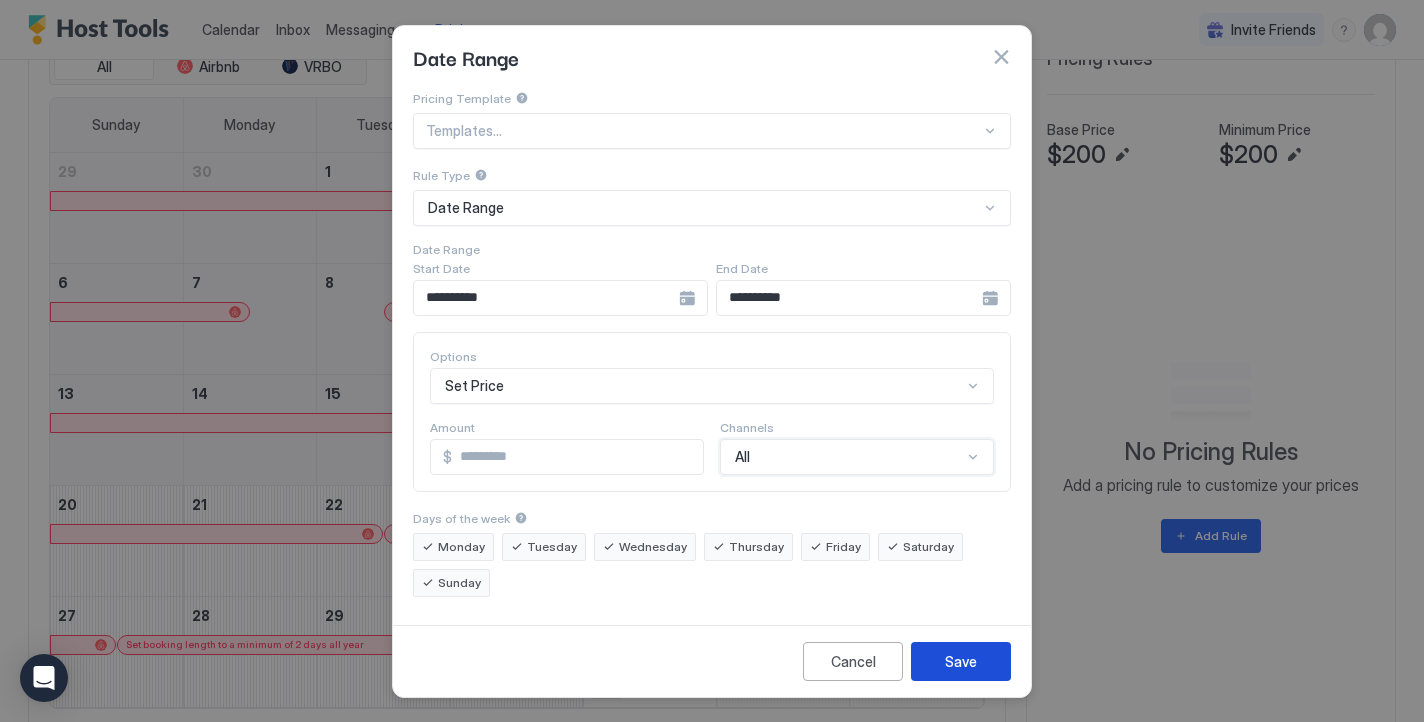 click on "Save" at bounding box center (961, 661) 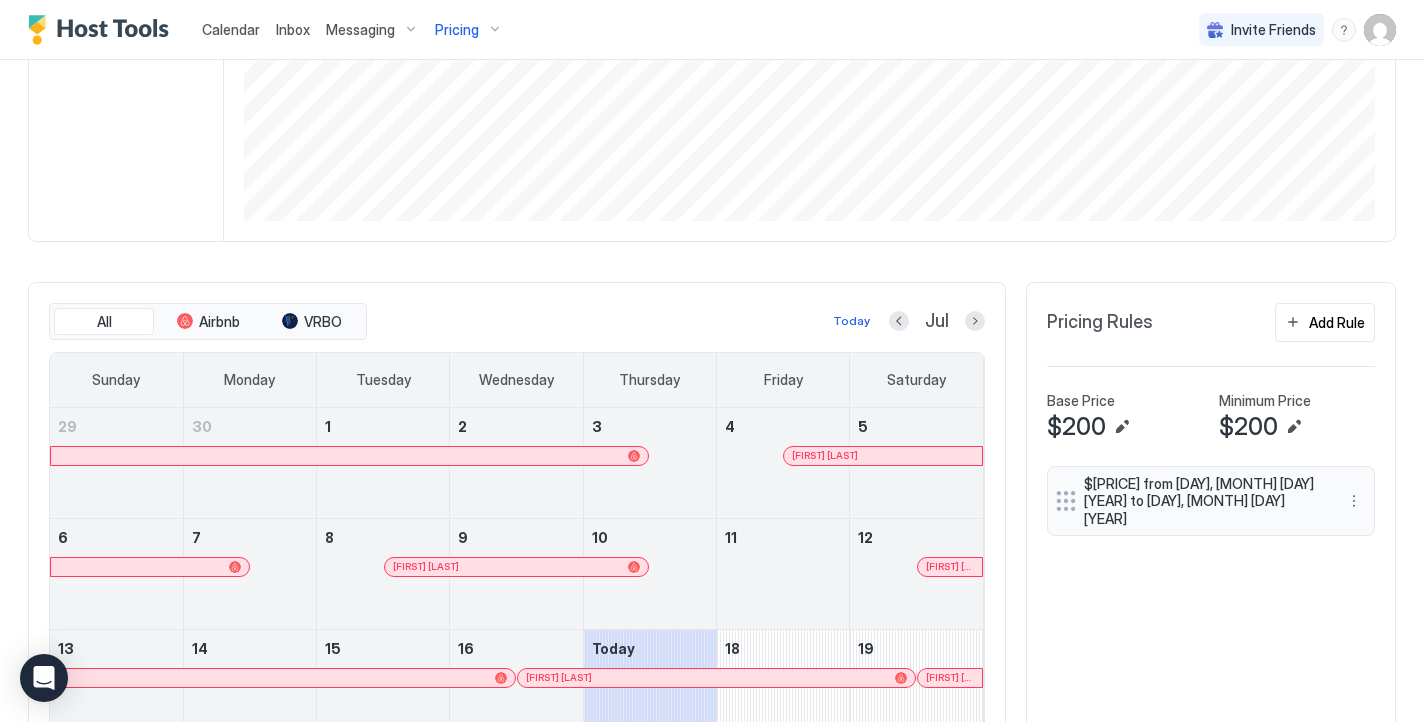 scroll, scrollTop: 400, scrollLeft: 0, axis: vertical 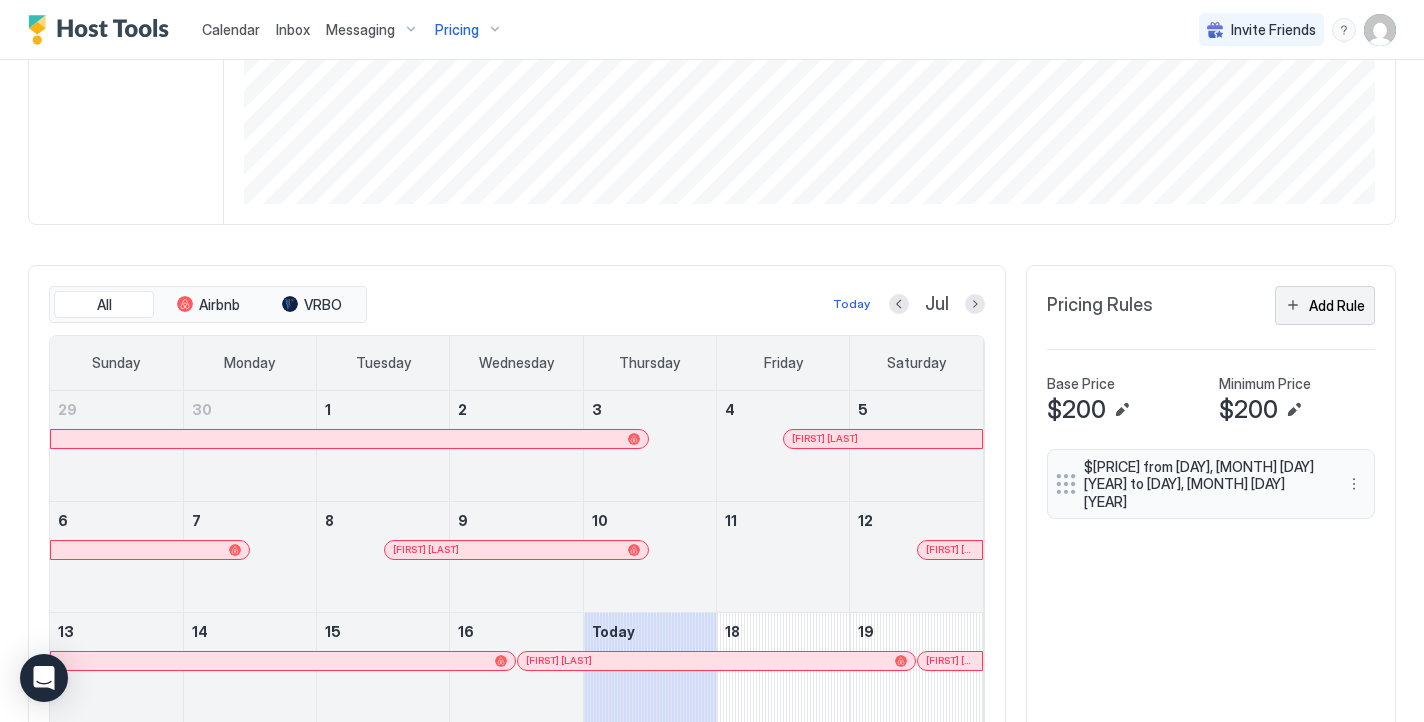 click on "Add Rule" at bounding box center (1337, 305) 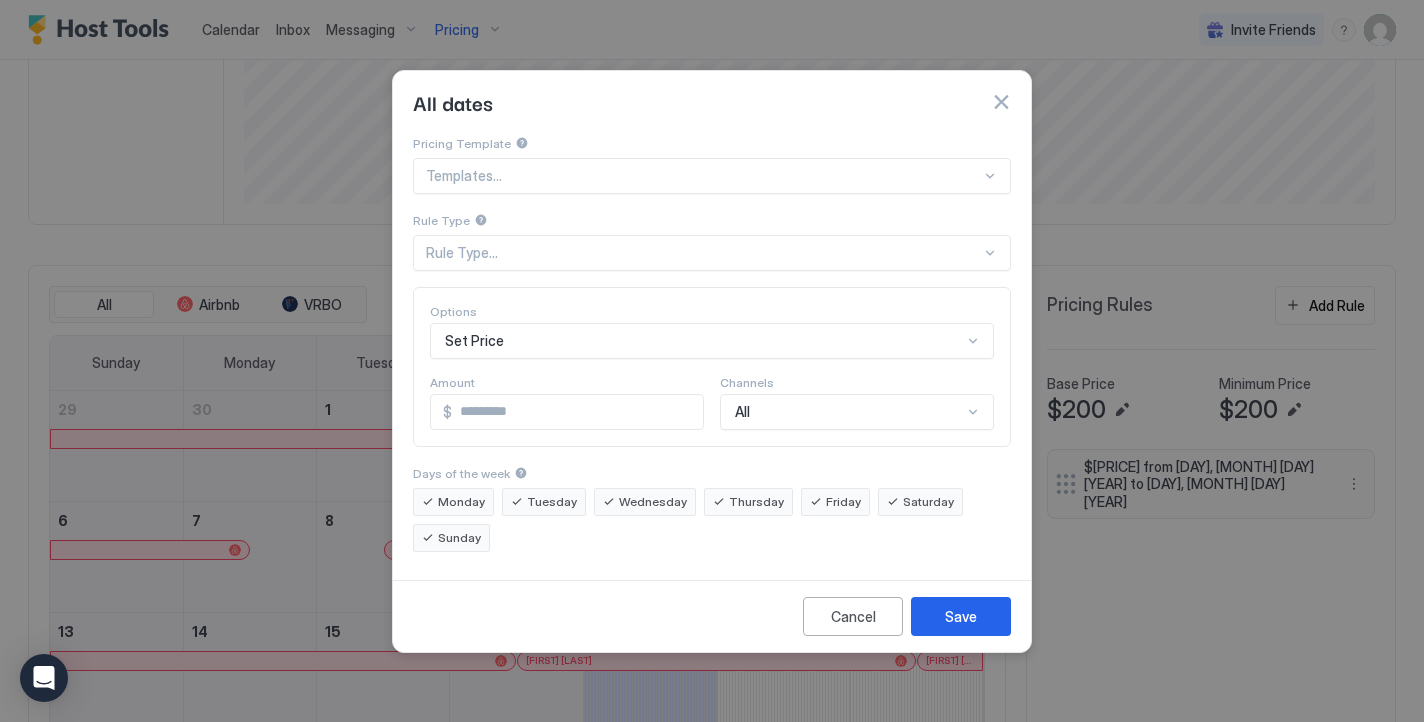 click at bounding box center [990, 253] 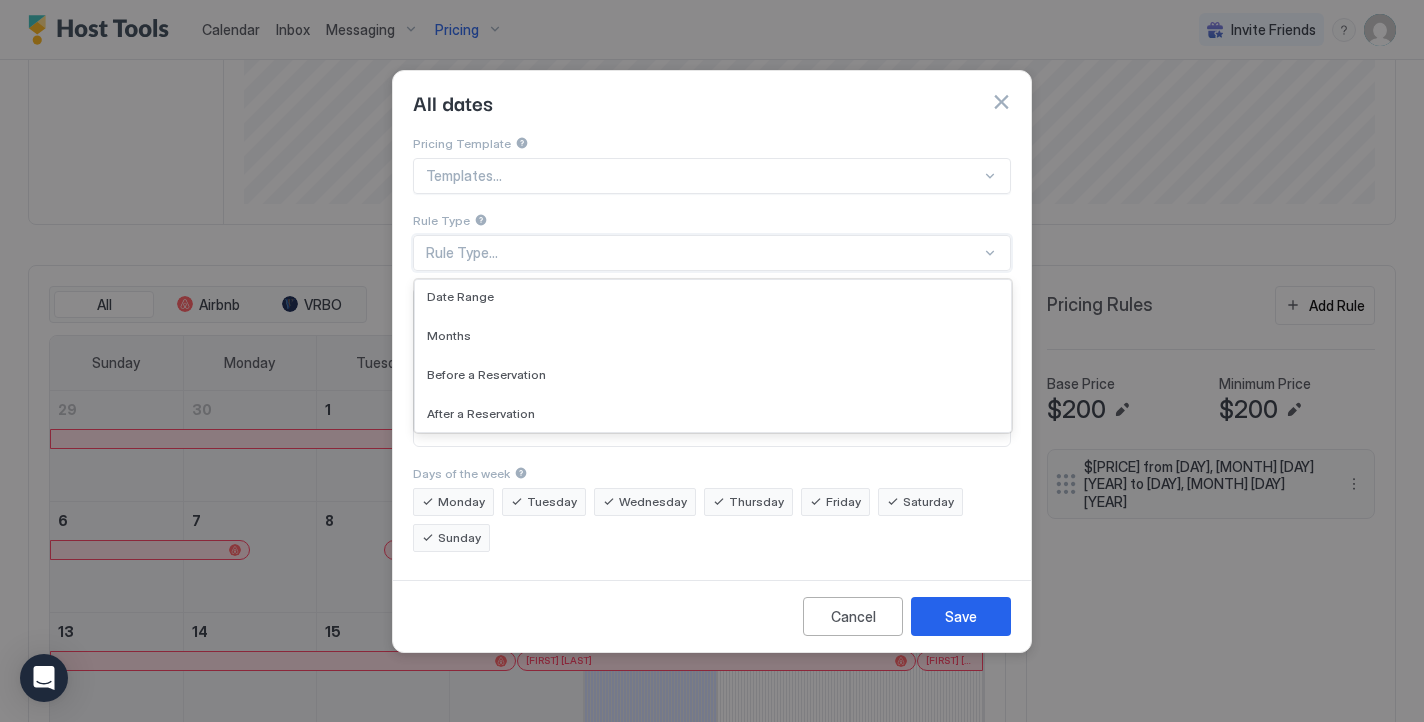 scroll, scrollTop: 120, scrollLeft: 0, axis: vertical 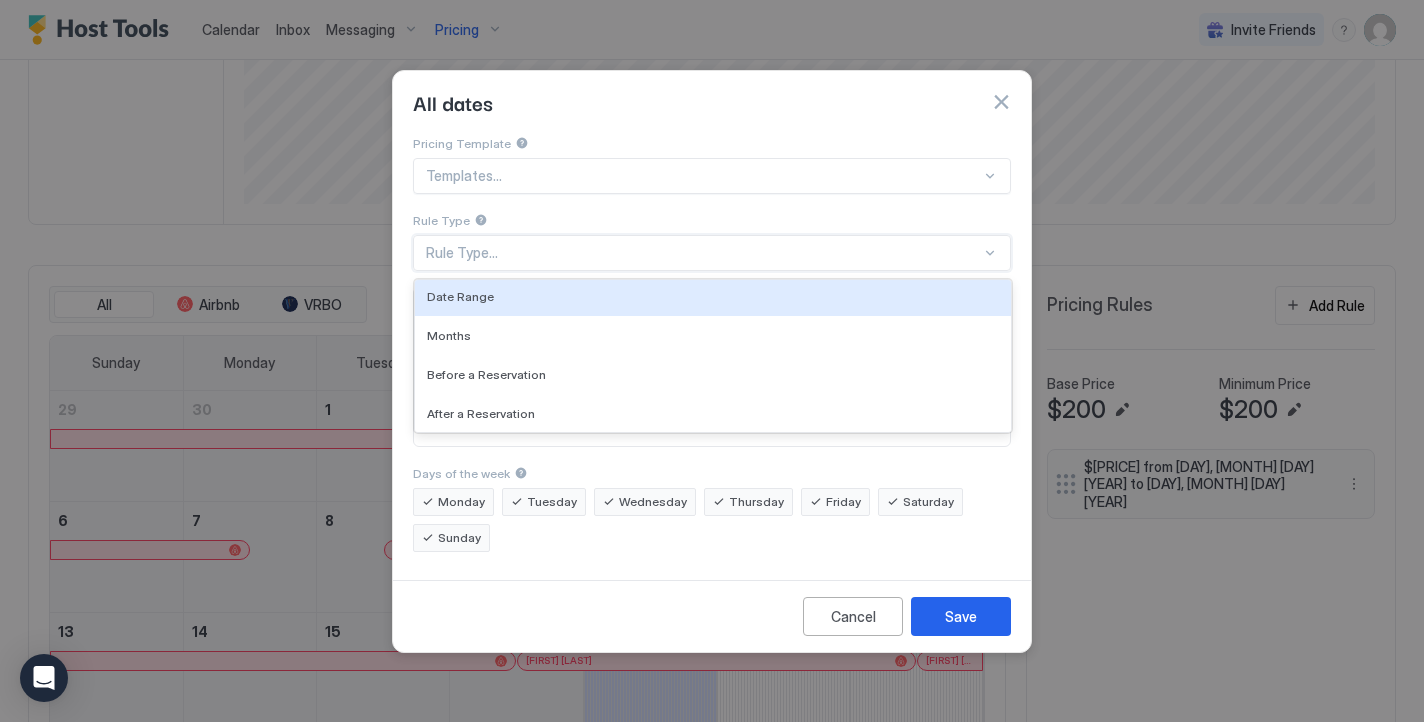 click on "Rule Type..." at bounding box center (703, 253) 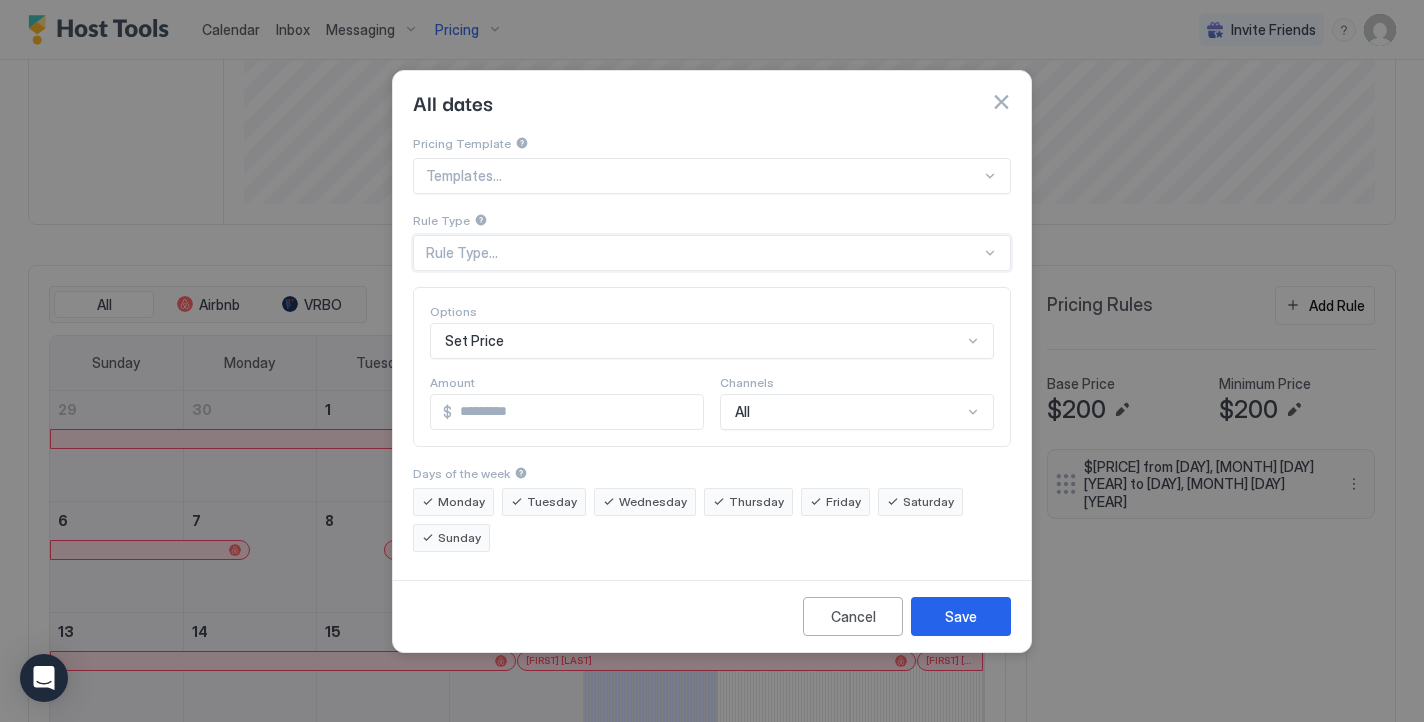 click at bounding box center [703, 176] 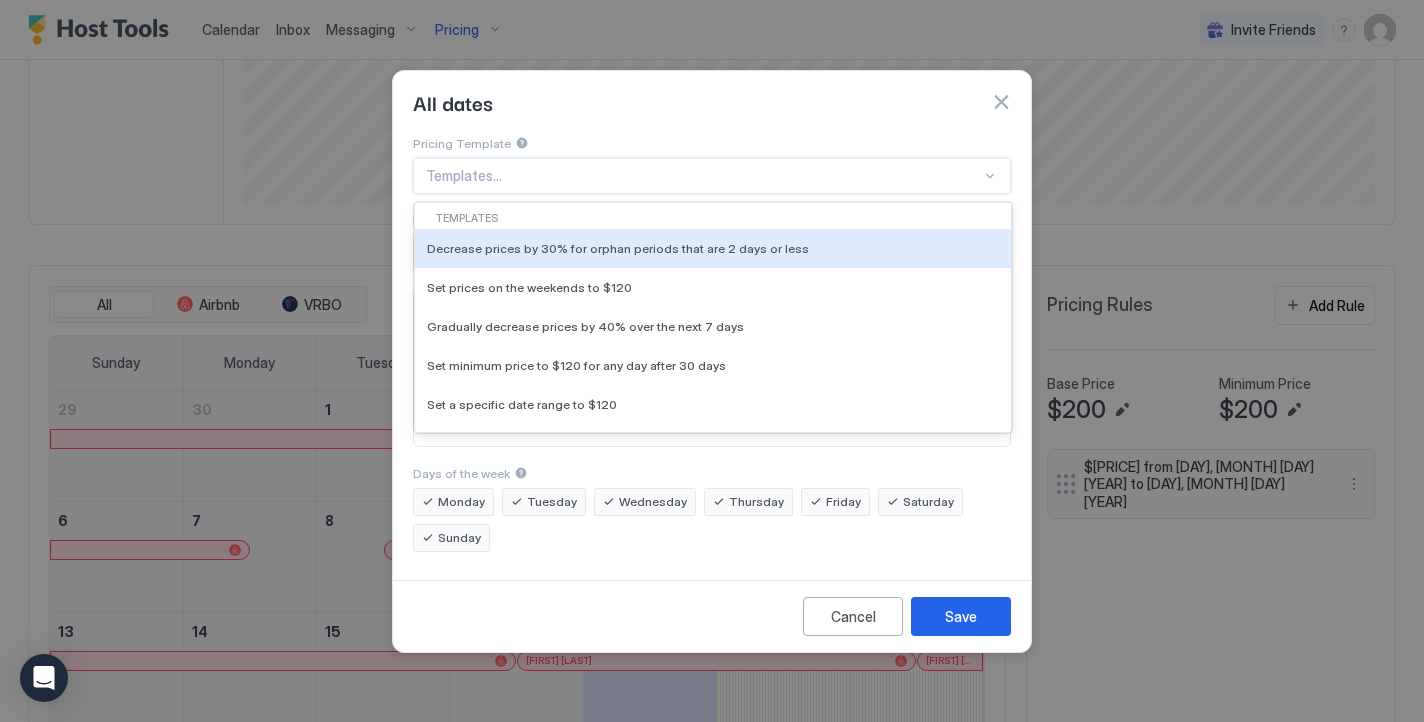 click at bounding box center [703, 176] 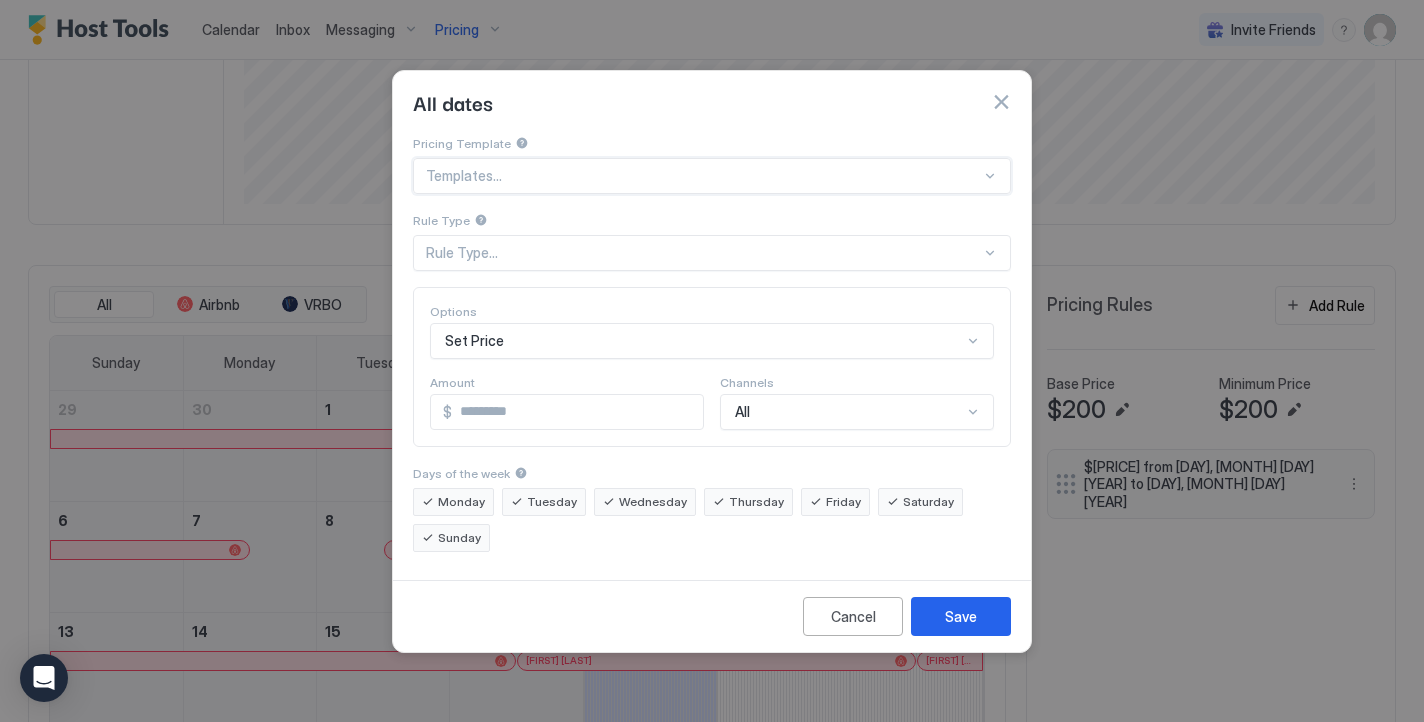 click at bounding box center (1001, 102) 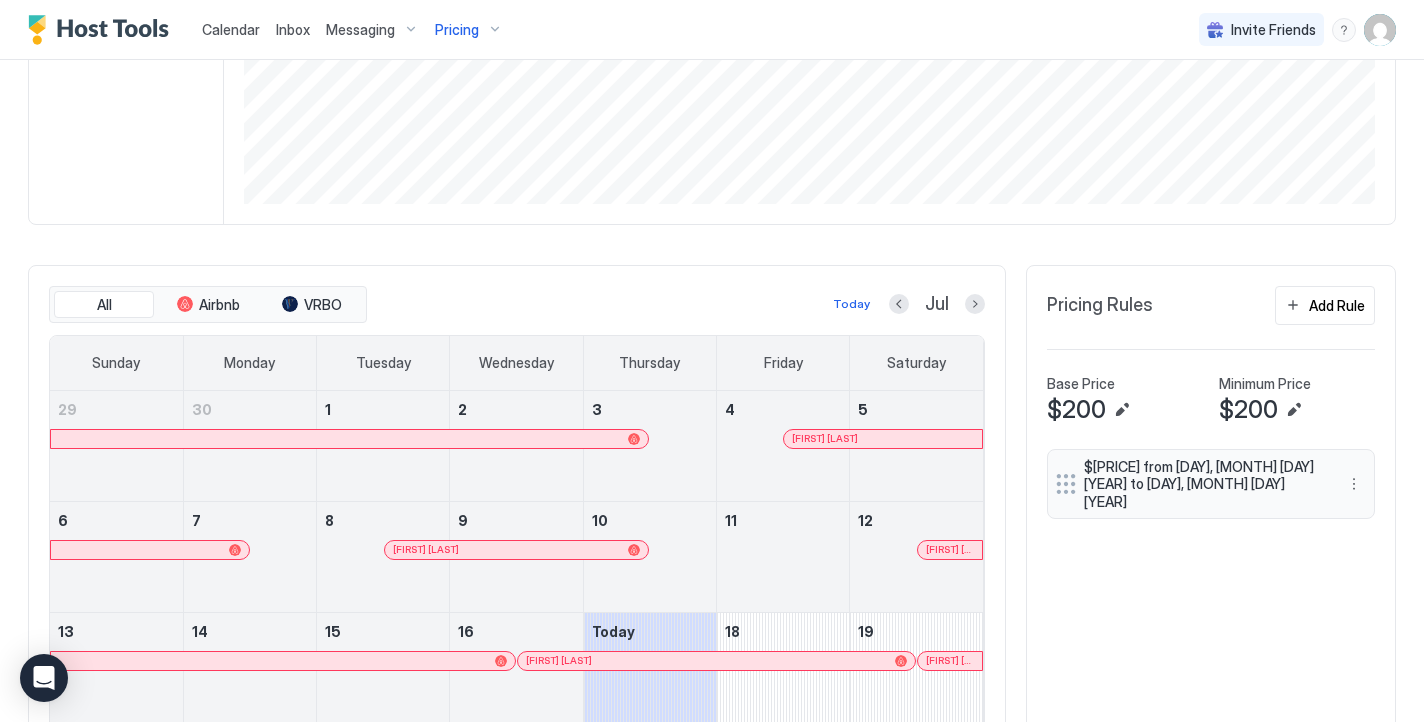 click on "Pricing" at bounding box center [469, 30] 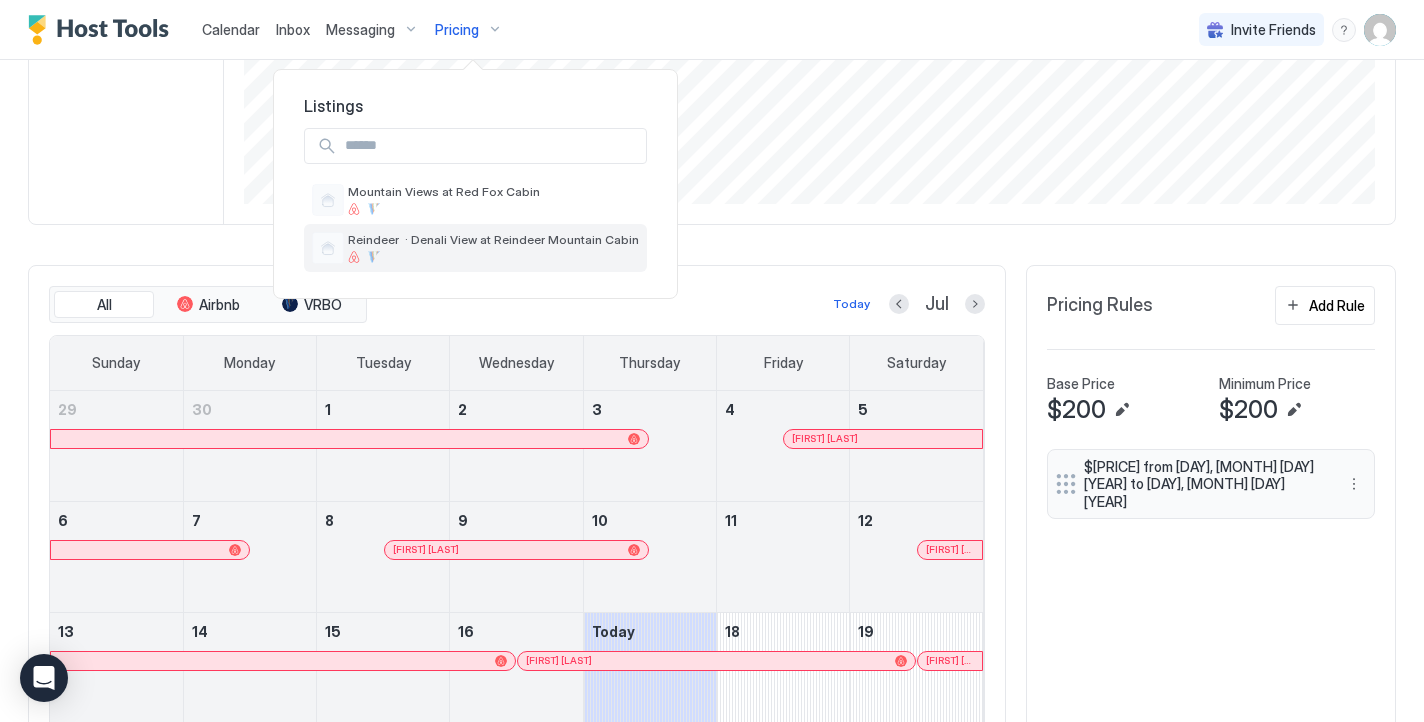 click on "Reindeer  · Denali View at Reindeer Mountain Cabin" at bounding box center [493, 239] 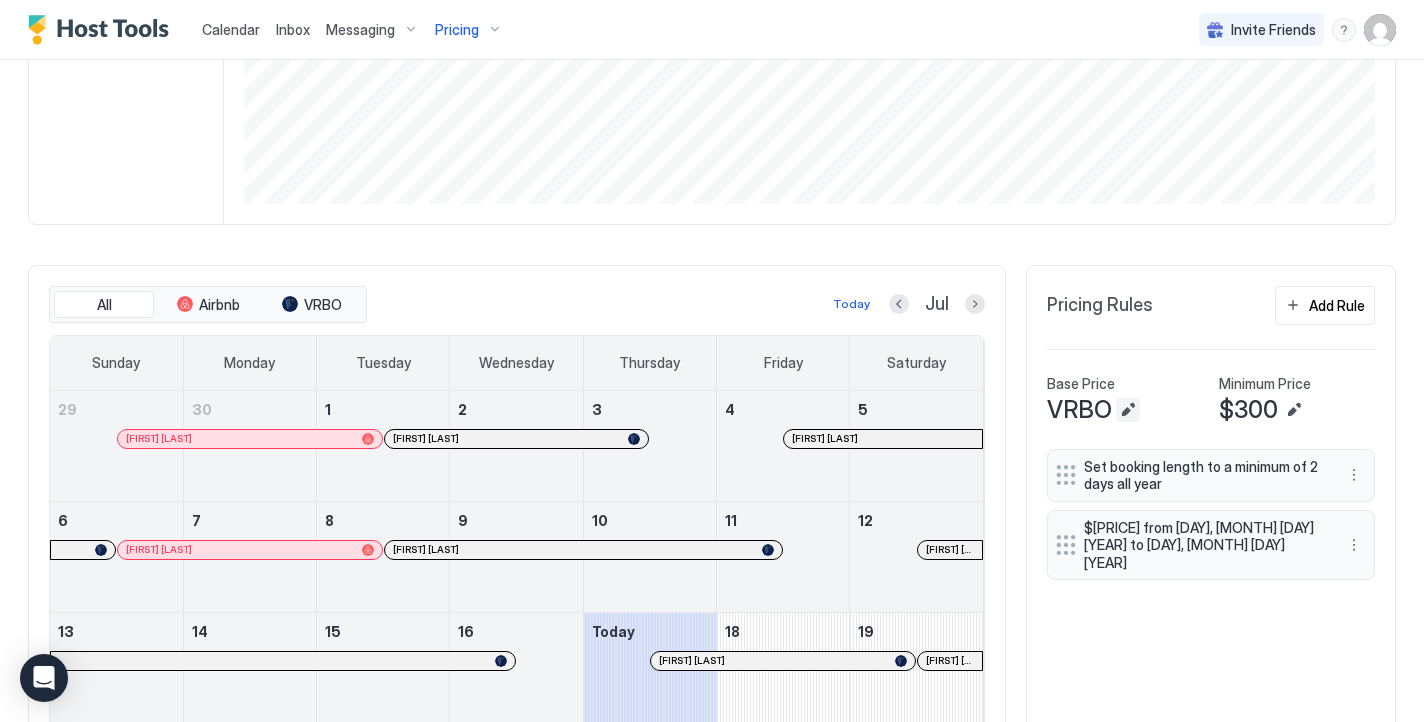 click at bounding box center (1128, 410) 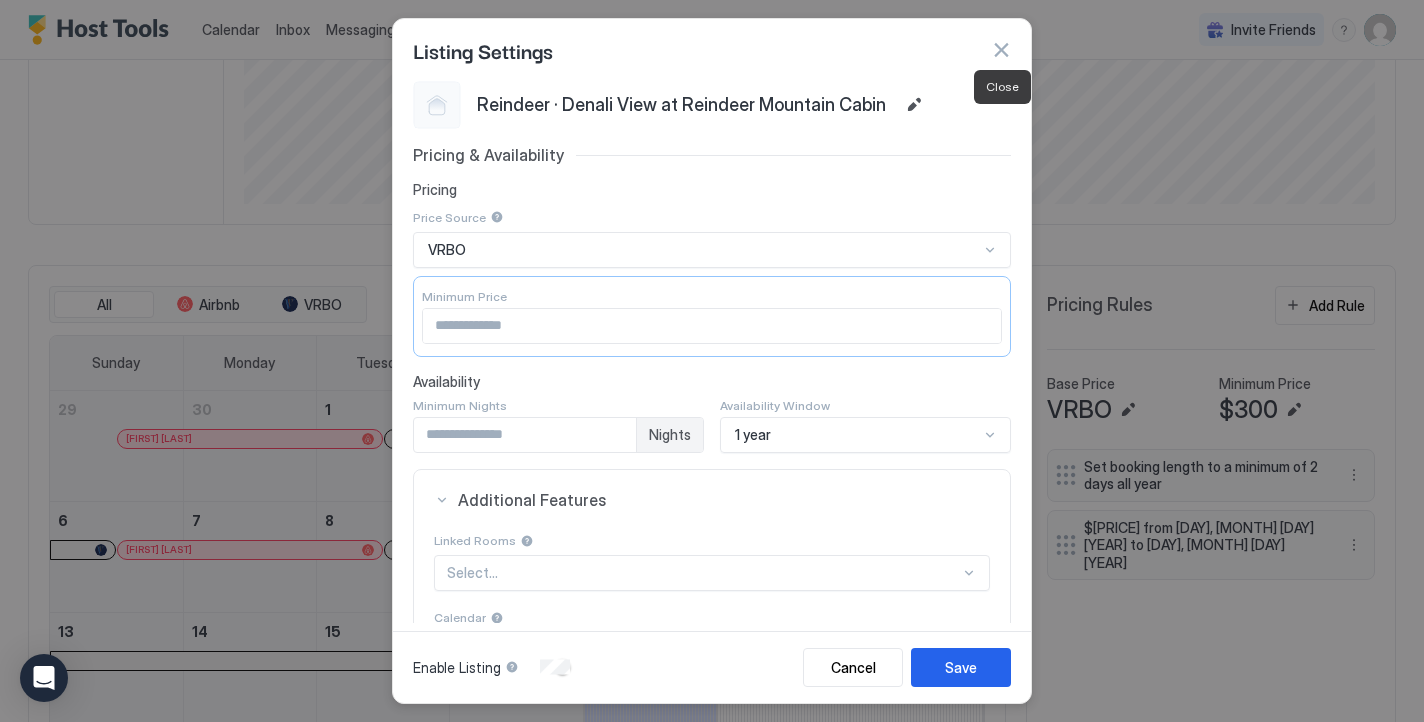 click at bounding box center (1001, 50) 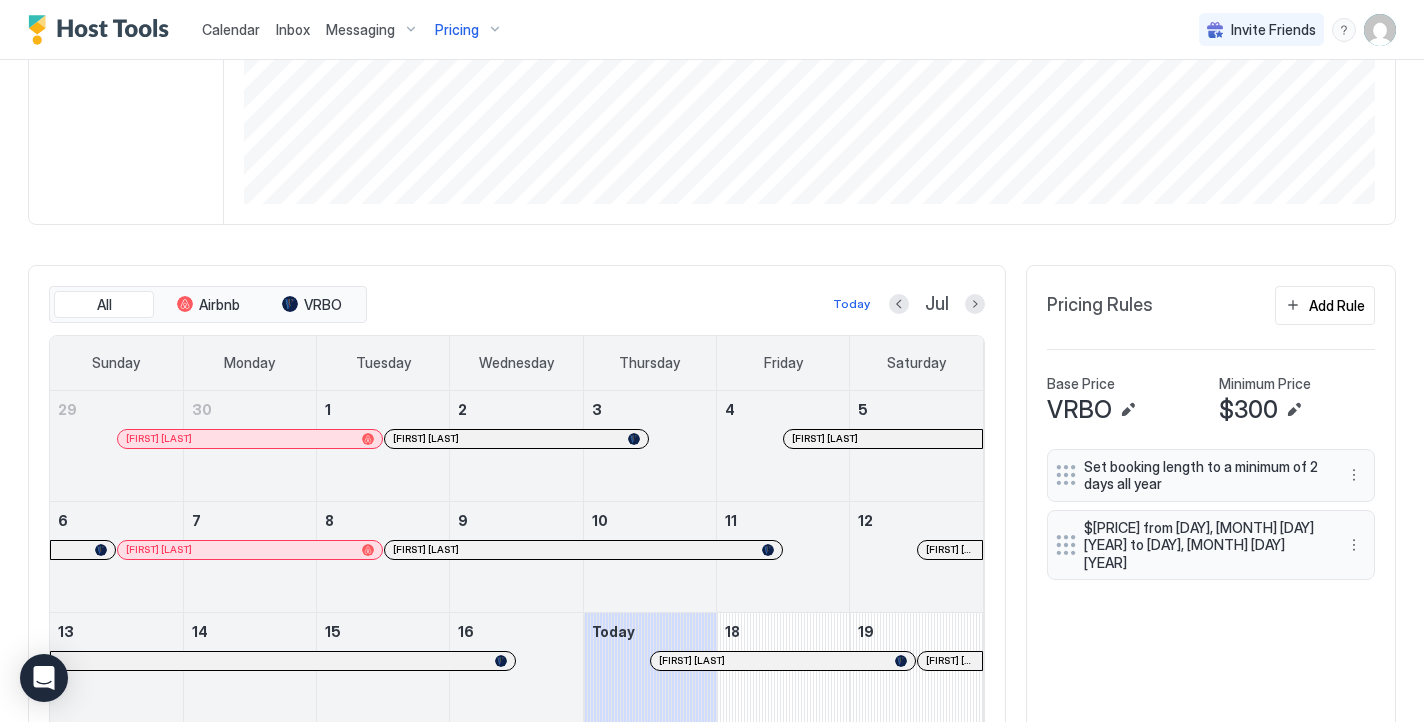 click on "Pricing" at bounding box center (469, 30) 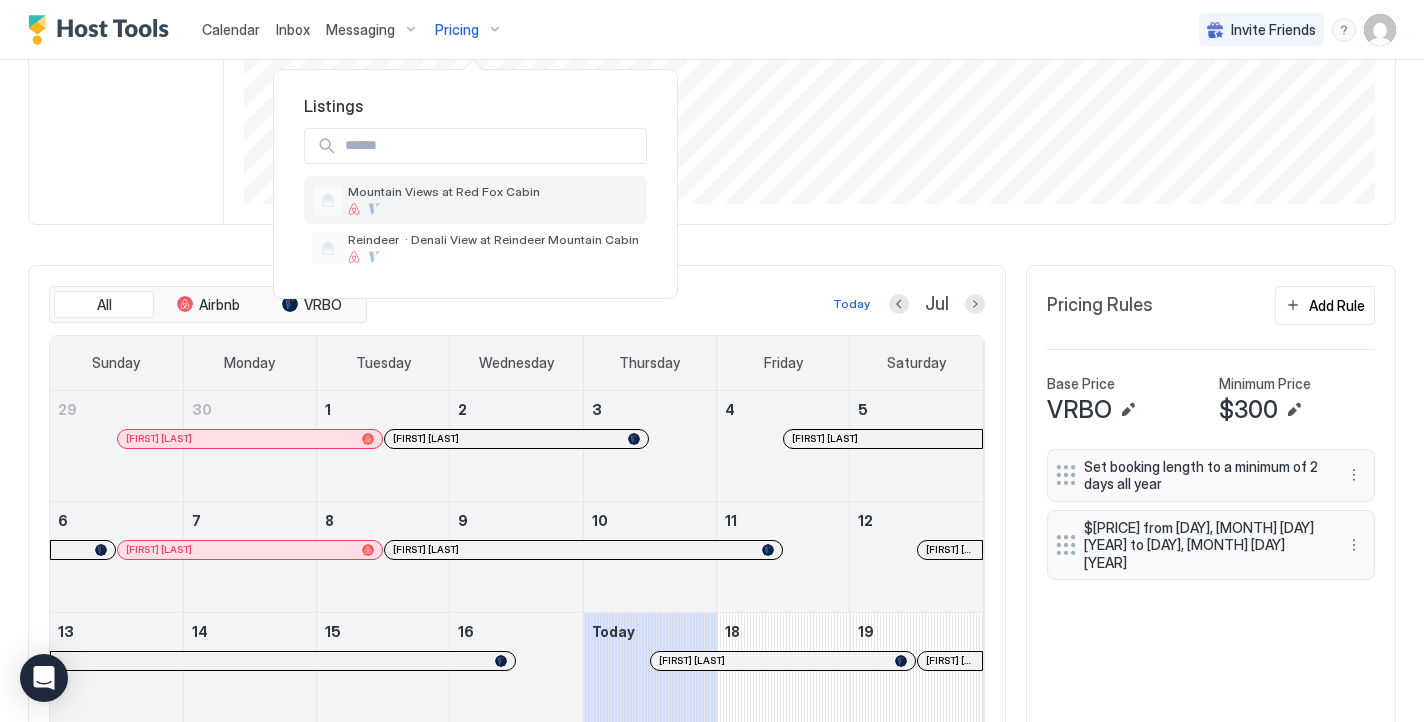 click on "Mountain Views at Red Fox Cabin" at bounding box center [444, 191] 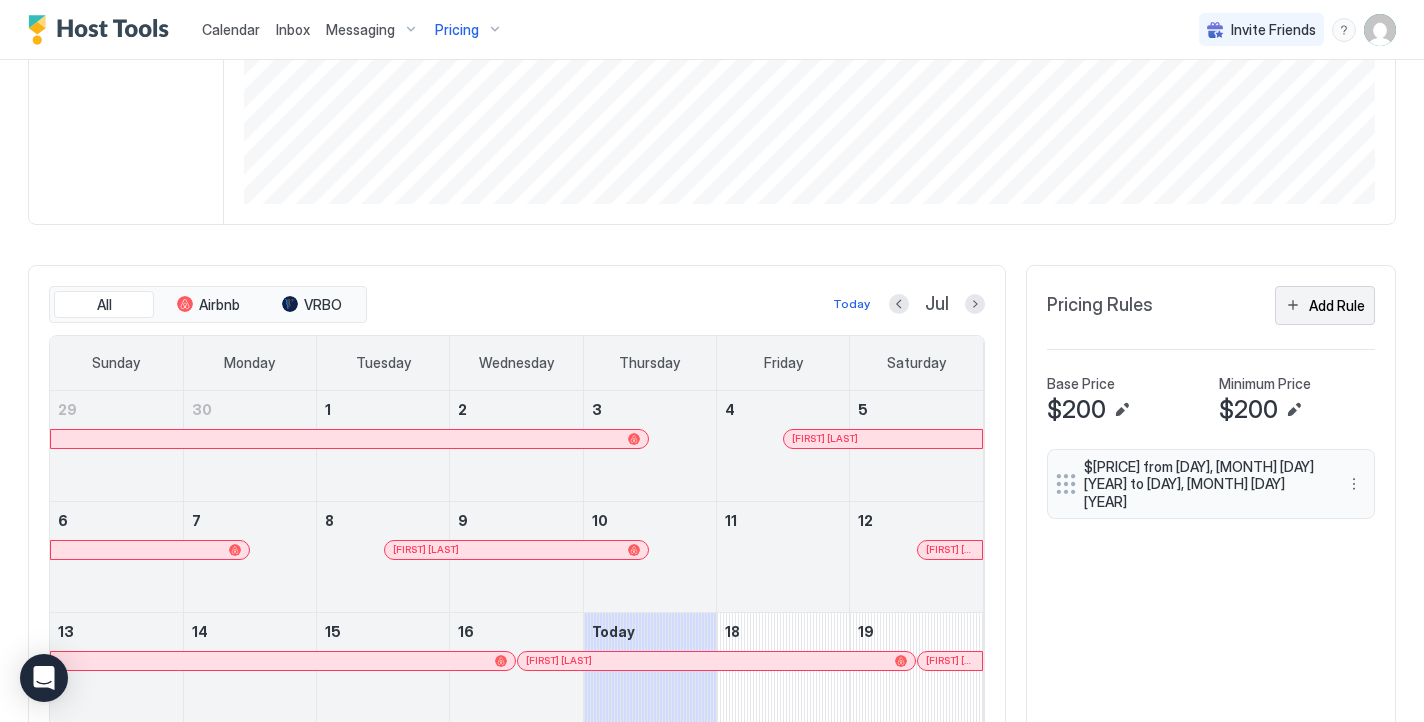 click on "Add Rule" at bounding box center [1337, 305] 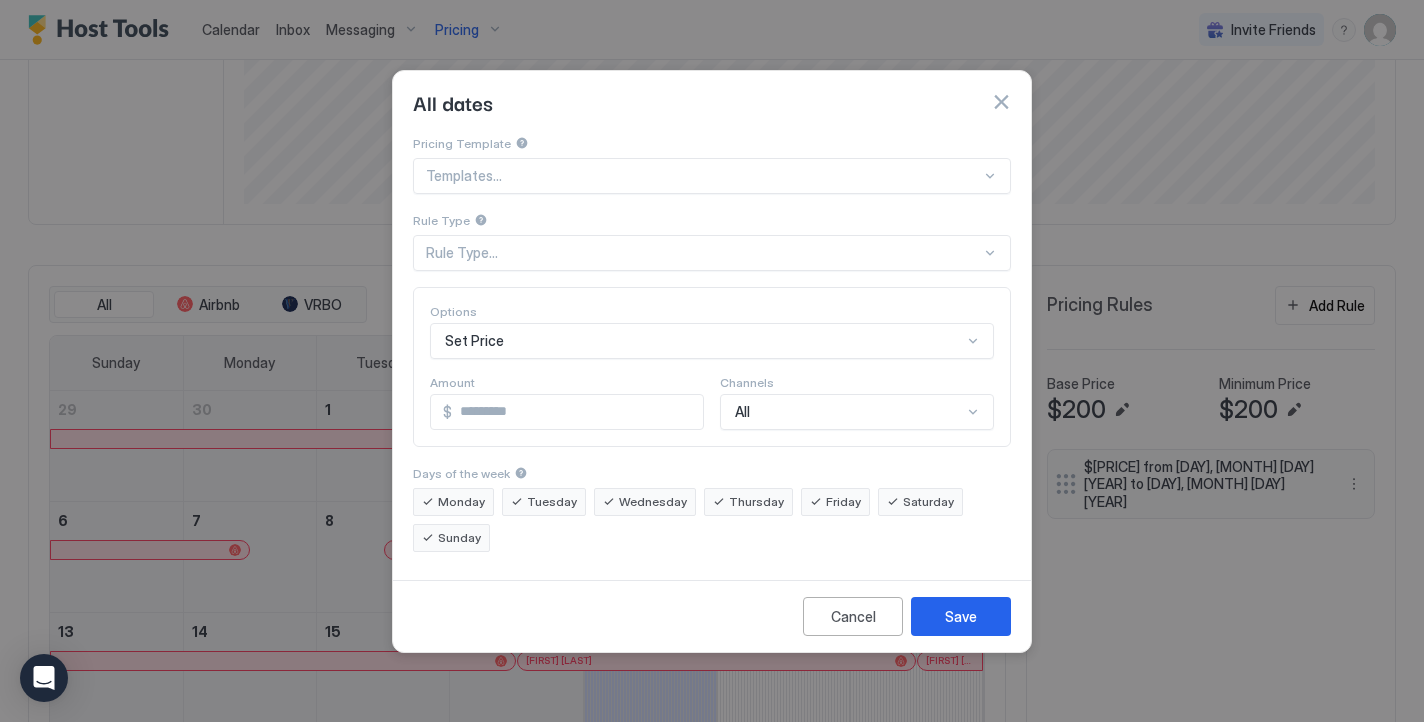 click at bounding box center [1001, 102] 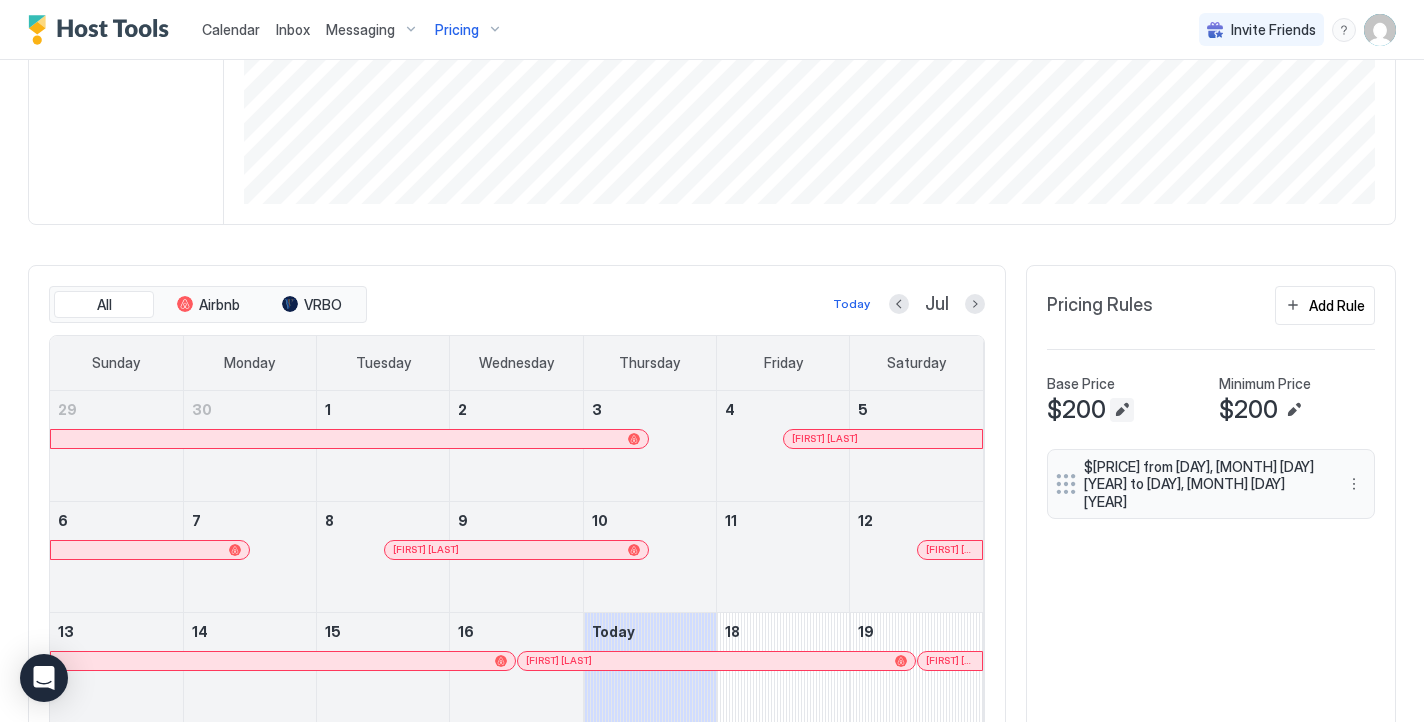 click at bounding box center (1122, 410) 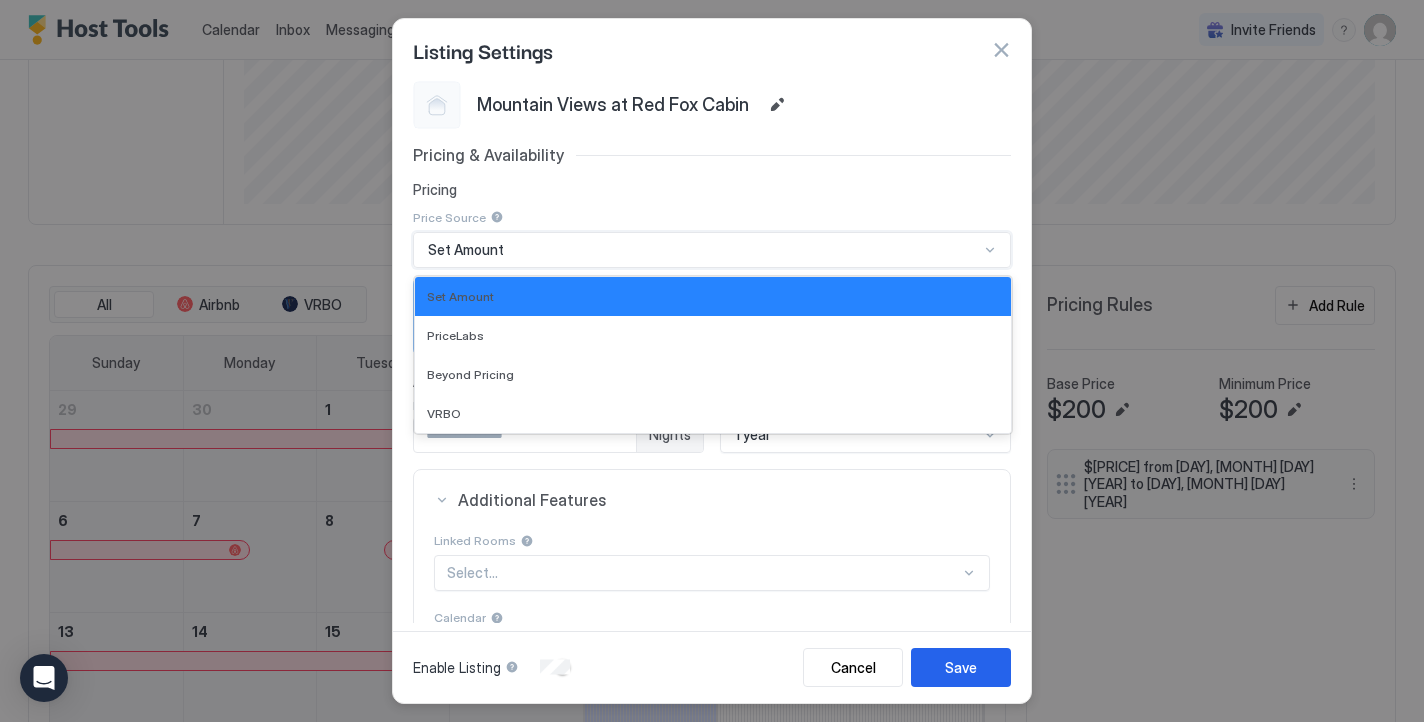 click on "Set Amount" at bounding box center [712, 250] 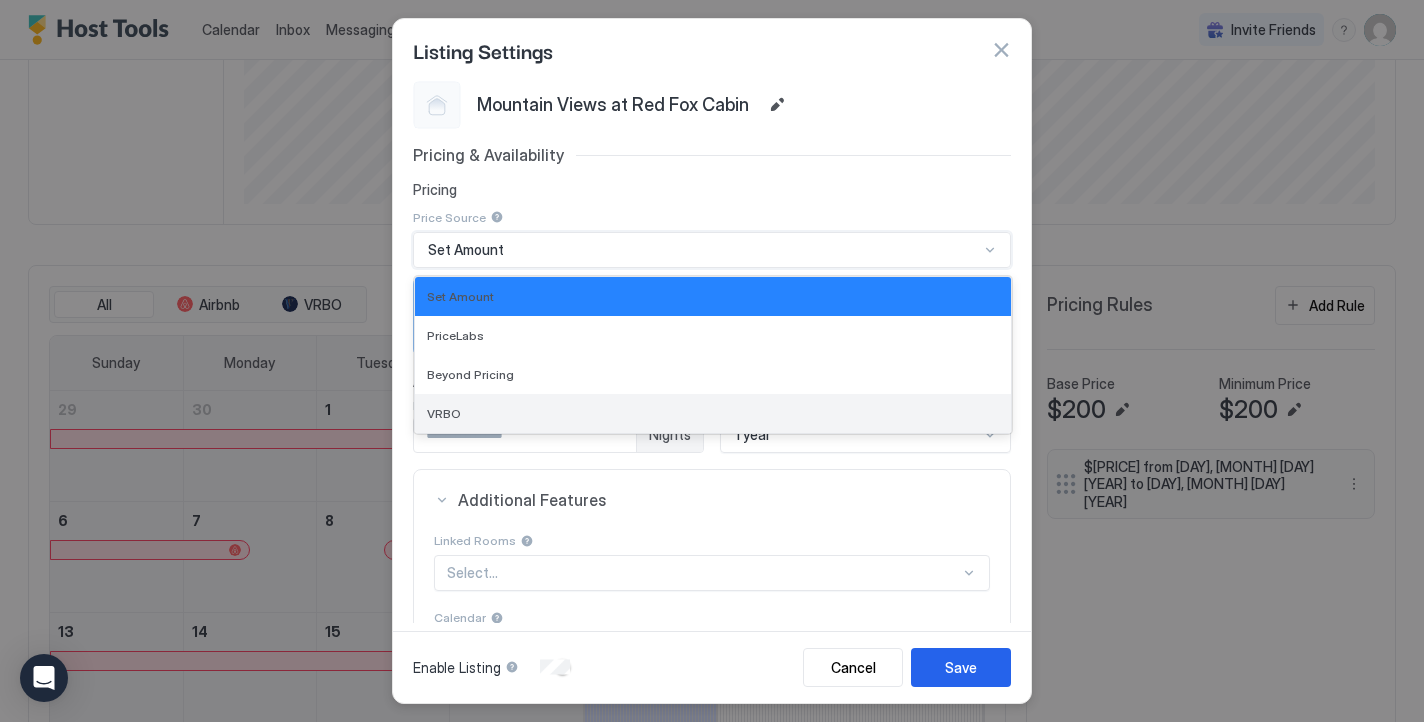 click on "VRBO" at bounding box center [713, 413] 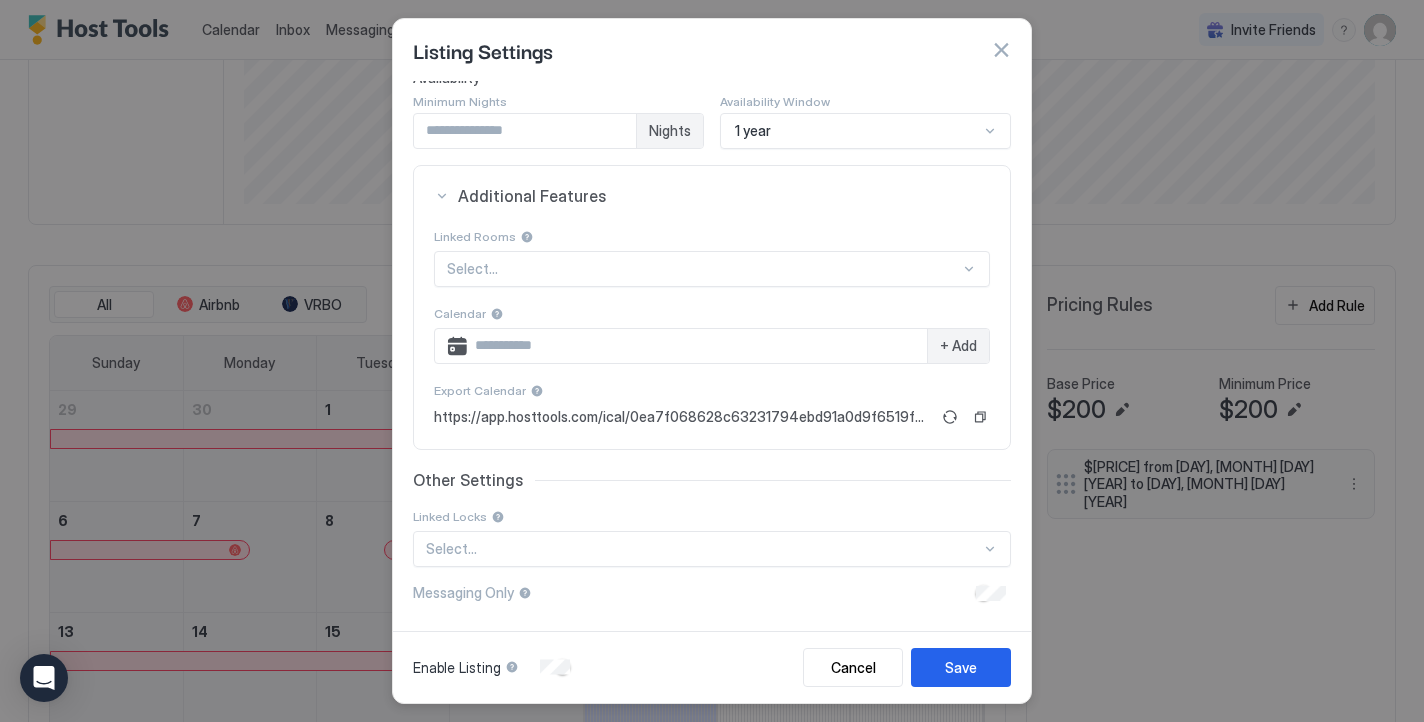 scroll, scrollTop: 303, scrollLeft: 0, axis: vertical 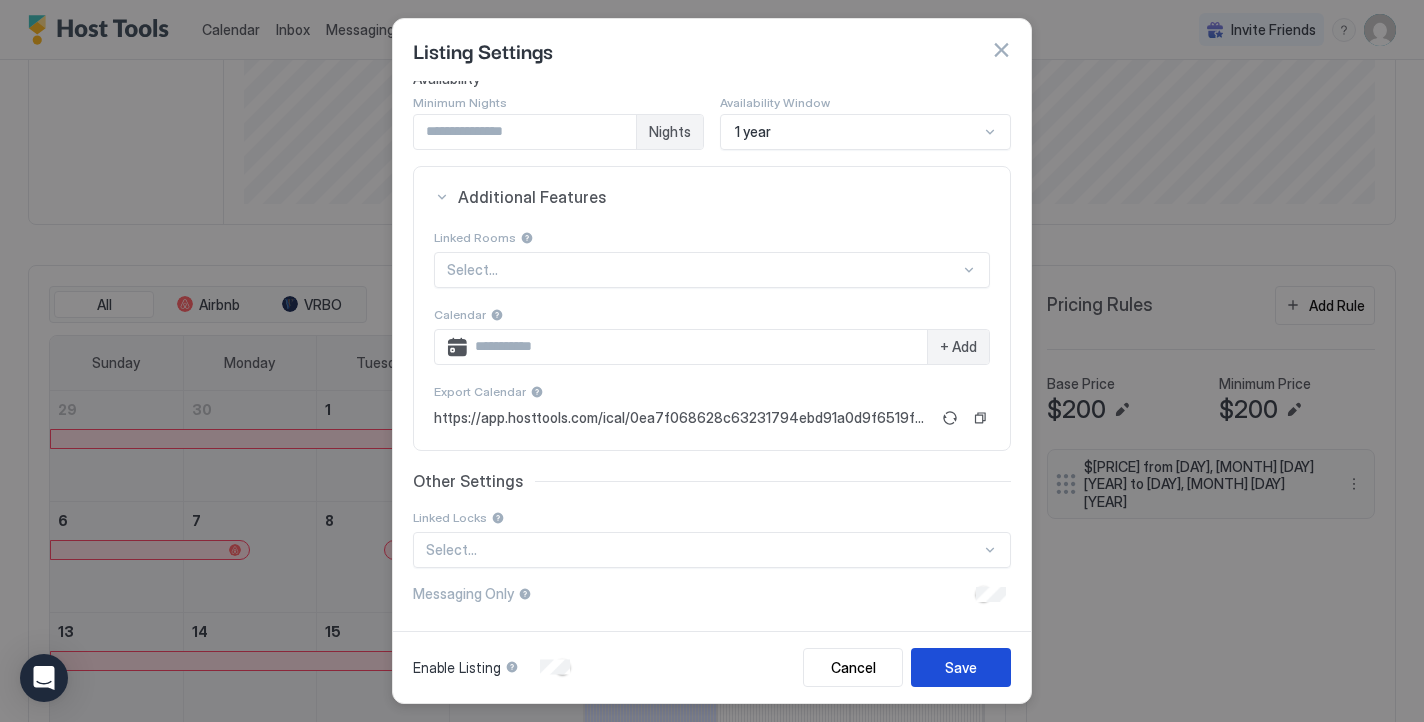 click on "Save" at bounding box center [961, 667] 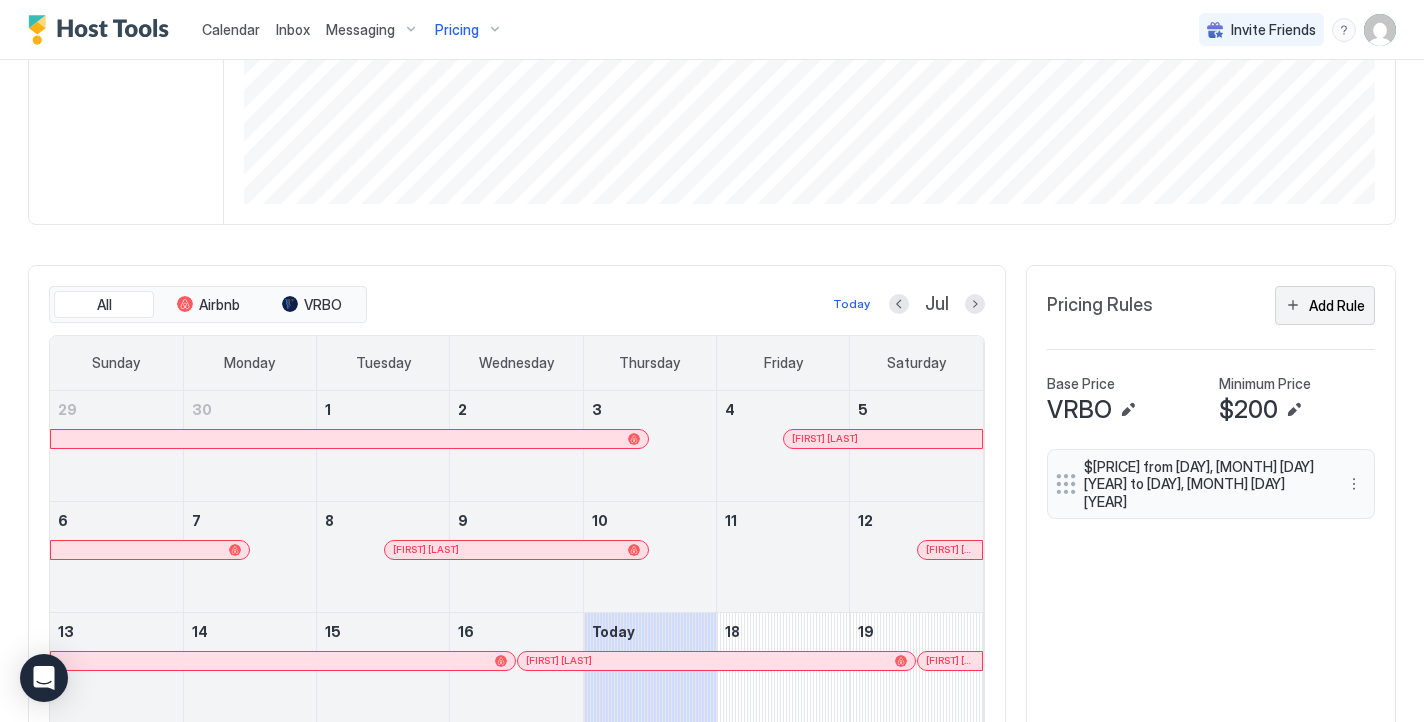 click on "Add Rule" at bounding box center (1325, 305) 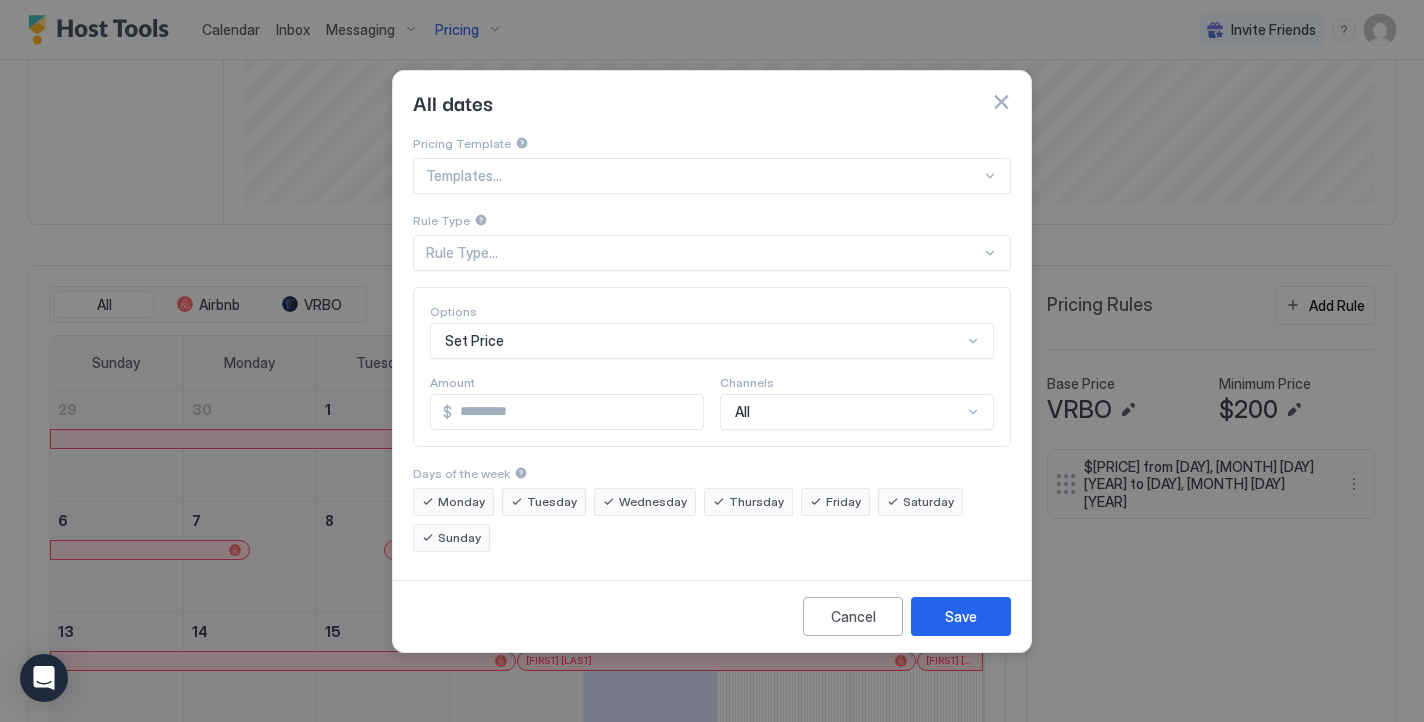 click on "Rule Type..." at bounding box center (712, 253) 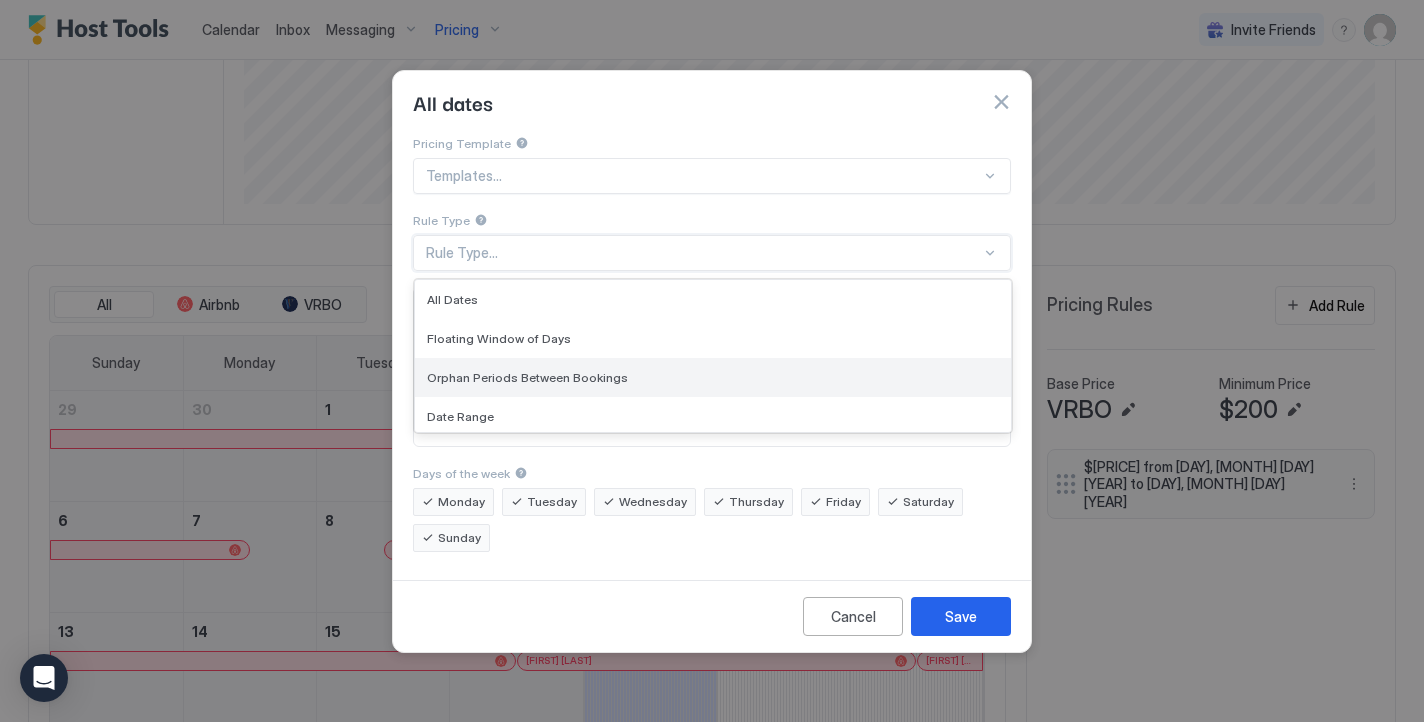 scroll, scrollTop: 1, scrollLeft: 0, axis: vertical 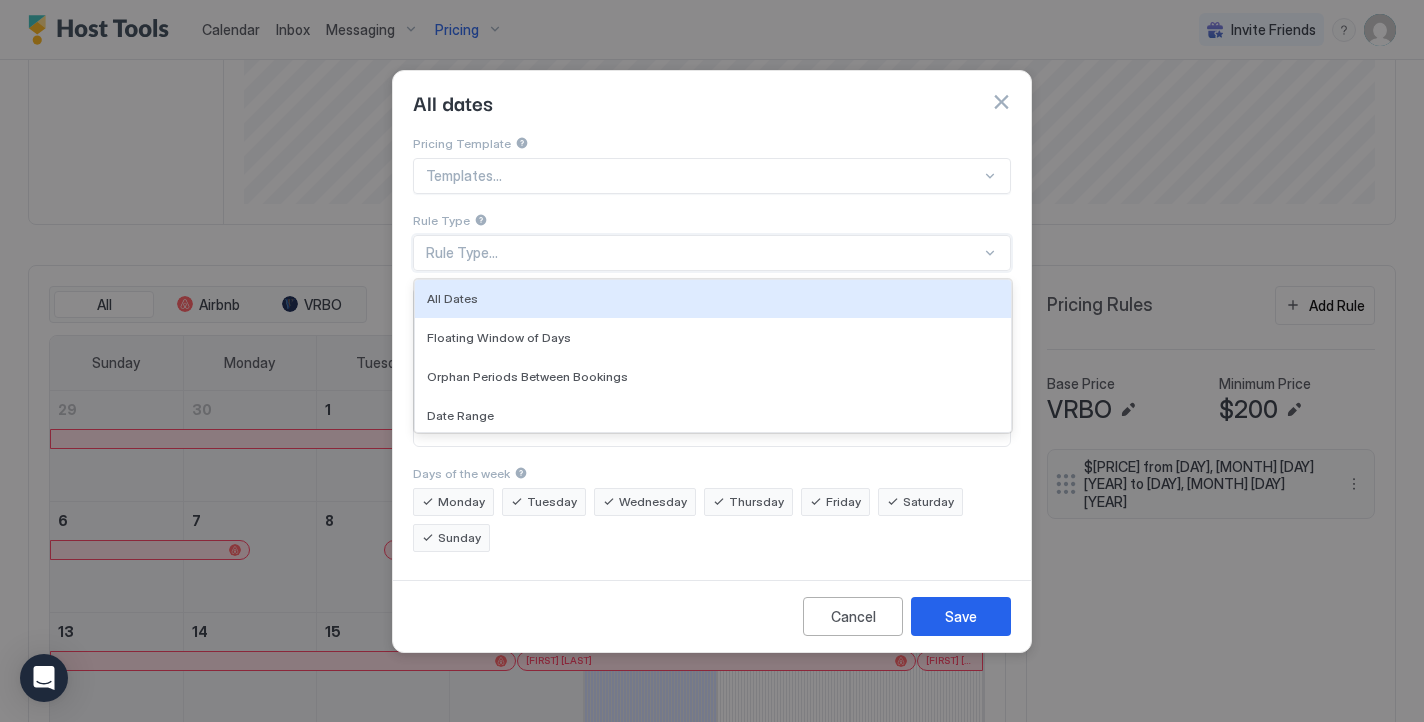 click on "Rule Type" at bounding box center [712, 143] 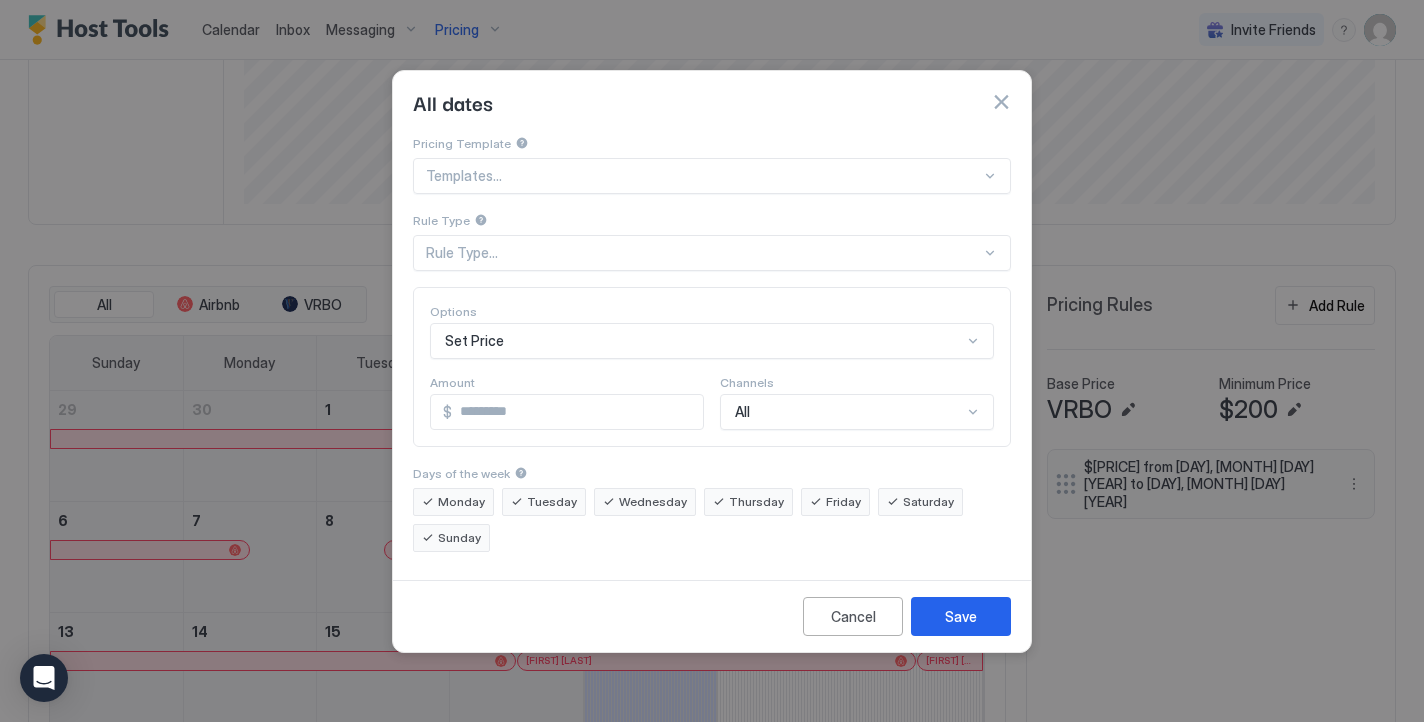 click at bounding box center [1001, 102] 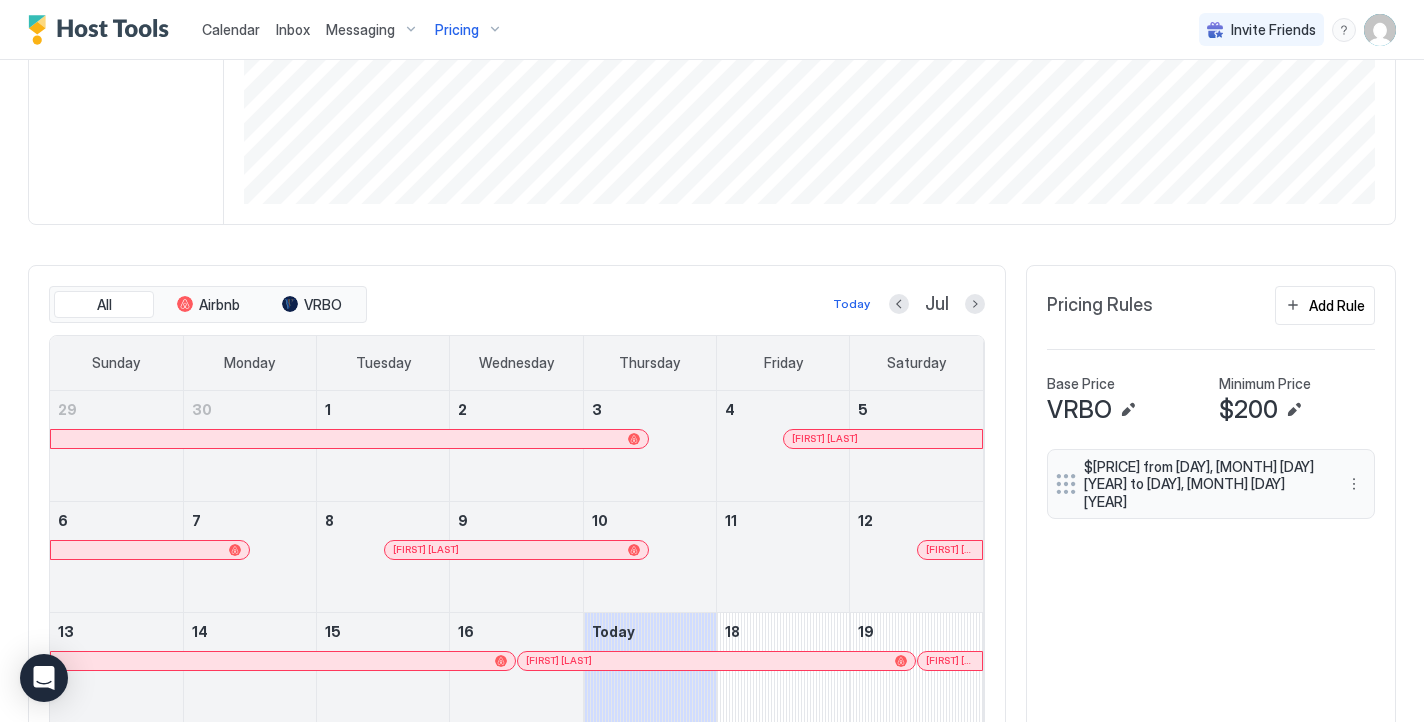 click on "Pricing" at bounding box center (457, 30) 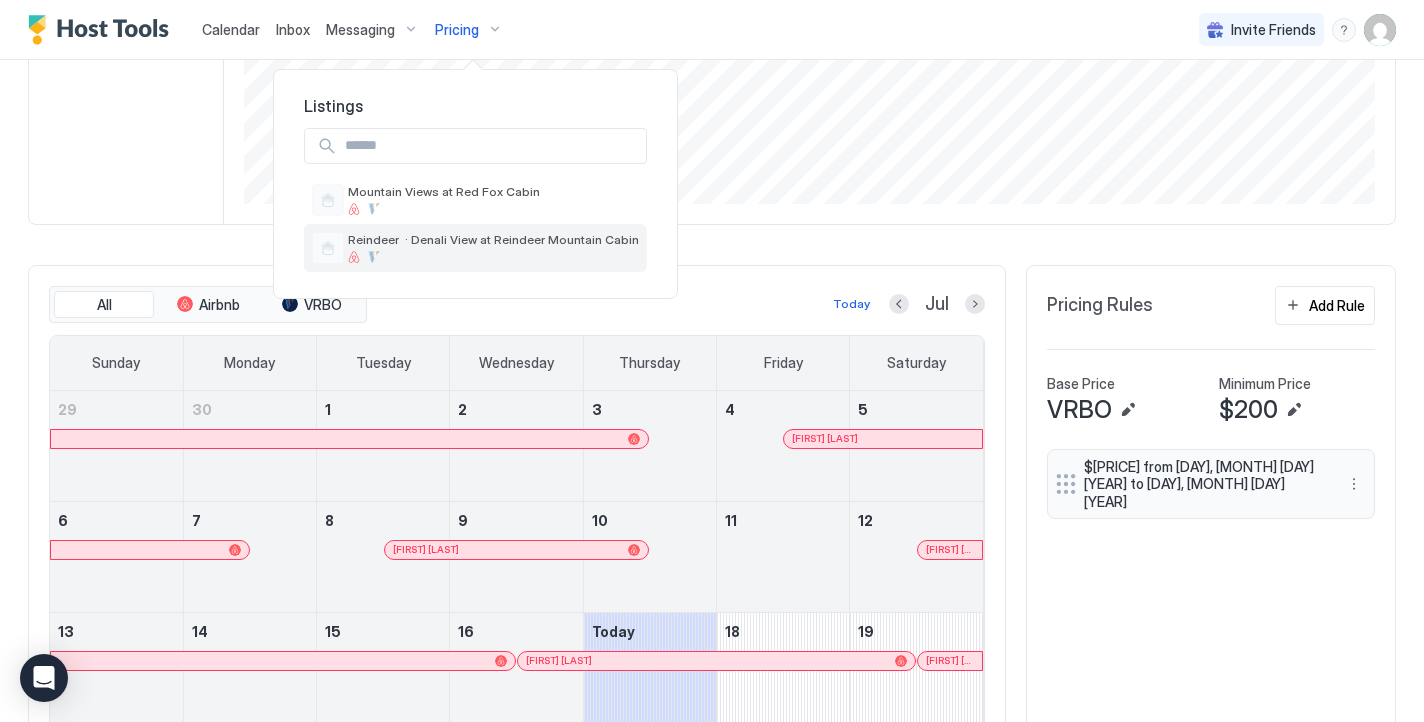 click at bounding box center (493, 257) 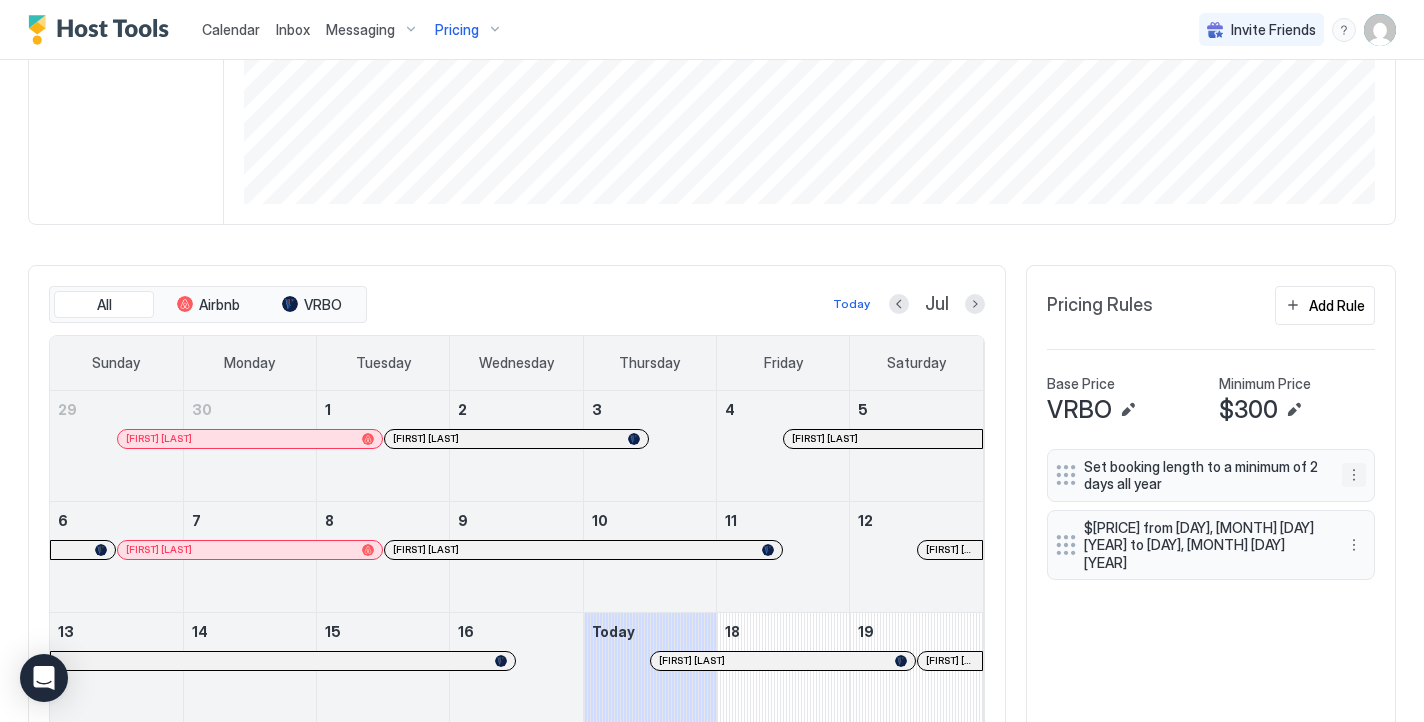 click at bounding box center [1354, 475] 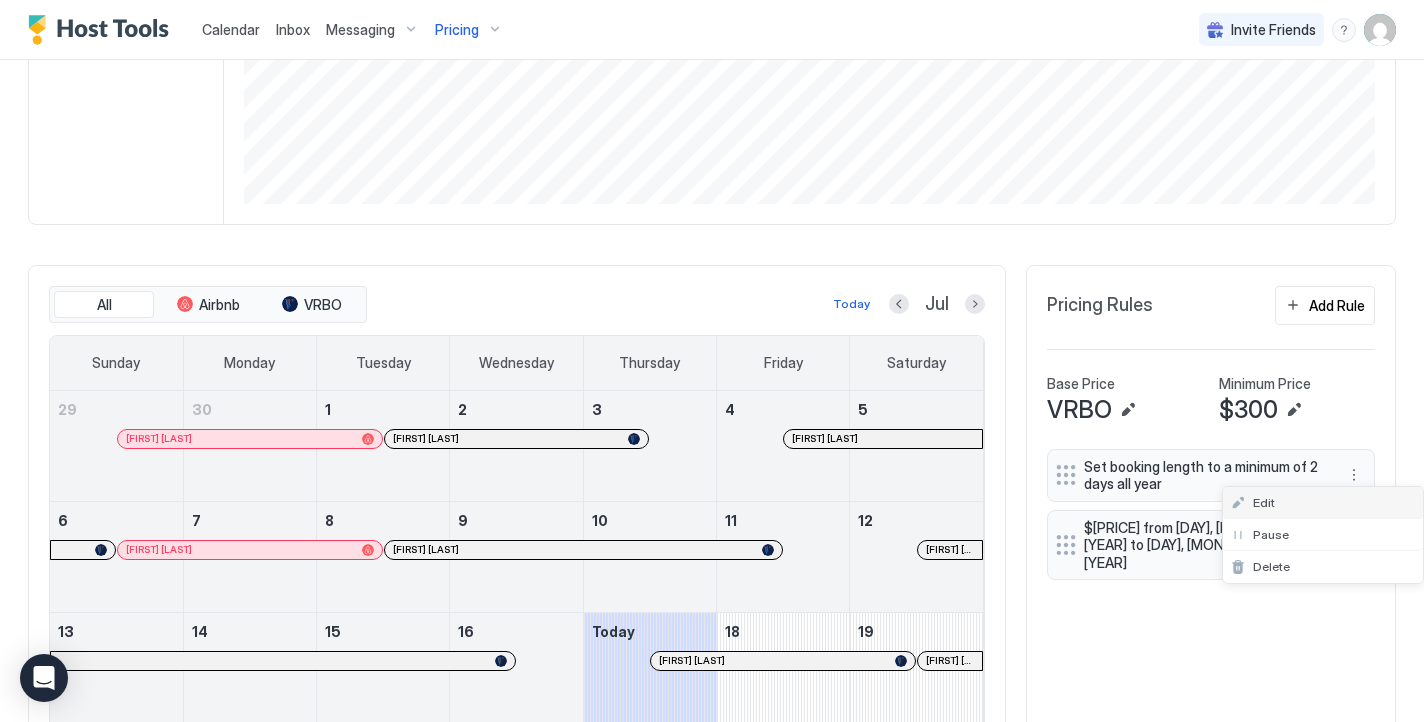 click on "Edit" at bounding box center [1264, 502] 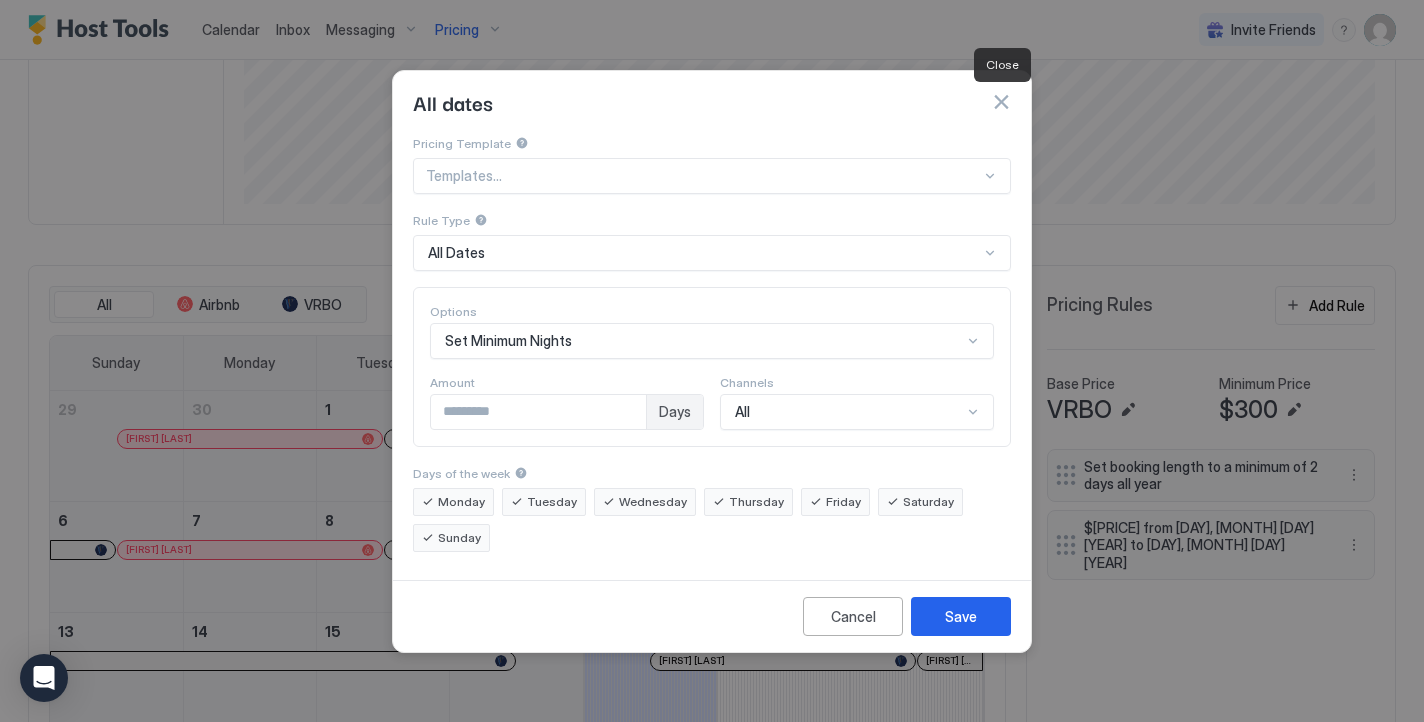 click at bounding box center [1001, 102] 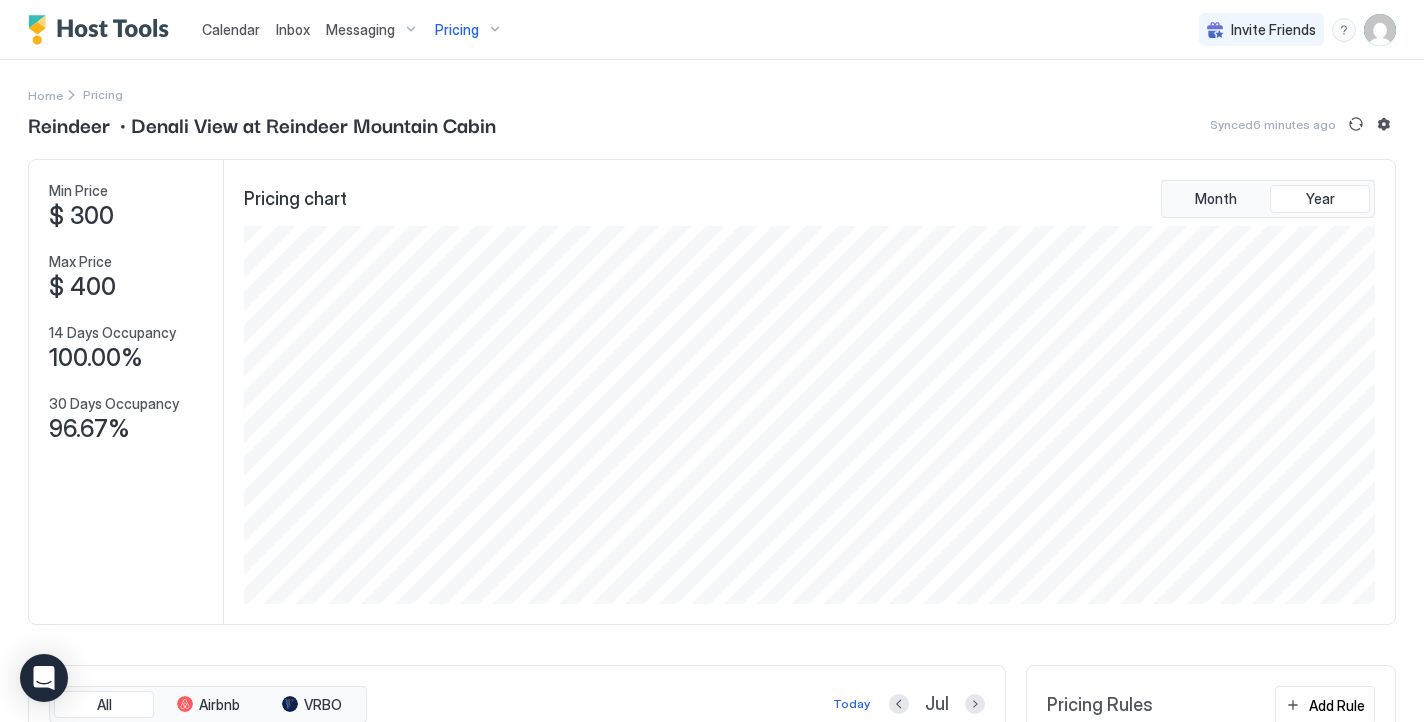scroll, scrollTop: 0, scrollLeft: 0, axis: both 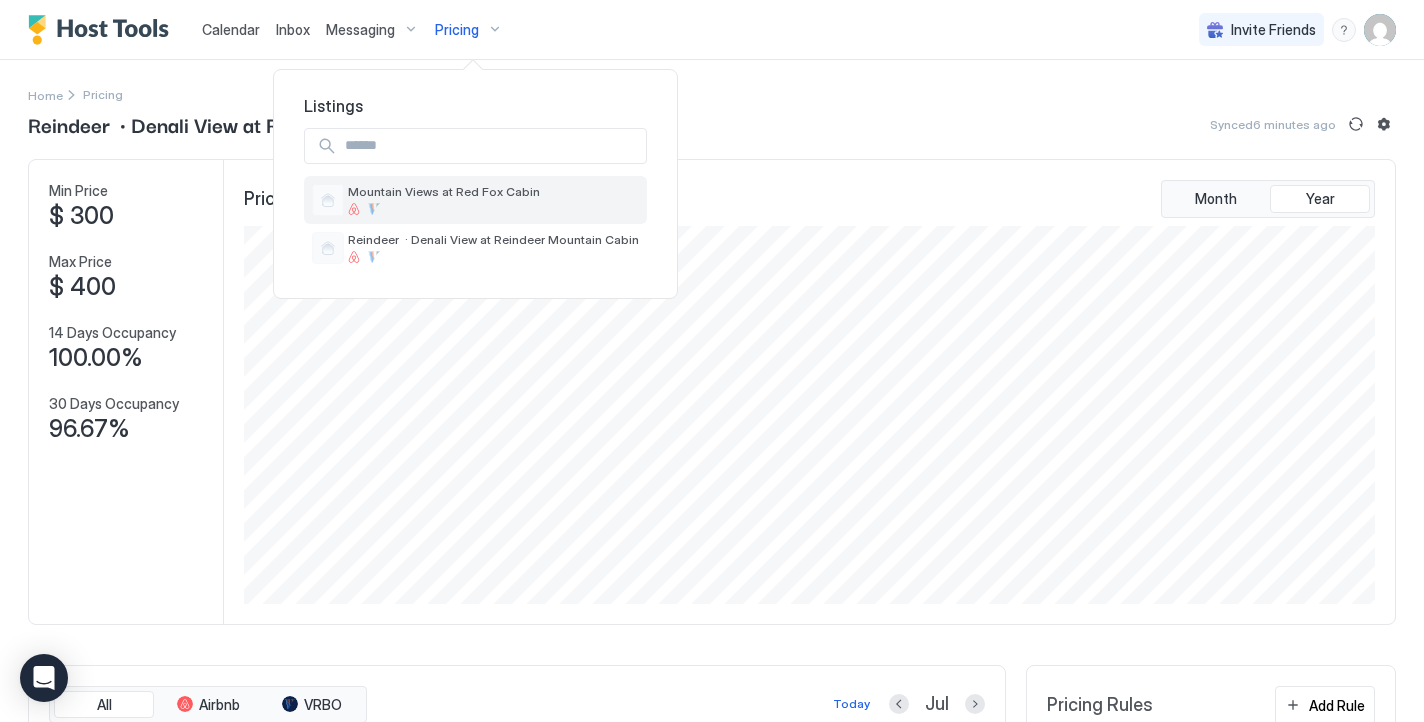 click at bounding box center [444, 209] 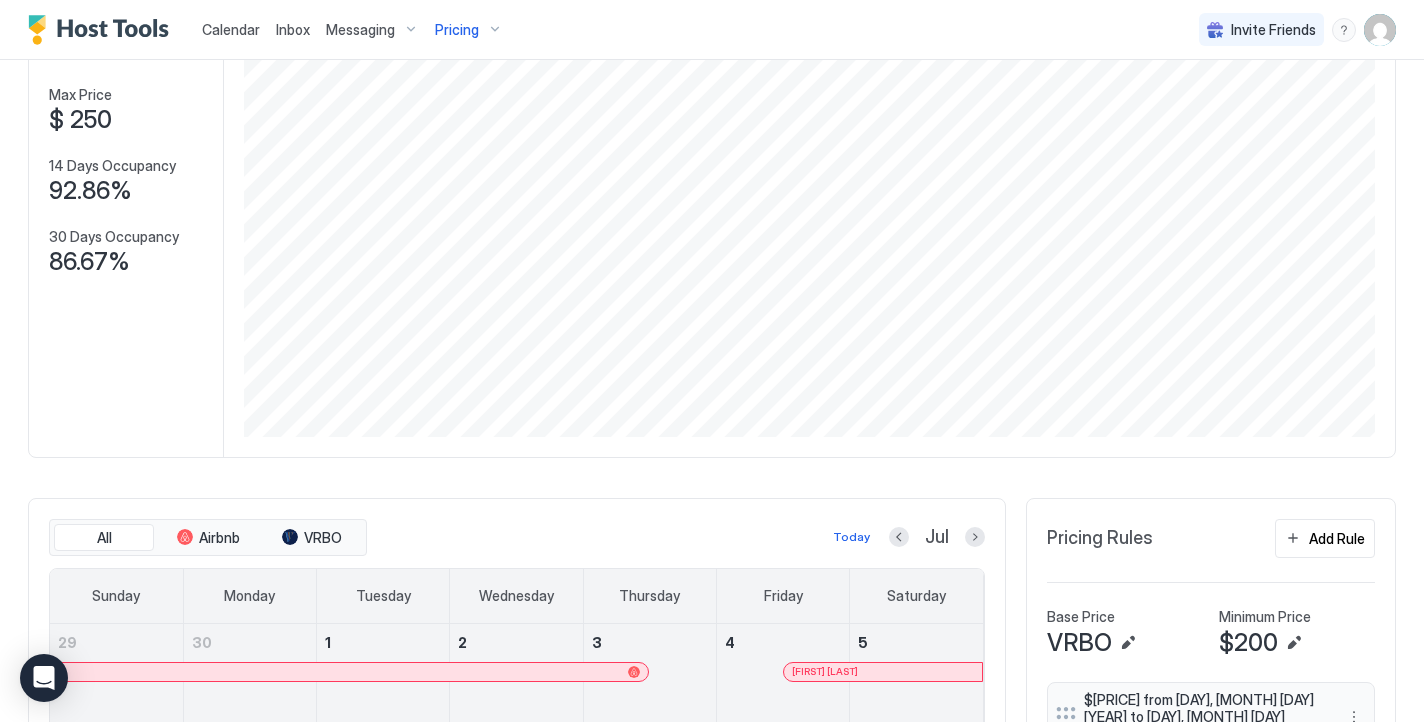 scroll, scrollTop: 233, scrollLeft: 0, axis: vertical 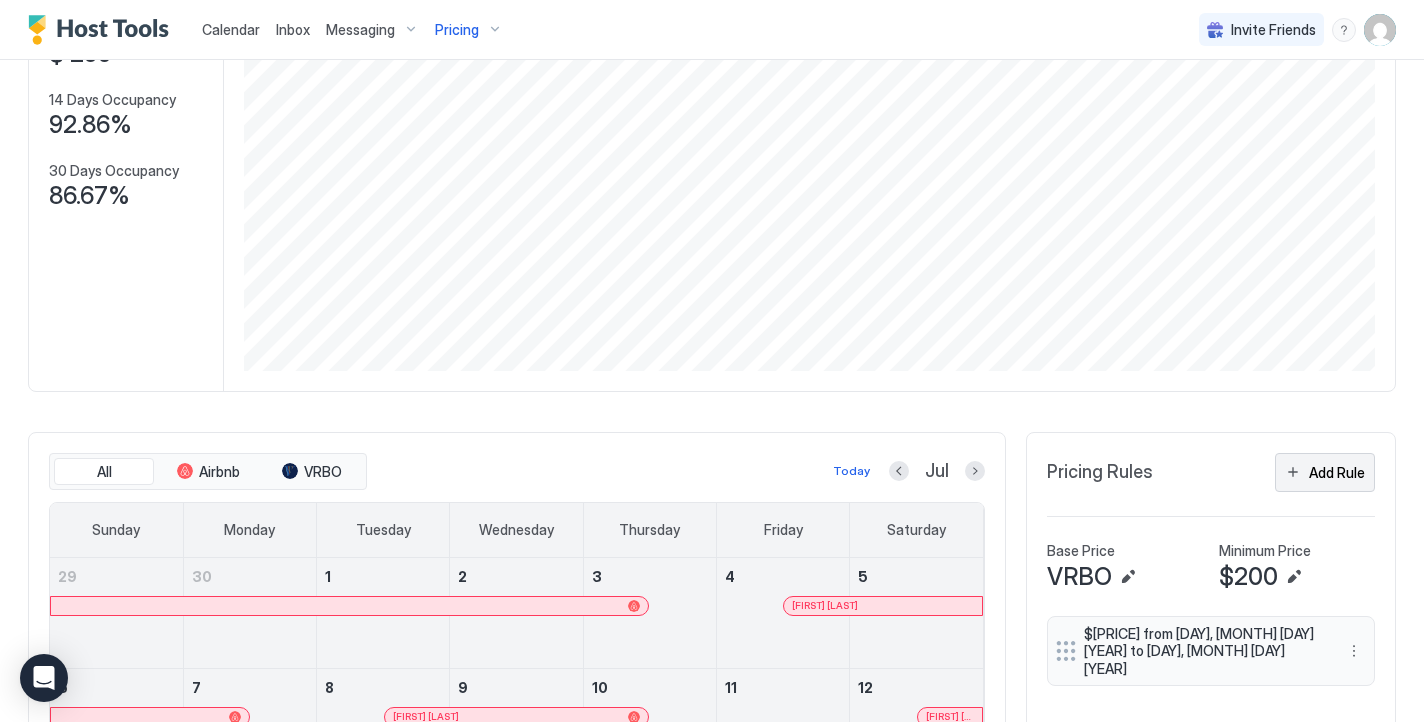 click on "Add Rule" at bounding box center (1337, 472) 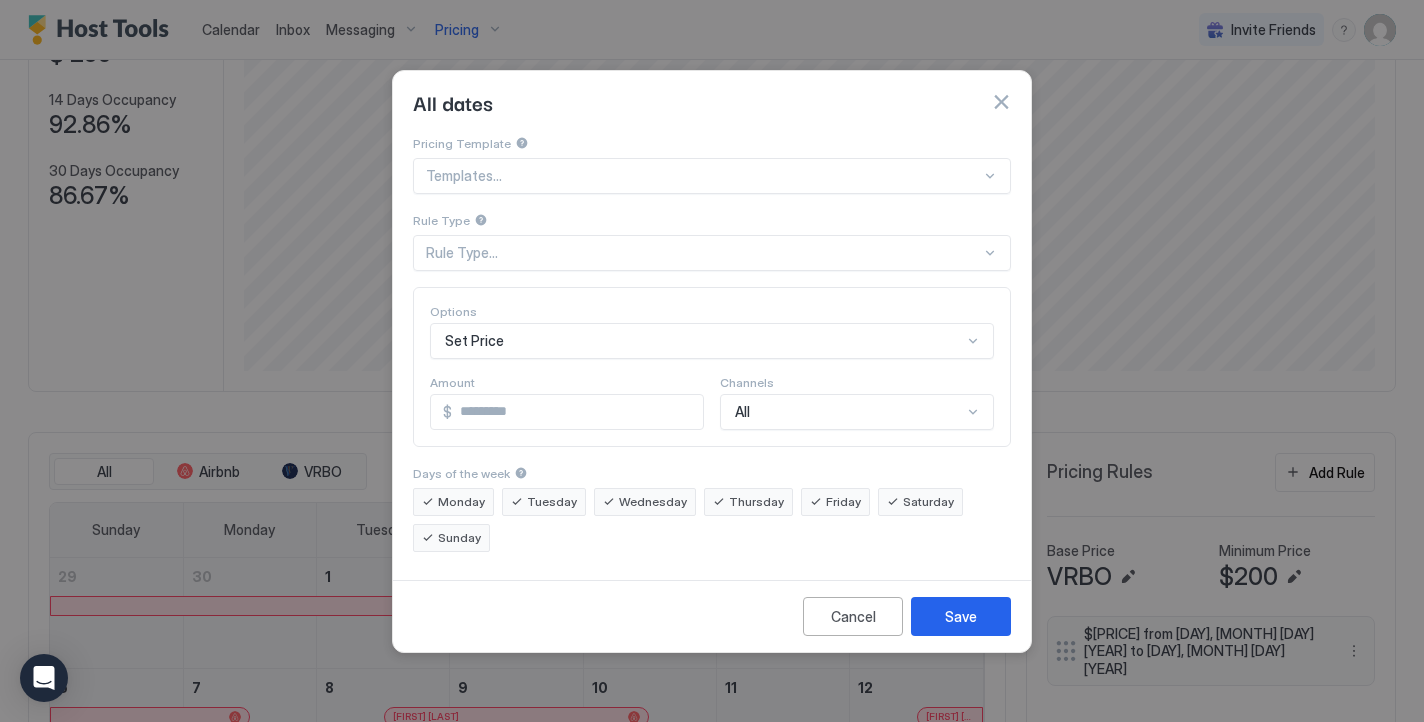 click at bounding box center [703, 176] 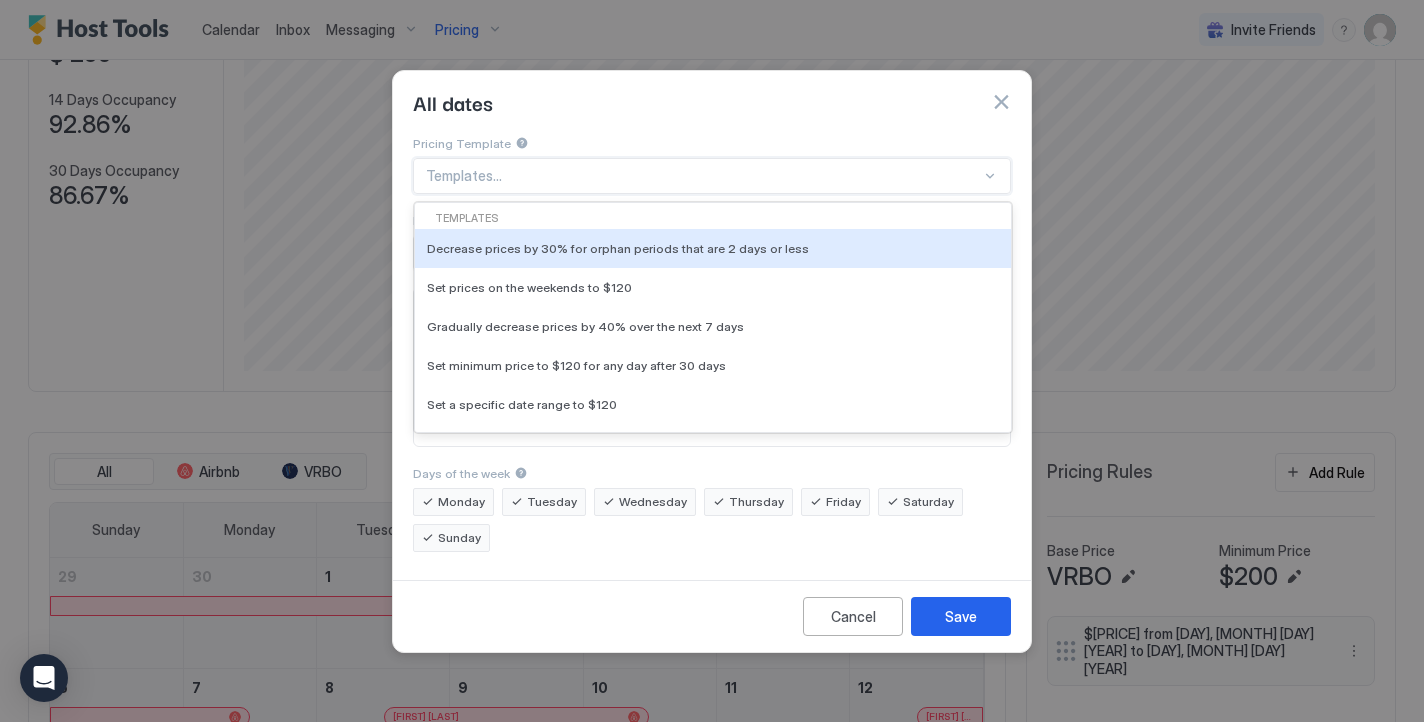 click at bounding box center [703, 176] 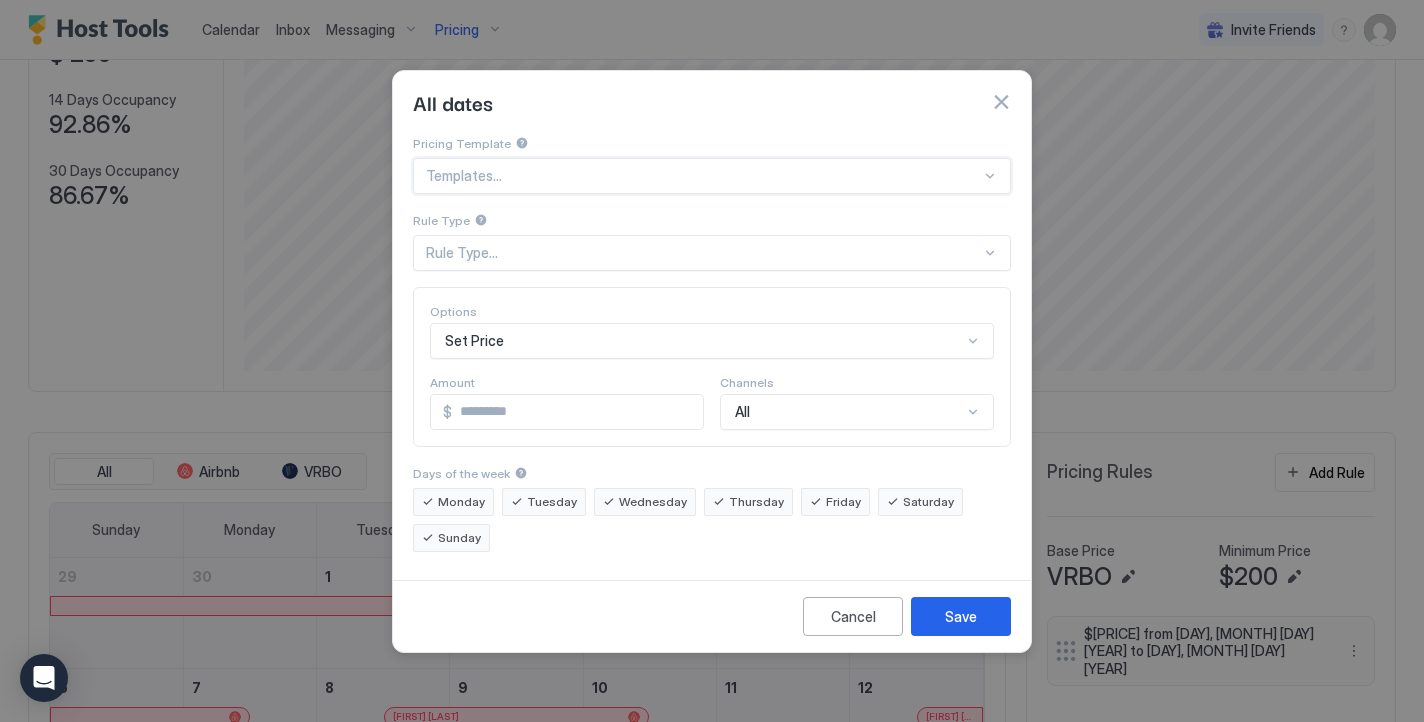 click at bounding box center [990, 253] 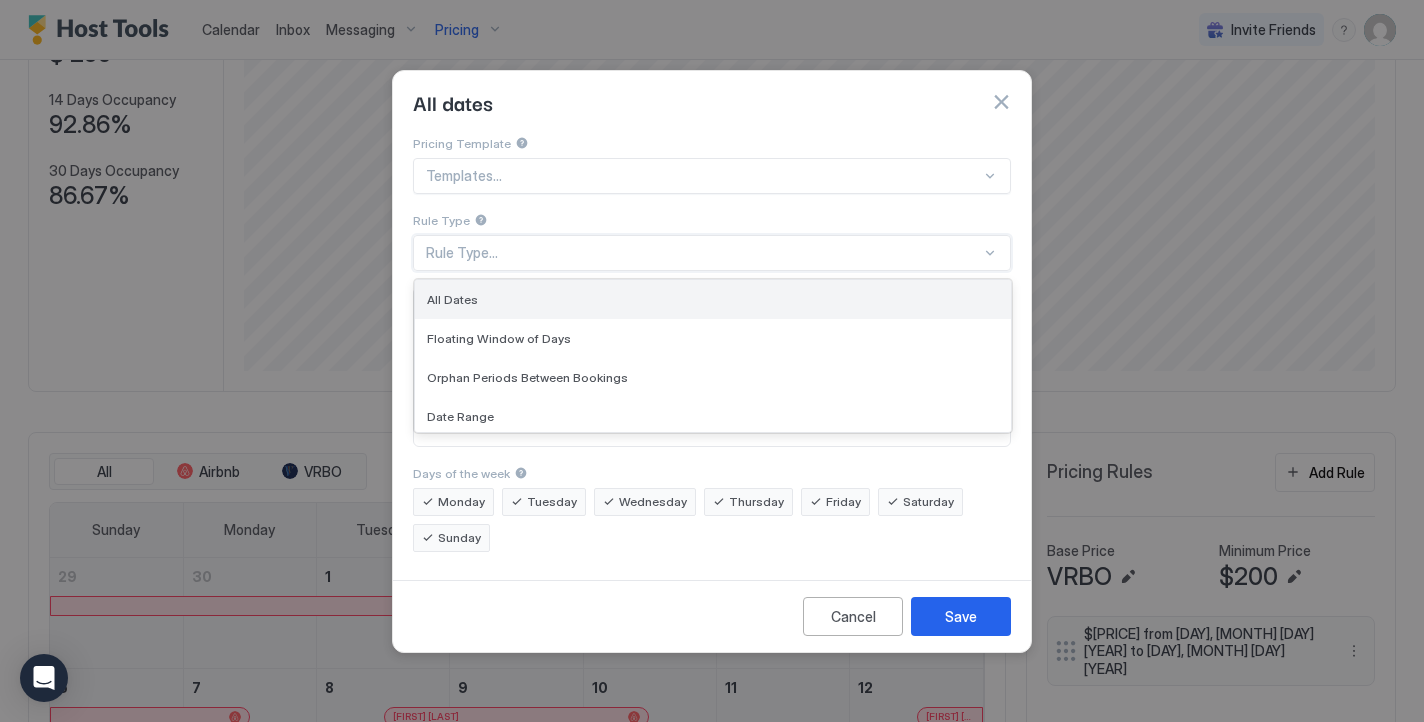 click on "All Dates" at bounding box center [713, 299] 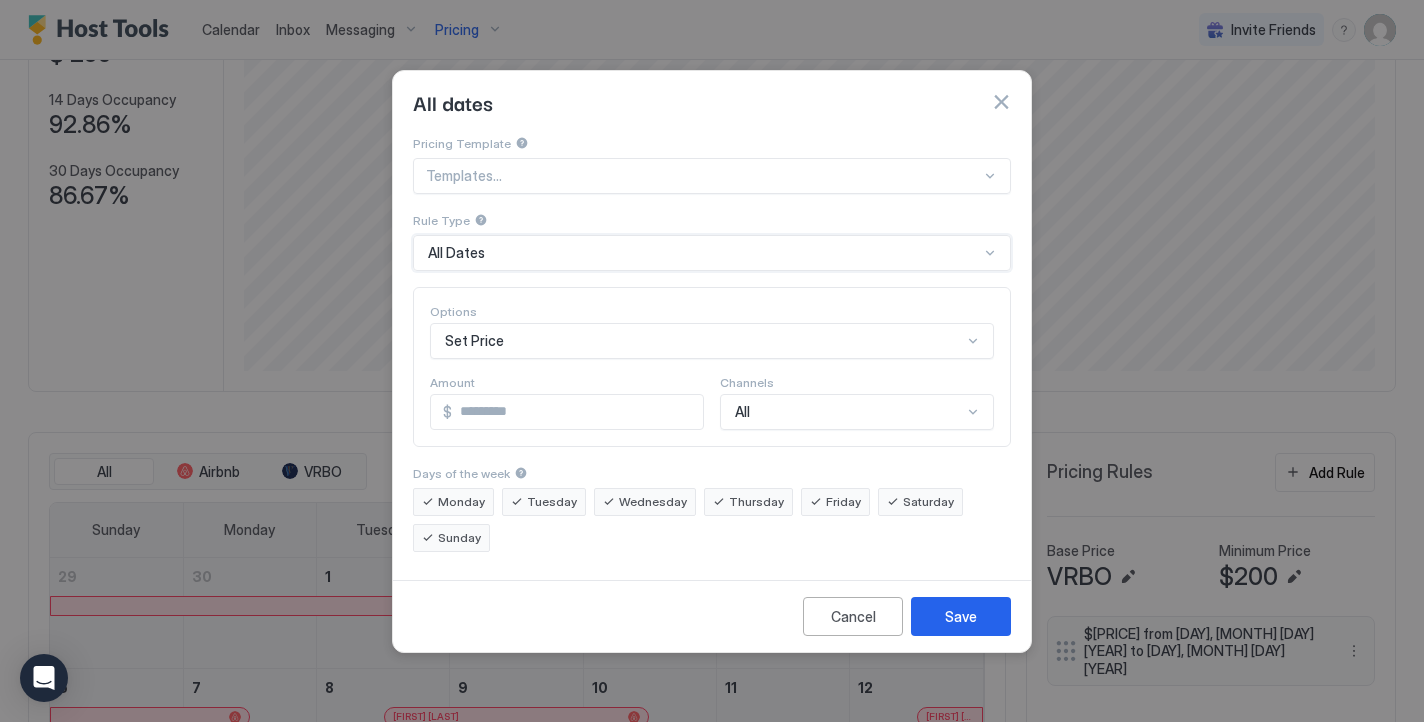 click on "Set Price" at bounding box center (712, 341) 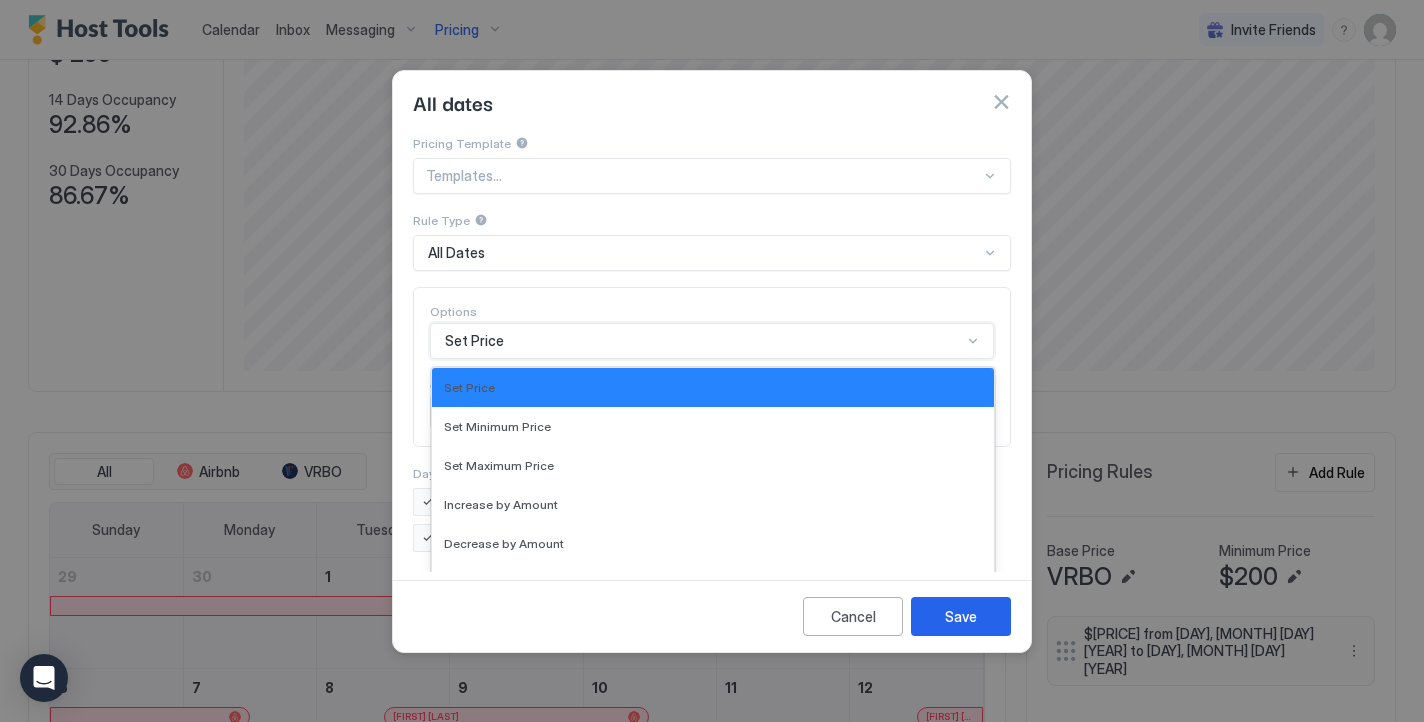 scroll, scrollTop: 97, scrollLeft: 0, axis: vertical 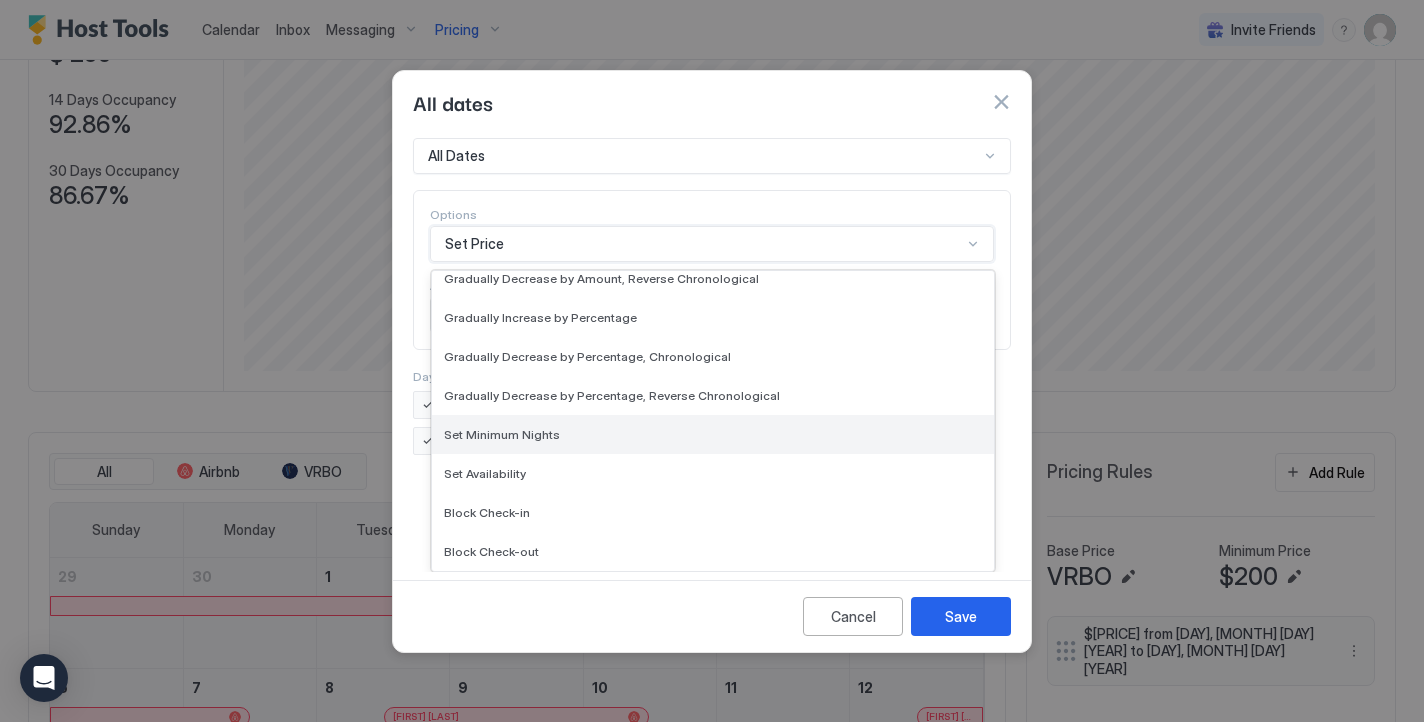 click on "Set Minimum Nights" at bounding box center (713, 434) 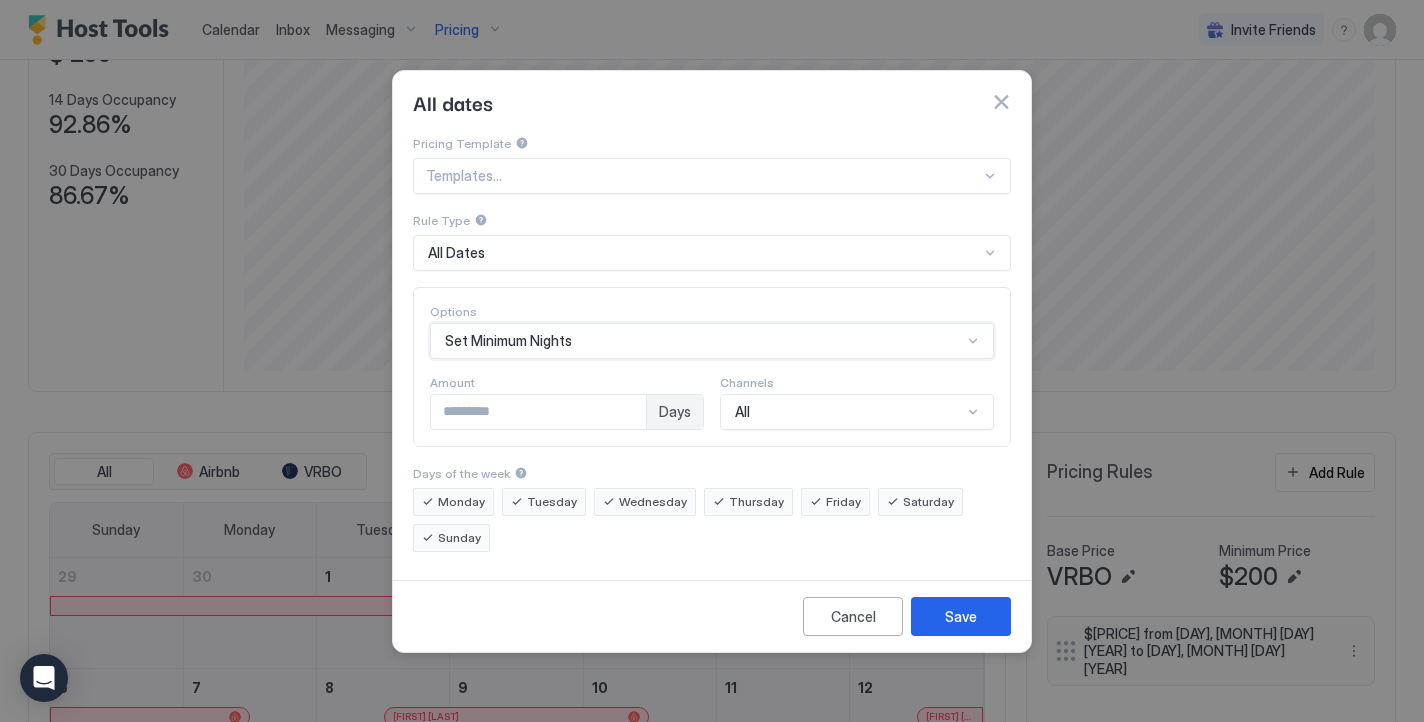 click on "*" at bounding box center (538, 412) 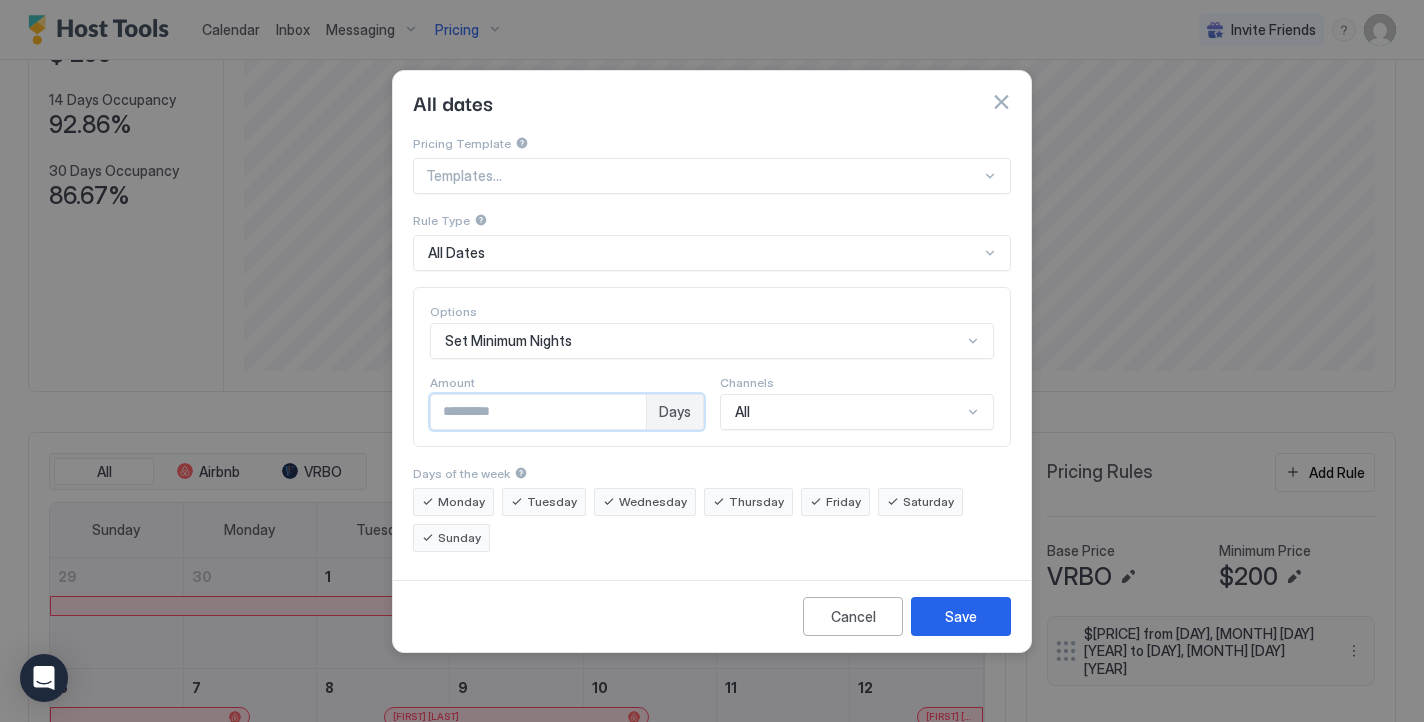 type on "*" 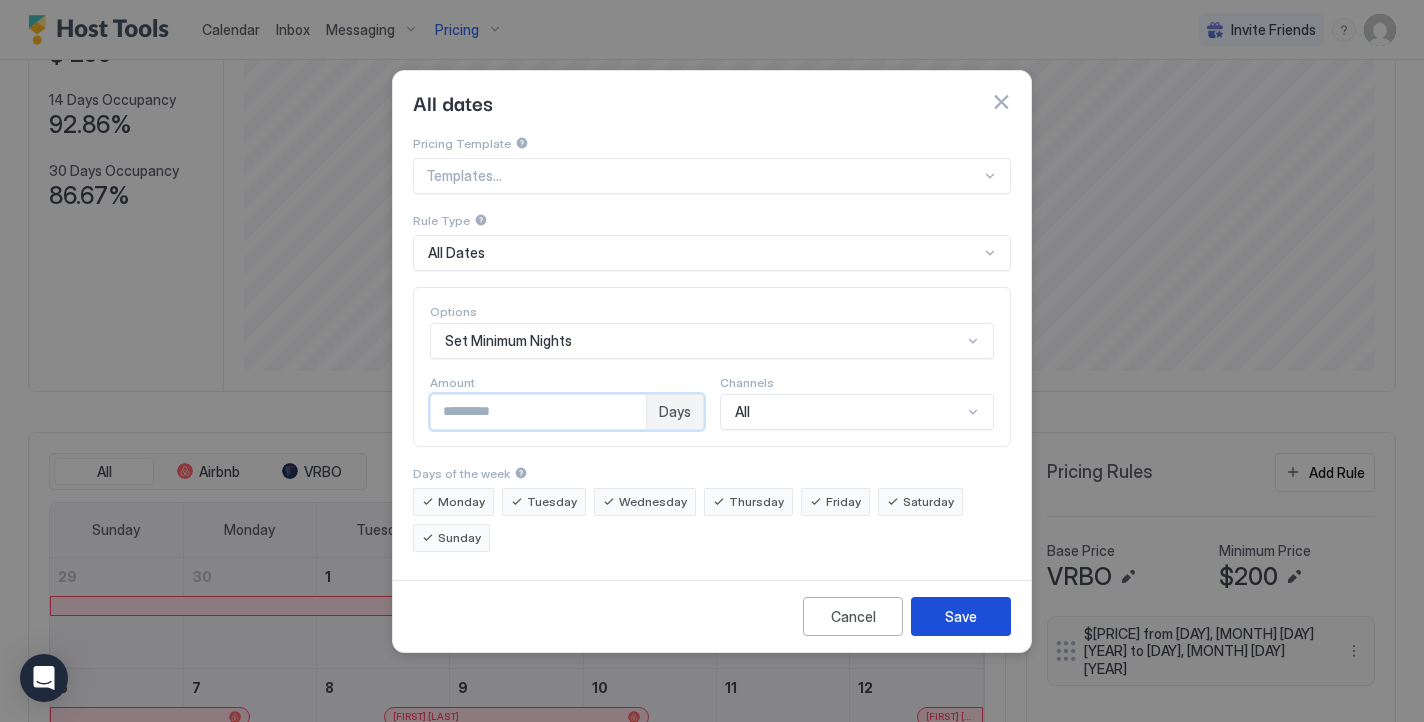 click on "Save" at bounding box center [961, 616] 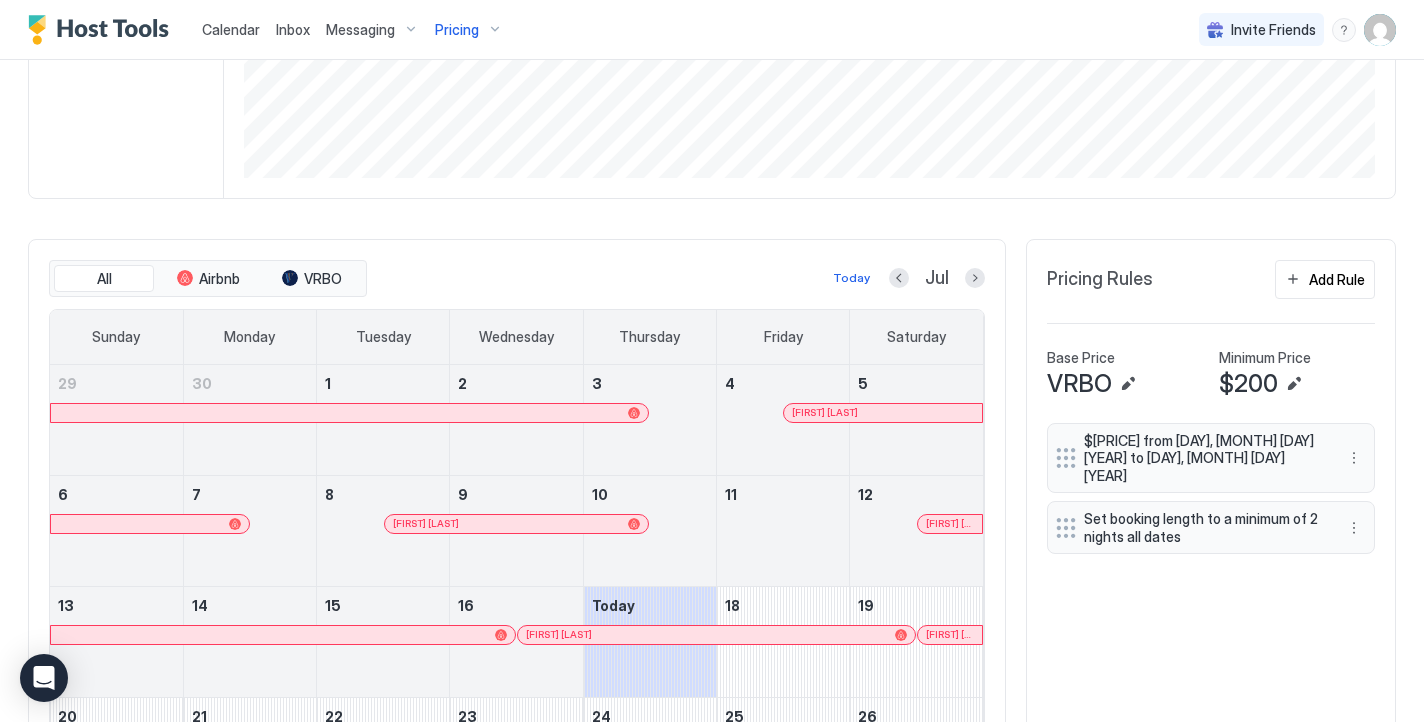 scroll, scrollTop: 497, scrollLeft: 0, axis: vertical 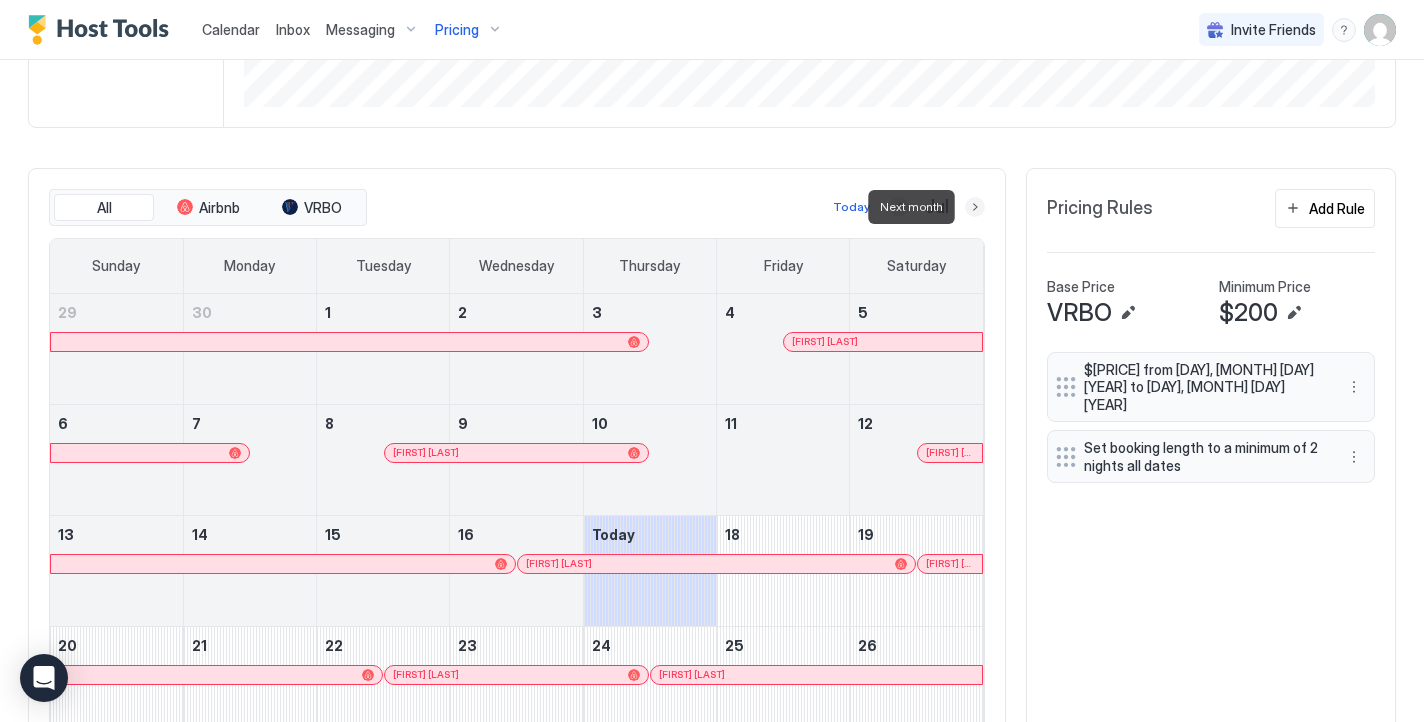 click at bounding box center (975, 207) 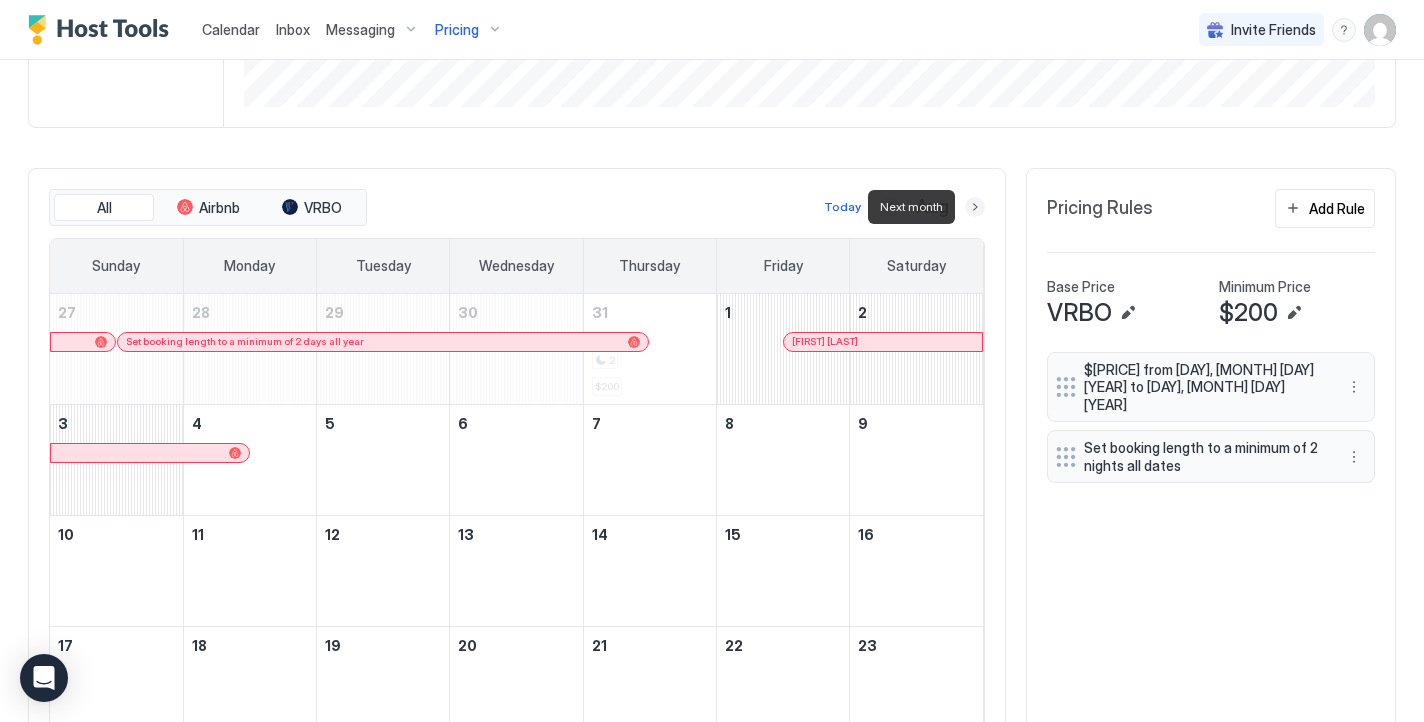click at bounding box center [975, 207] 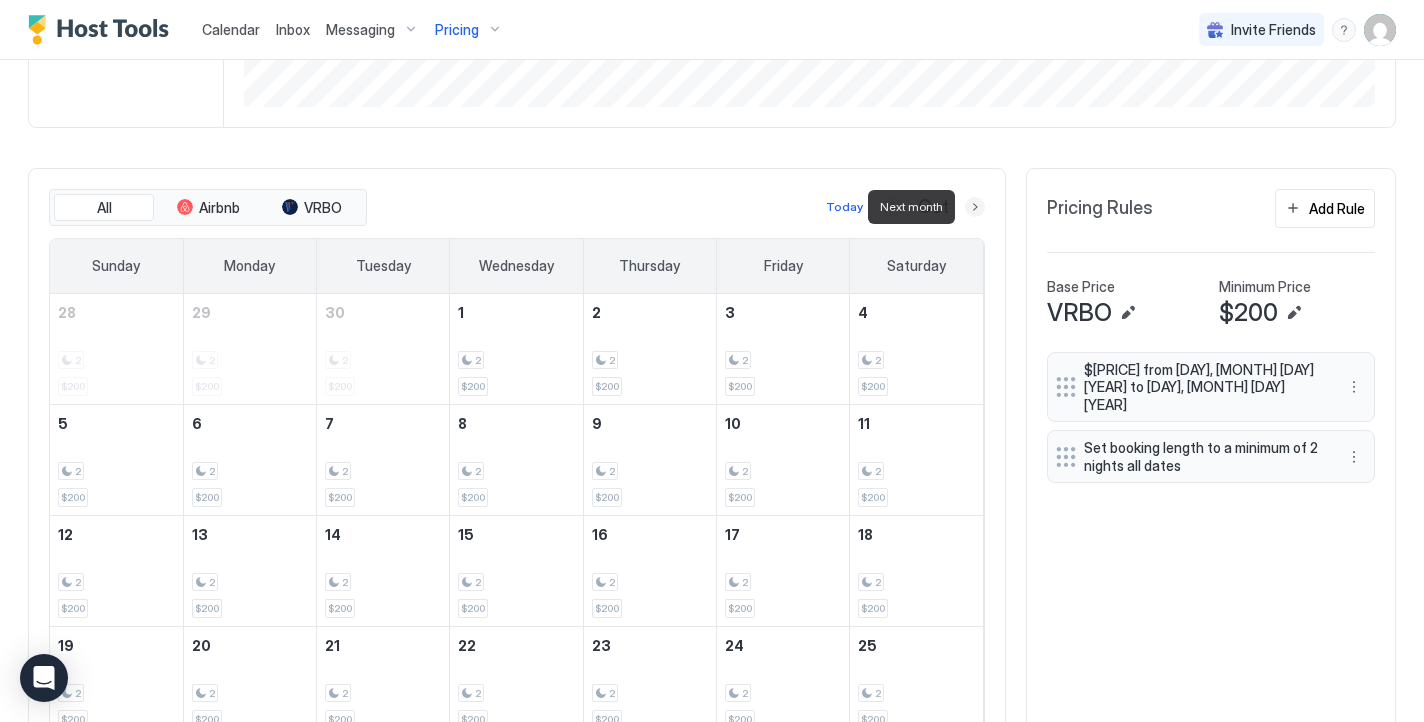 click at bounding box center (975, 207) 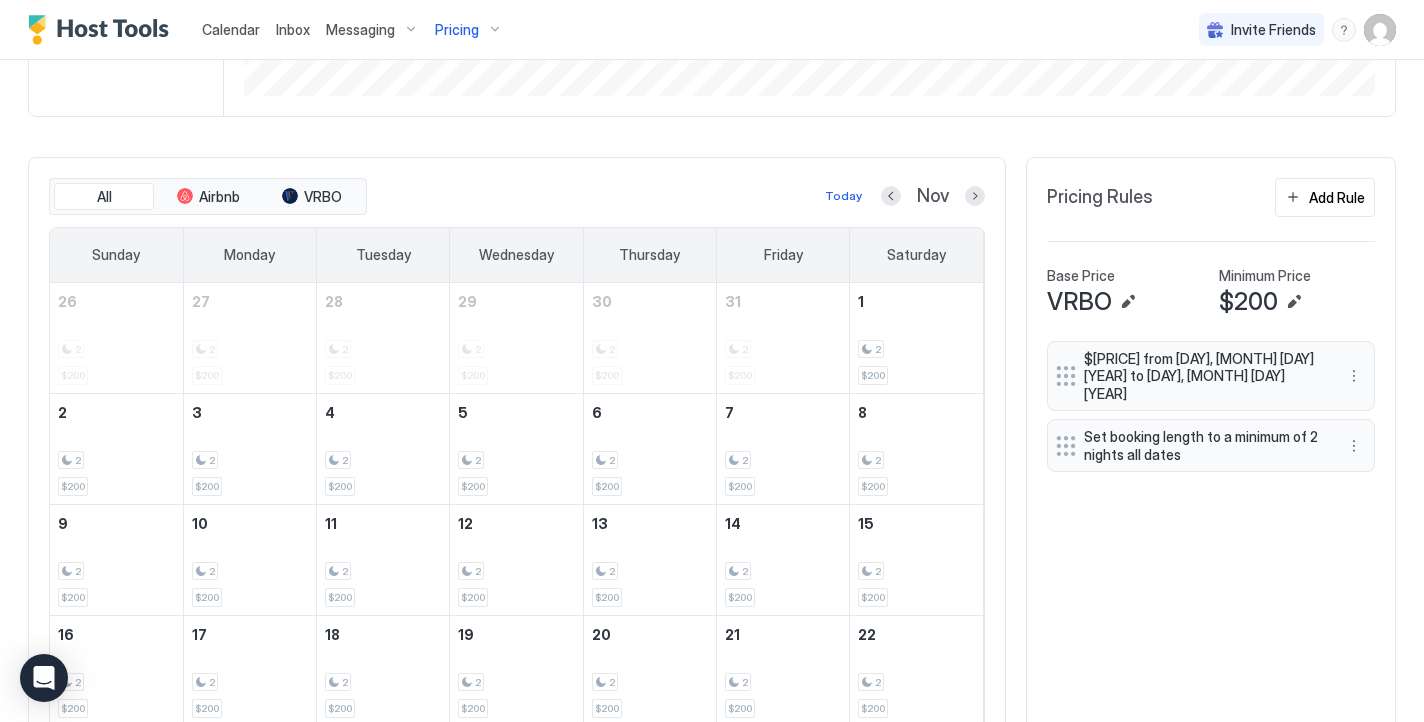 scroll, scrollTop: 514, scrollLeft: 0, axis: vertical 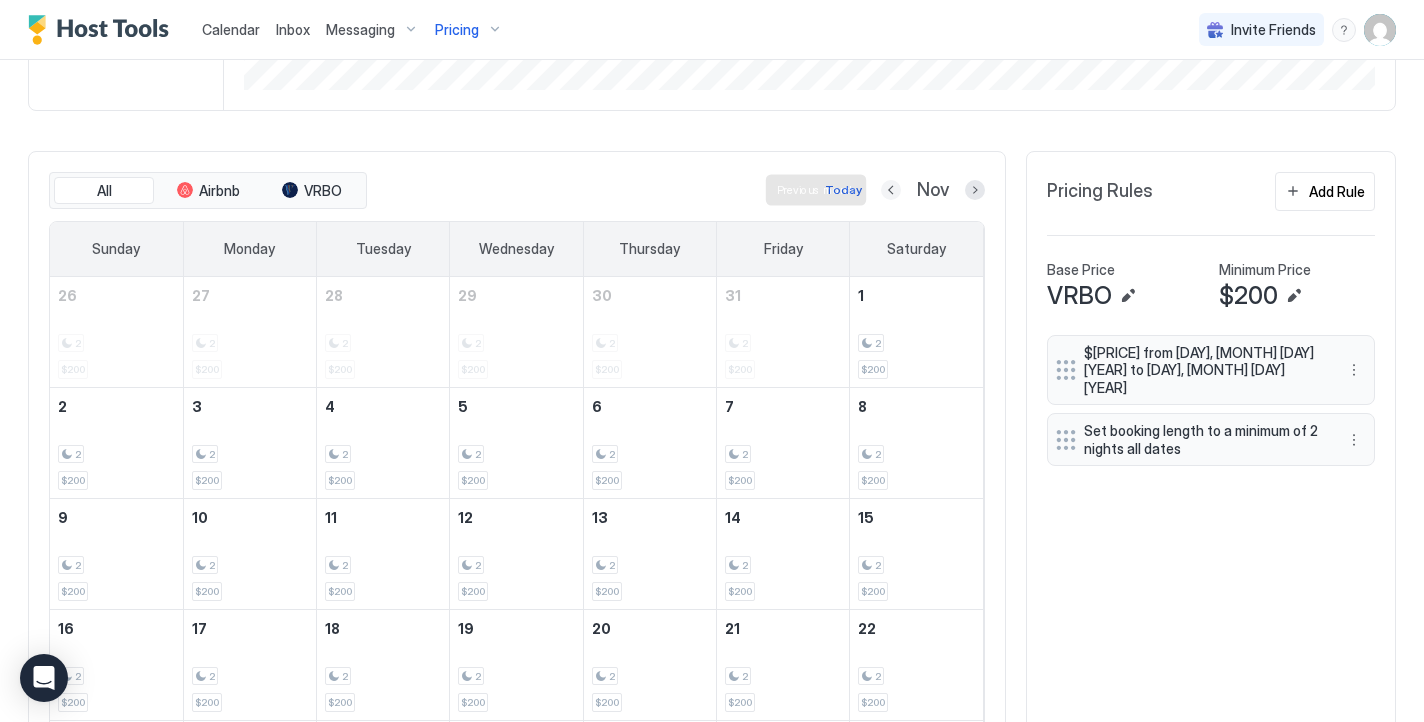 click at bounding box center (891, 190) 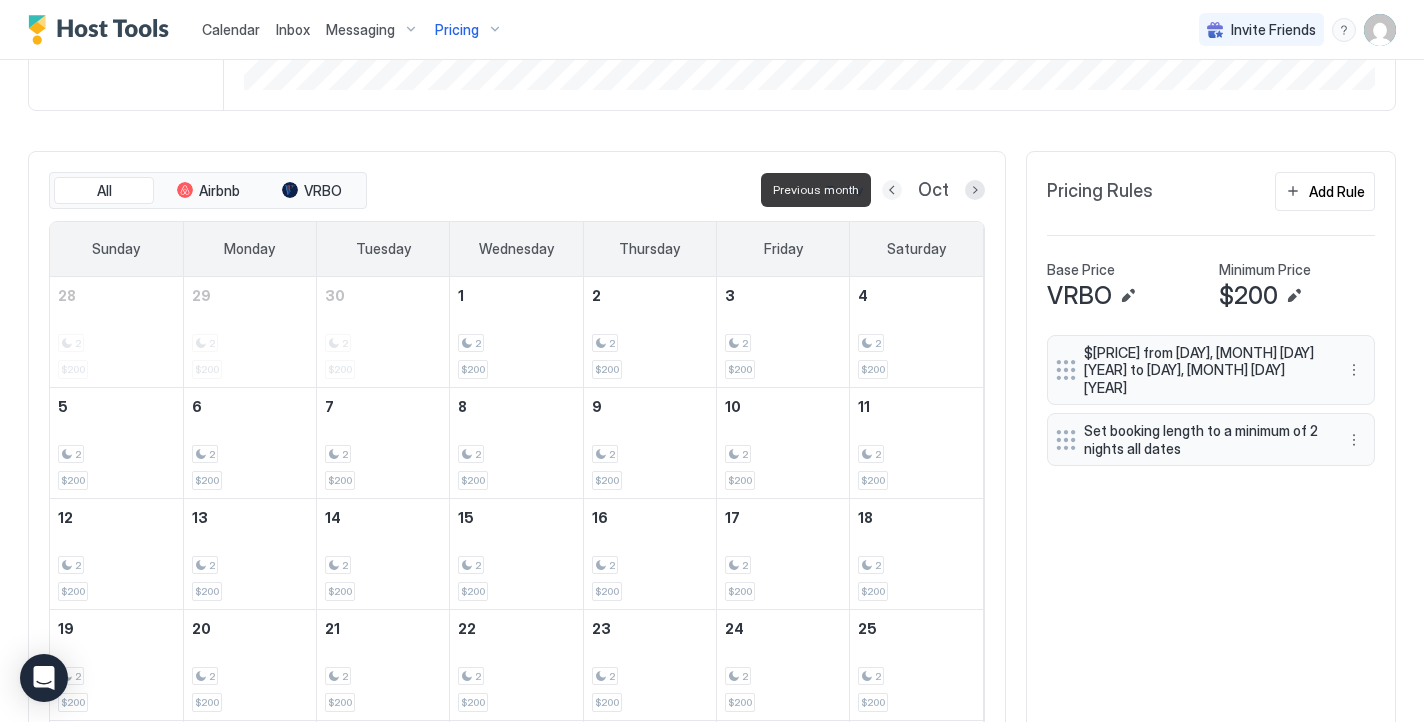 click at bounding box center [892, 190] 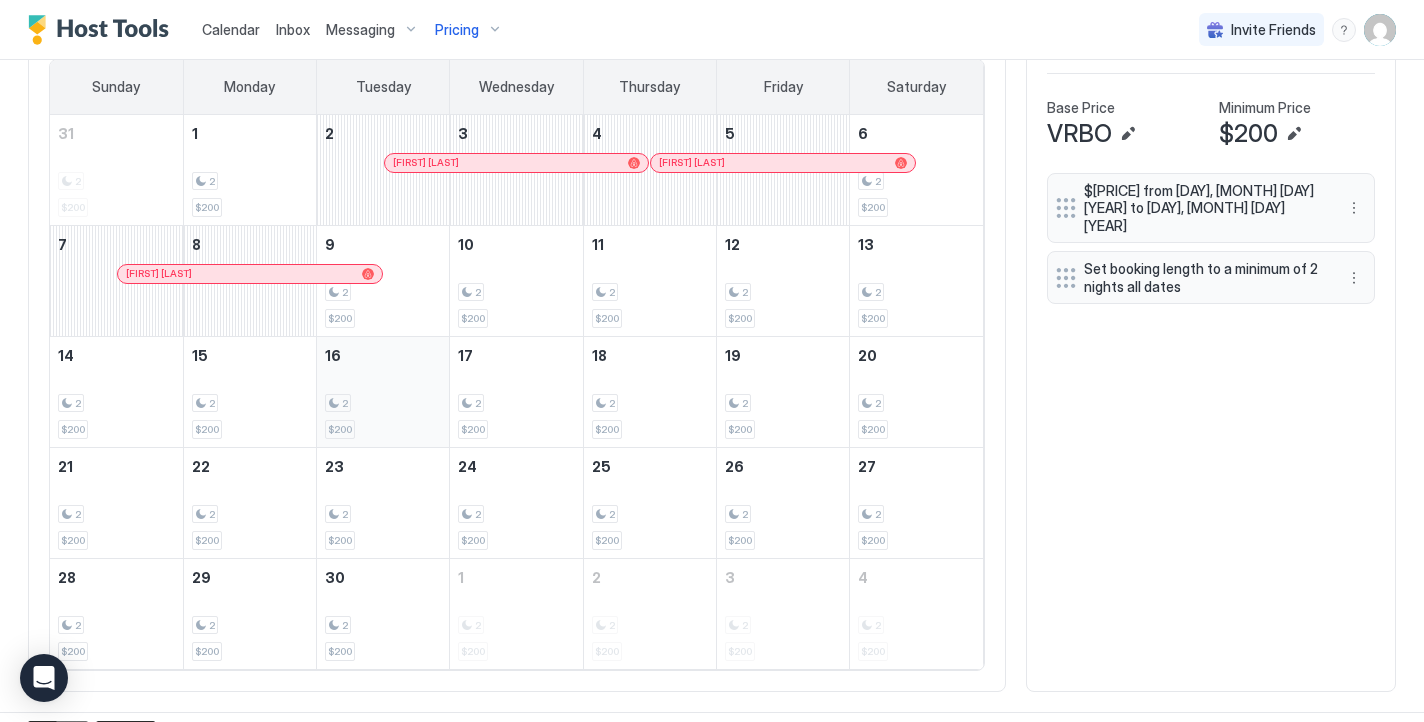 scroll, scrollTop: 680, scrollLeft: 0, axis: vertical 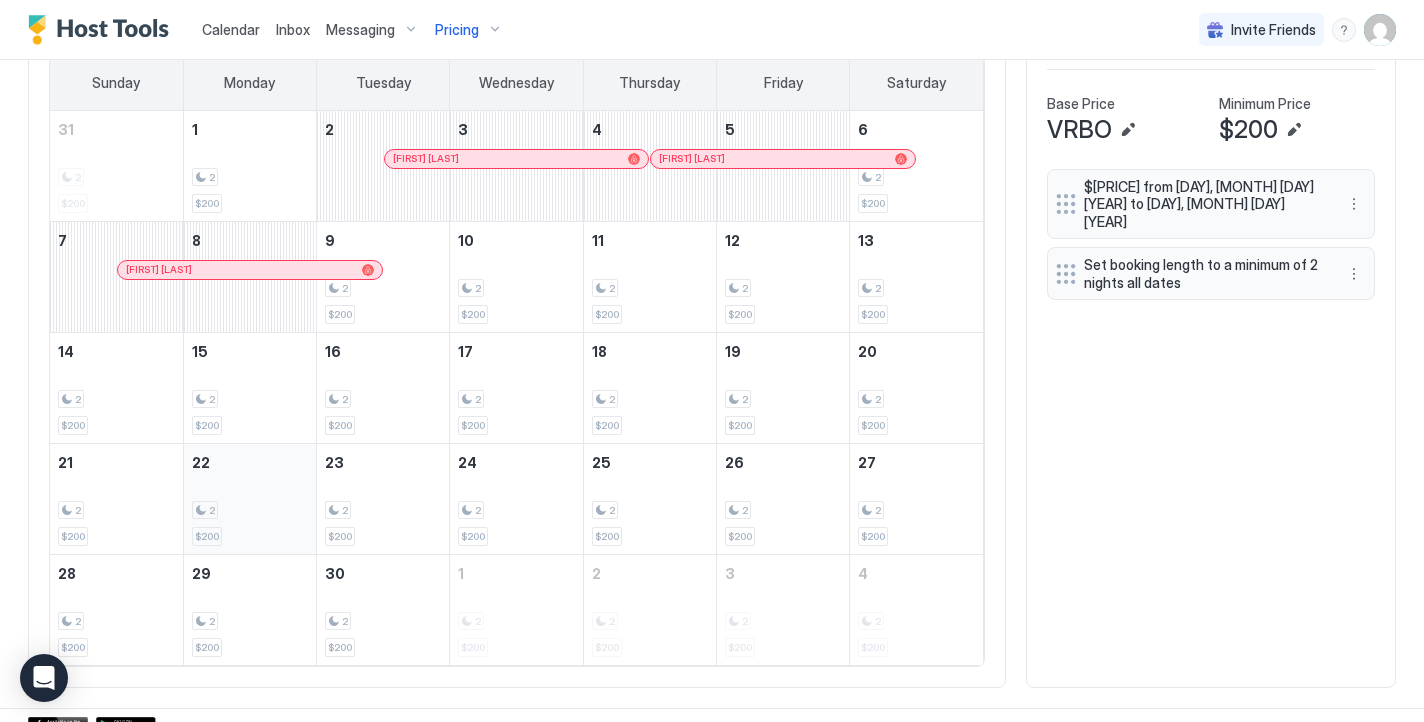 click on "2" at bounding box center [250, 510] 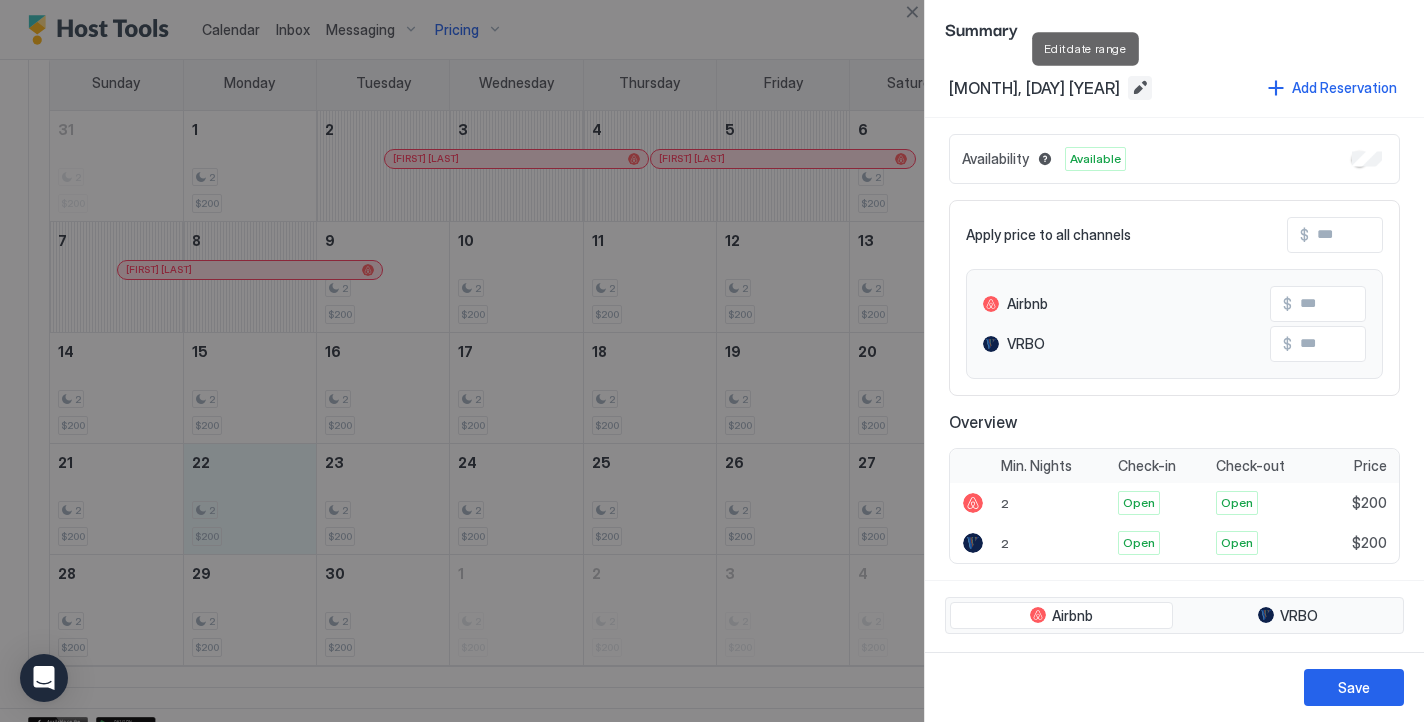 click at bounding box center [1140, 88] 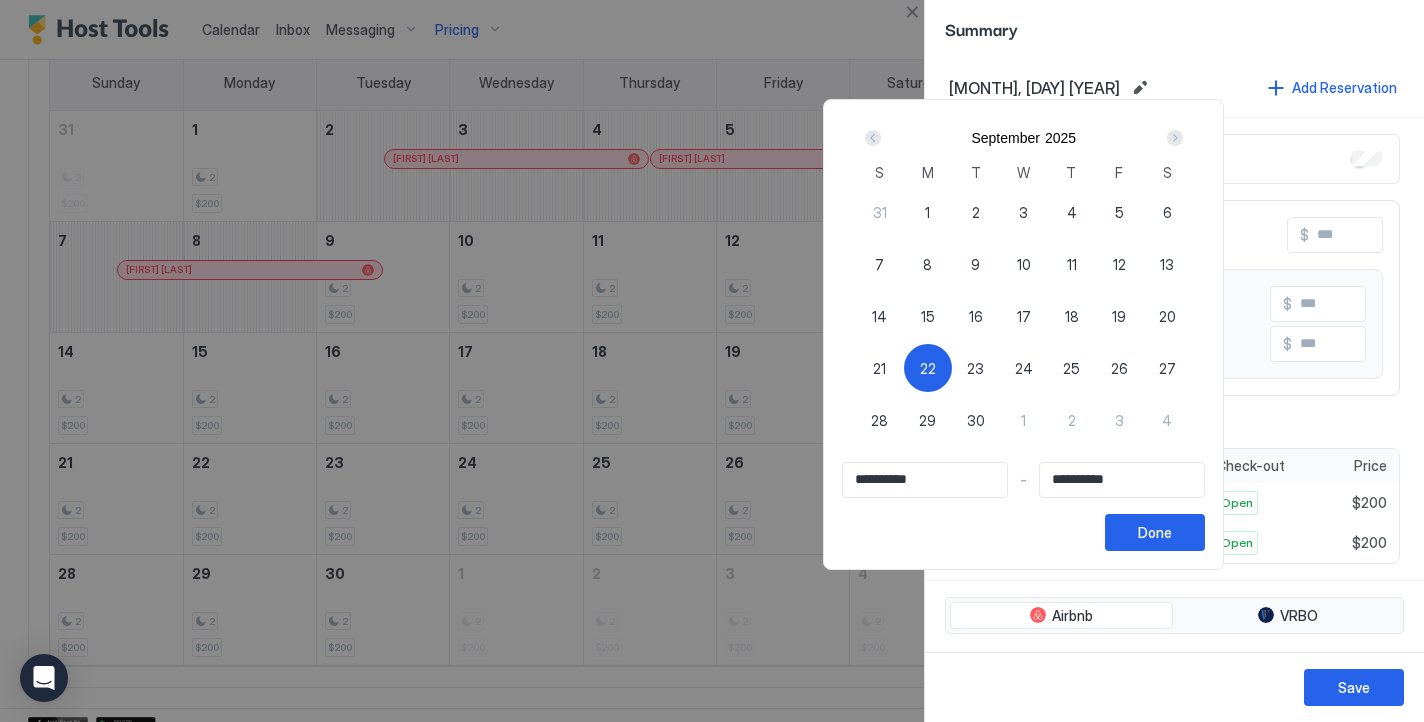click on "**********" at bounding box center (925, 480) 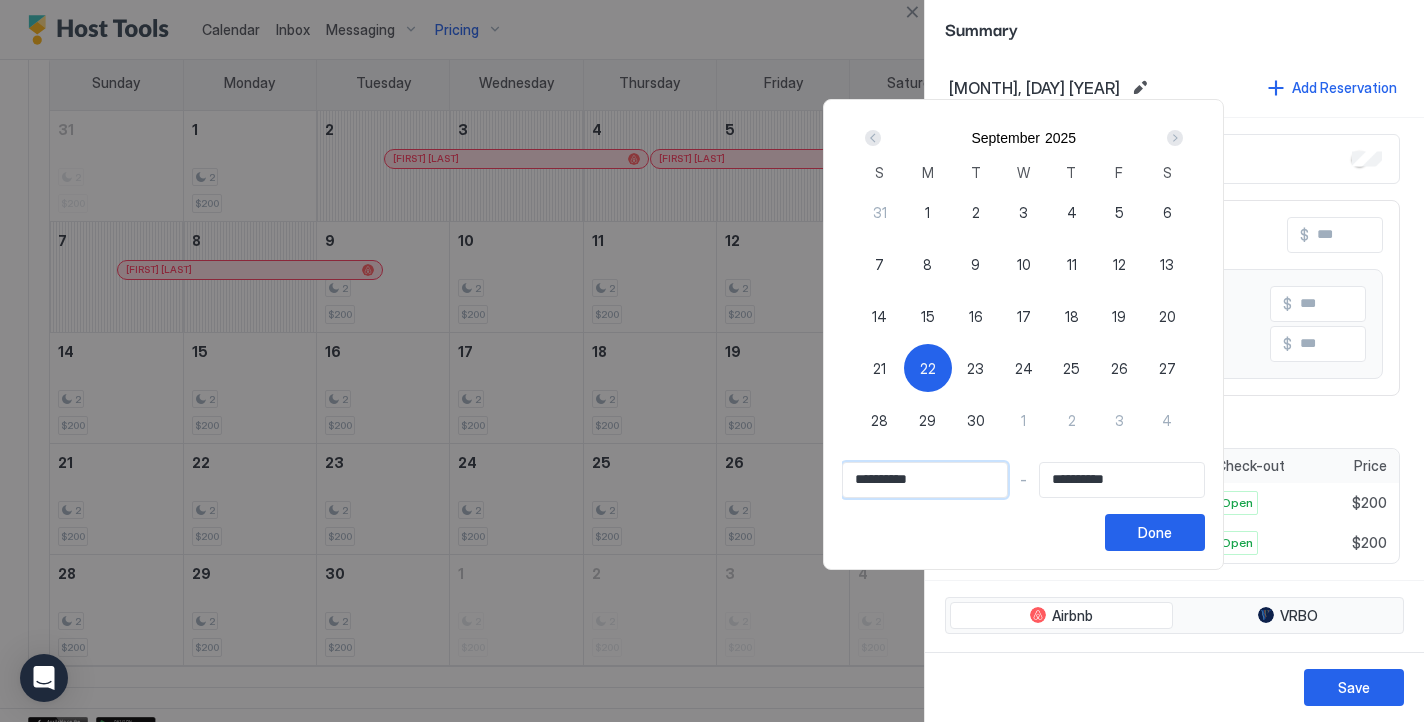 click on "**********" at bounding box center [925, 480] 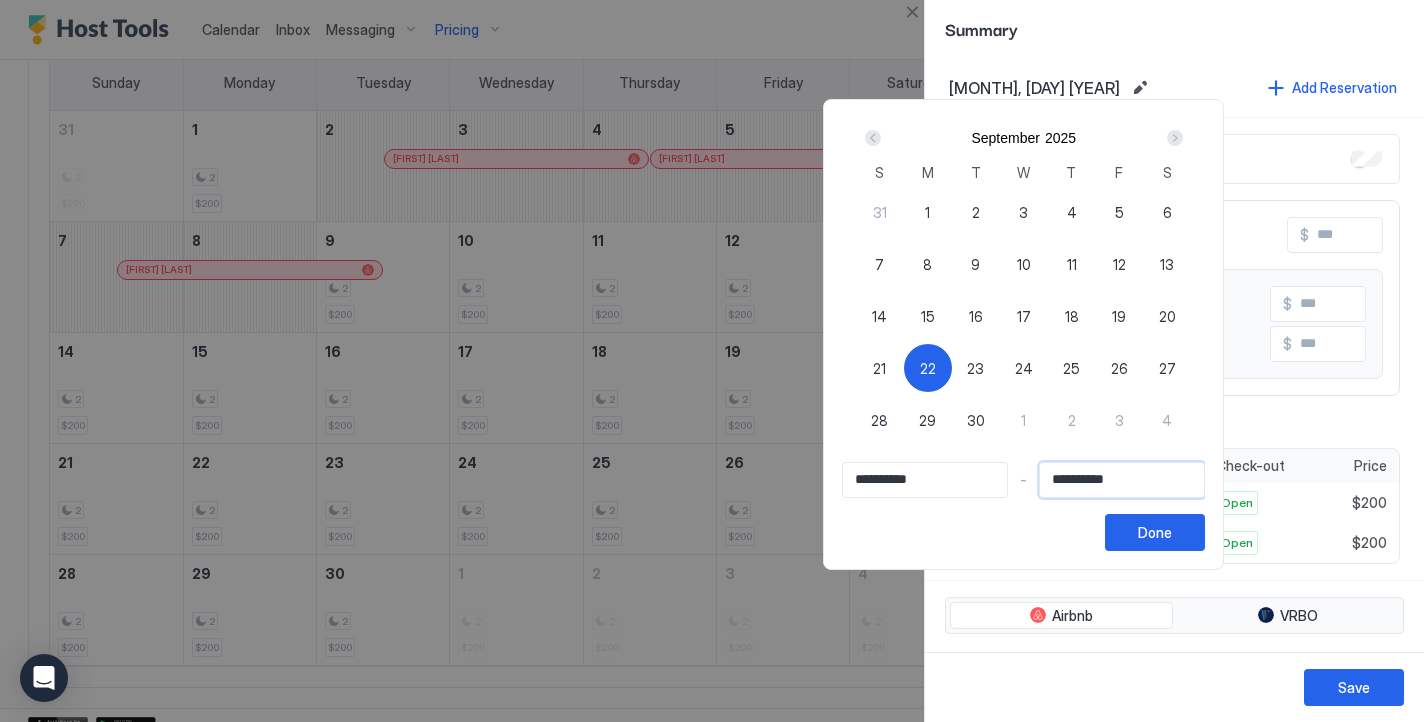 click on "**********" at bounding box center (1122, 480) 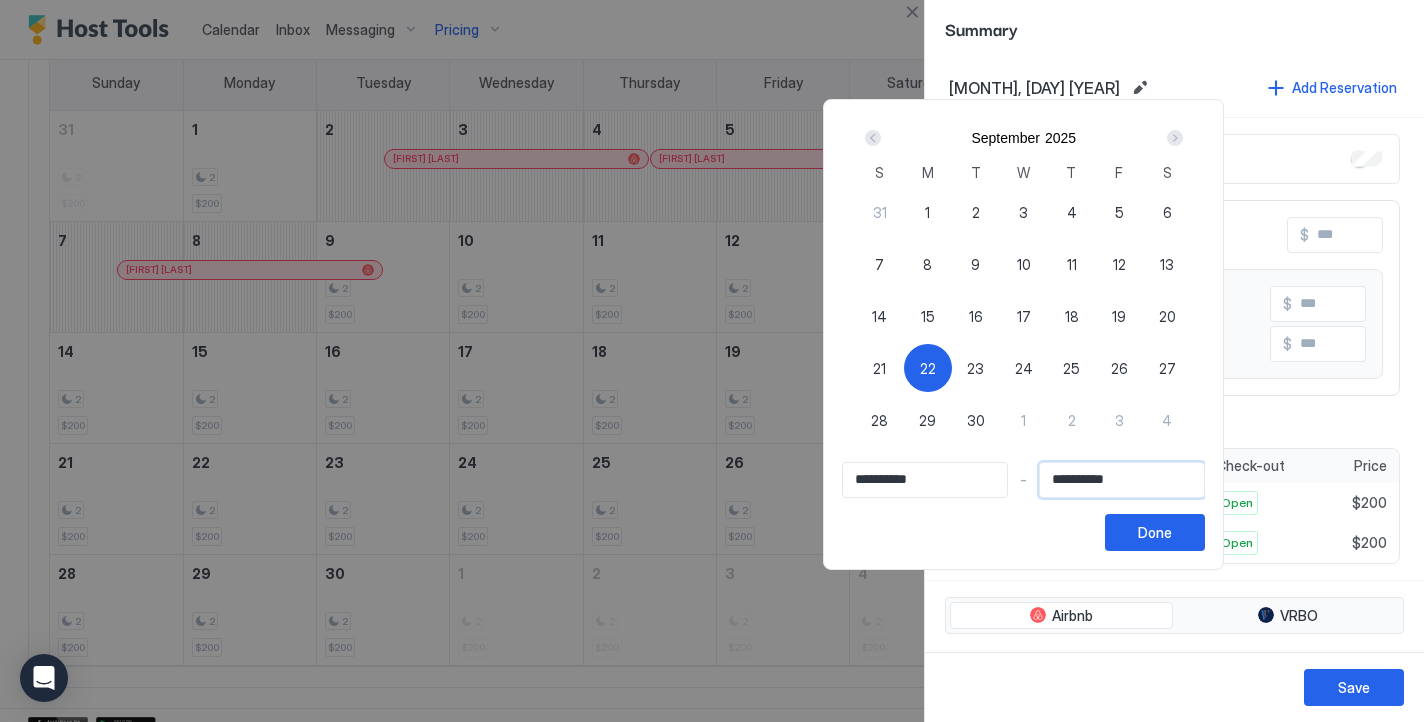 click on "22" at bounding box center (928, 368) 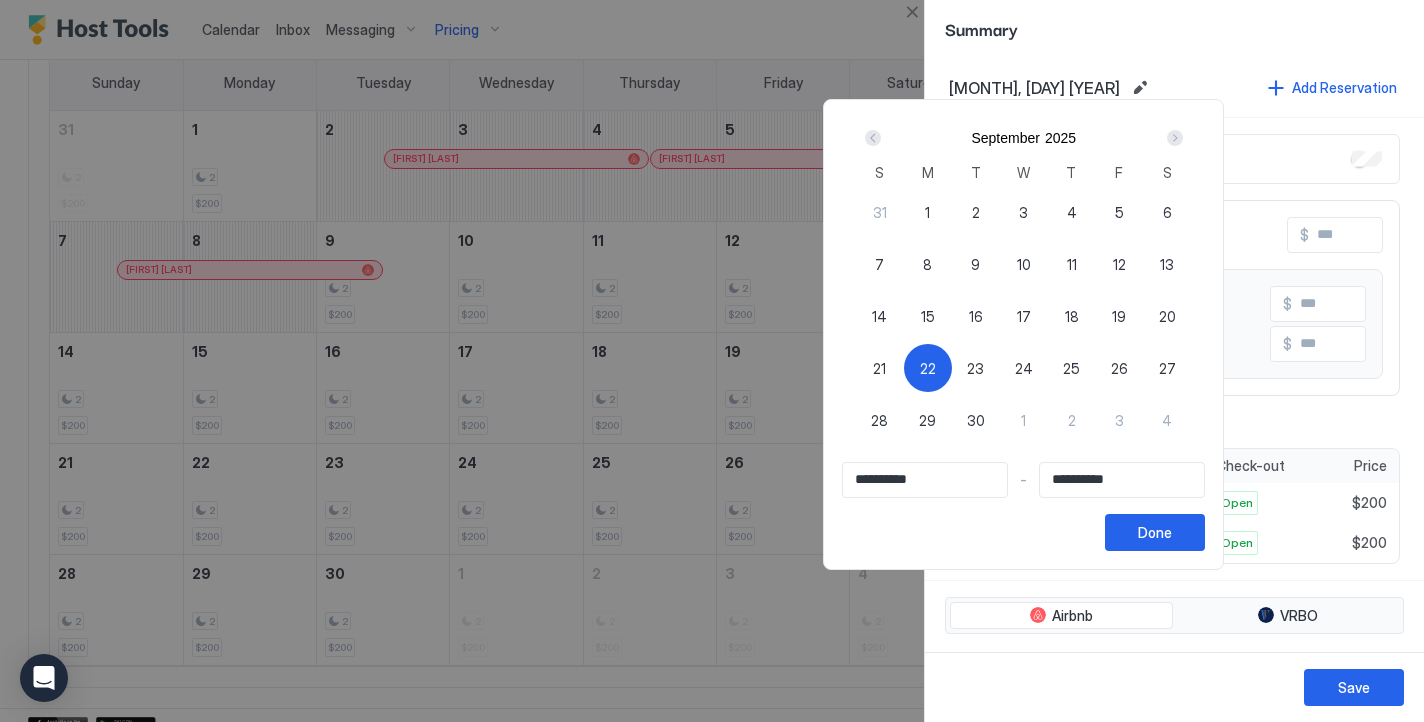 type 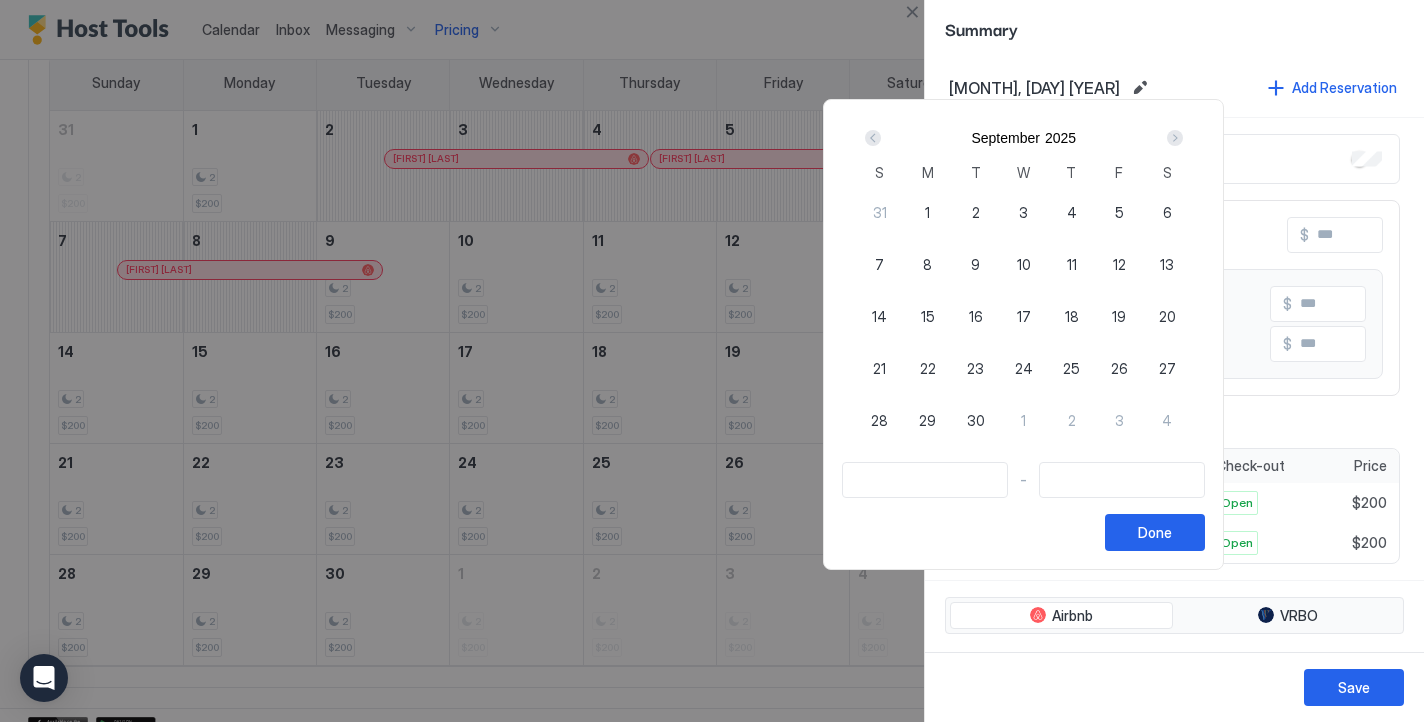 click at bounding box center (925, 480) 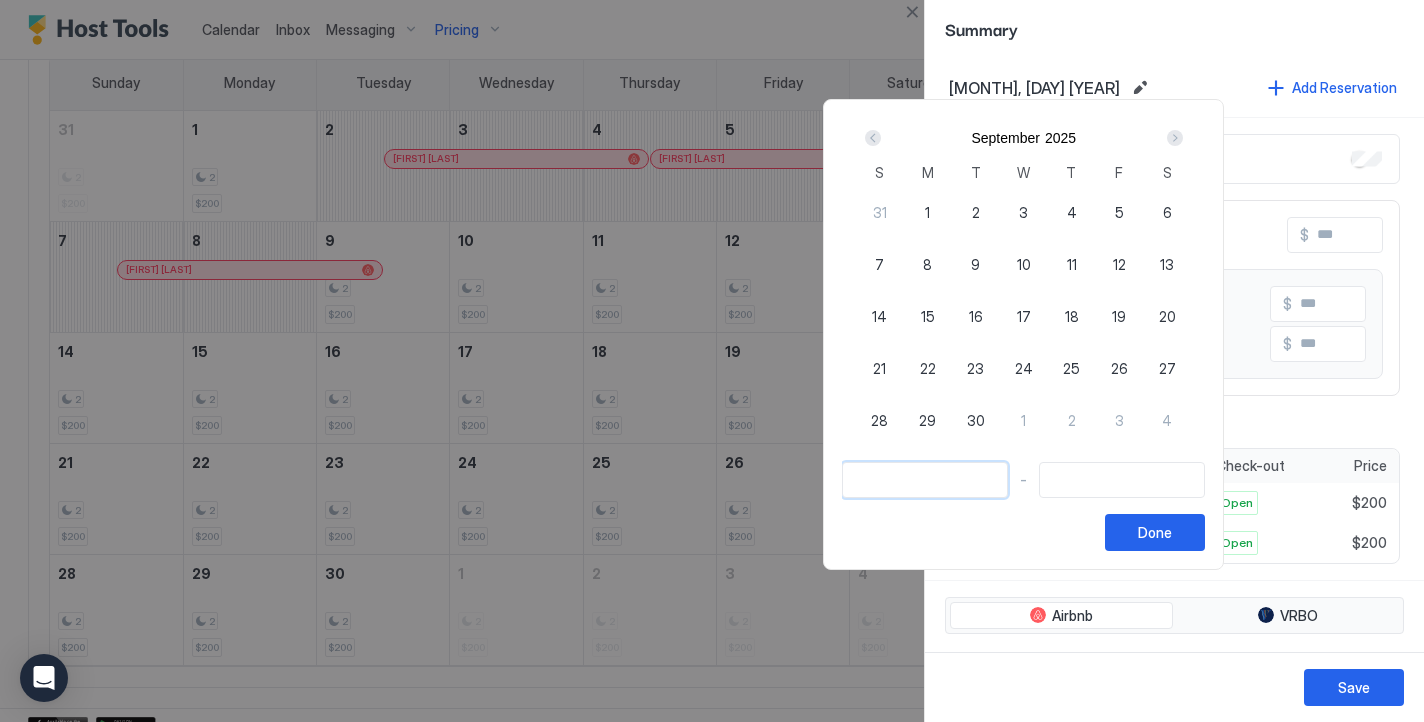 click on "22" at bounding box center [928, 368] 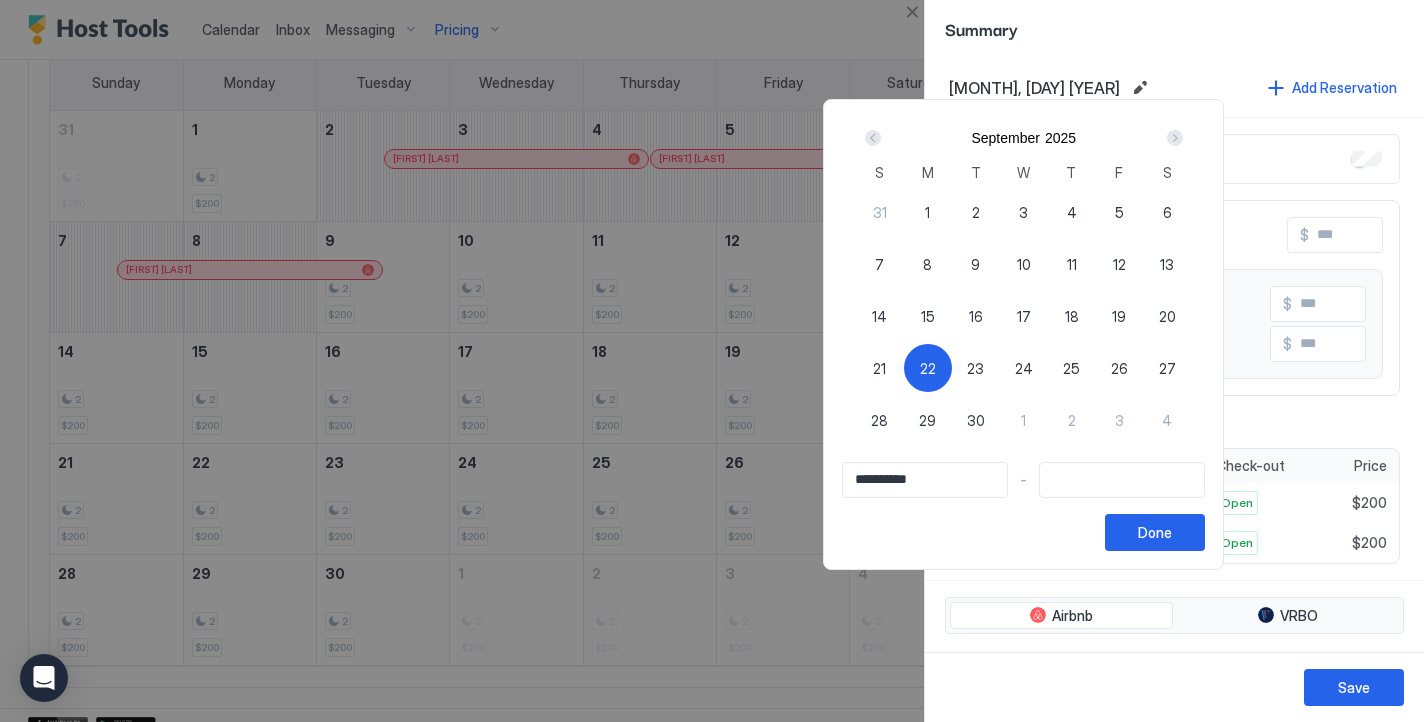 click at bounding box center (1175, 138) 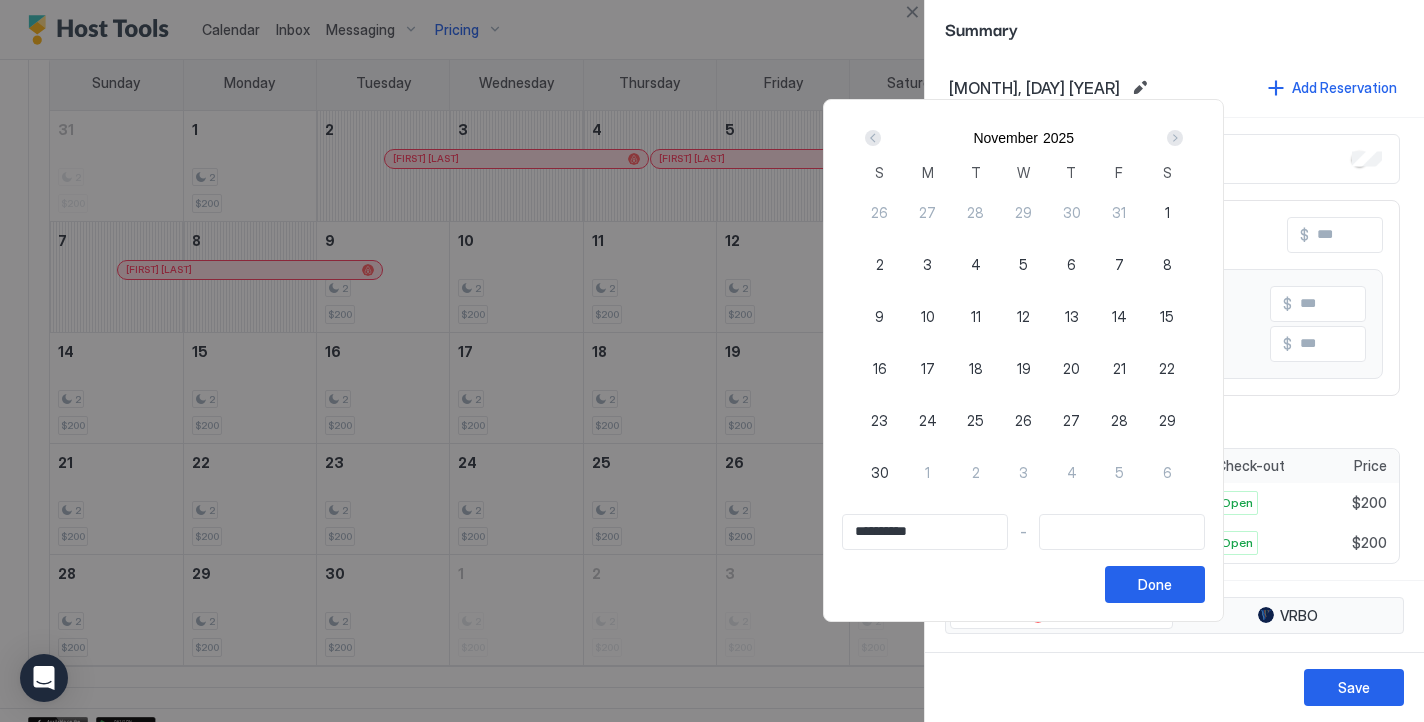 click at bounding box center (1175, 138) 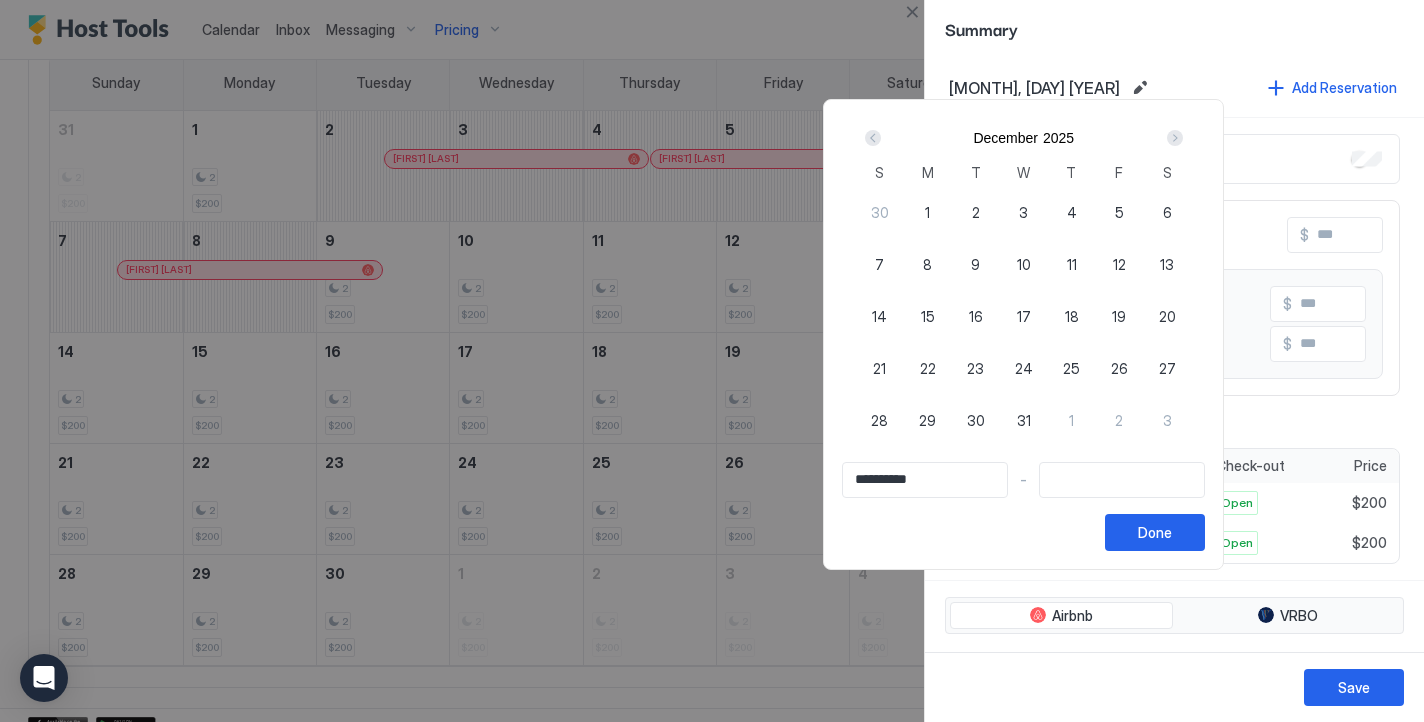 click at bounding box center (1175, 138) 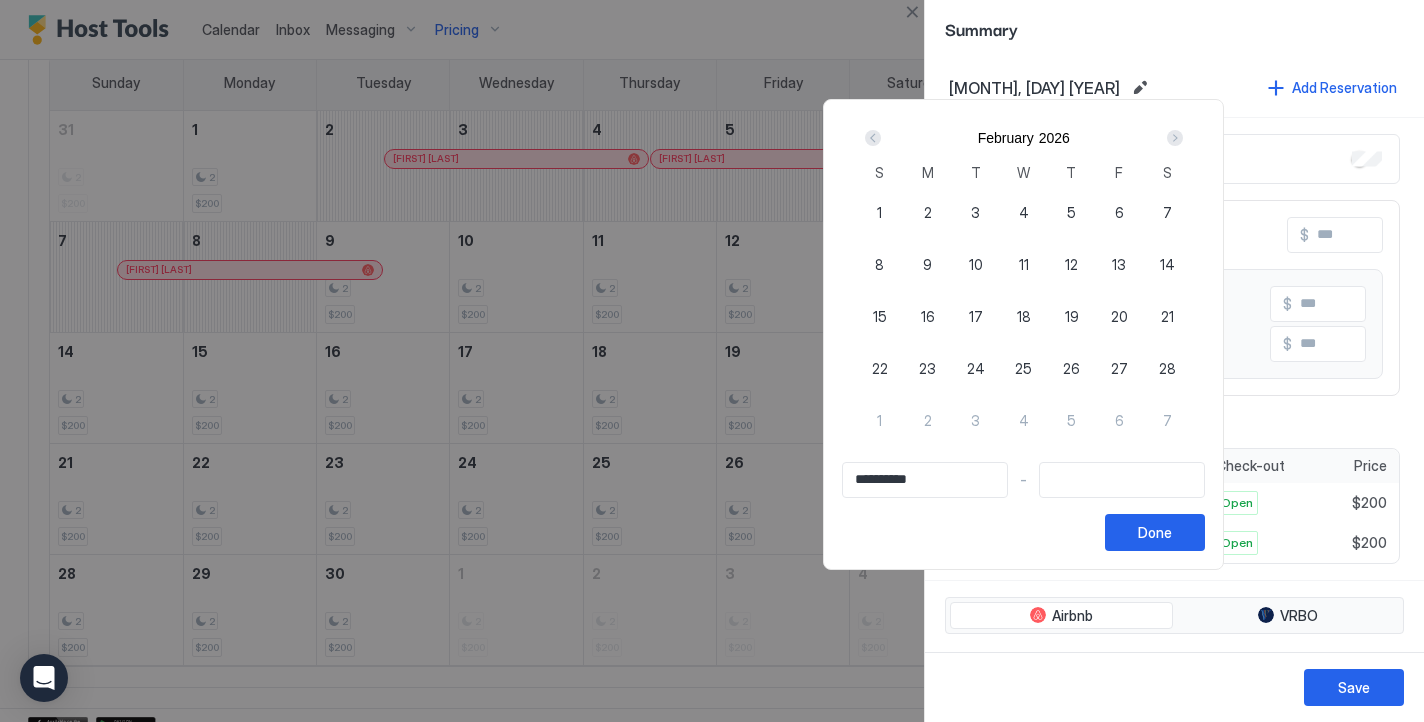 click at bounding box center [1175, 138] 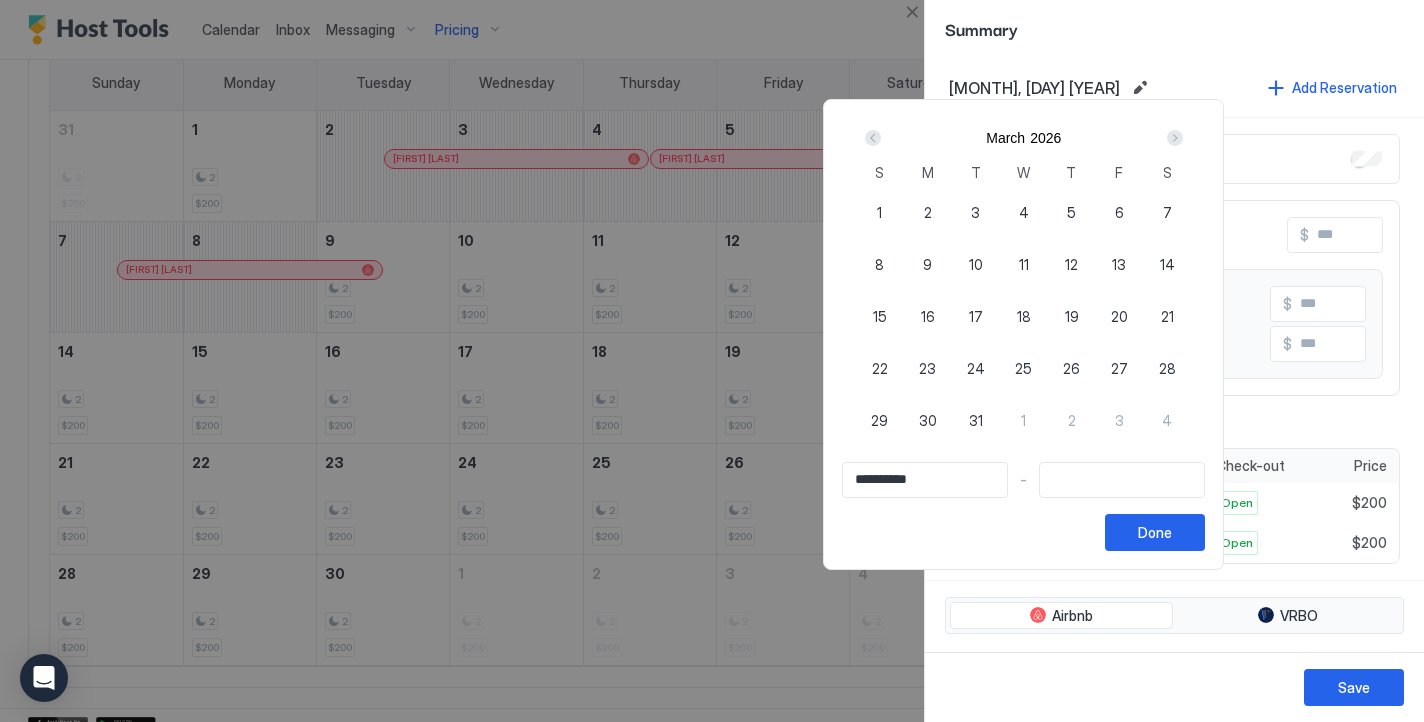 click at bounding box center (1175, 138) 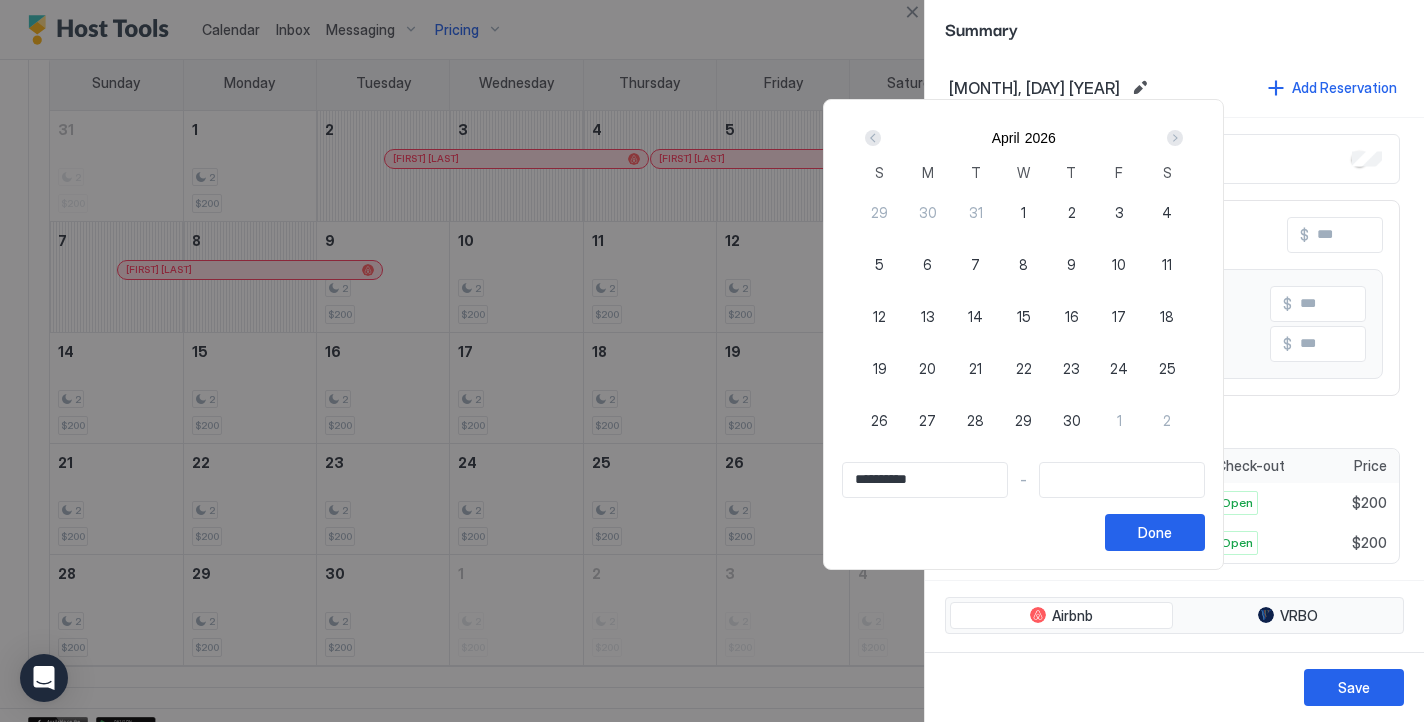 click at bounding box center [1175, 138] 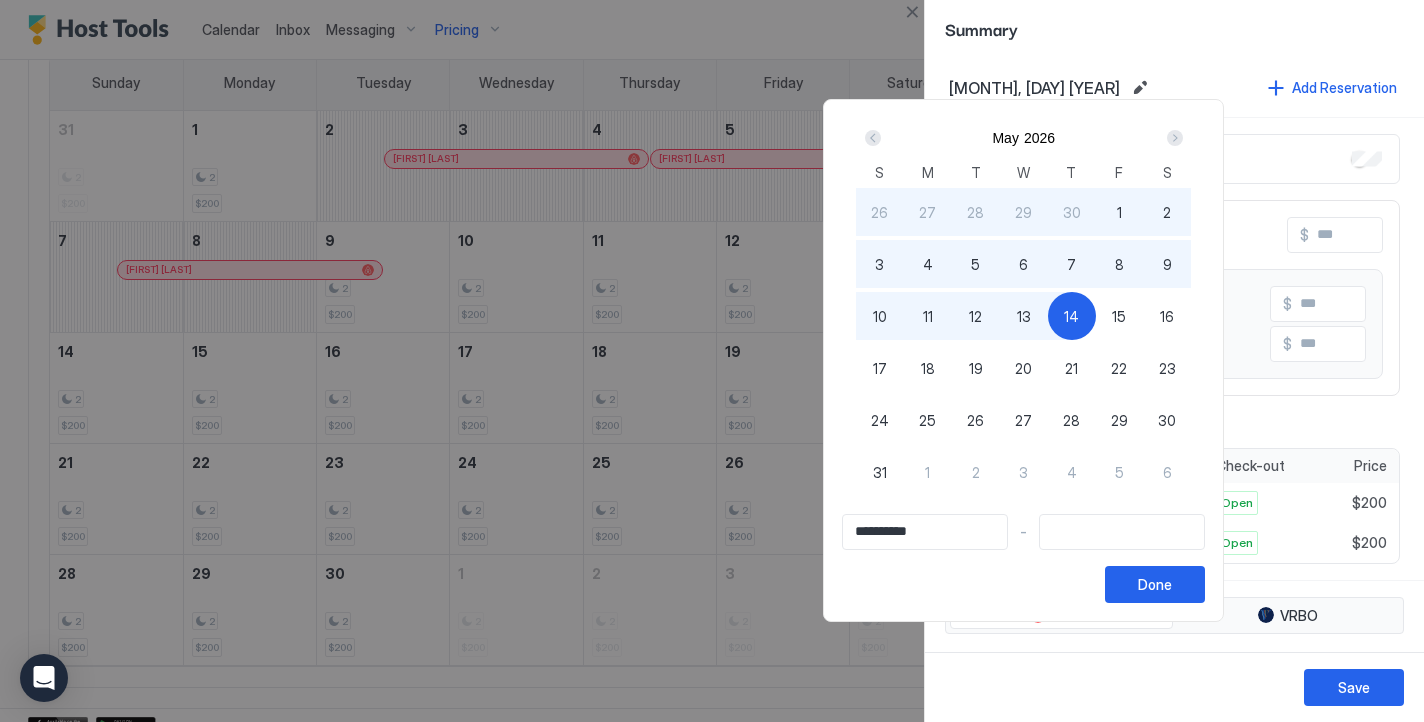 click on "14" at bounding box center [1071, 316] 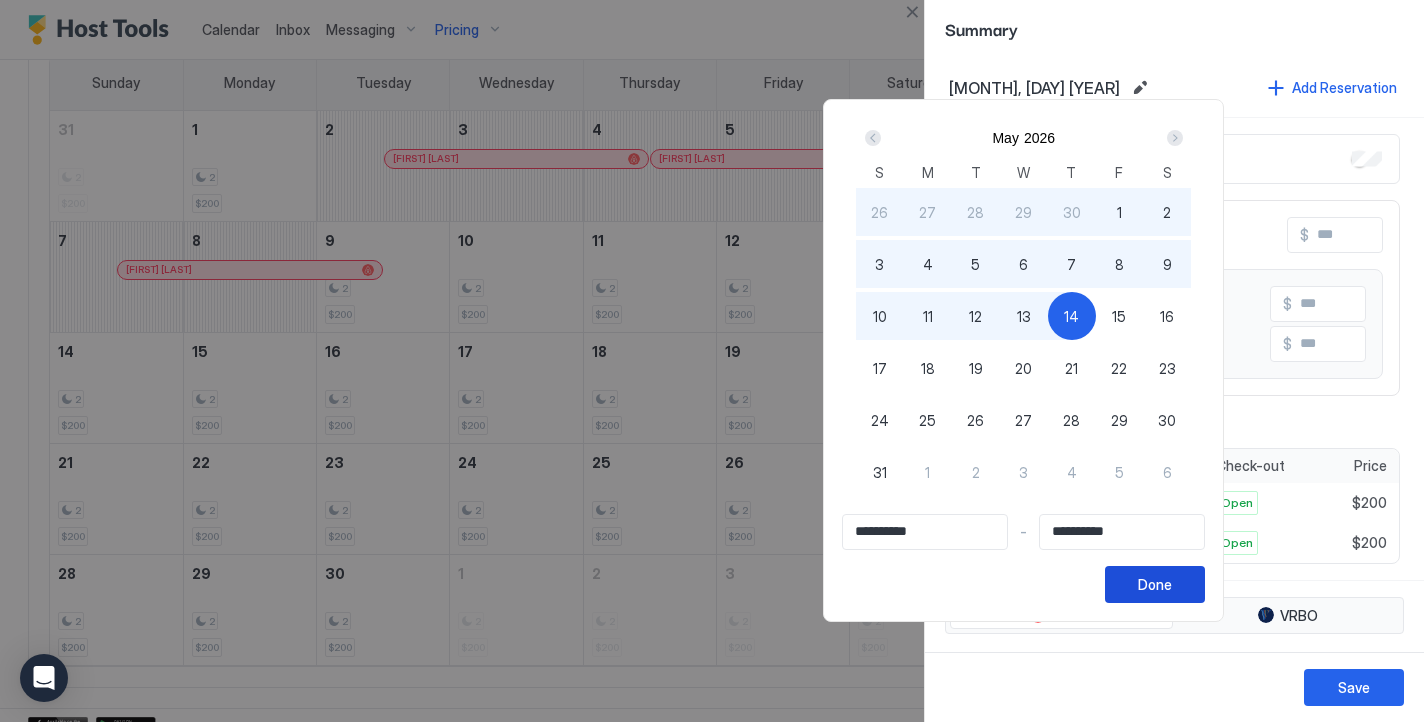 click on "Done" at bounding box center [1155, 584] 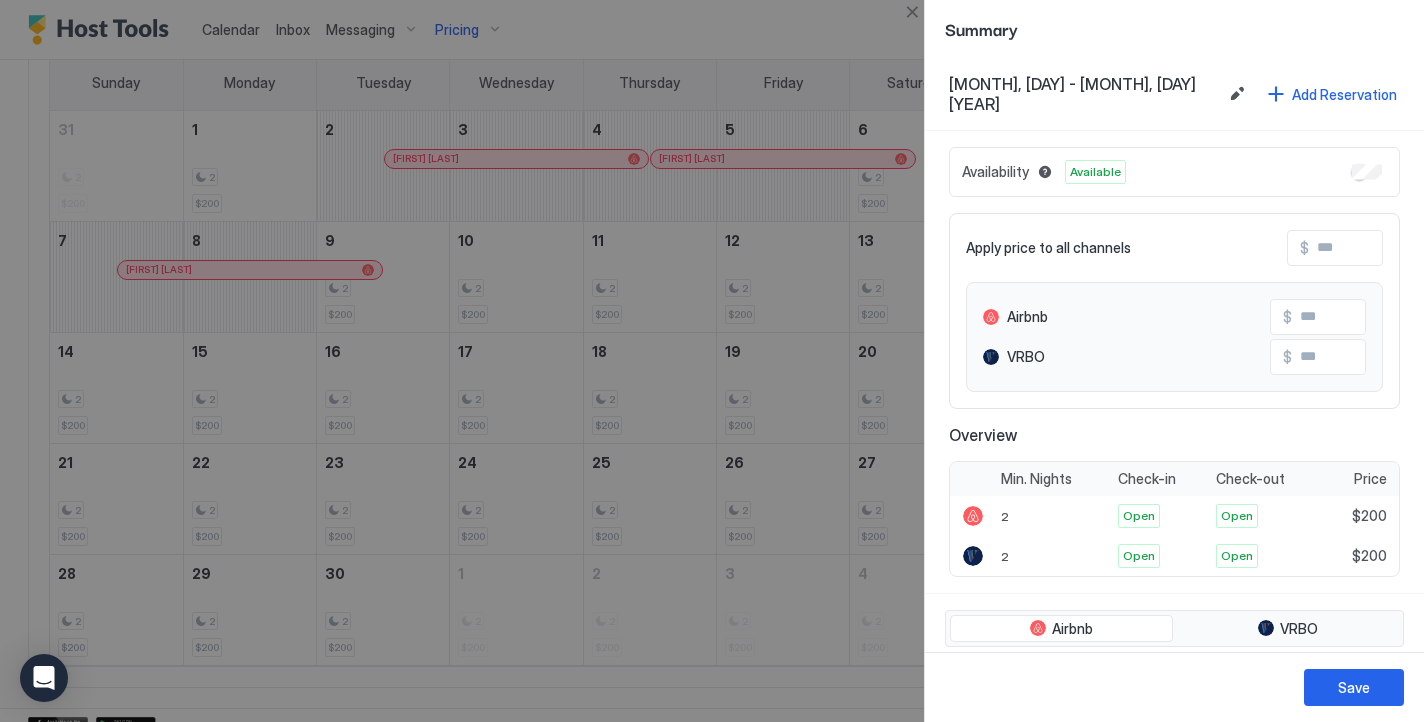 click on "Availability Available" at bounding box center [1174, 172] 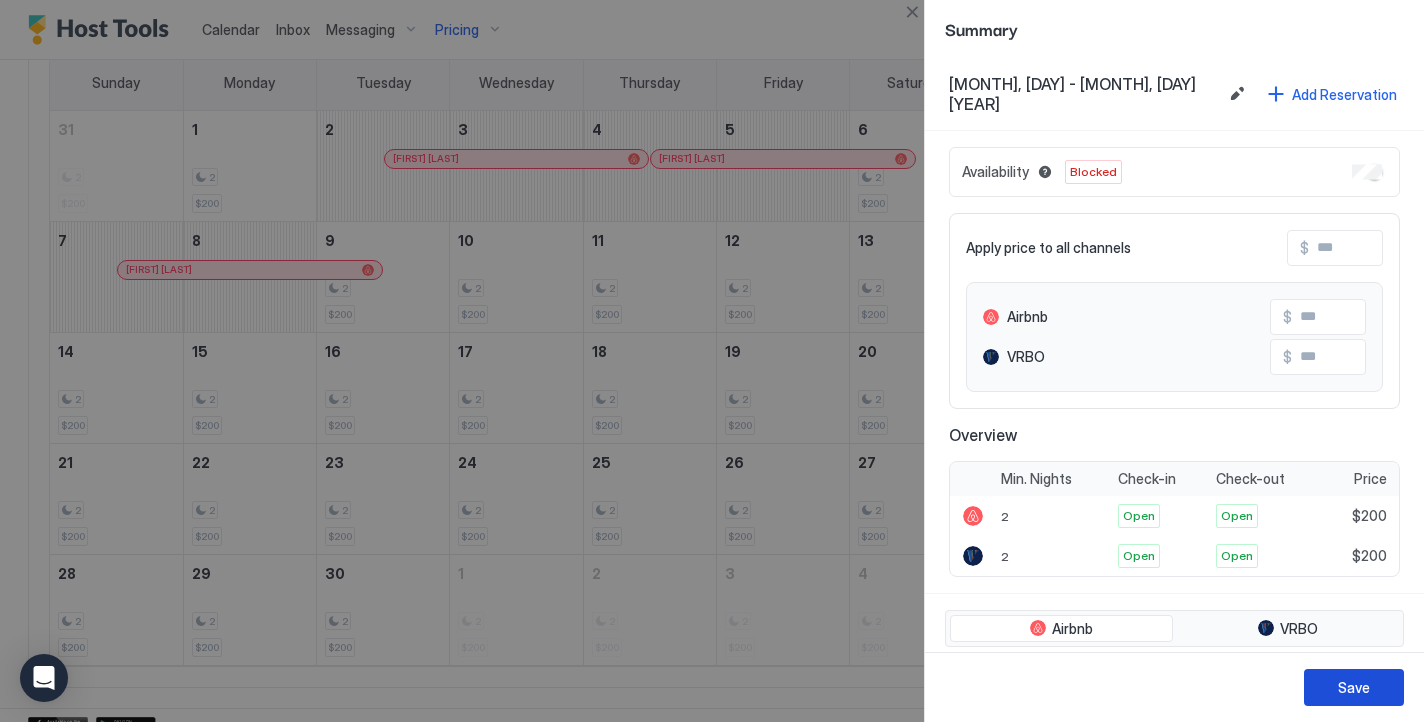 click on "Save" at bounding box center (1354, 687) 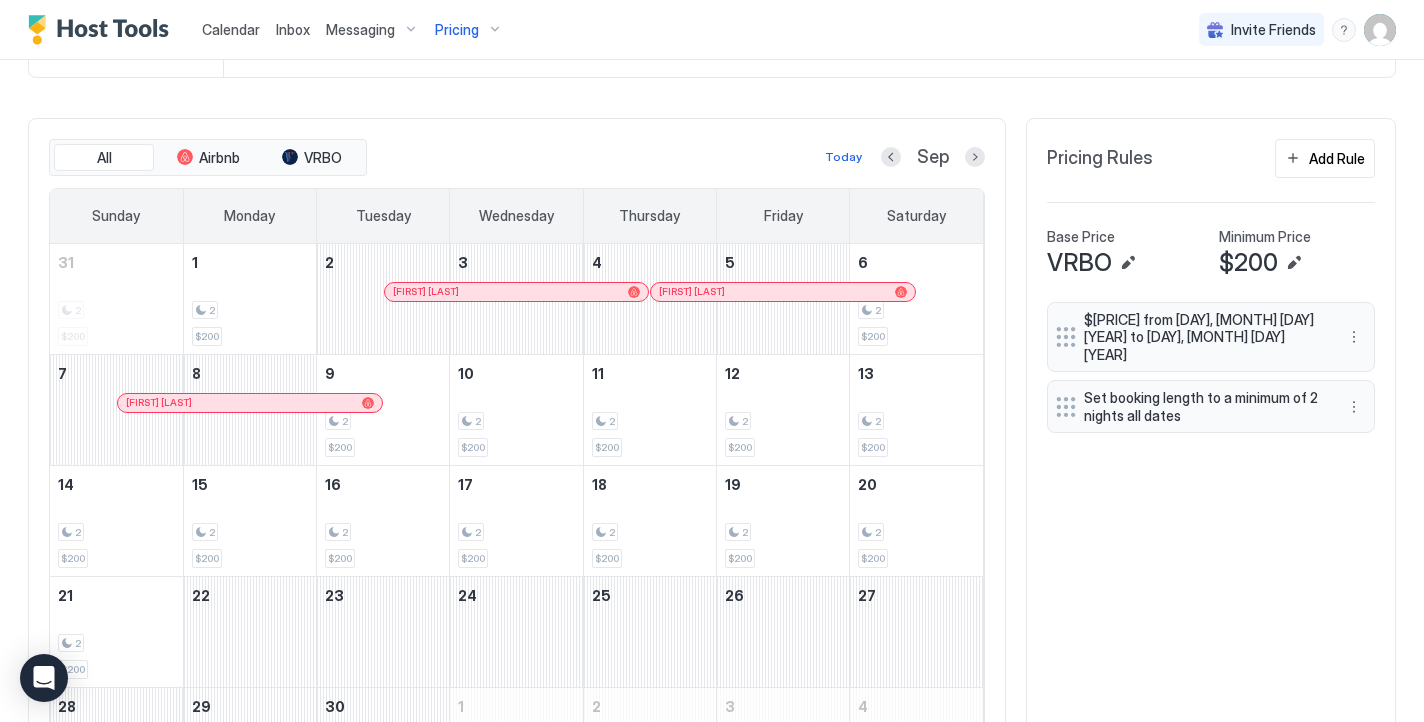 scroll, scrollTop: 546, scrollLeft: 0, axis: vertical 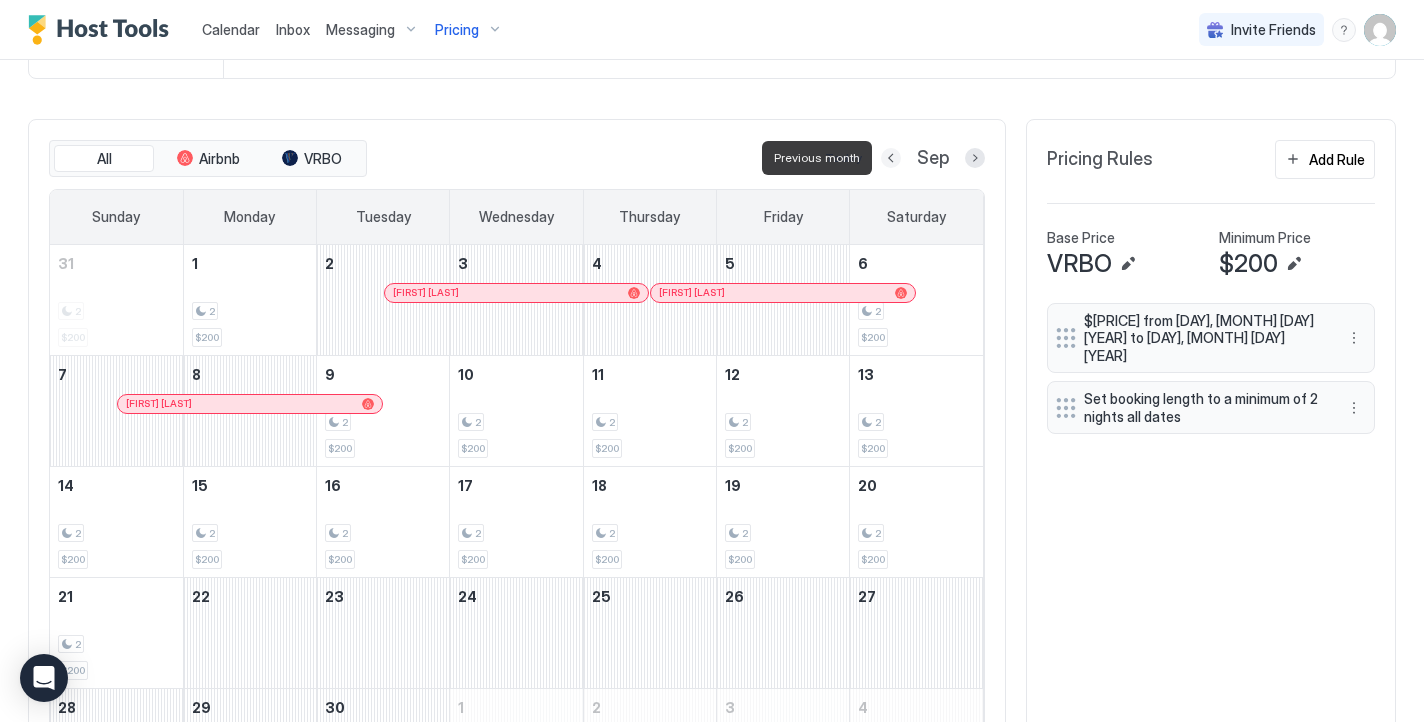 click at bounding box center [891, 158] 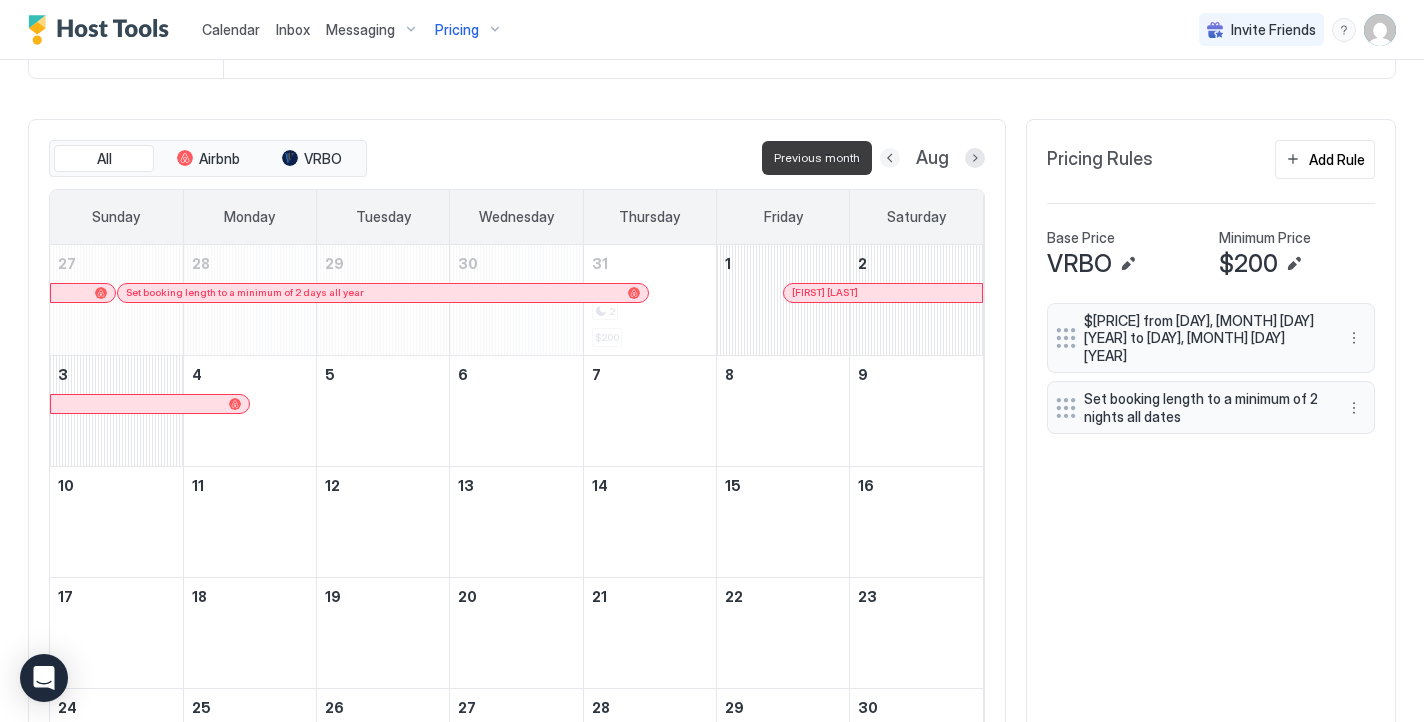 click at bounding box center (890, 158) 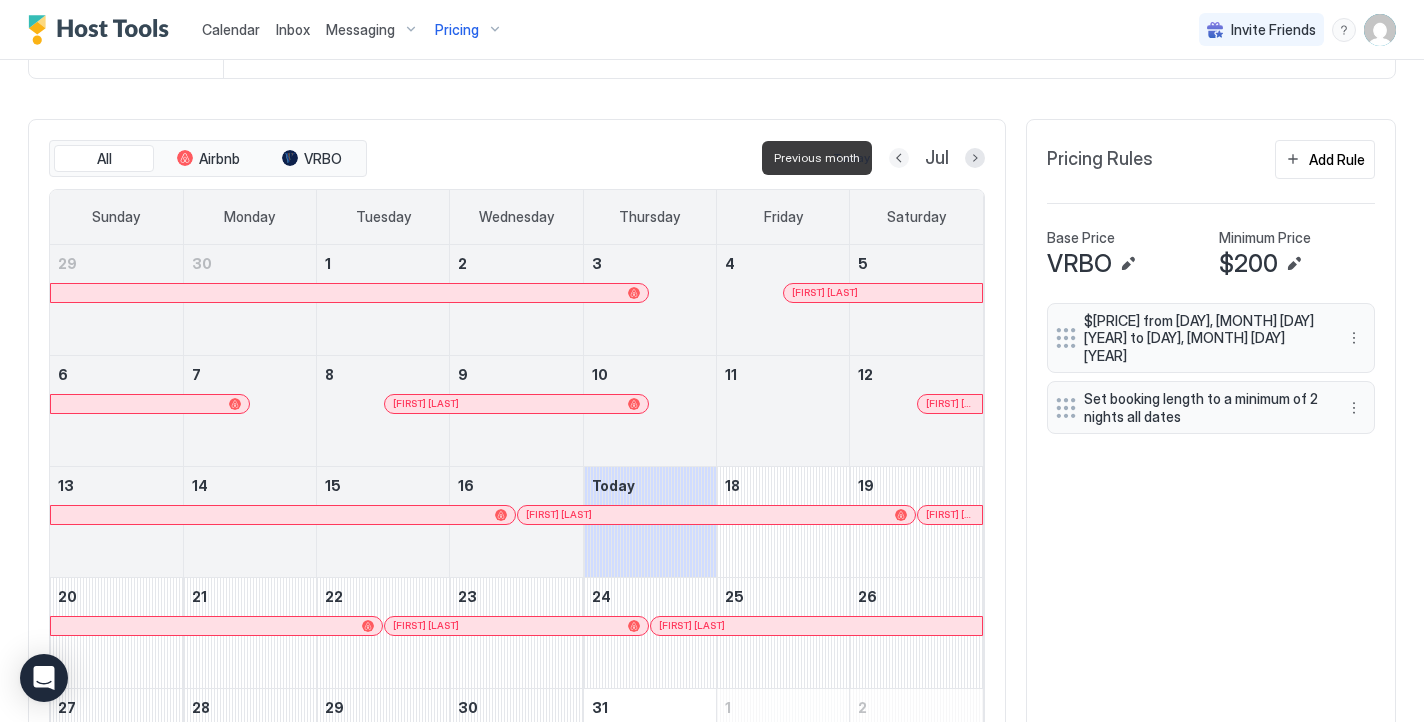 click at bounding box center (899, 158) 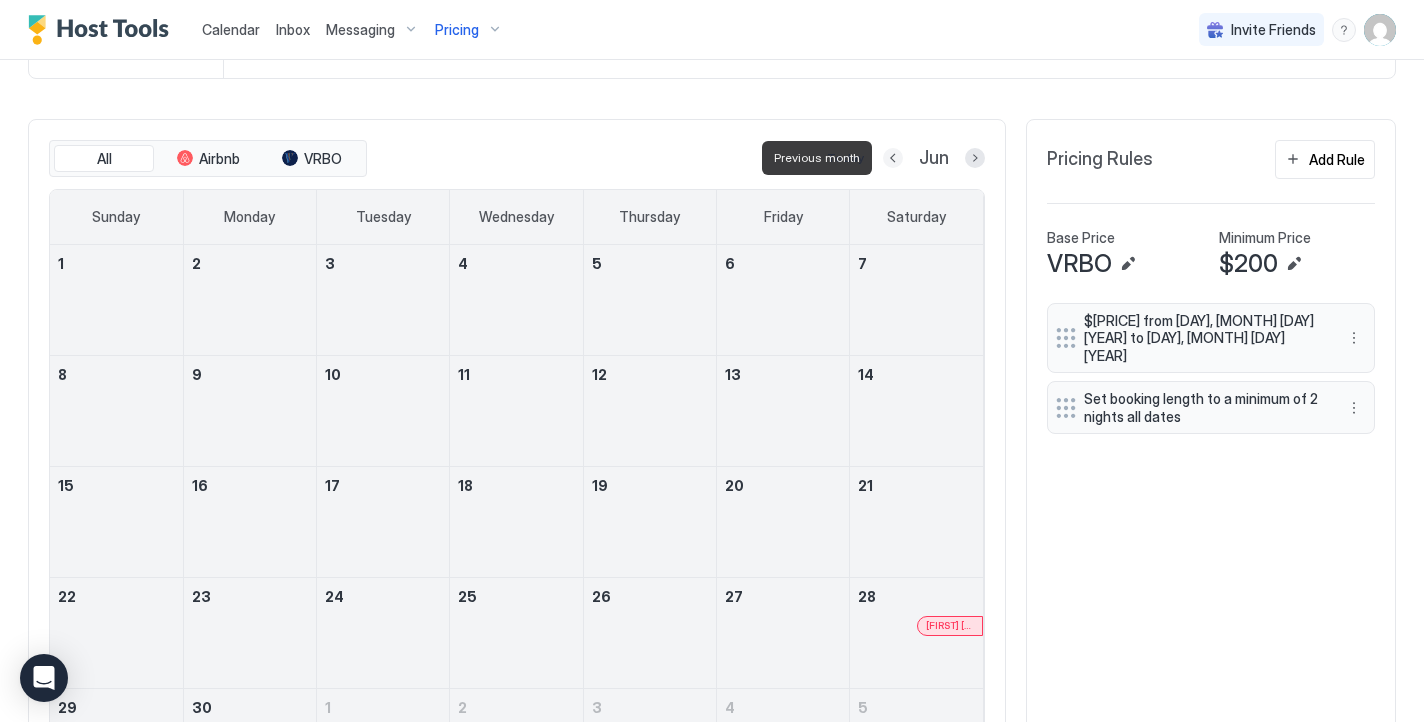 click at bounding box center [893, 158] 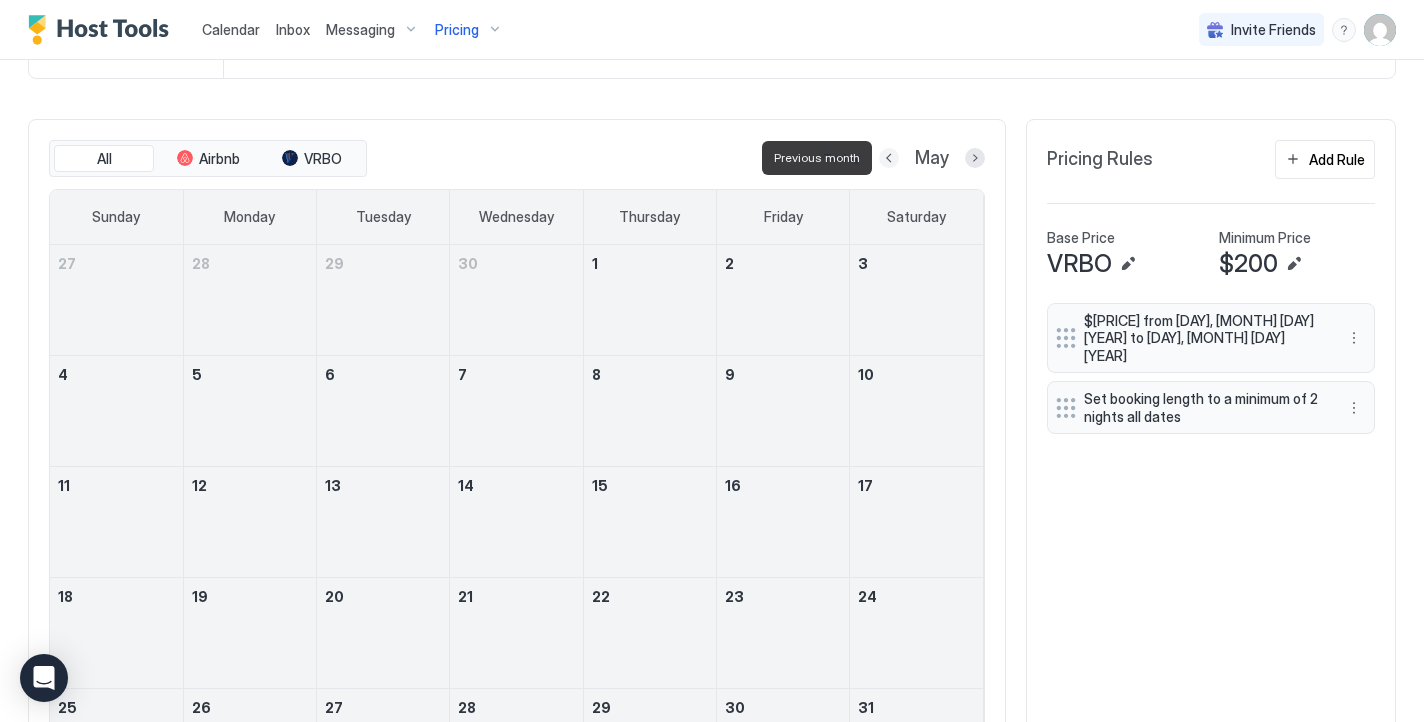 click at bounding box center (889, 158) 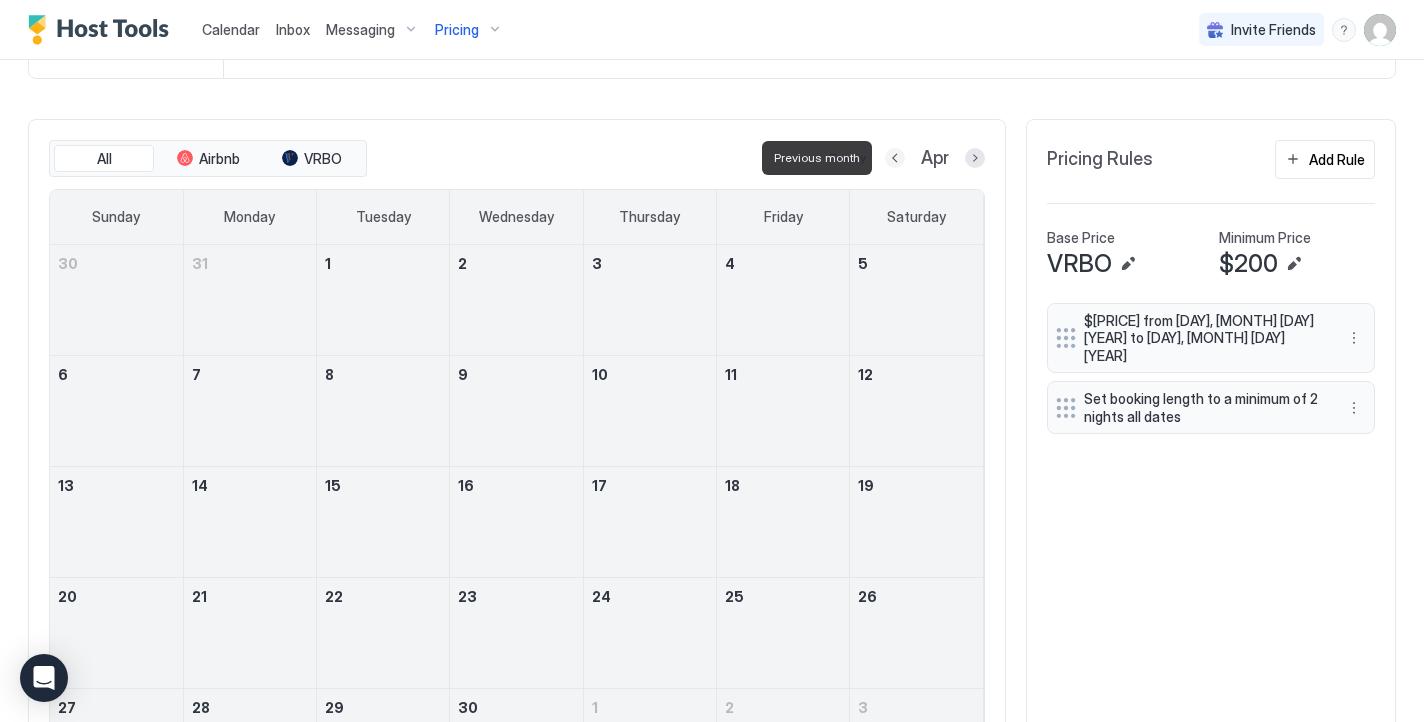 click at bounding box center [895, 158] 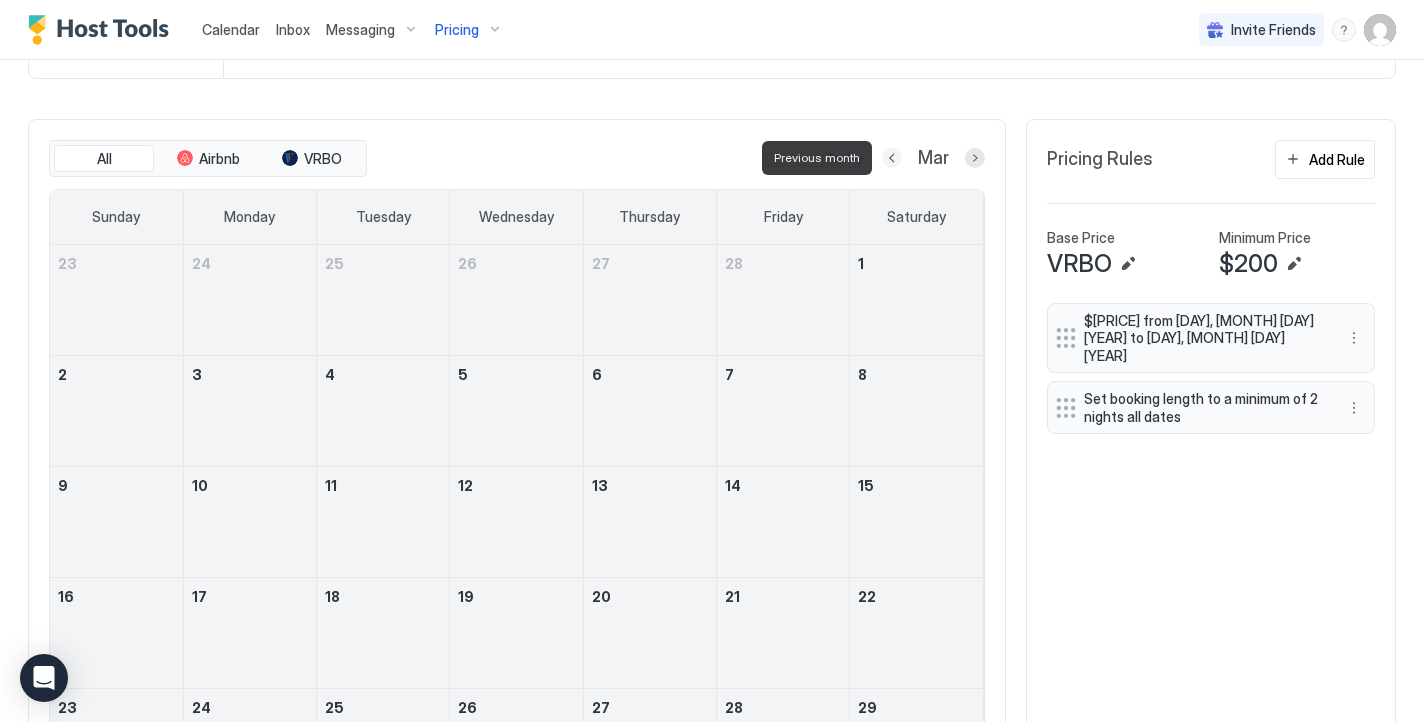 click at bounding box center [892, 158] 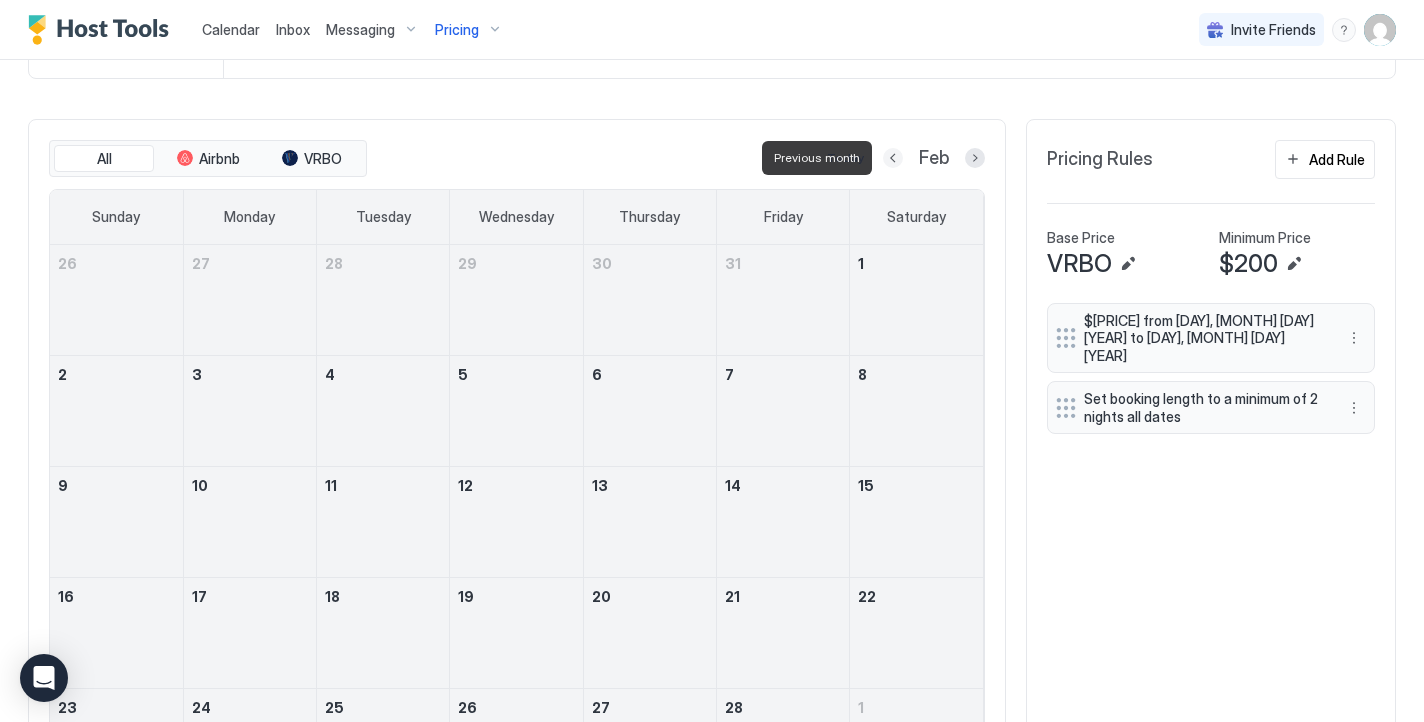 click at bounding box center [893, 158] 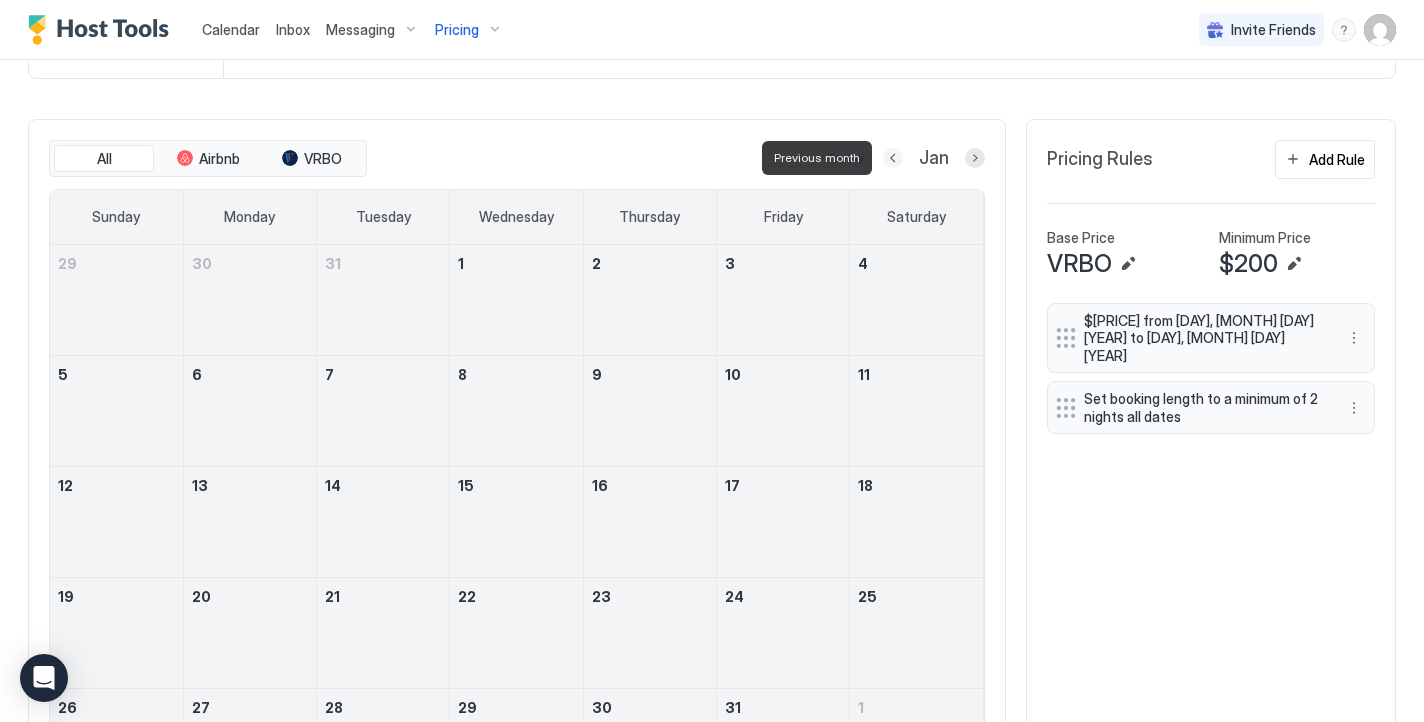click at bounding box center [893, 158] 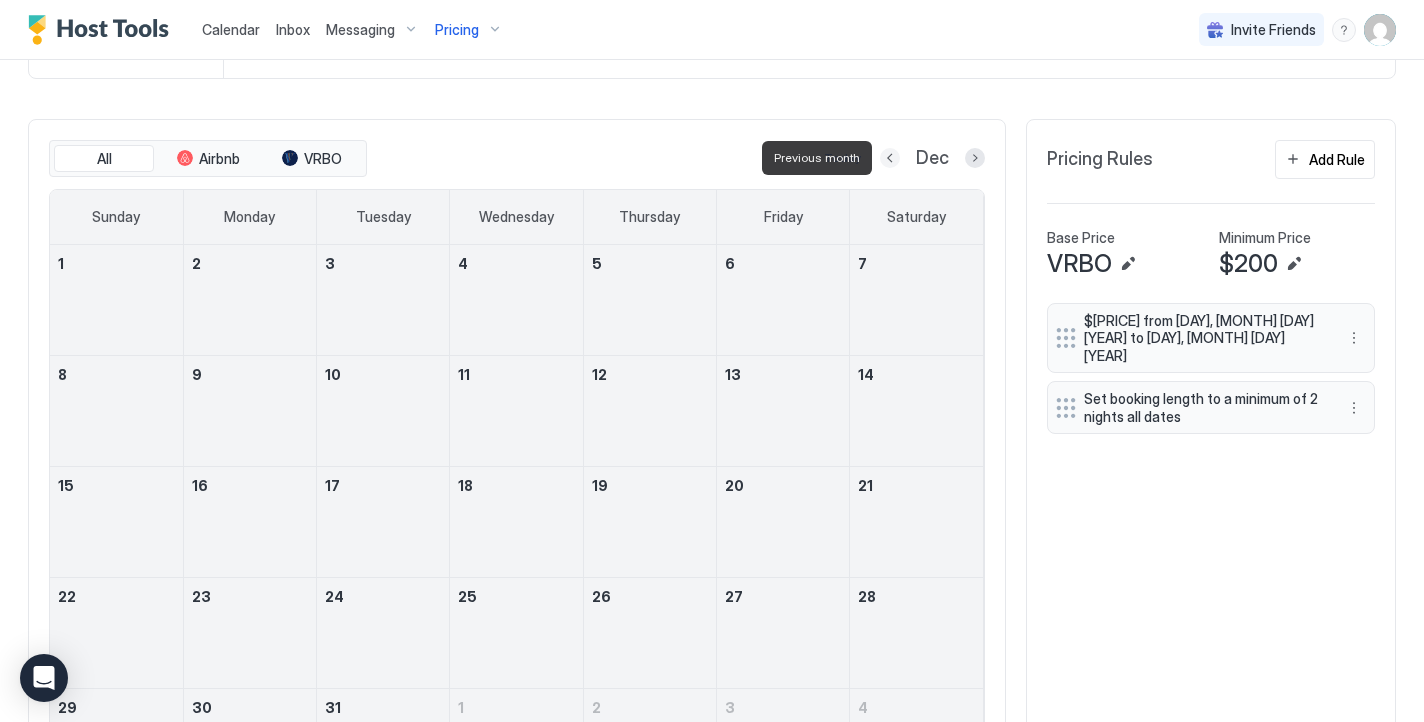 click at bounding box center [890, 158] 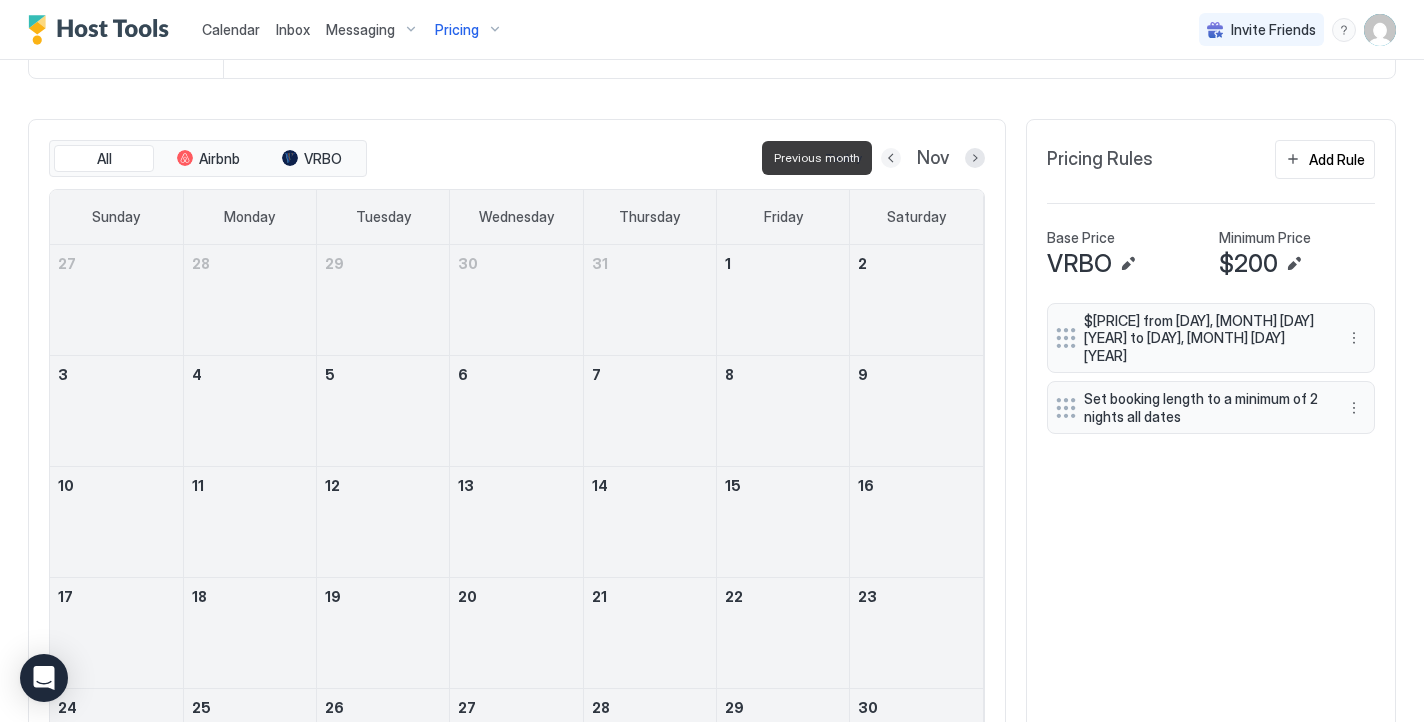 click at bounding box center [891, 158] 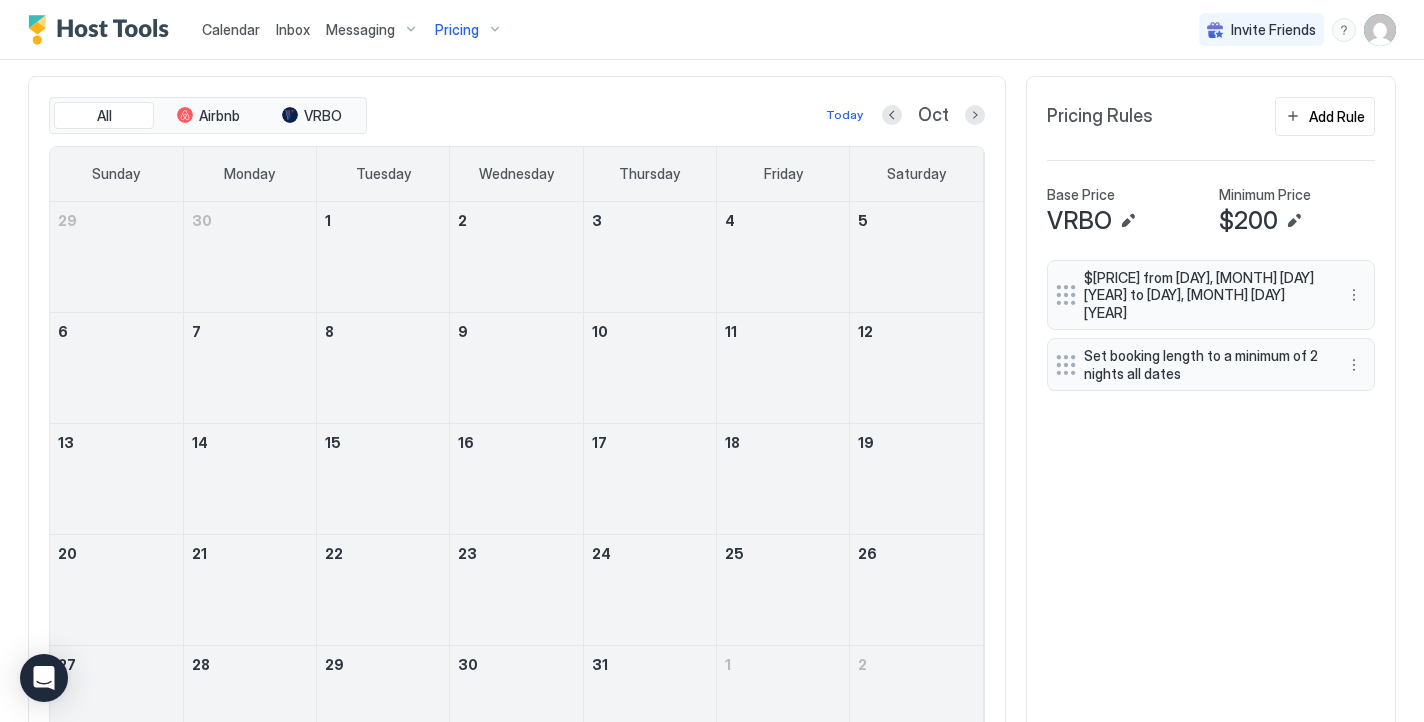 scroll, scrollTop: 581, scrollLeft: 0, axis: vertical 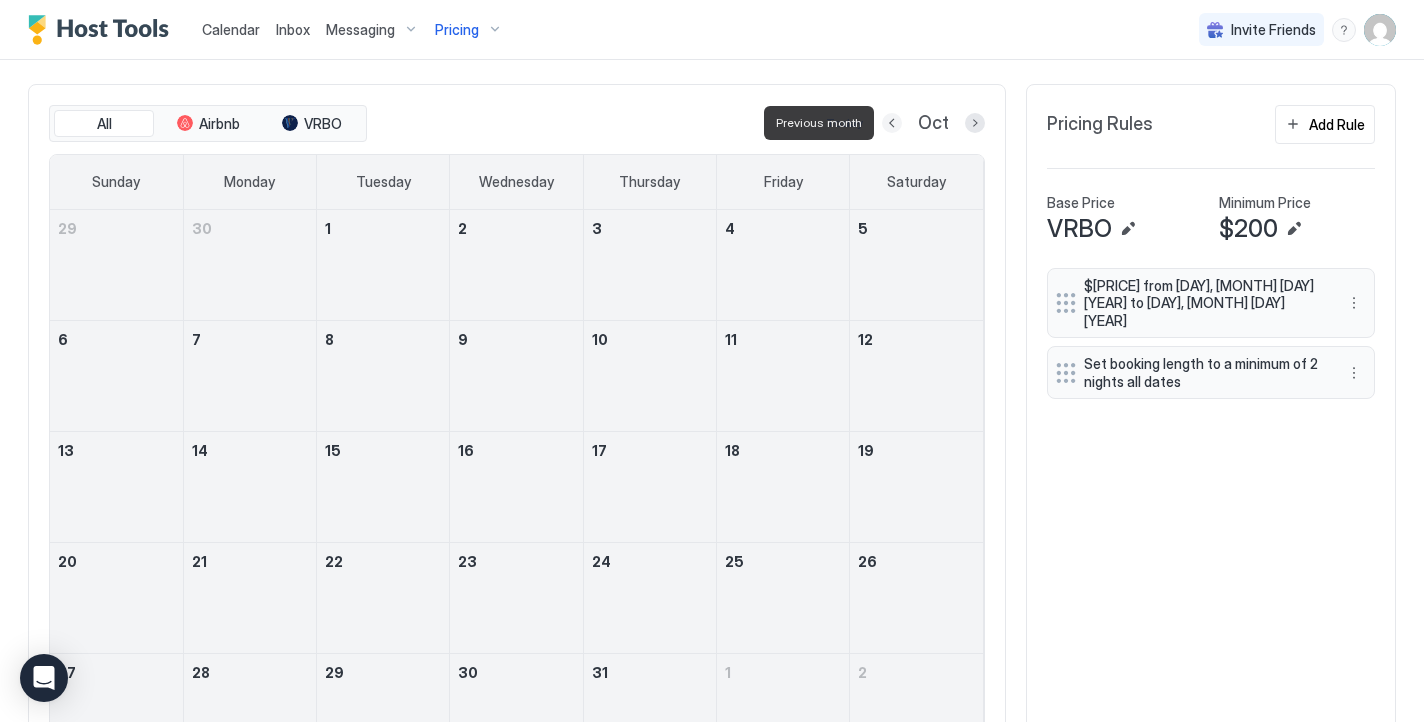 click at bounding box center (892, 123) 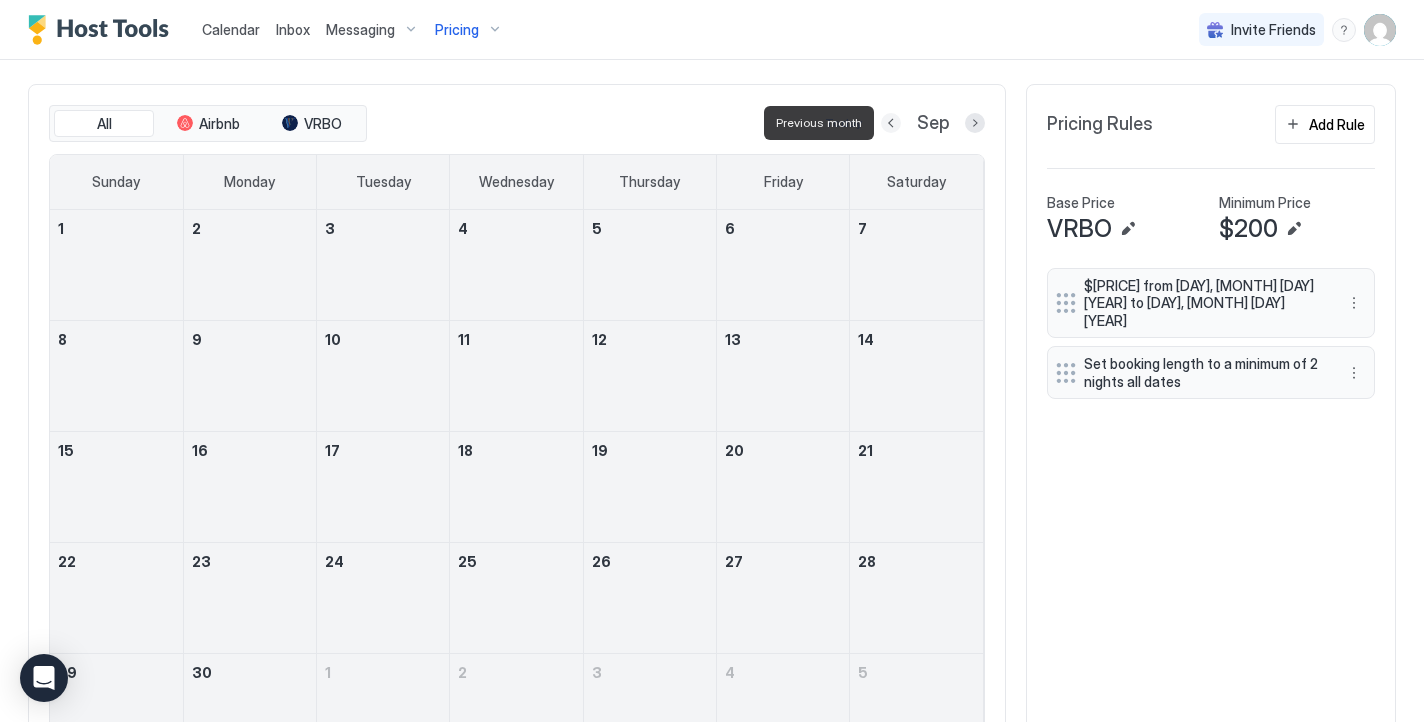 click at bounding box center (891, 123) 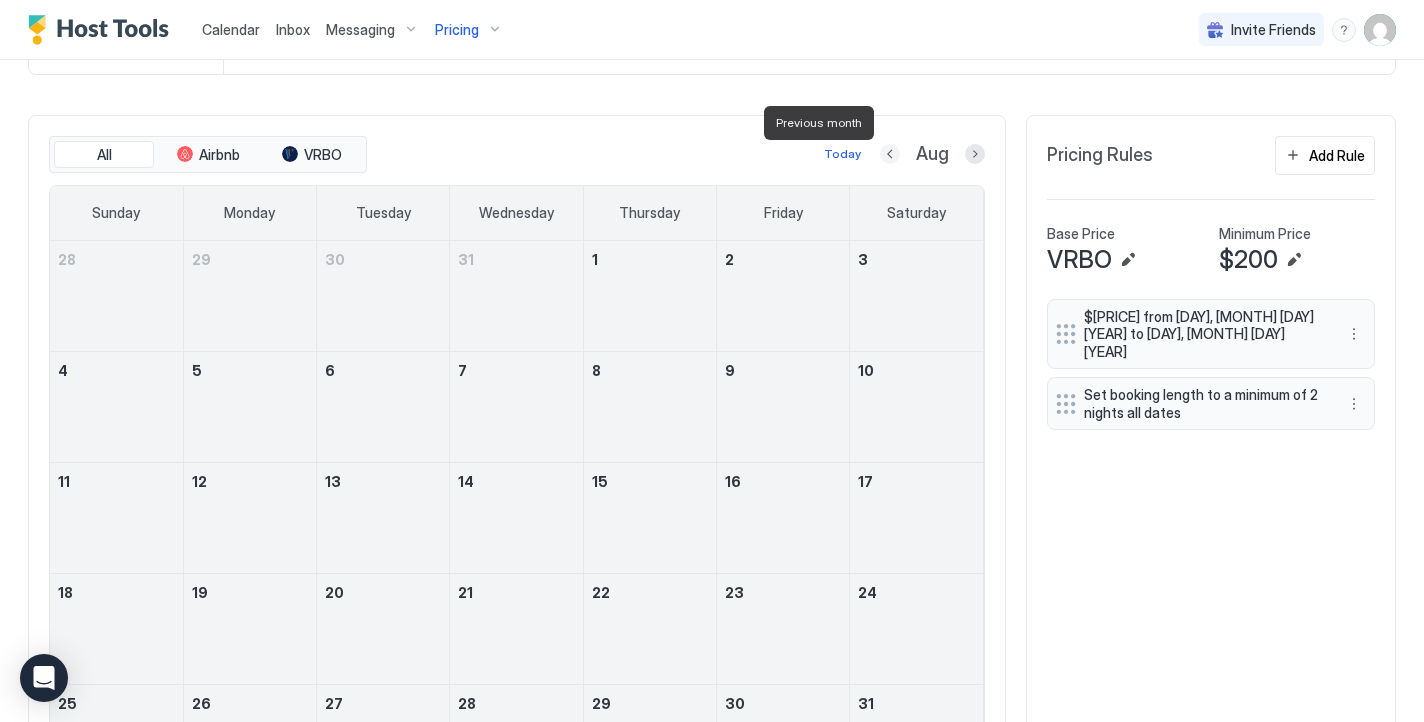 click on "All Airbnb VRBO Today Aug [MONTH] [DAY] [DAY] [DAY] [DAY] [DAY] [DAY] [DAY] [DAY] [DAY] [DAY] [DAY] [DAY] [DAY] [DAY] [DAY] [DAY] [DAY] [DAY] [DAY] [DAY] [DAY] [DAY] [DAY] [DAY] [DAY] [DAY] [DAY] [DAY] [DAY] [DAY] [DAY] [DAY]" at bounding box center (517, 466) 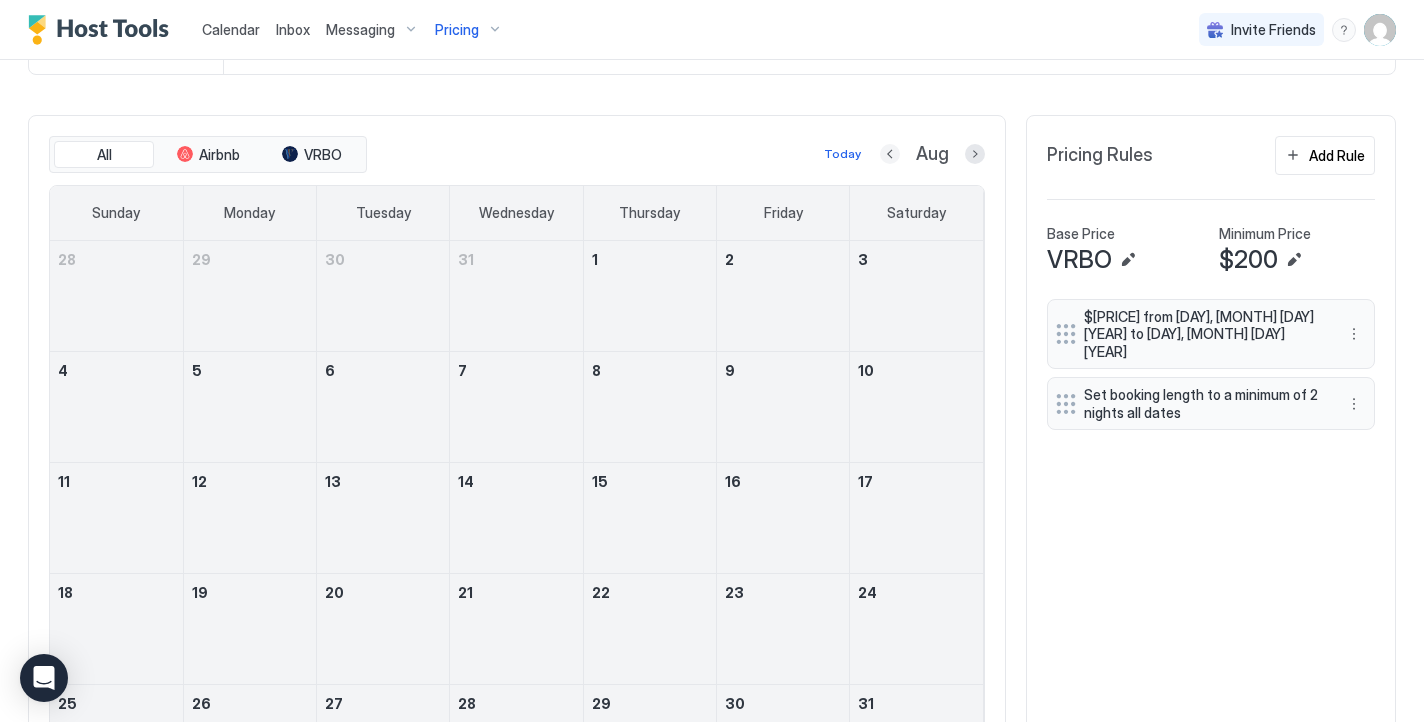 click 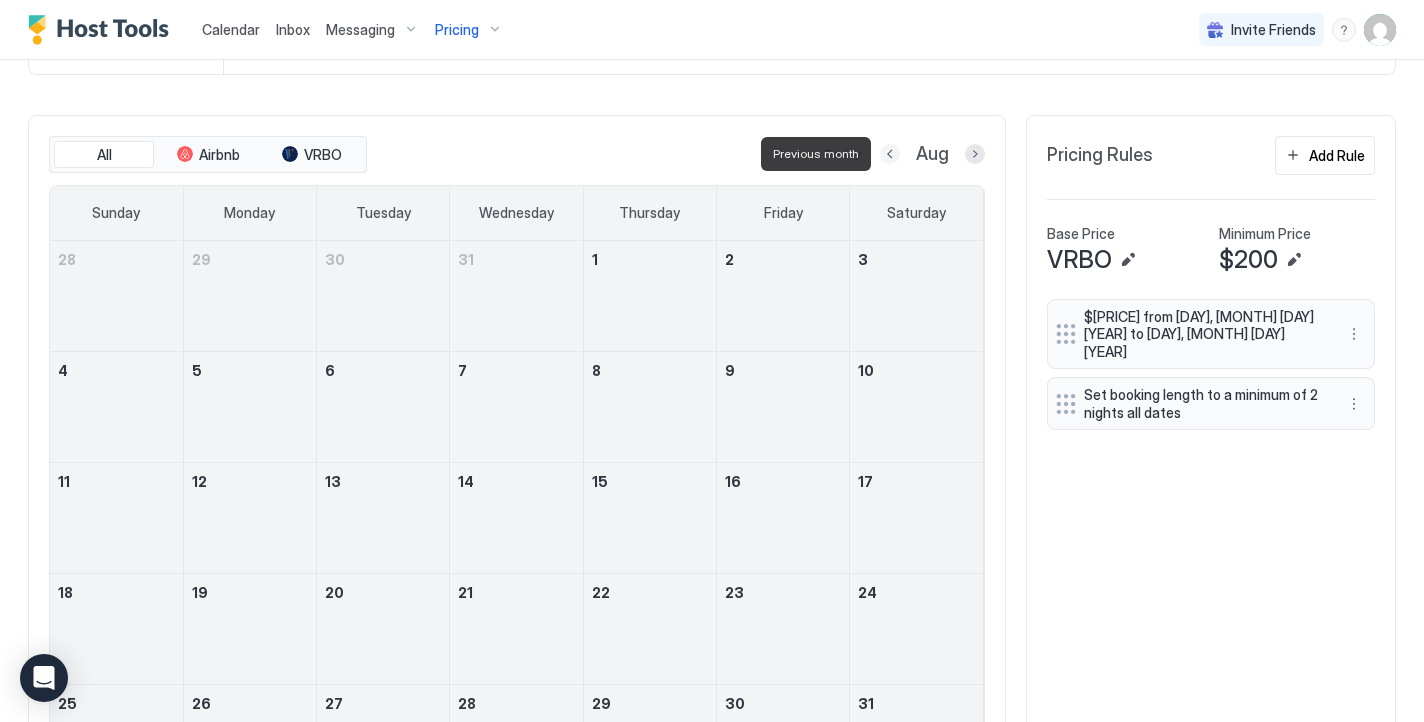 click at bounding box center [890, 154] 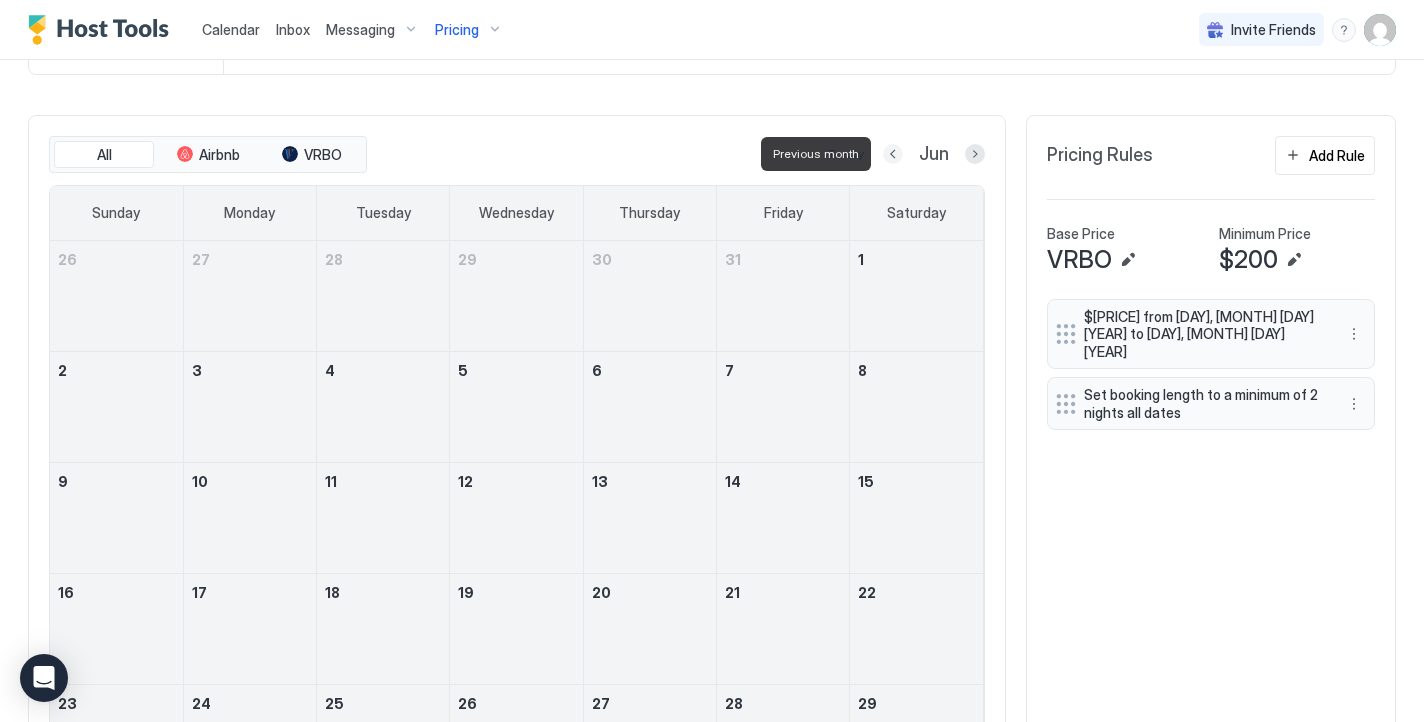 click at bounding box center [893, 154] 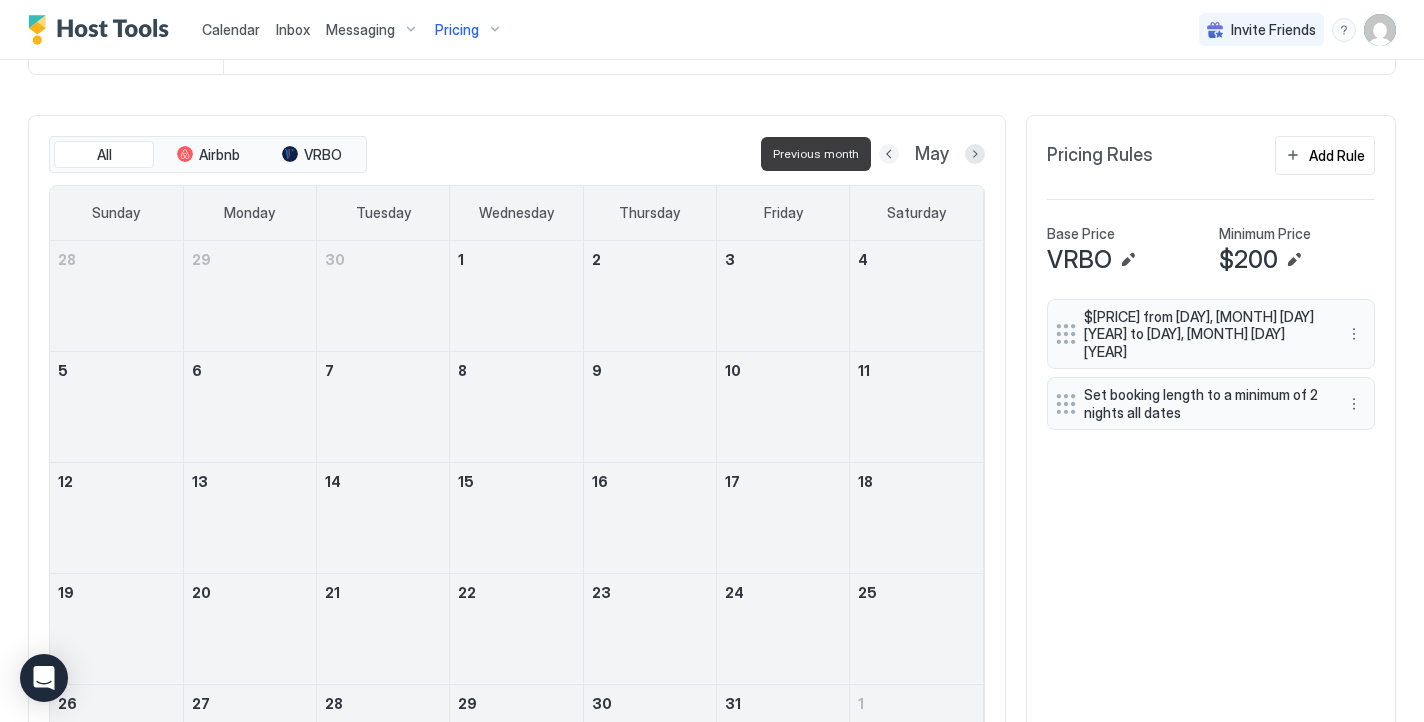 click at bounding box center [889, 154] 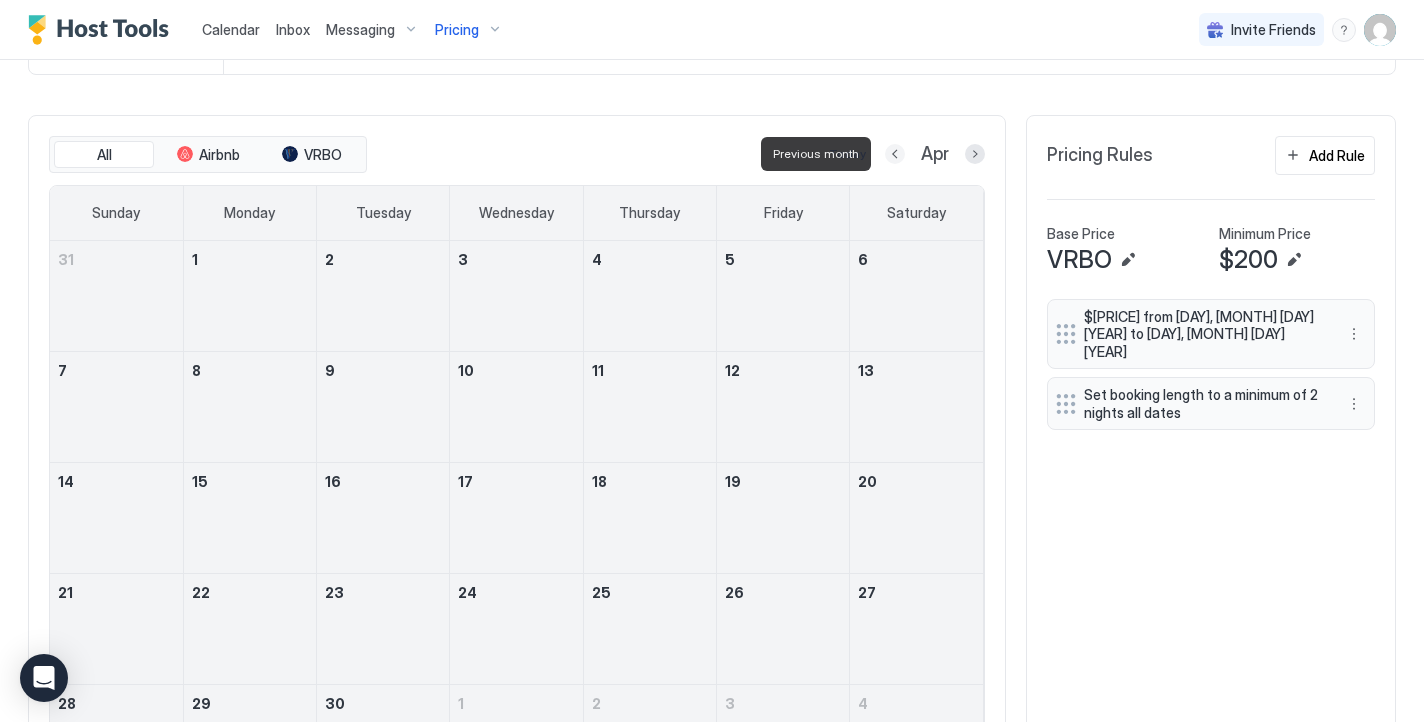 click at bounding box center (895, 154) 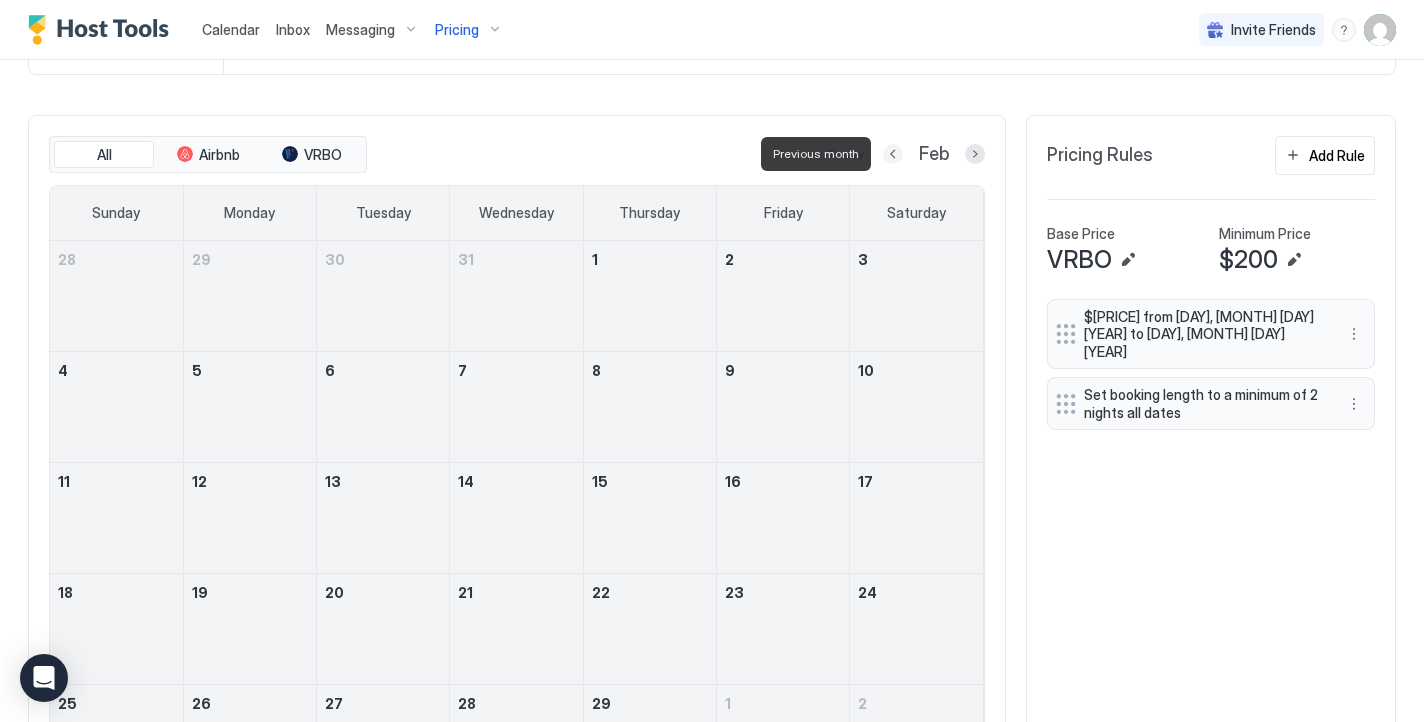 click at bounding box center (893, 154) 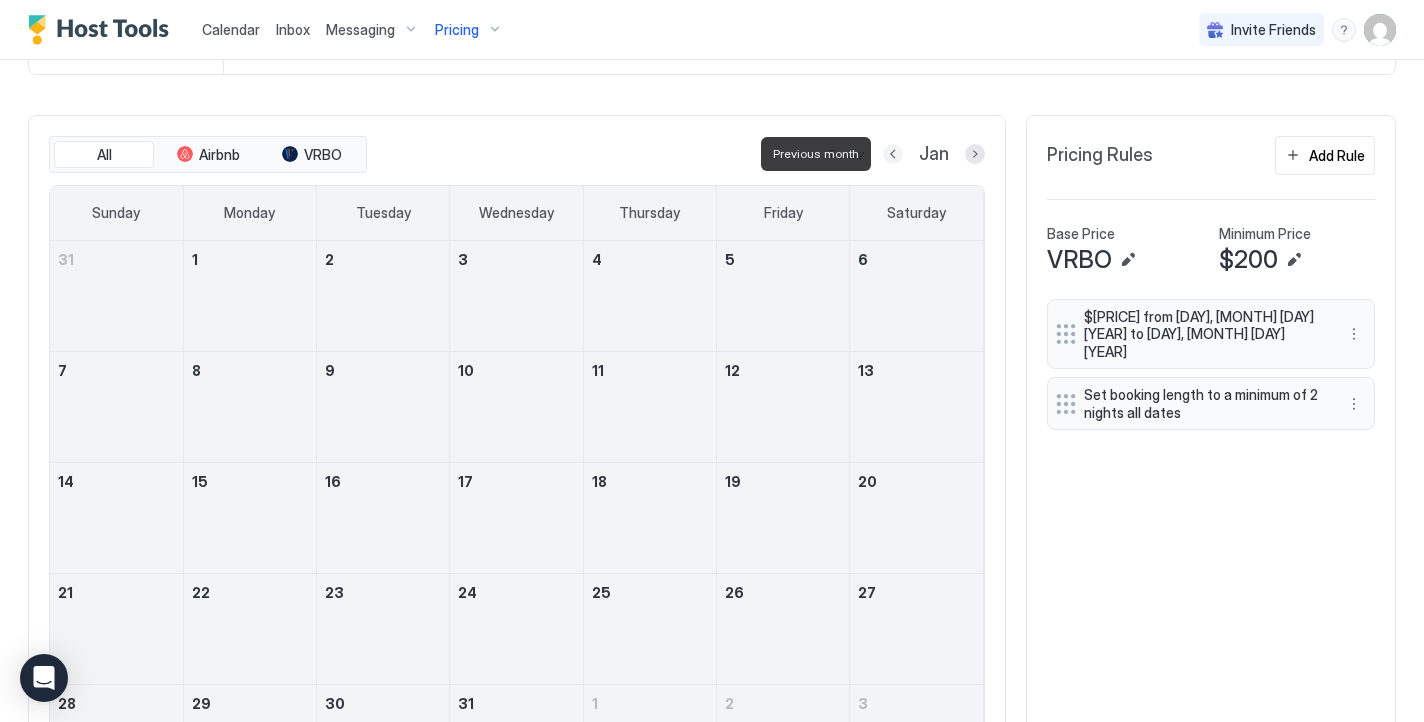 click at bounding box center (893, 154) 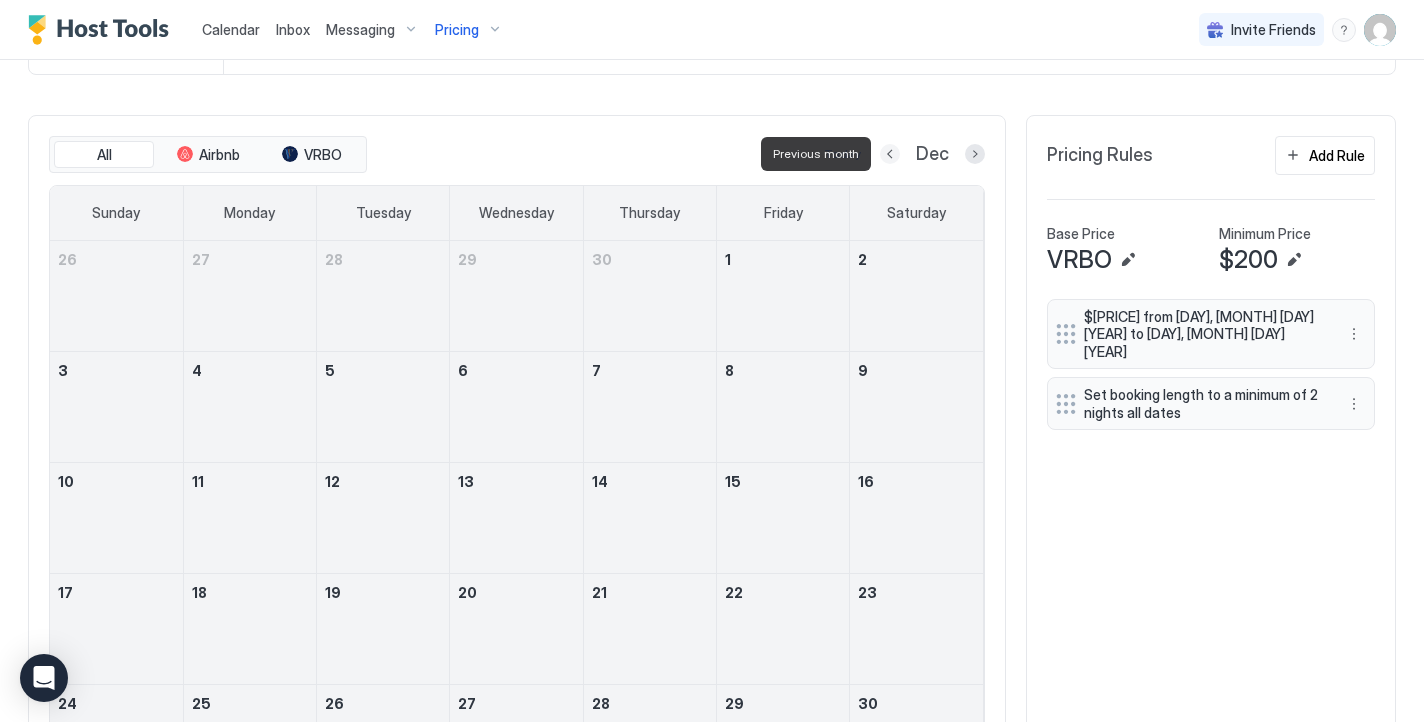 click at bounding box center [890, 154] 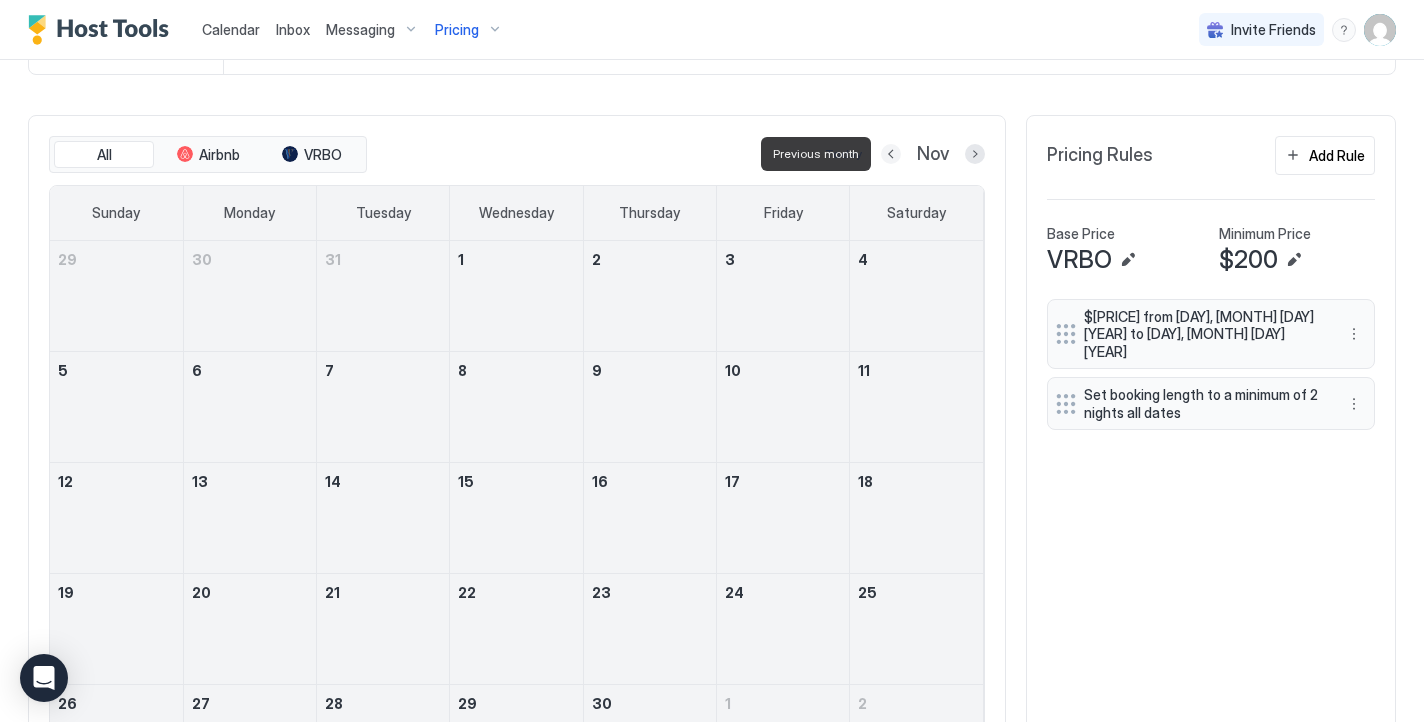 click at bounding box center [891, 154] 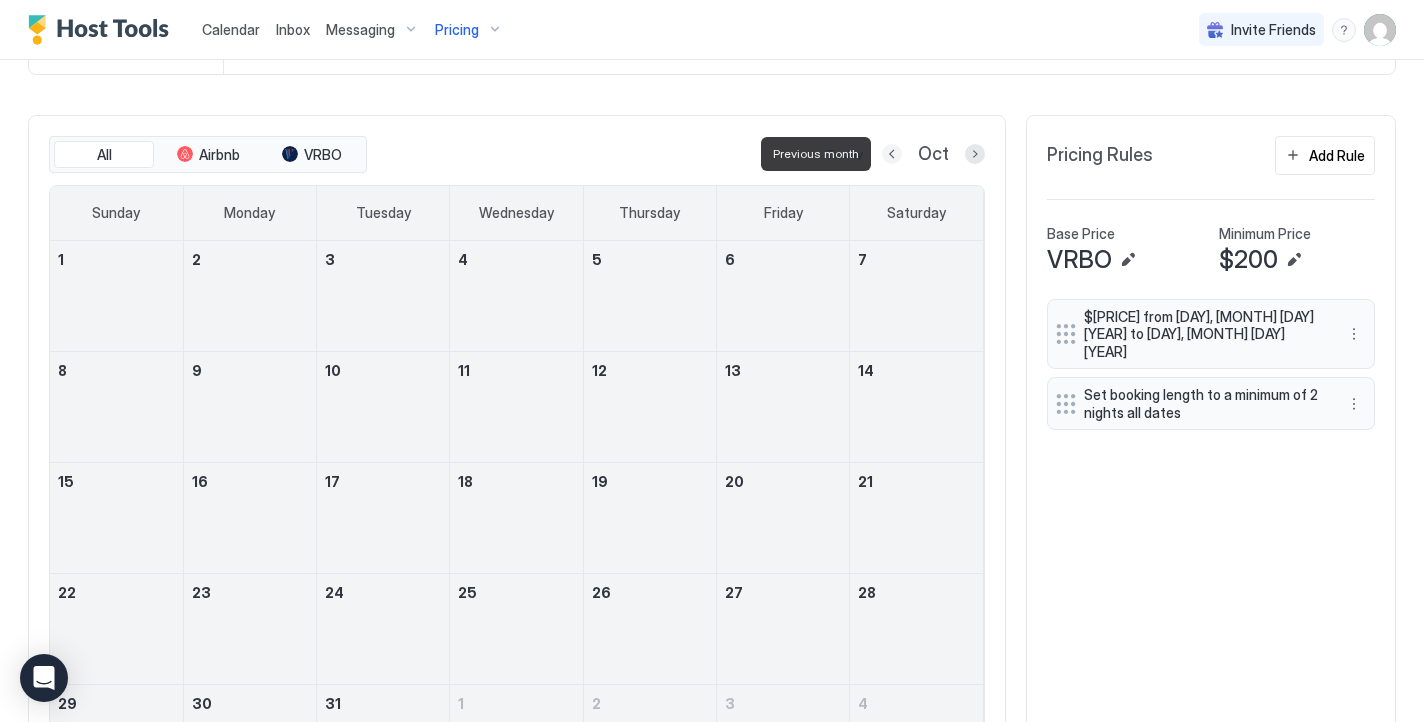 click at bounding box center (892, 154) 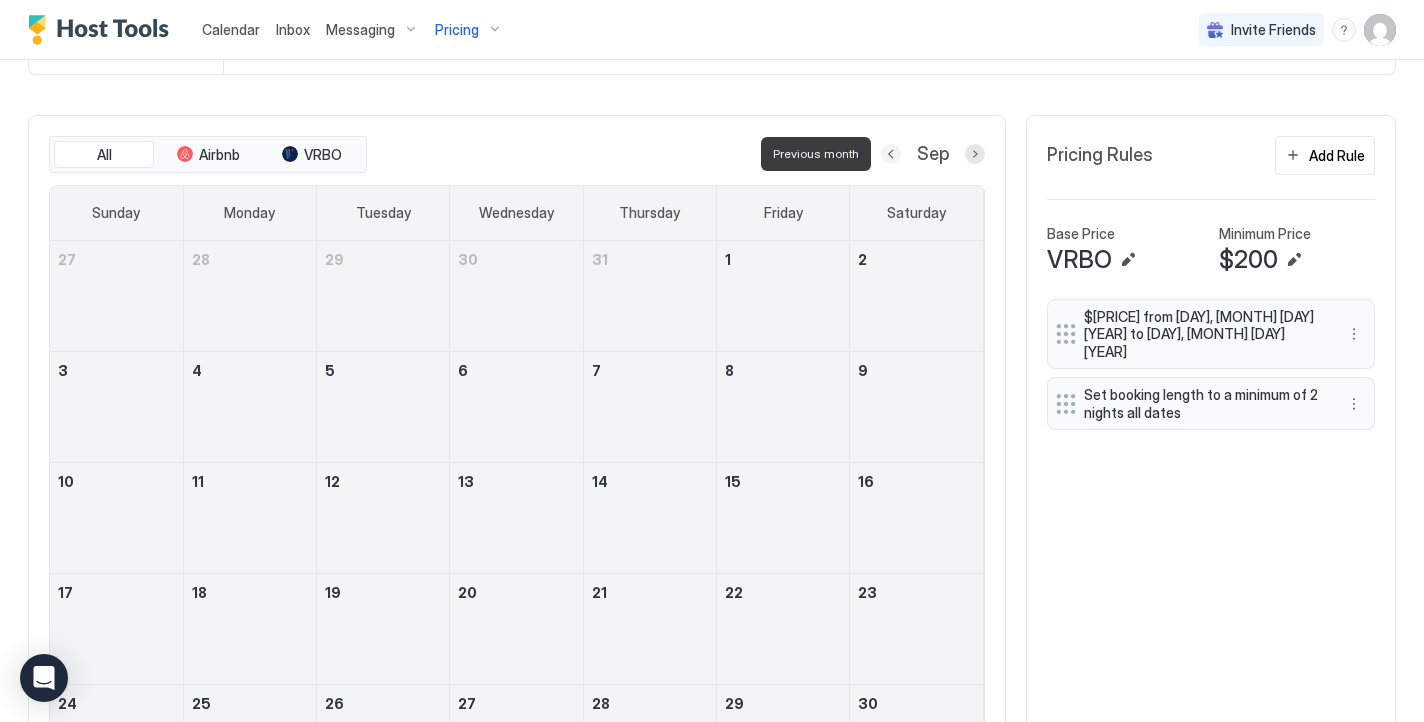click at bounding box center (891, 154) 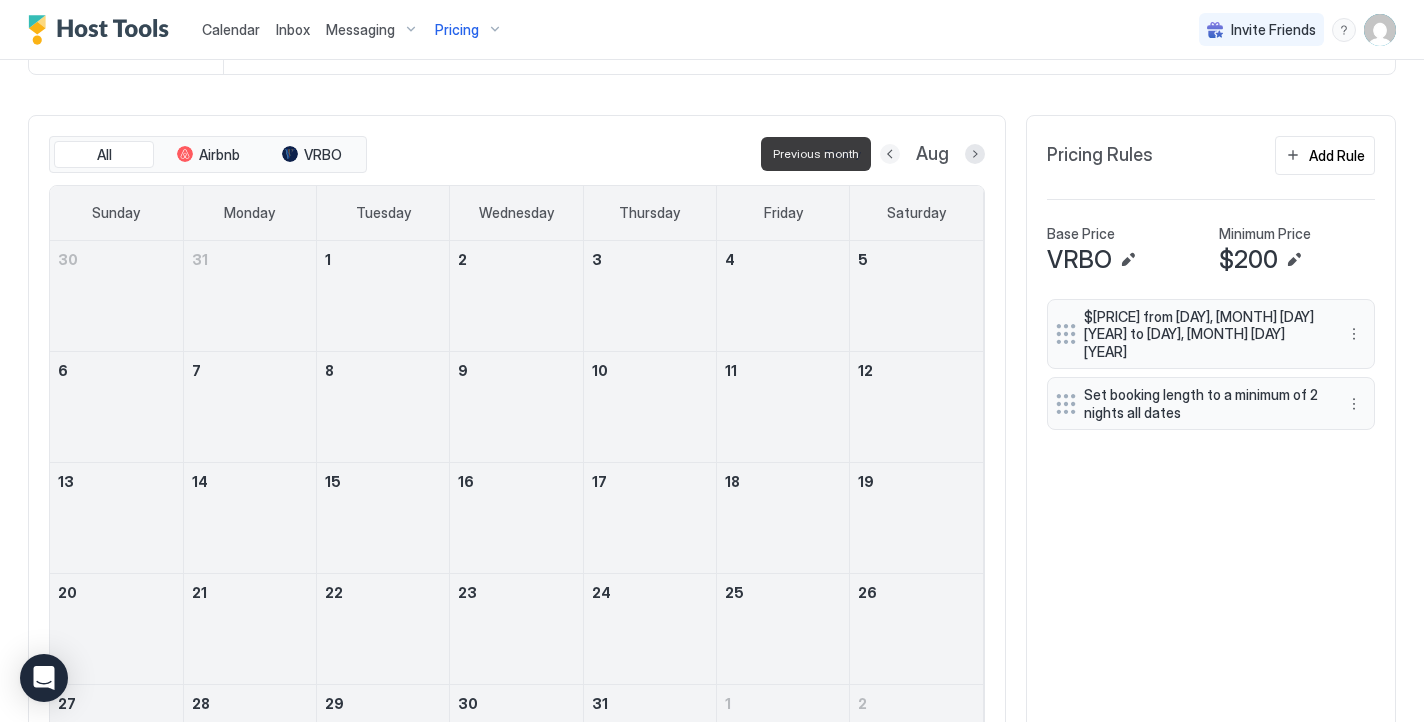 click at bounding box center [890, 154] 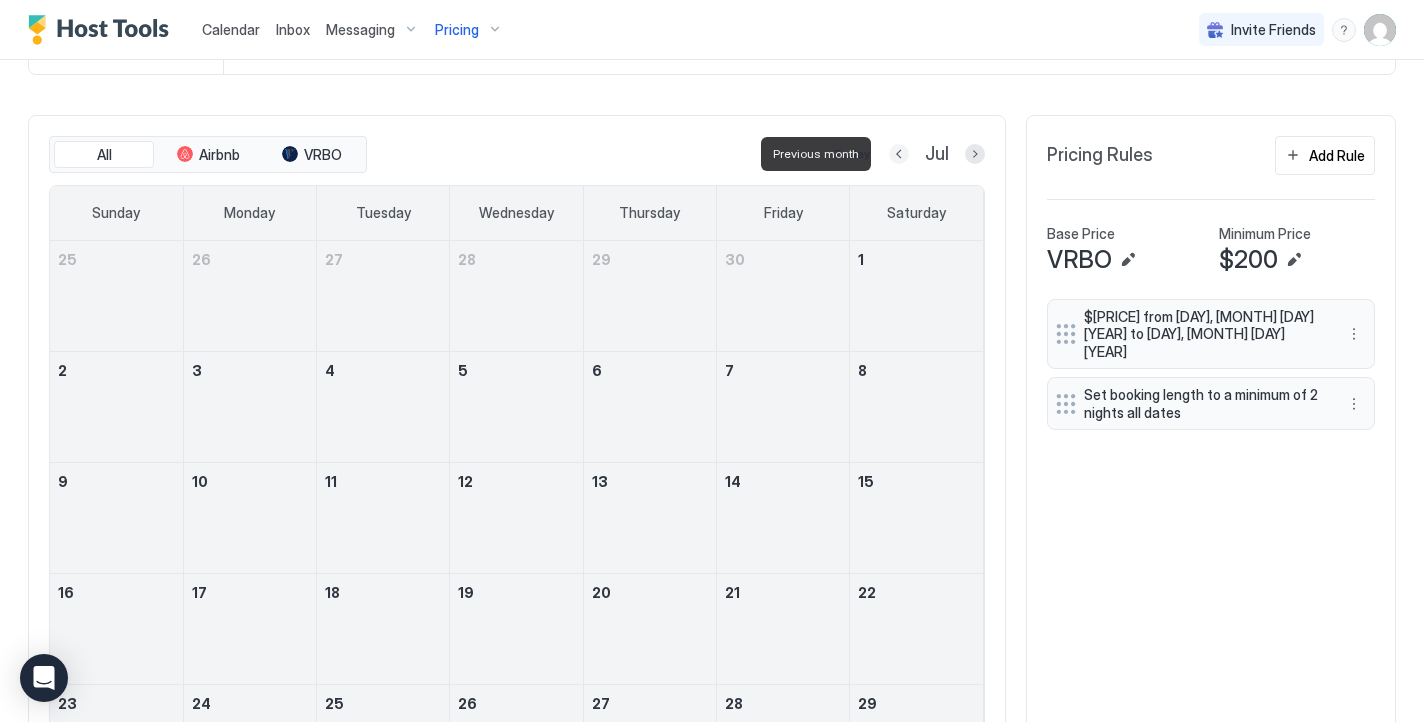 click at bounding box center (899, 154) 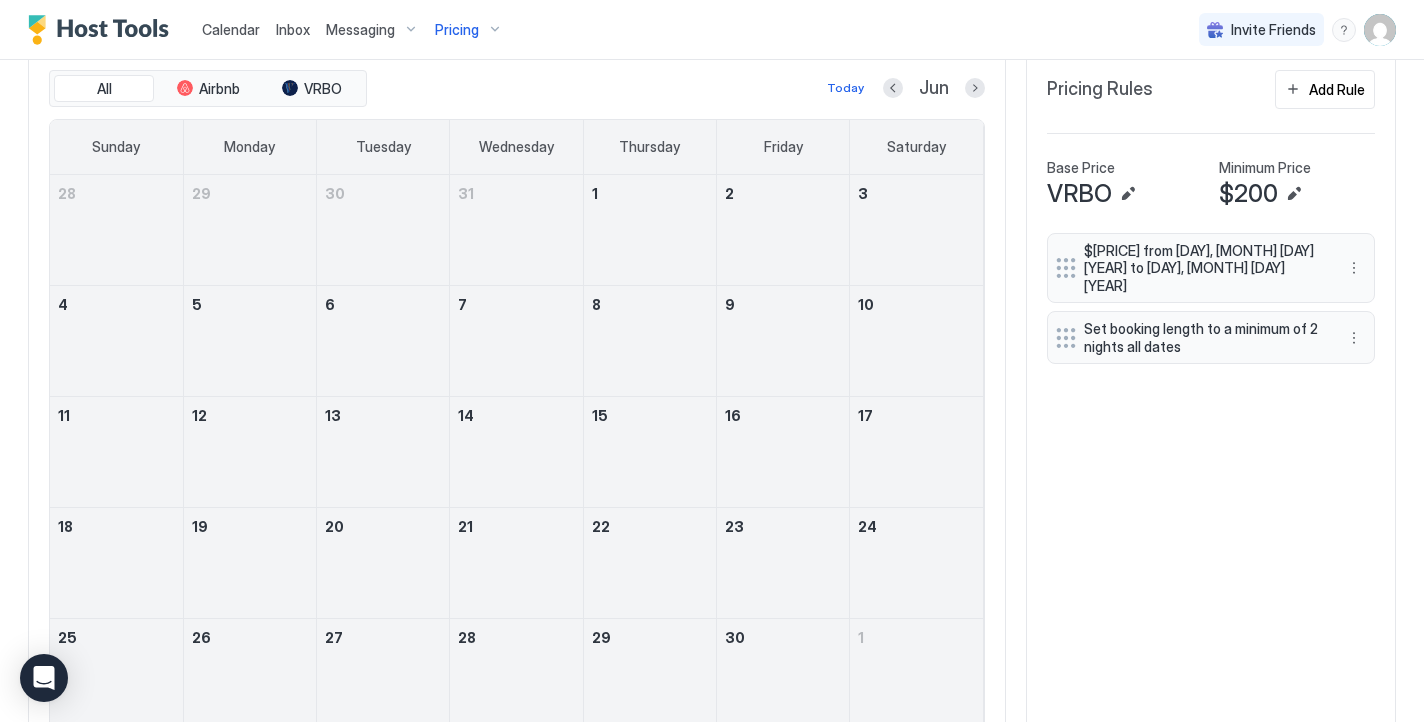 scroll, scrollTop: 575, scrollLeft: 0, axis: vertical 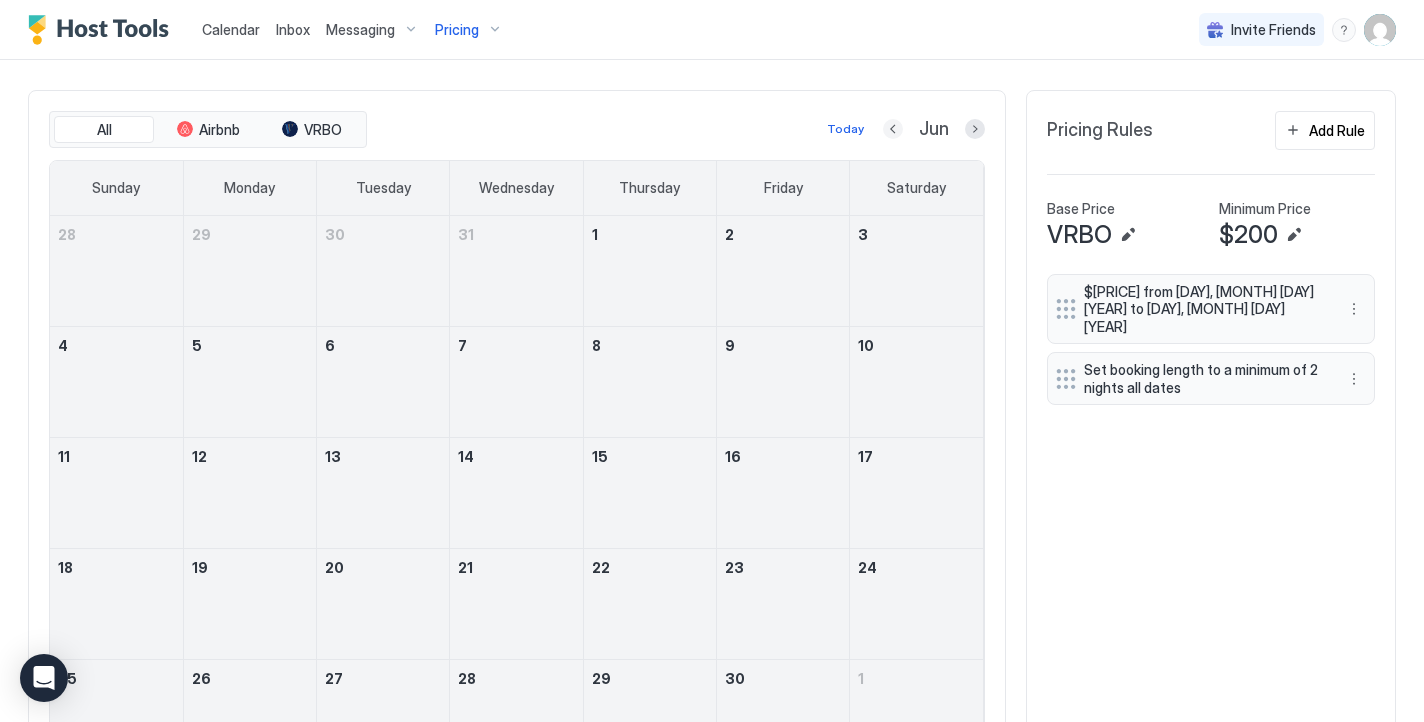 click at bounding box center (893, 129) 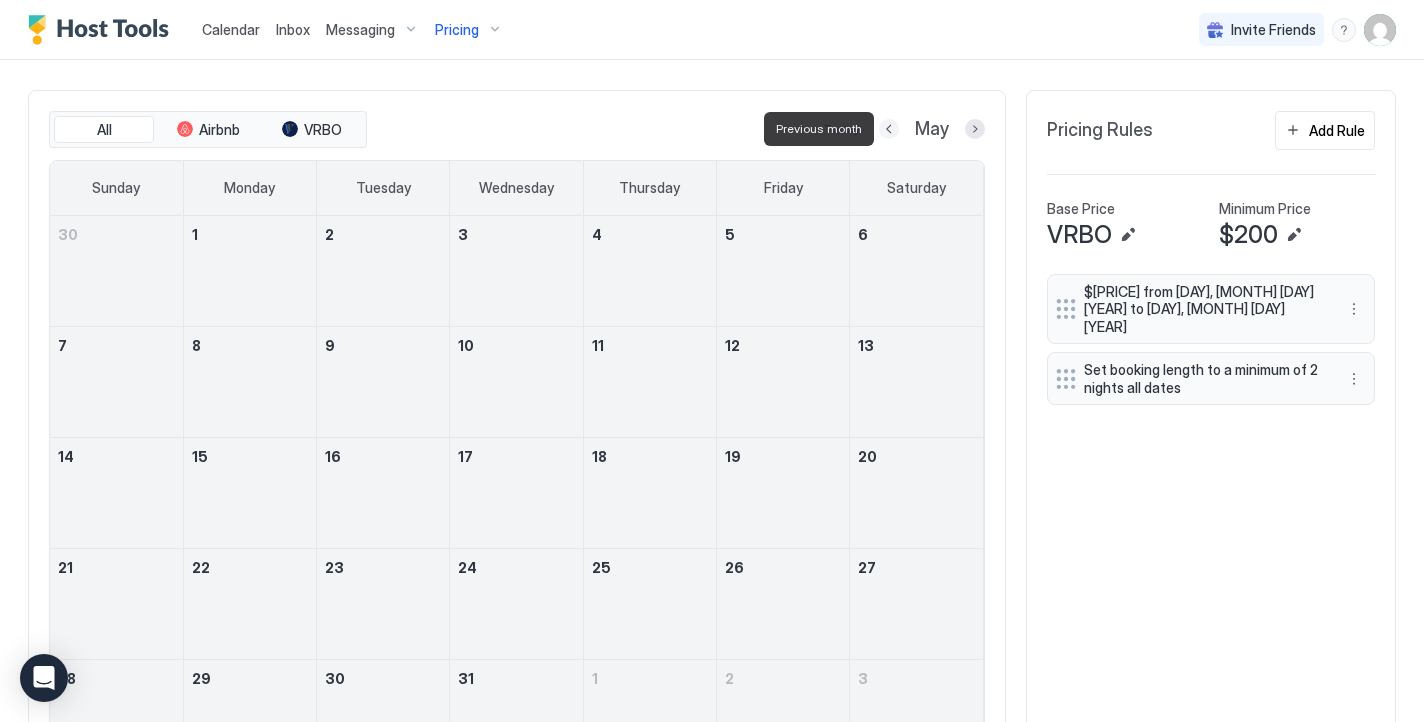 click at bounding box center (889, 129) 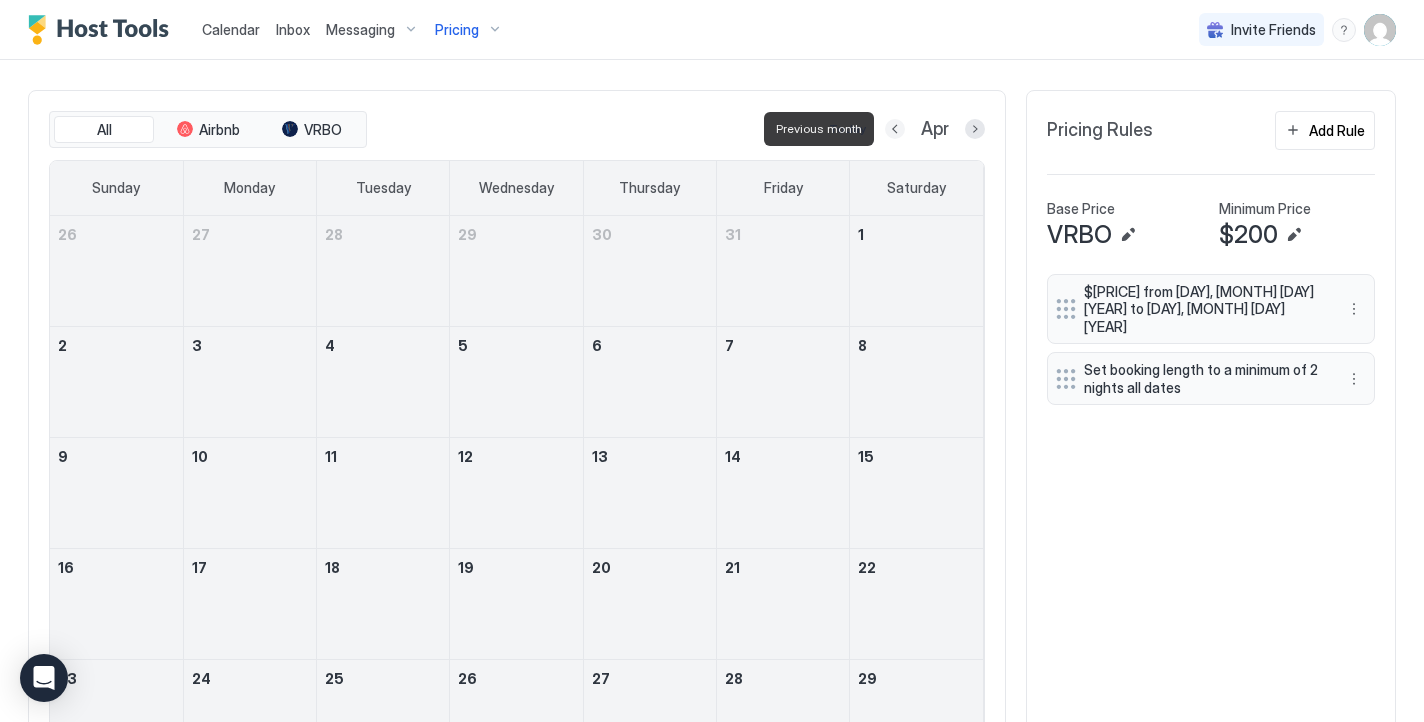 click at bounding box center [895, 129] 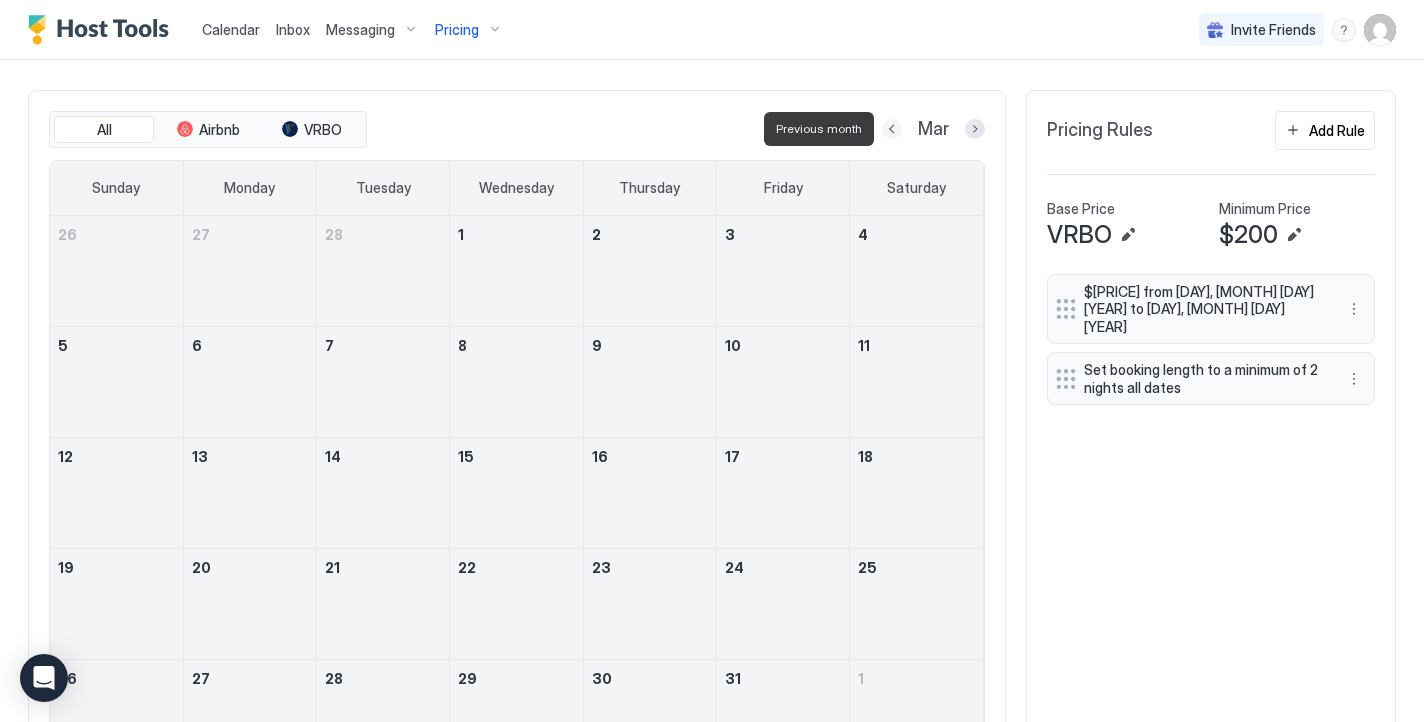 click at bounding box center (892, 129) 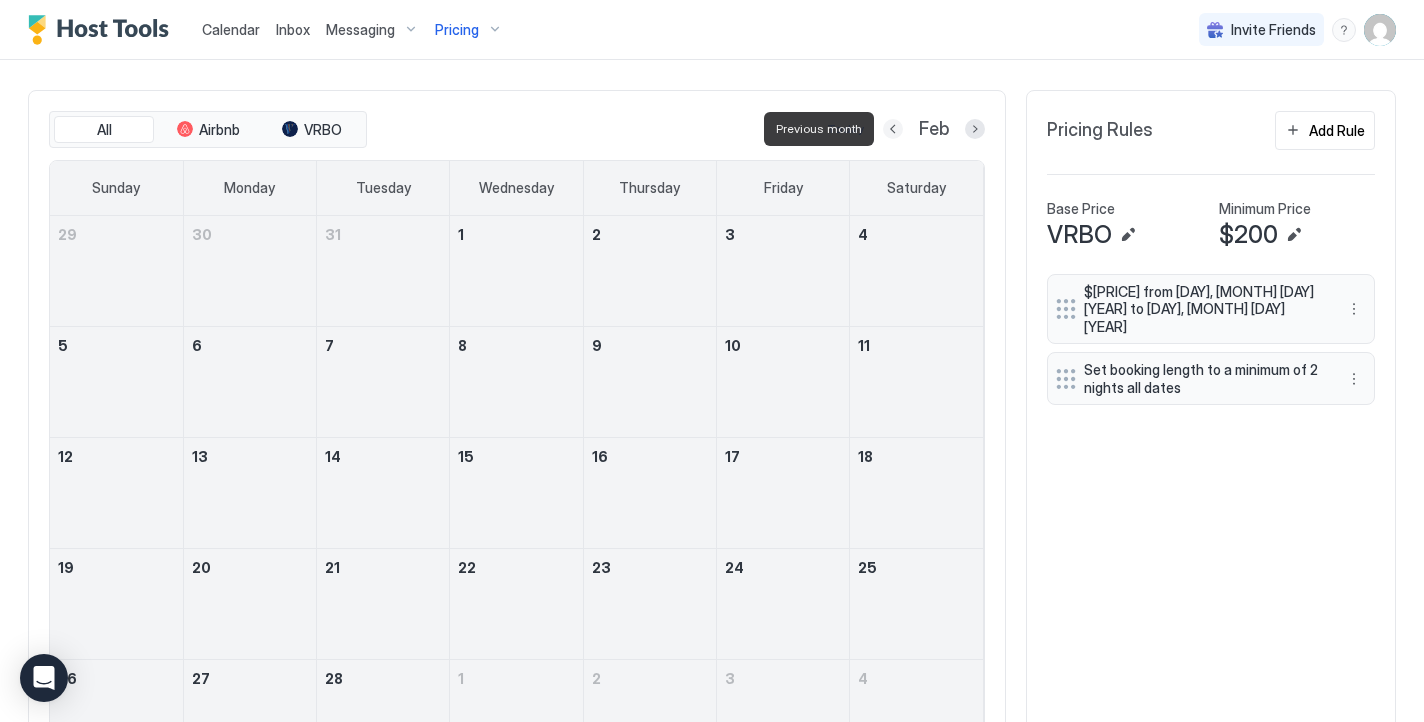 click at bounding box center [893, 129] 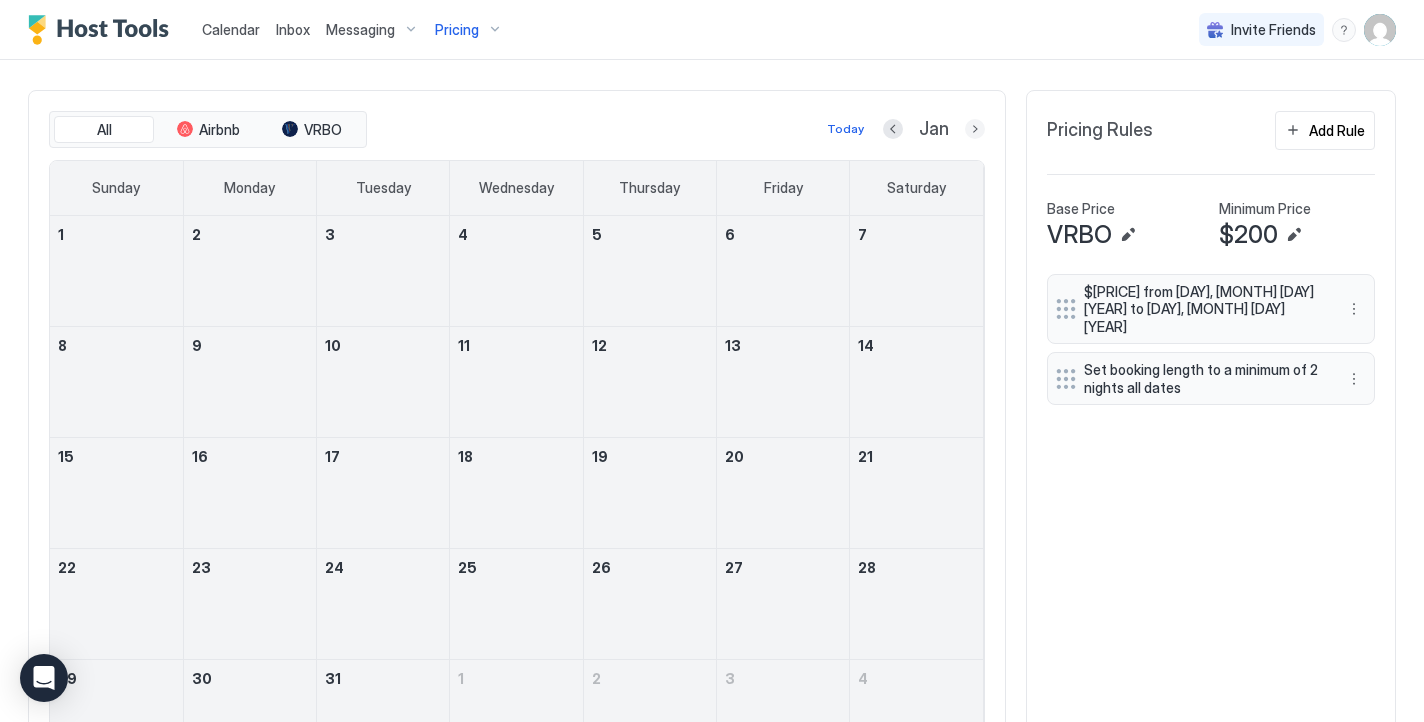 click at bounding box center (975, 129) 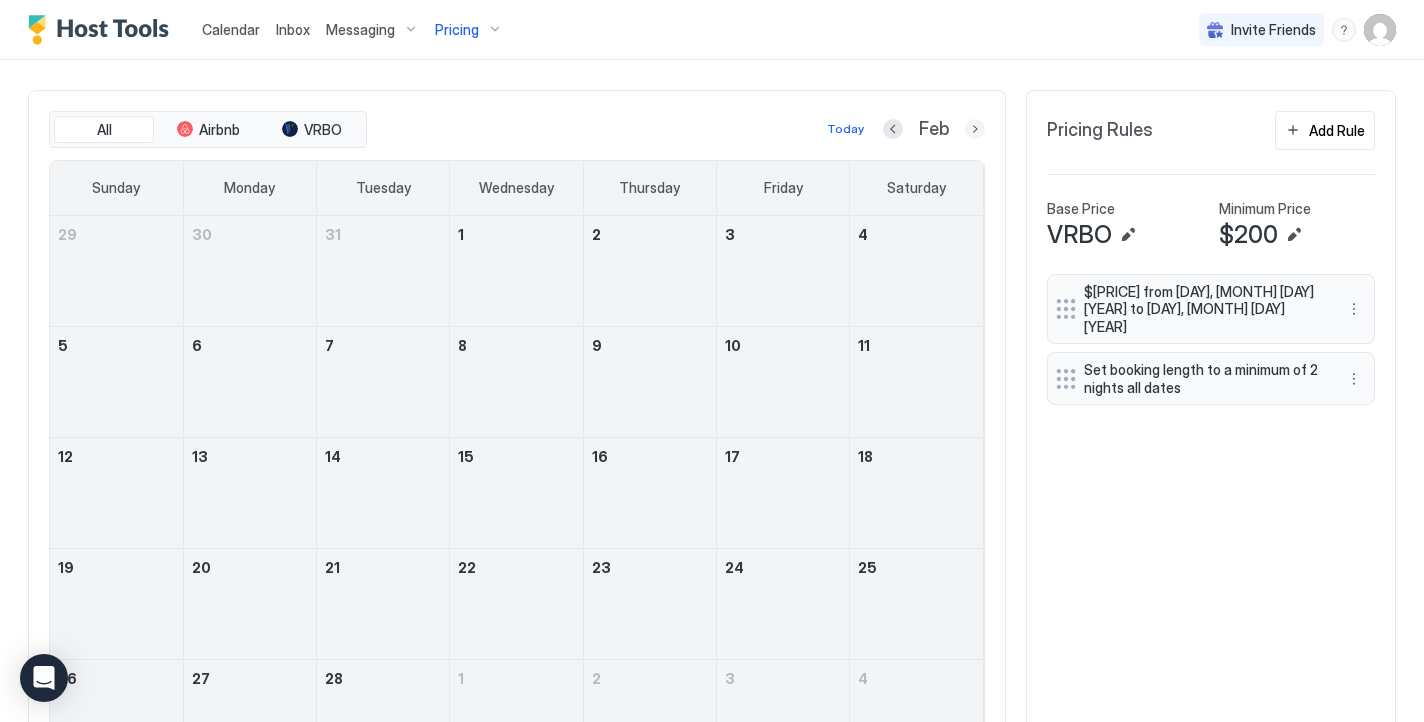 click at bounding box center (975, 129) 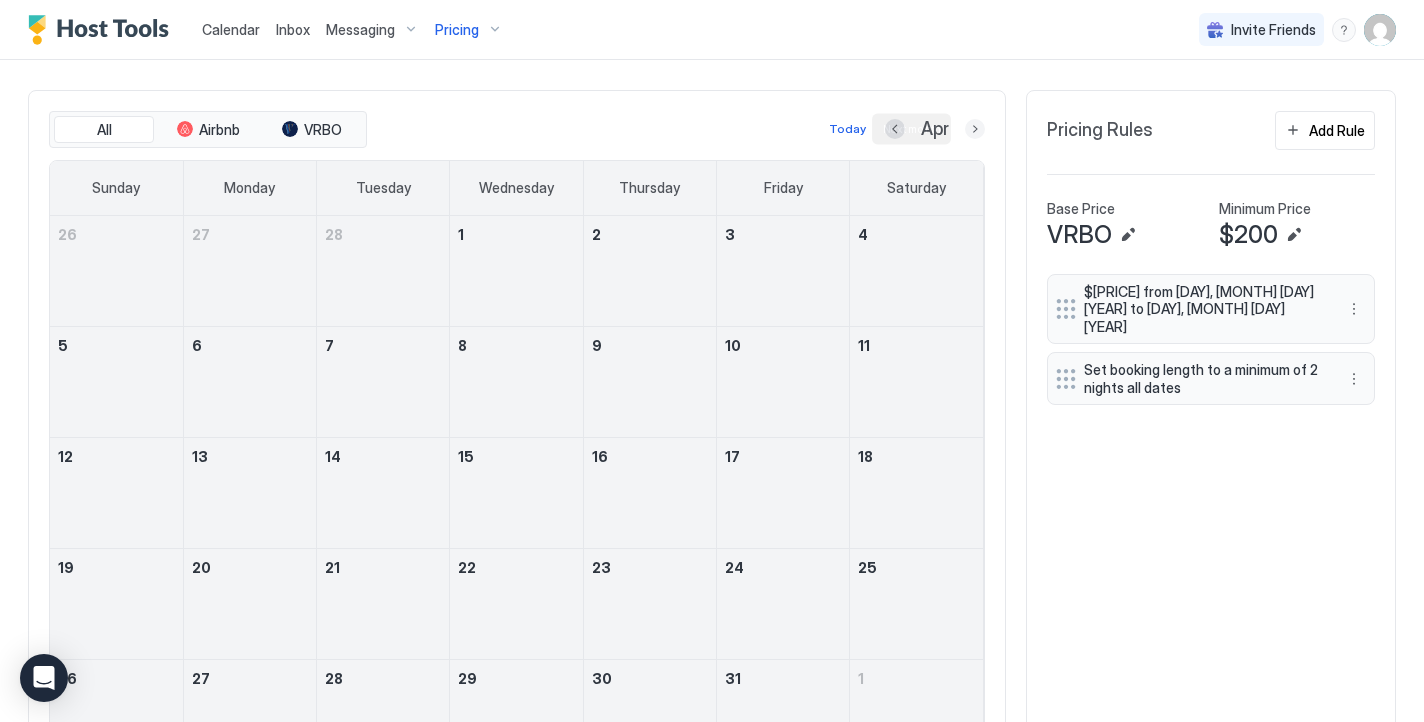 click at bounding box center (975, 129) 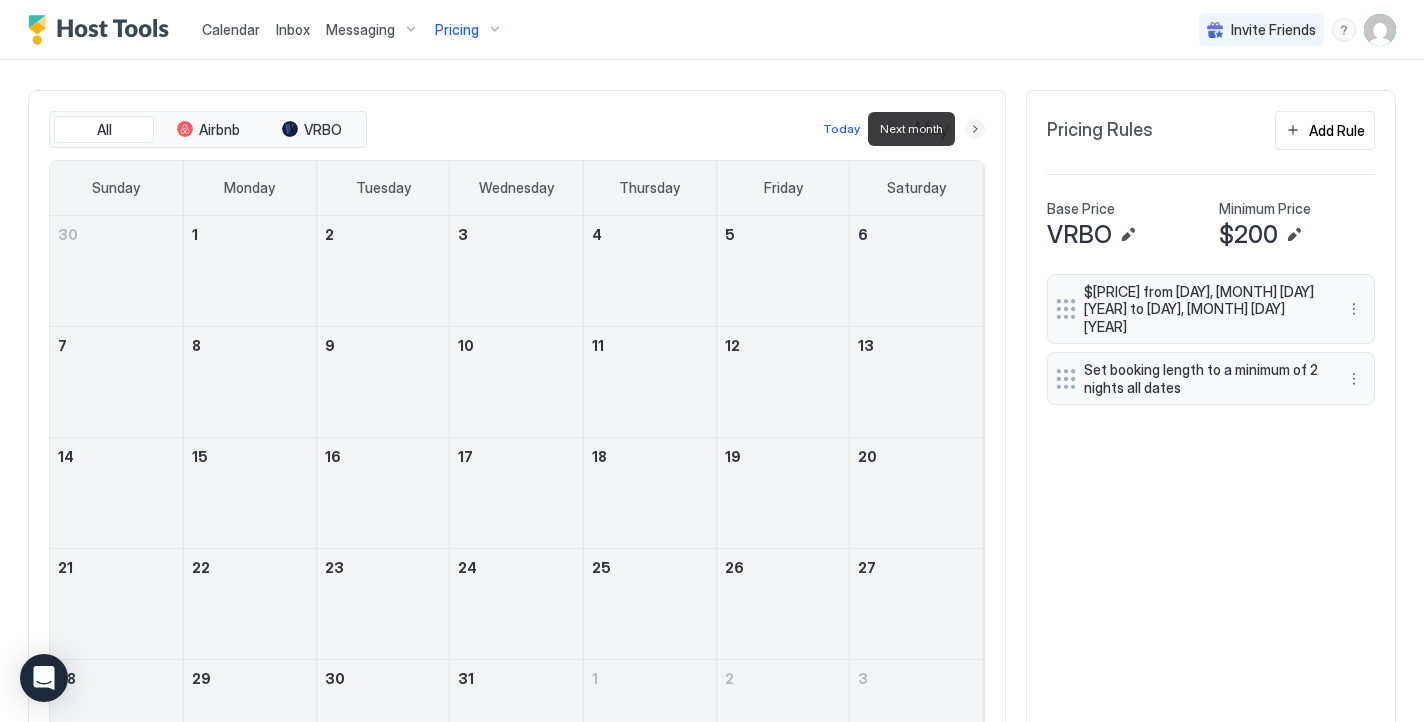 click at bounding box center [975, 129] 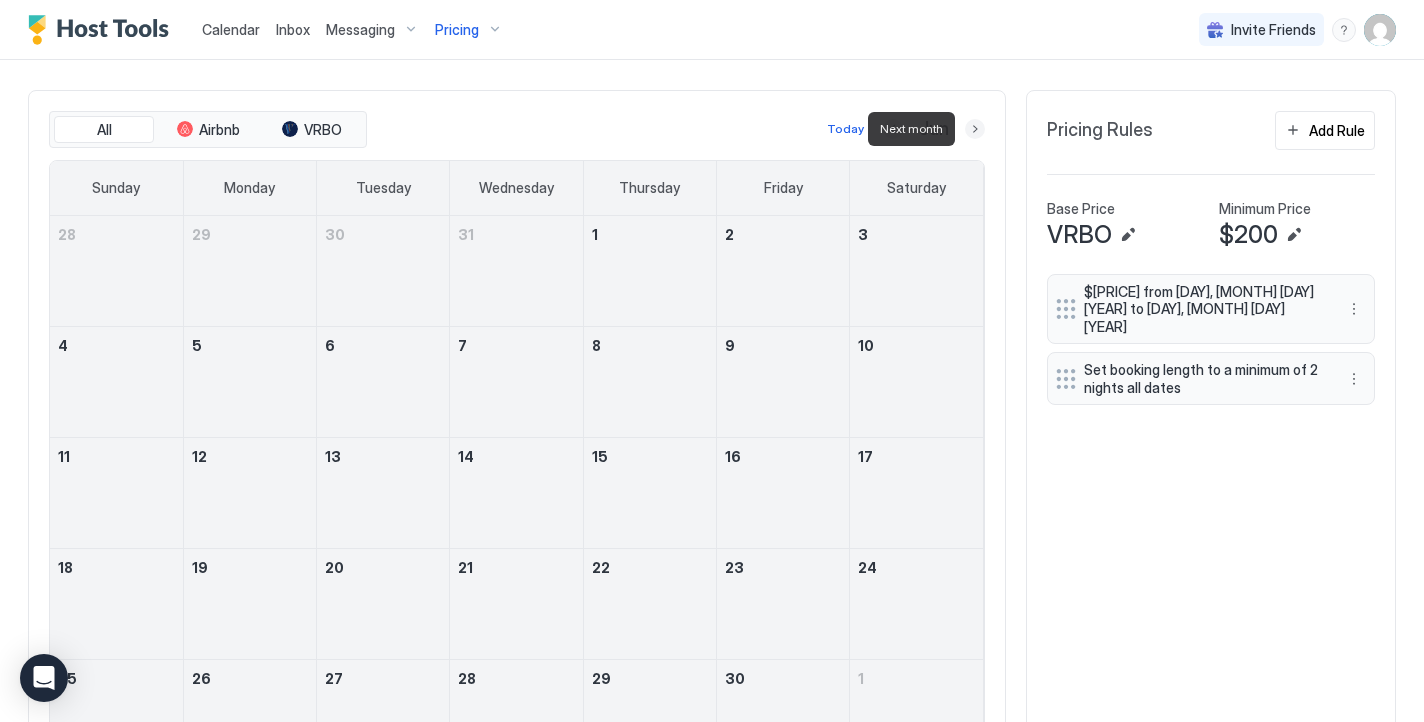 click at bounding box center [975, 129] 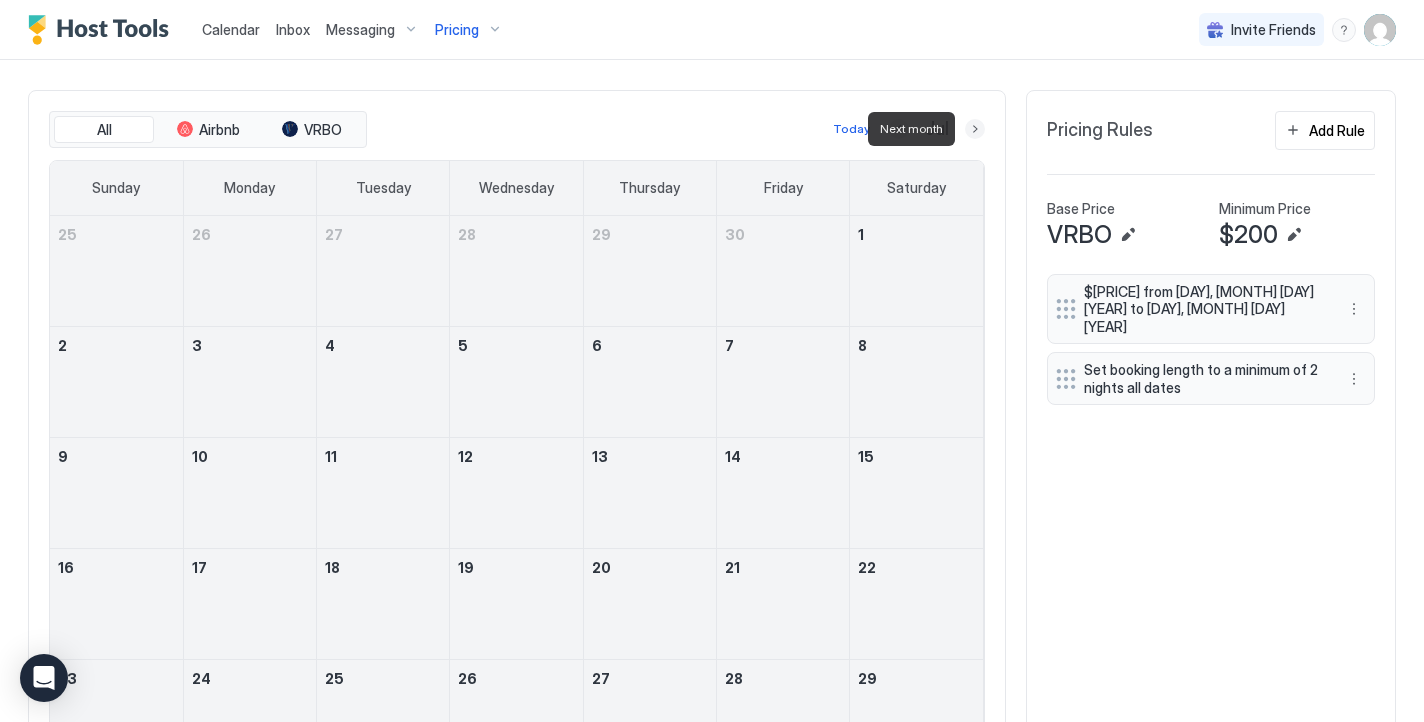 click at bounding box center [975, 129] 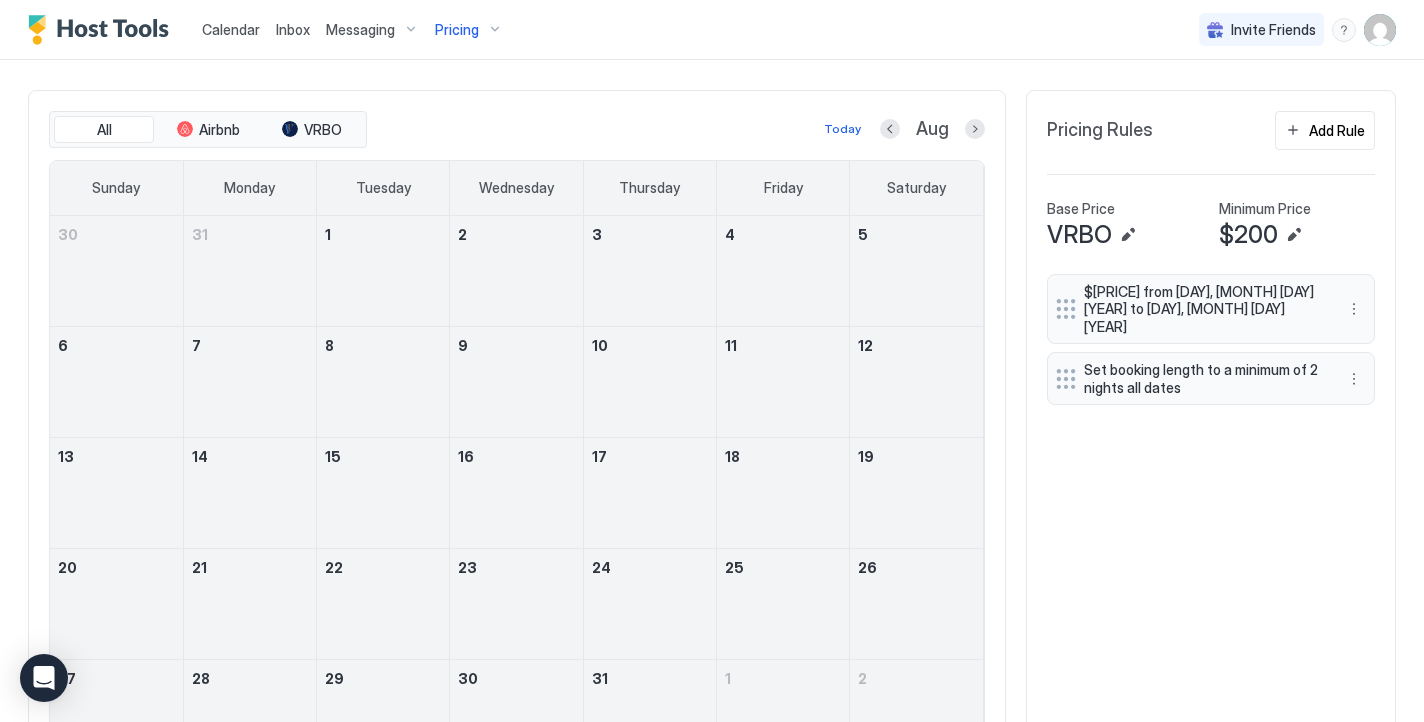 click on "All Airbnb VRBO Today Aug" at bounding box center [517, 130] 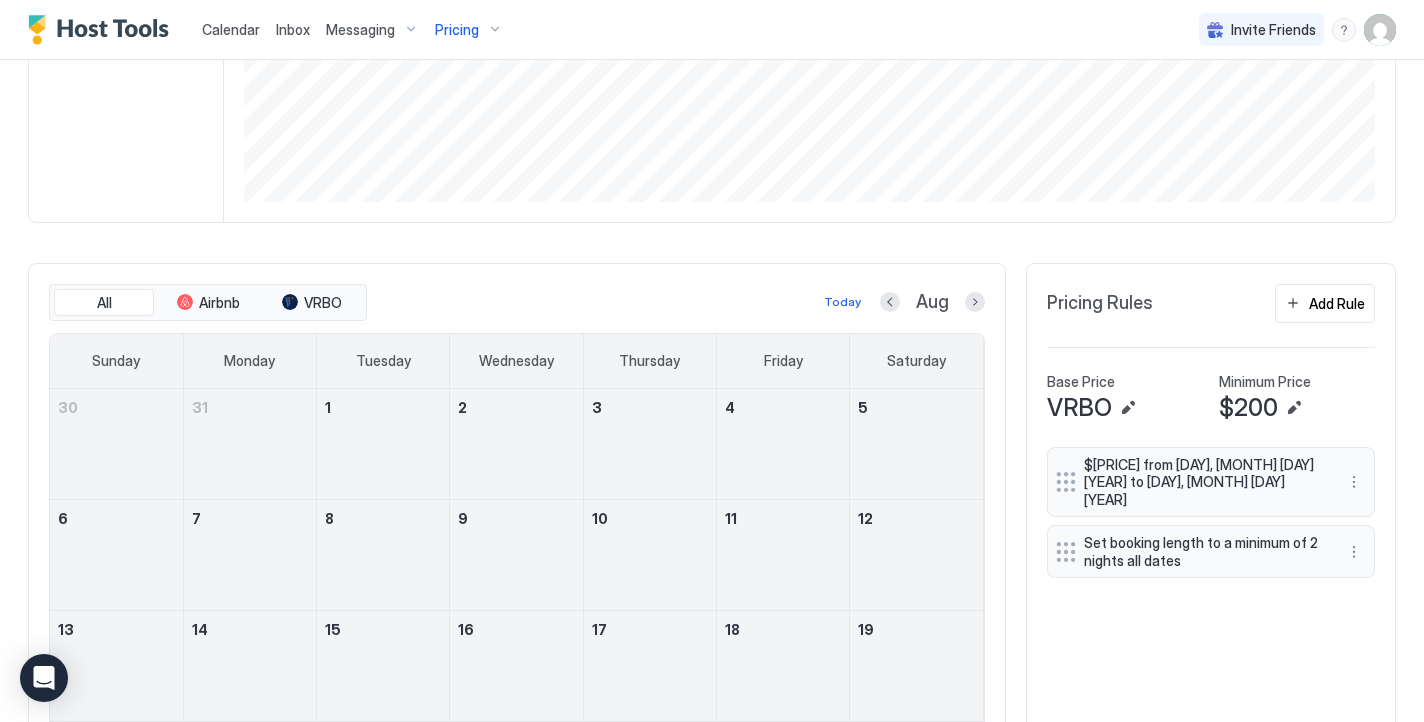 scroll, scrollTop: 404, scrollLeft: 0, axis: vertical 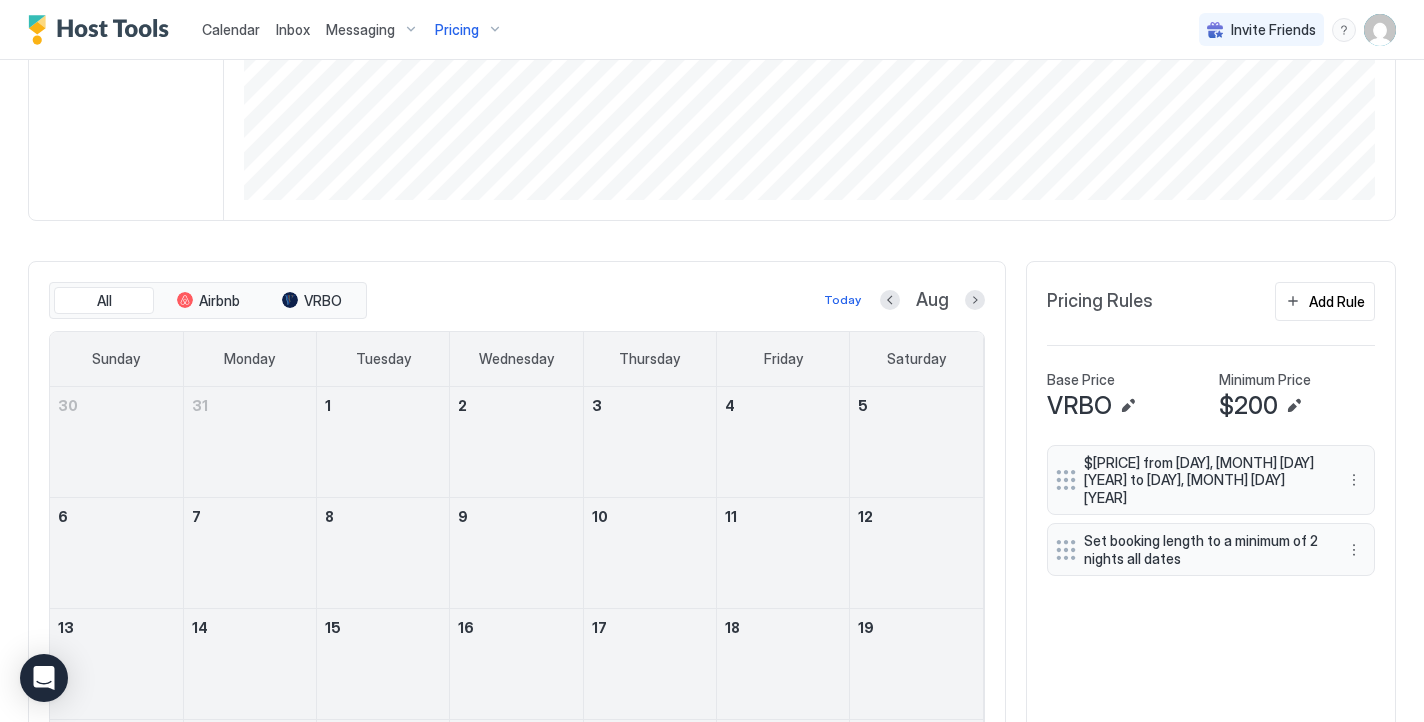 click on "Calendar" at bounding box center [231, 29] 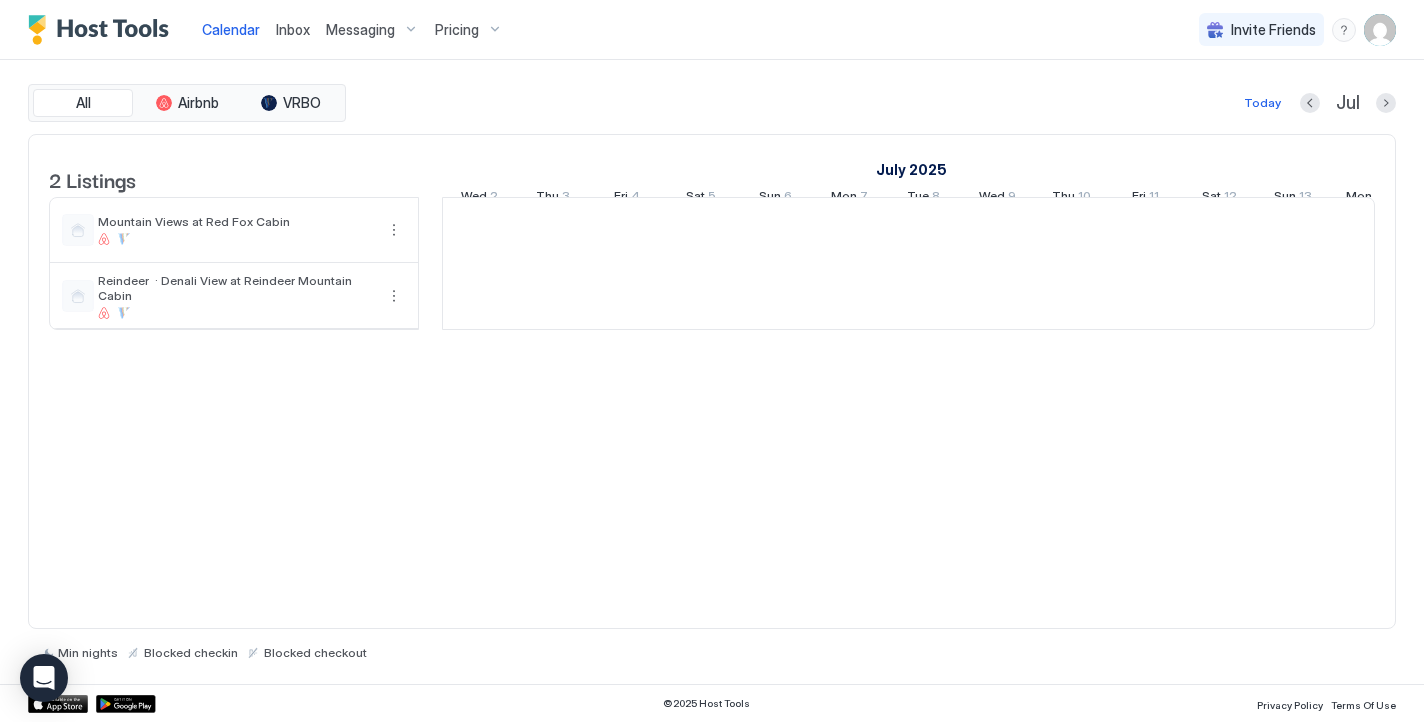 scroll, scrollTop: 0, scrollLeft: 0, axis: both 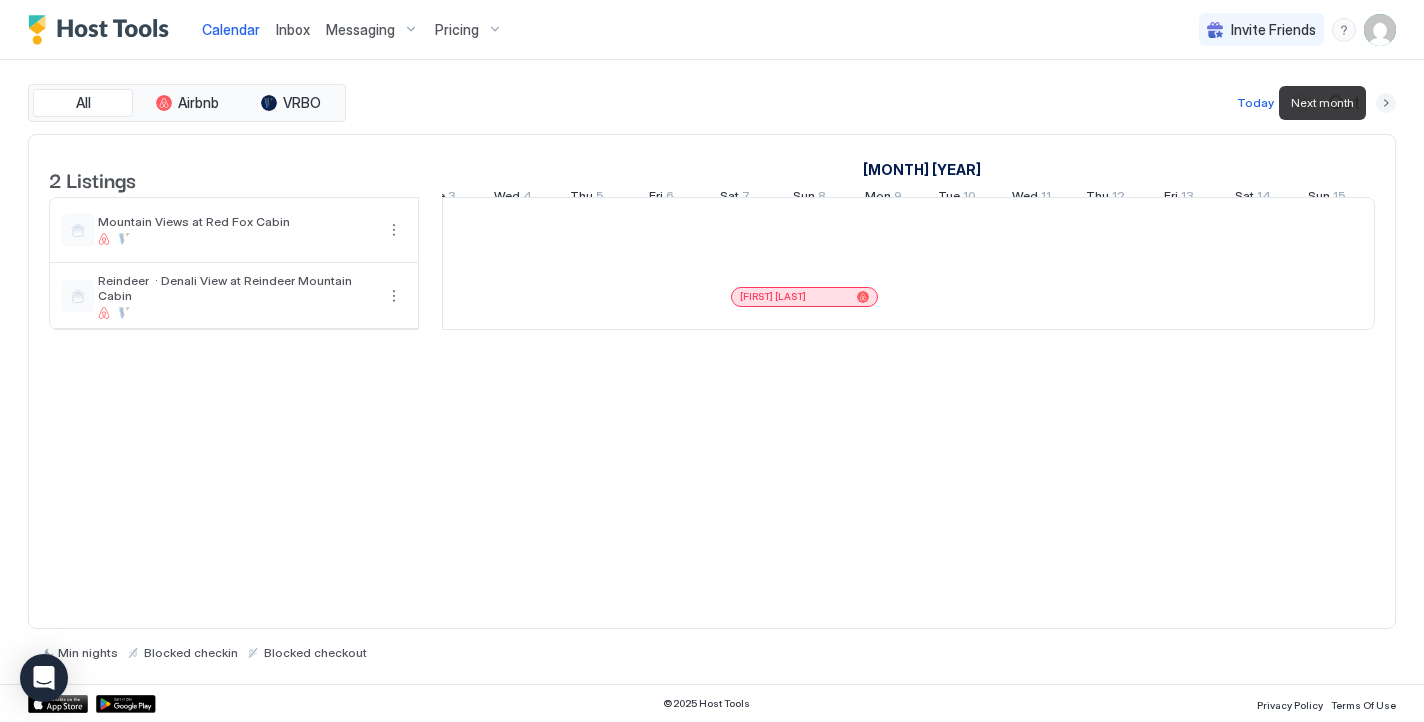 click at bounding box center [1386, 103] 